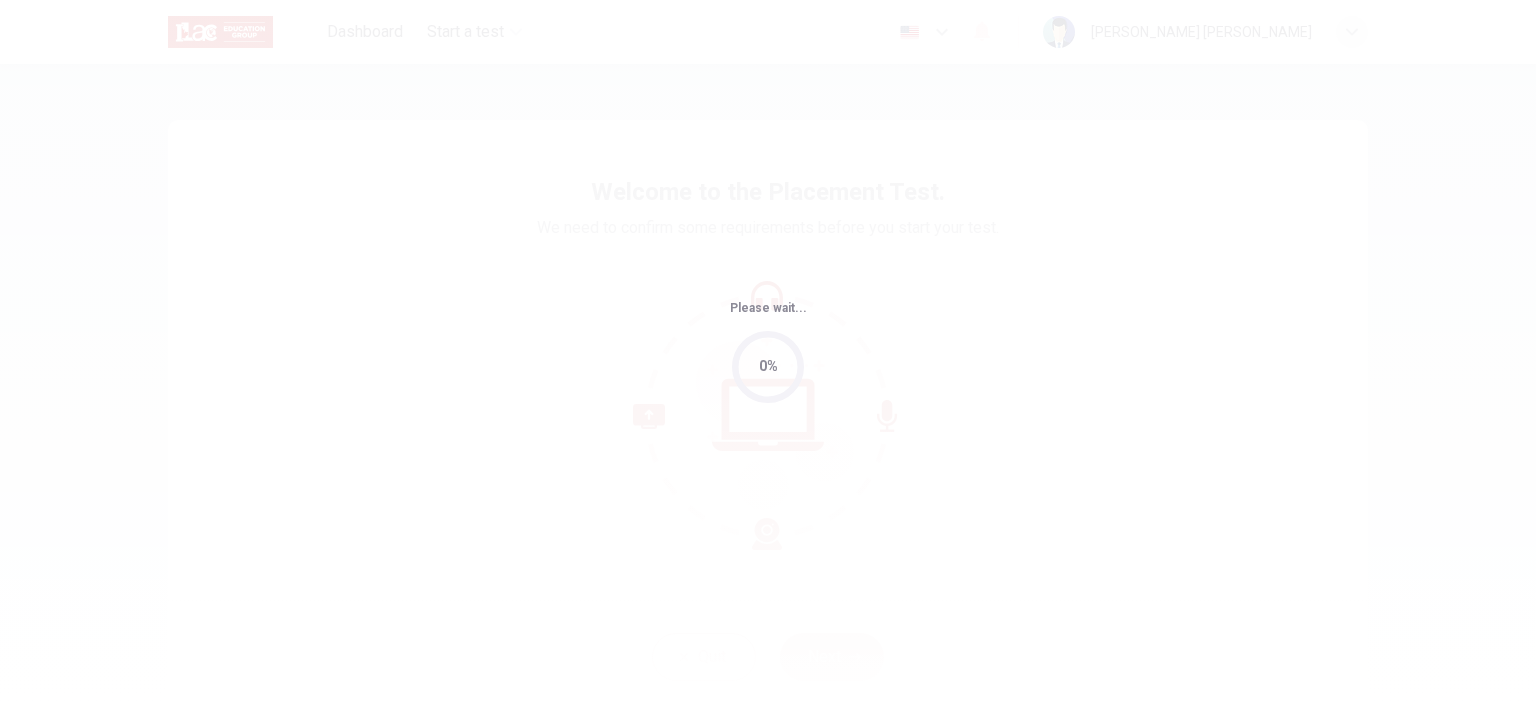 scroll, scrollTop: 0, scrollLeft: 0, axis: both 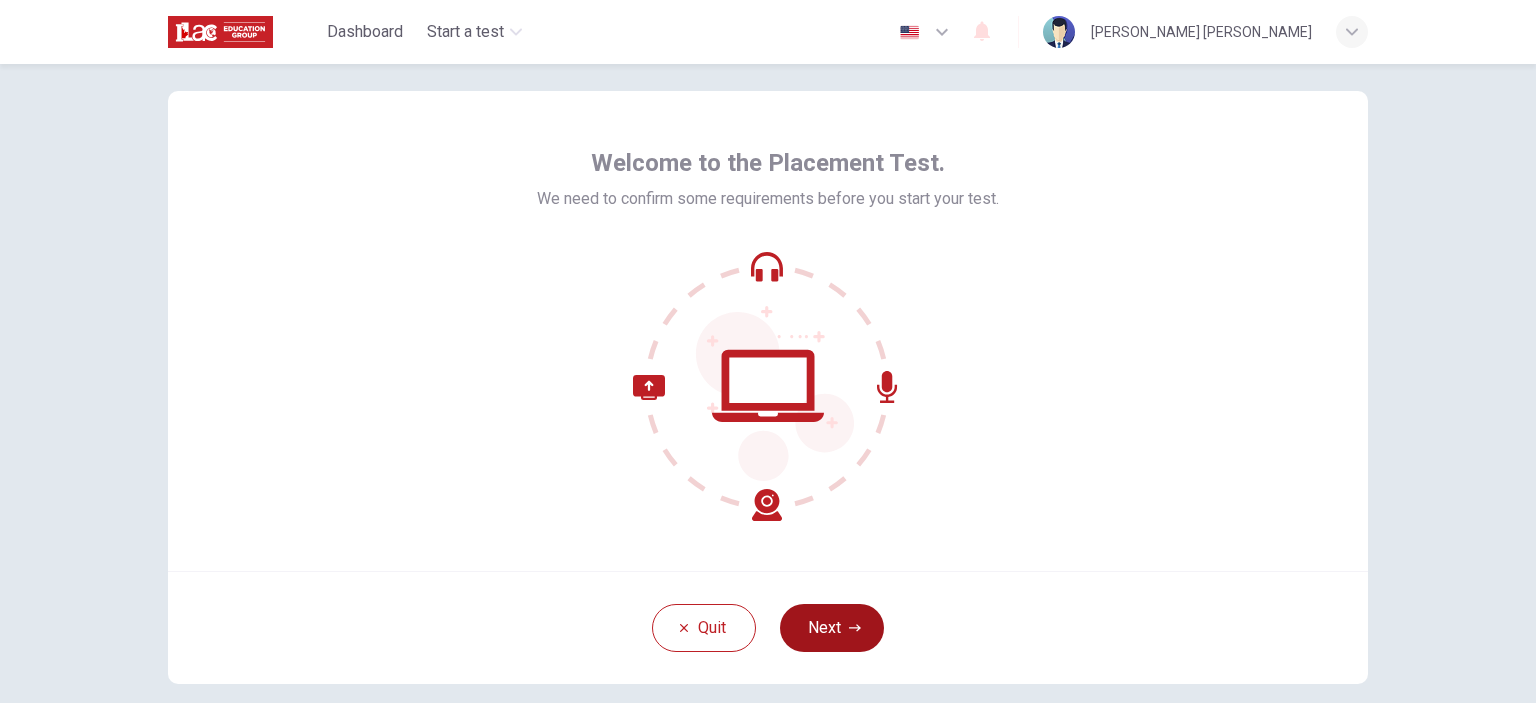 click on "Next" at bounding box center (832, 628) 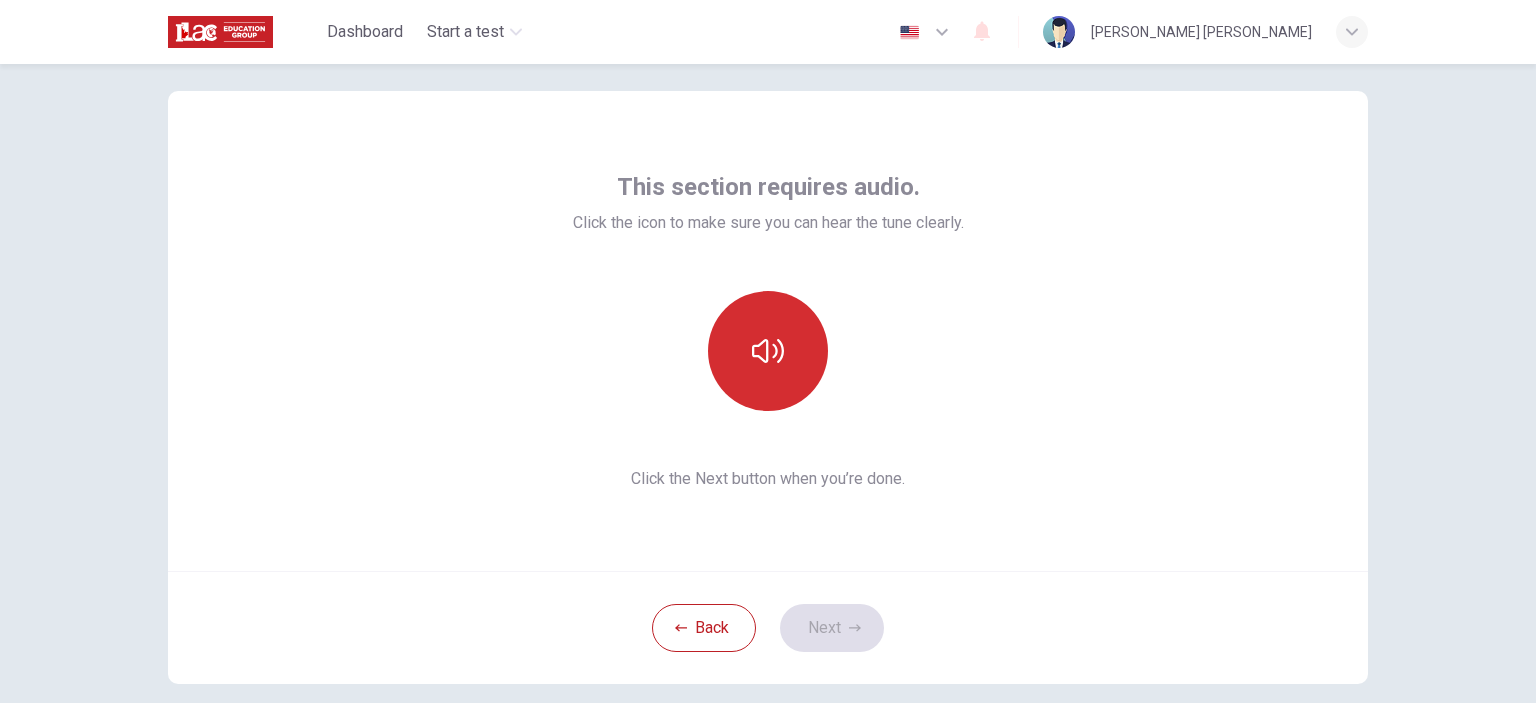 click at bounding box center (768, 351) 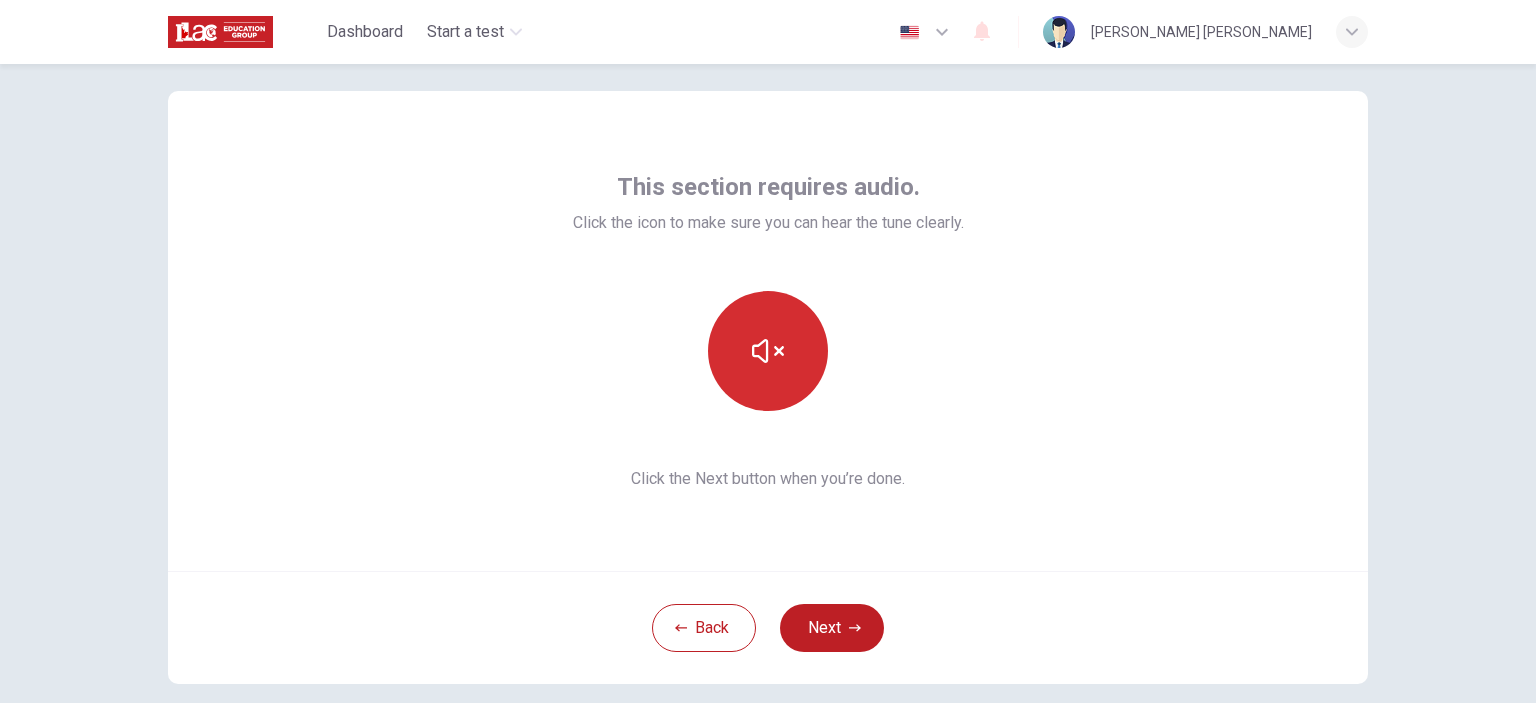 click 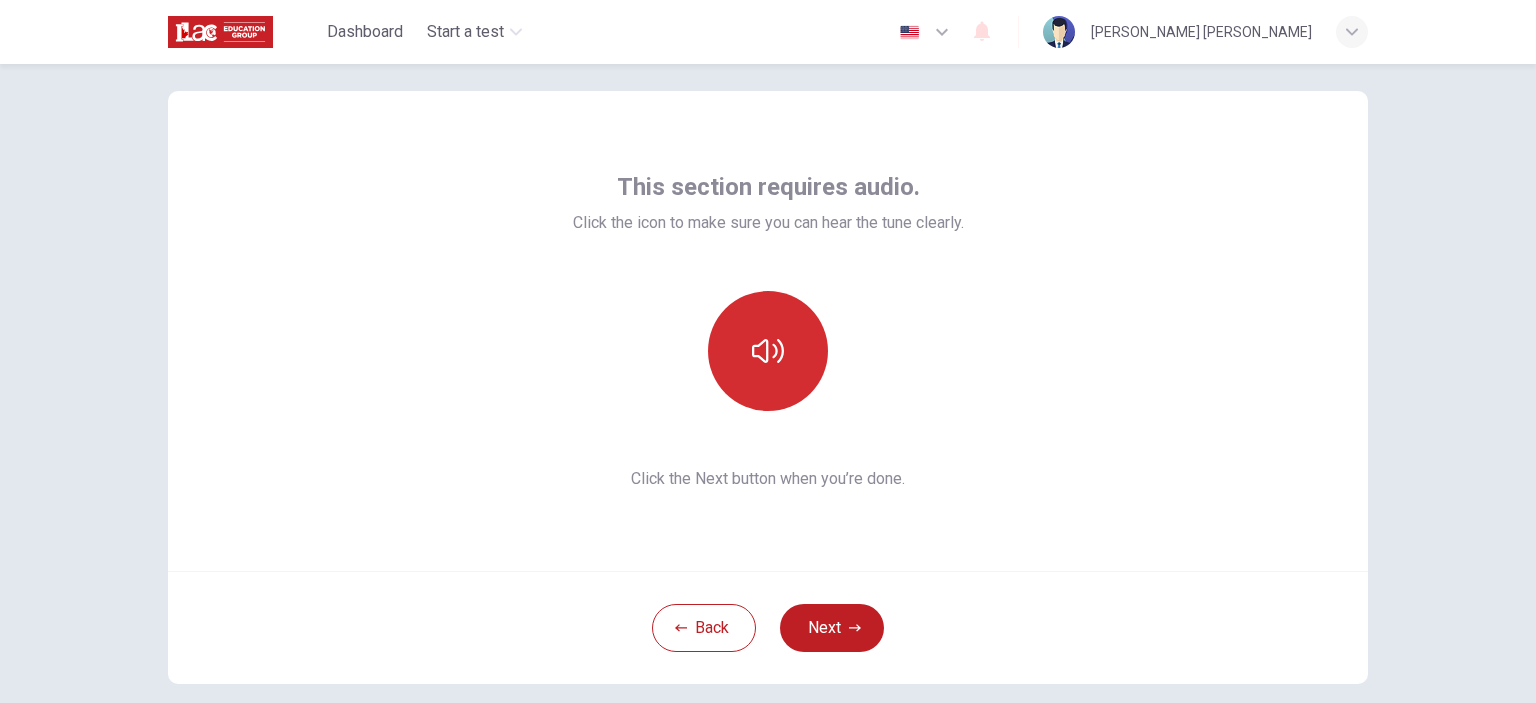 click 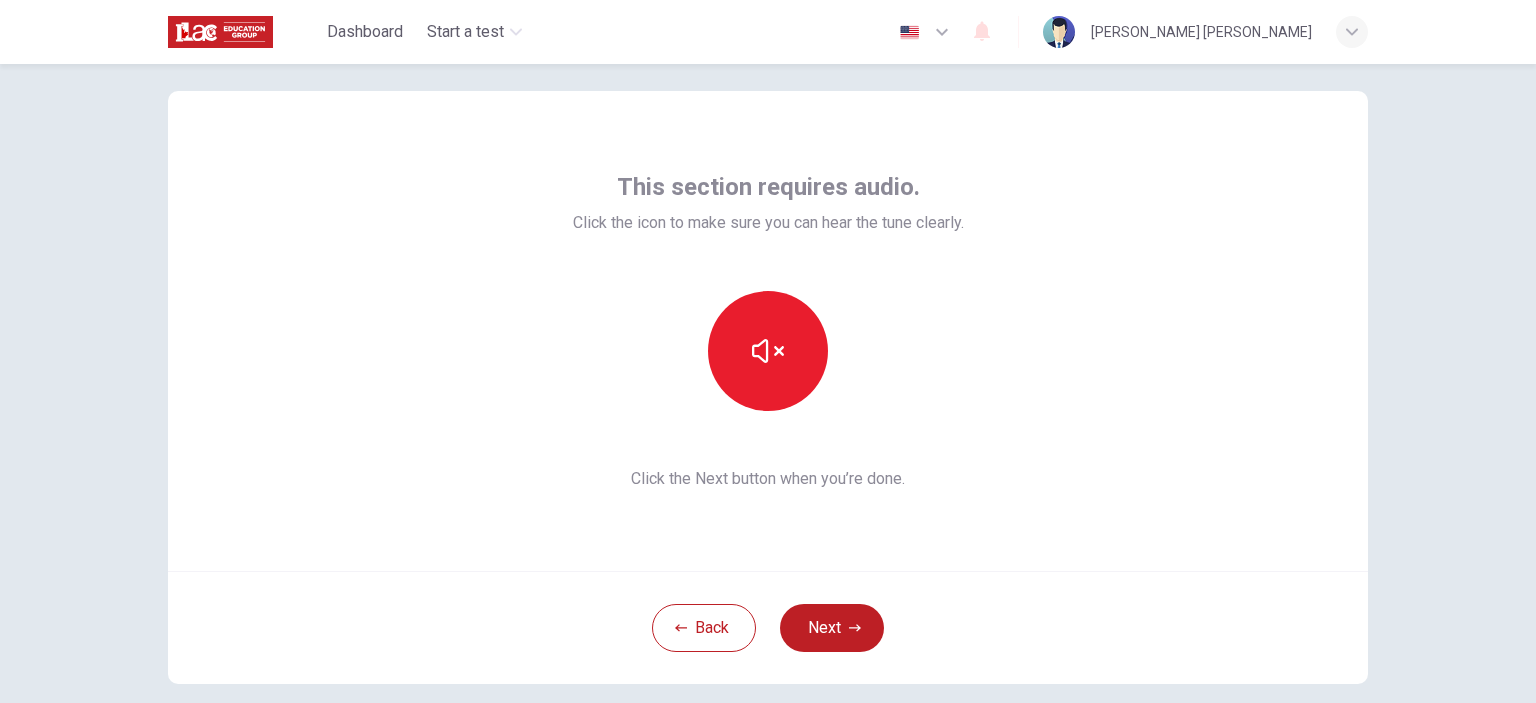type 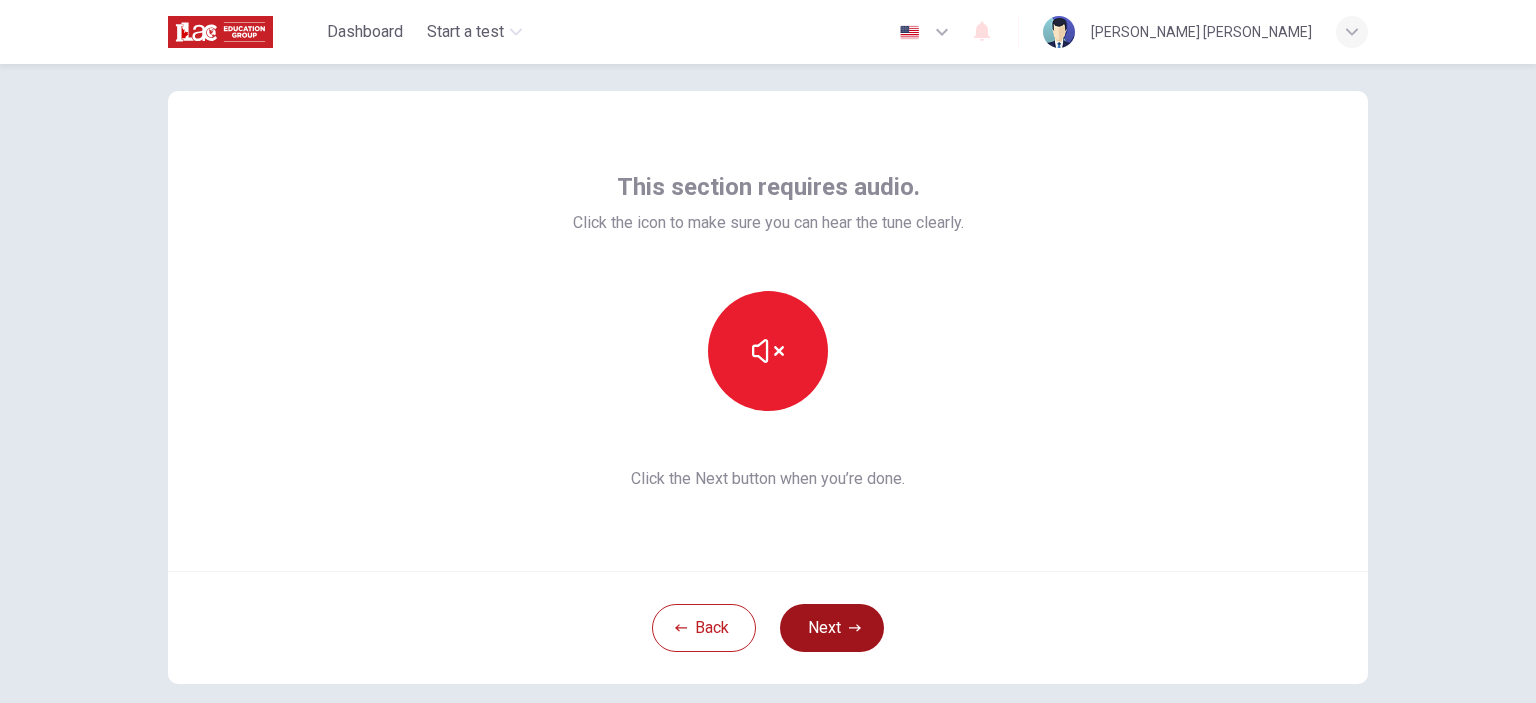 click on "Next" at bounding box center [832, 628] 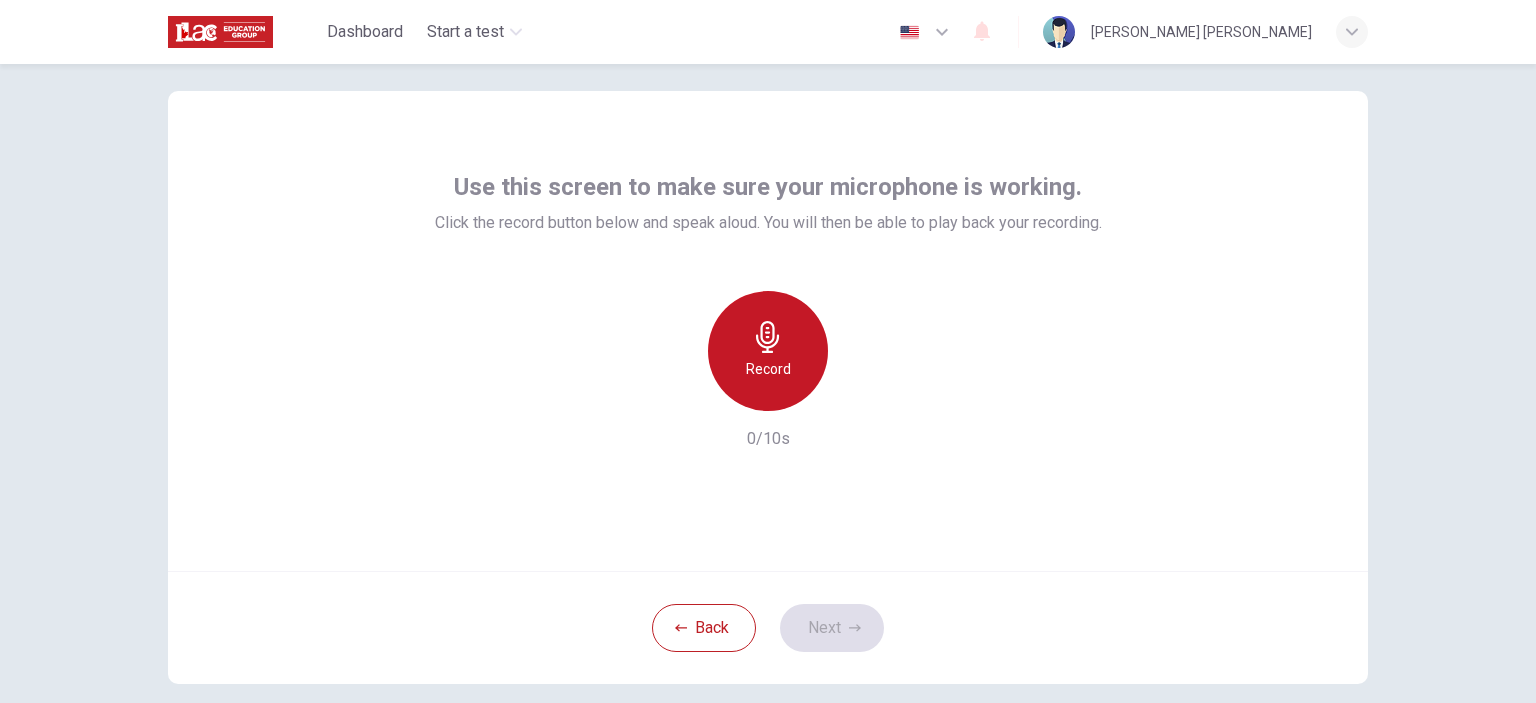 click 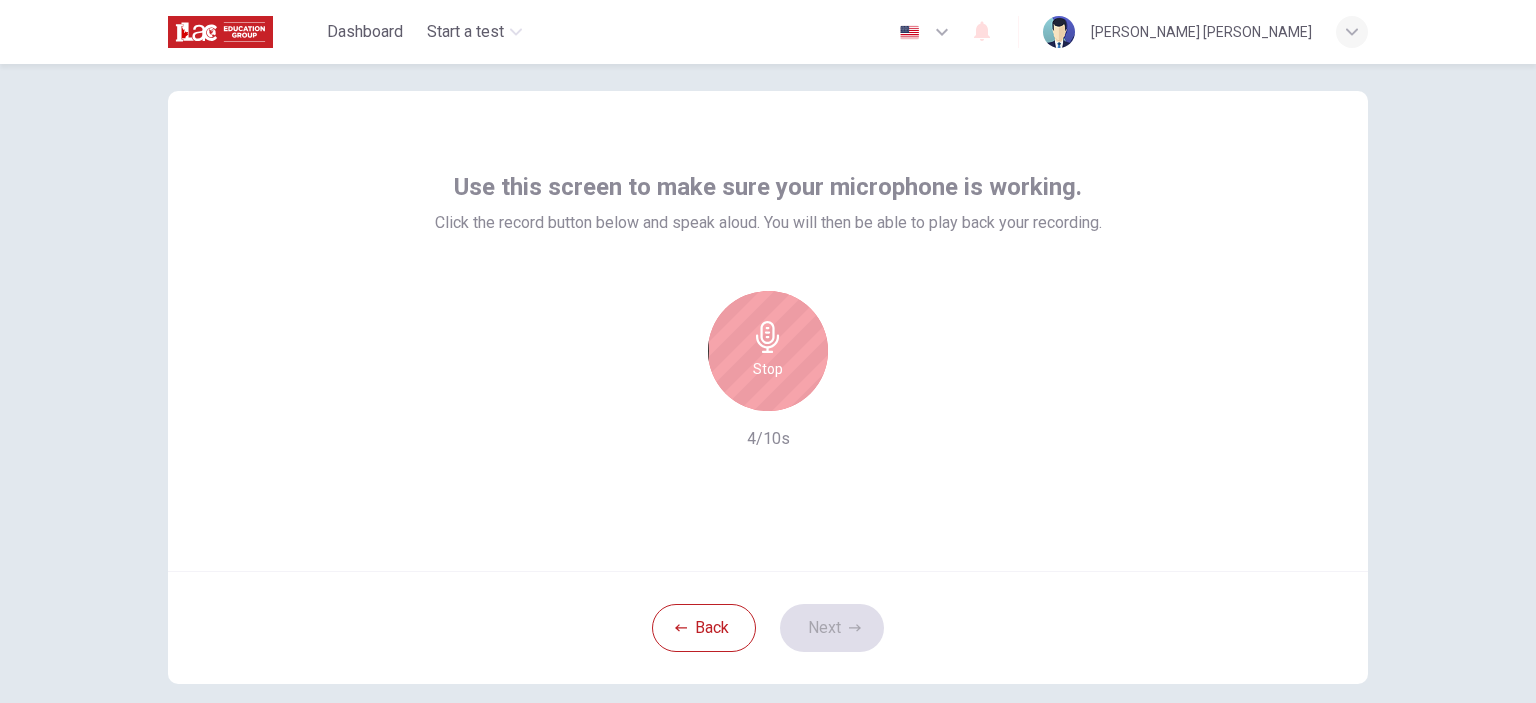 click on "Stop" at bounding box center [768, 351] 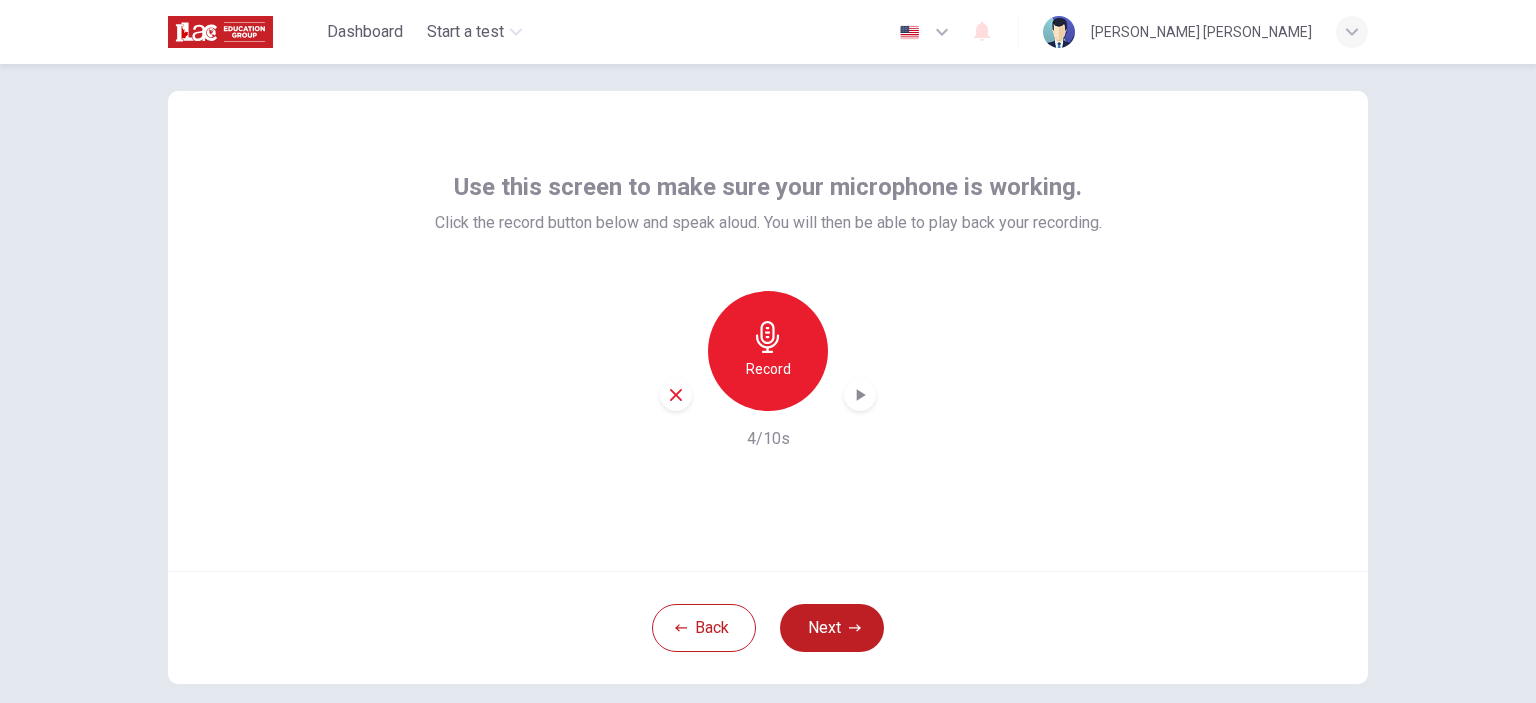 click 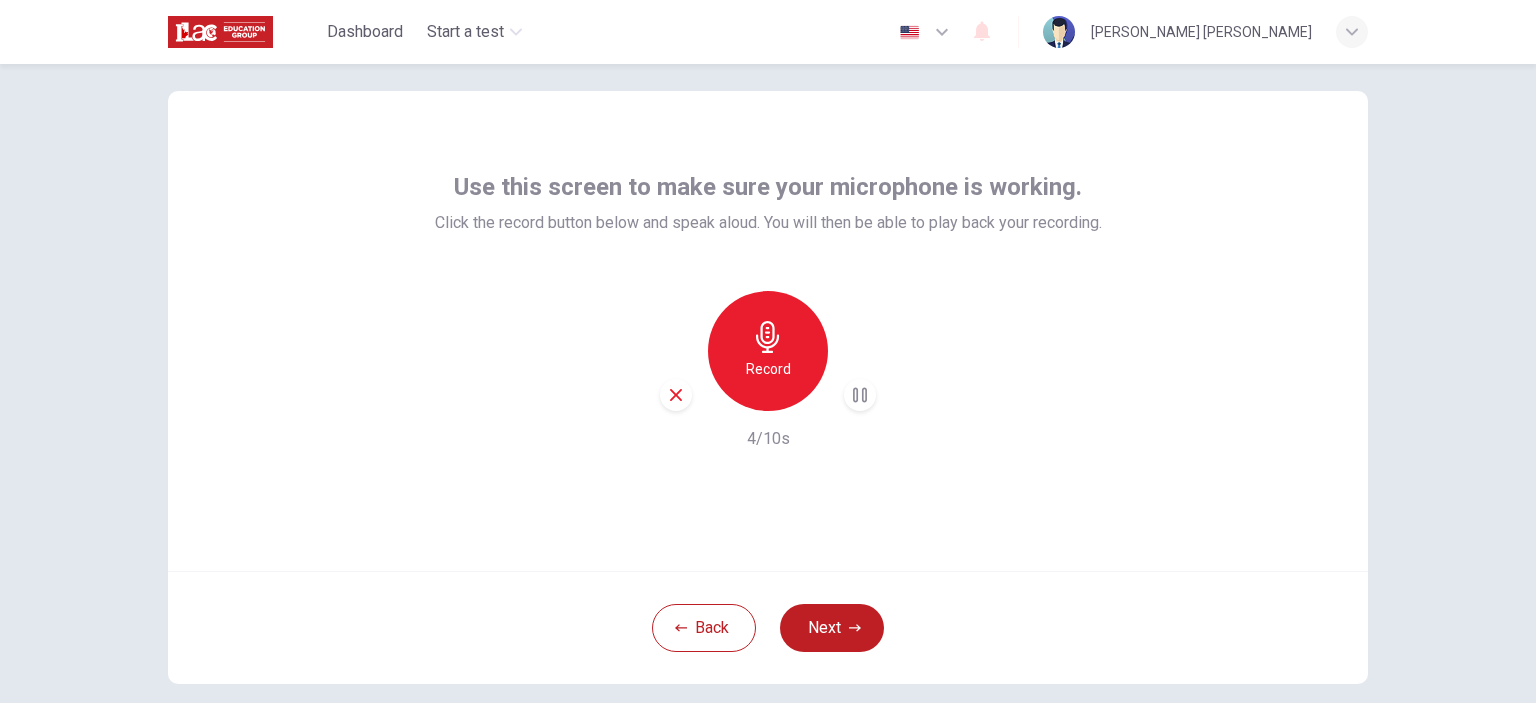 type 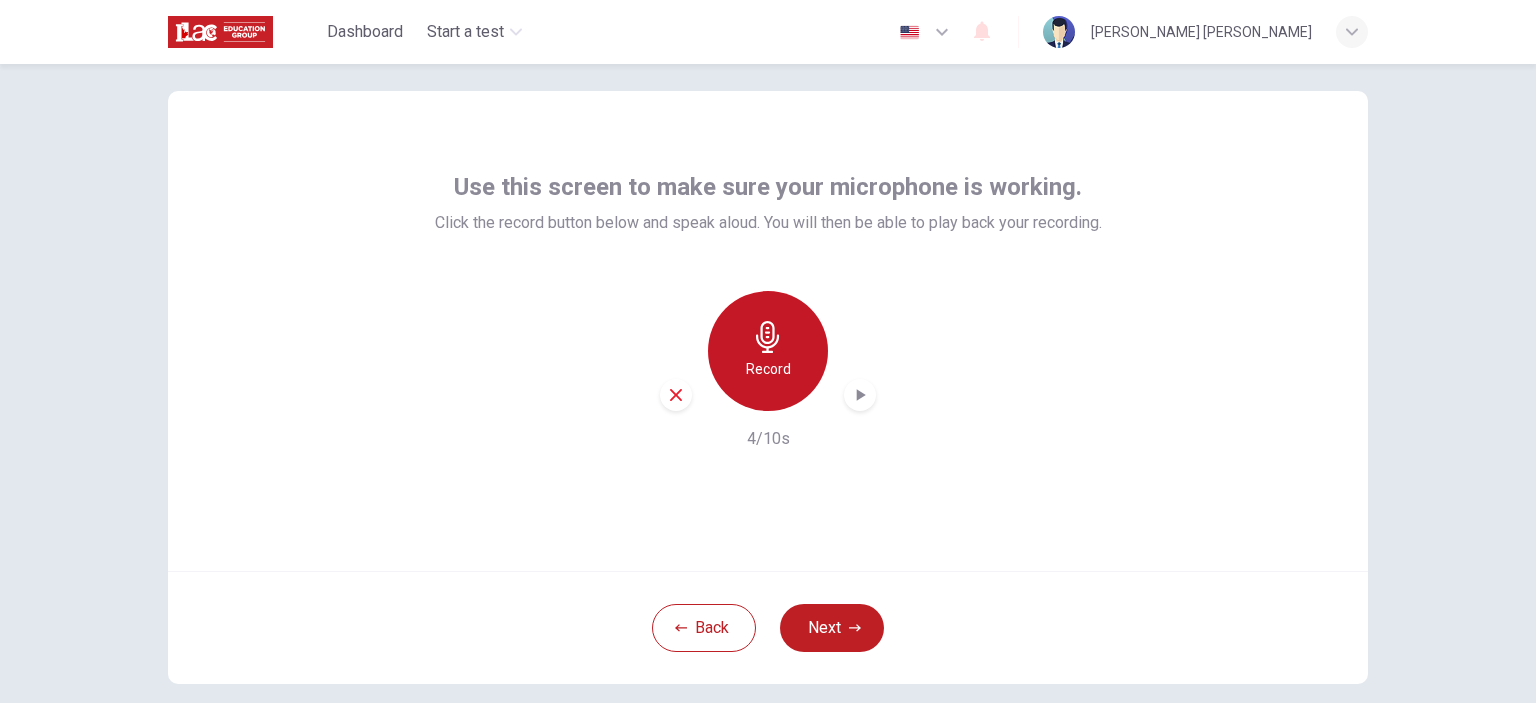 click 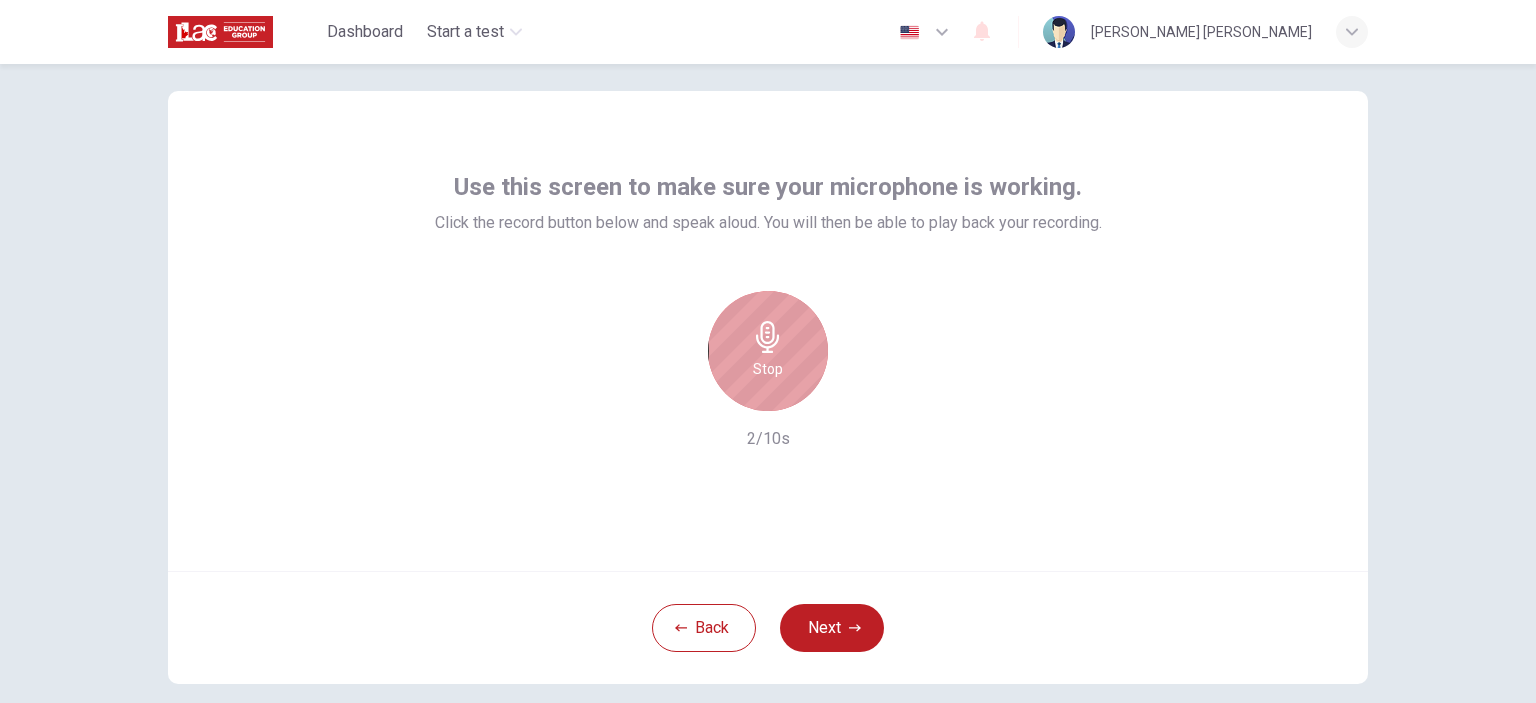 click 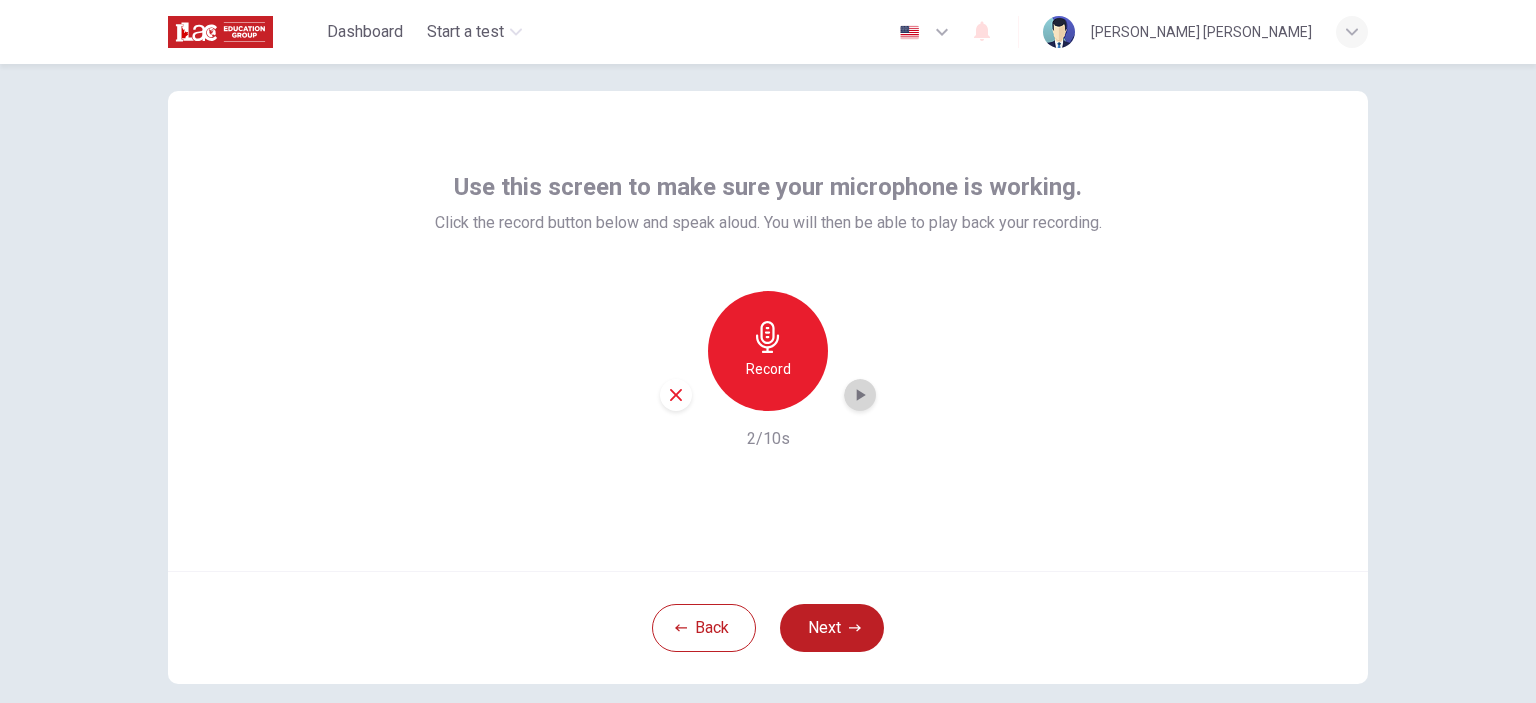 click 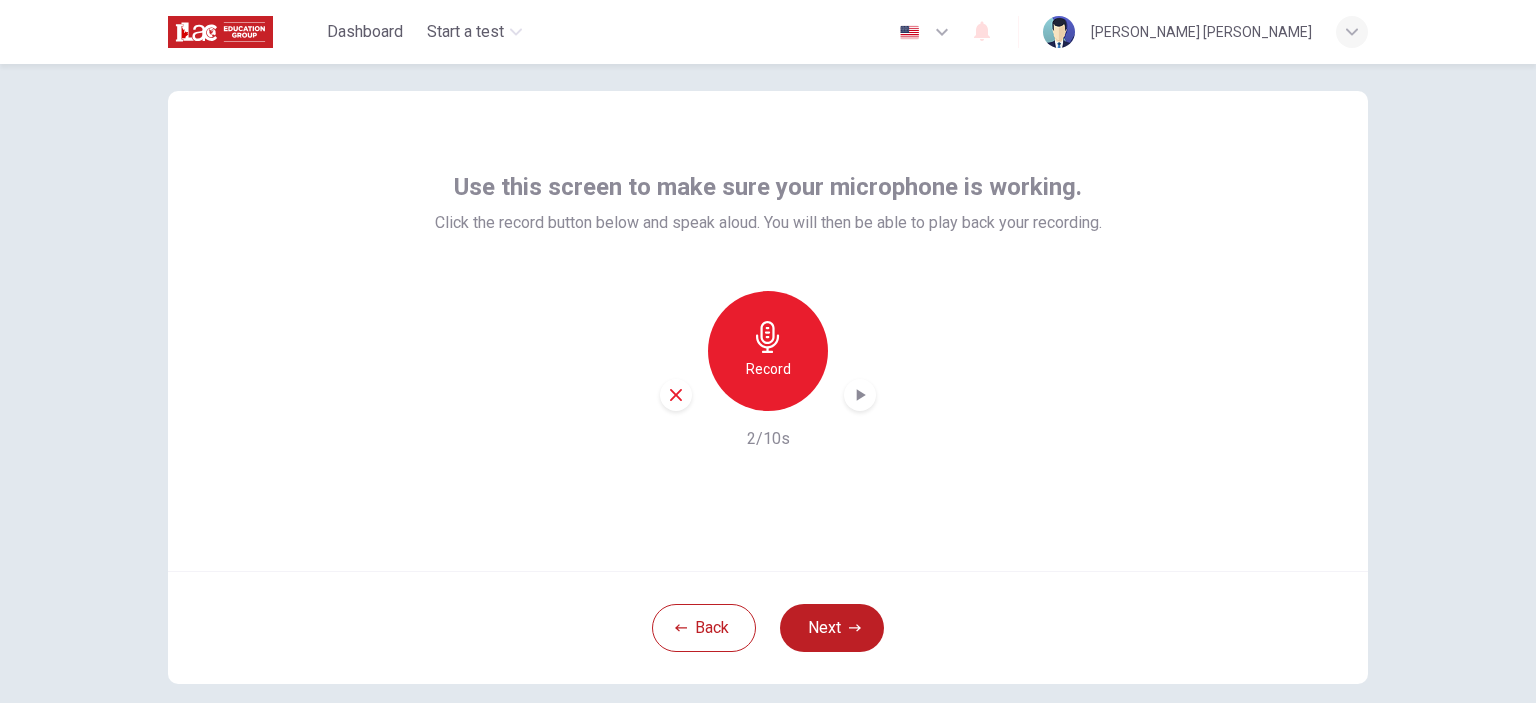 click 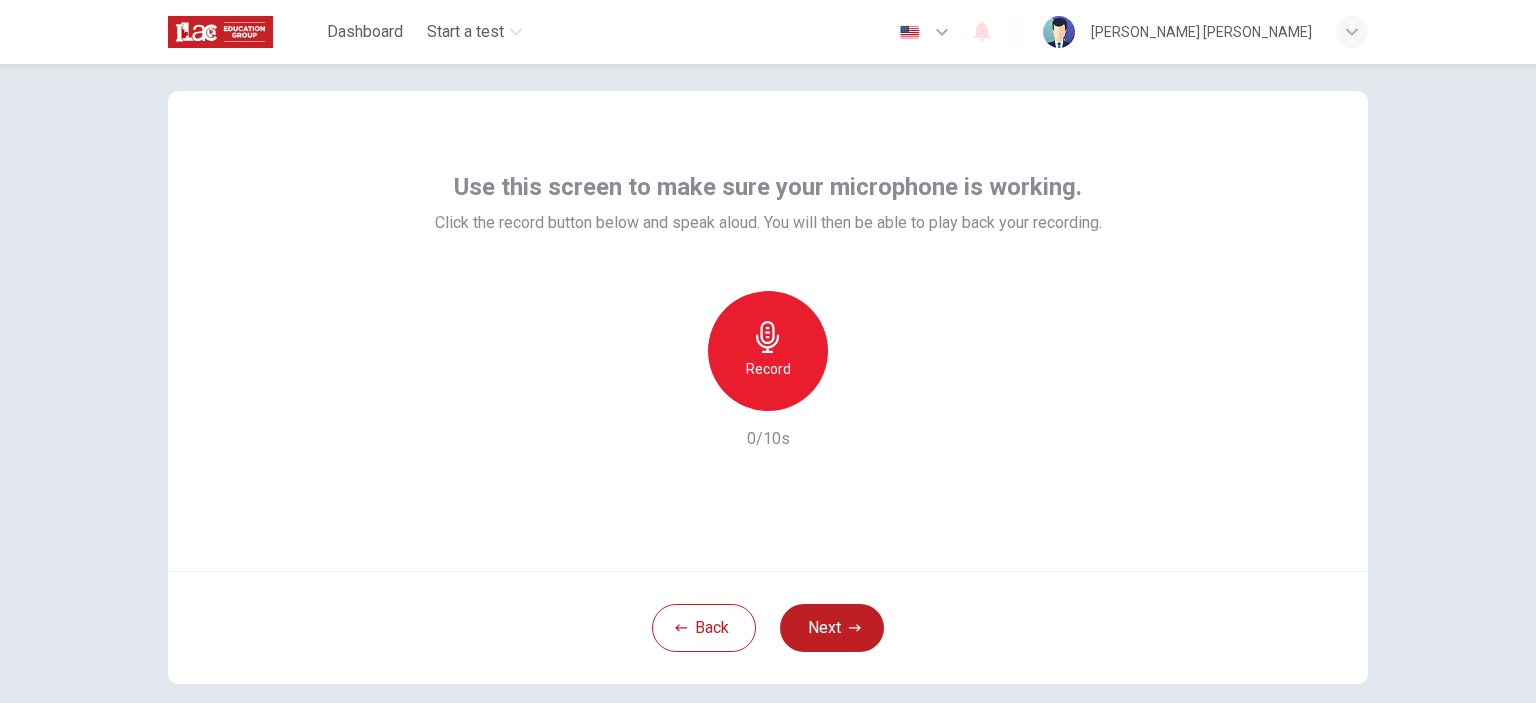 click 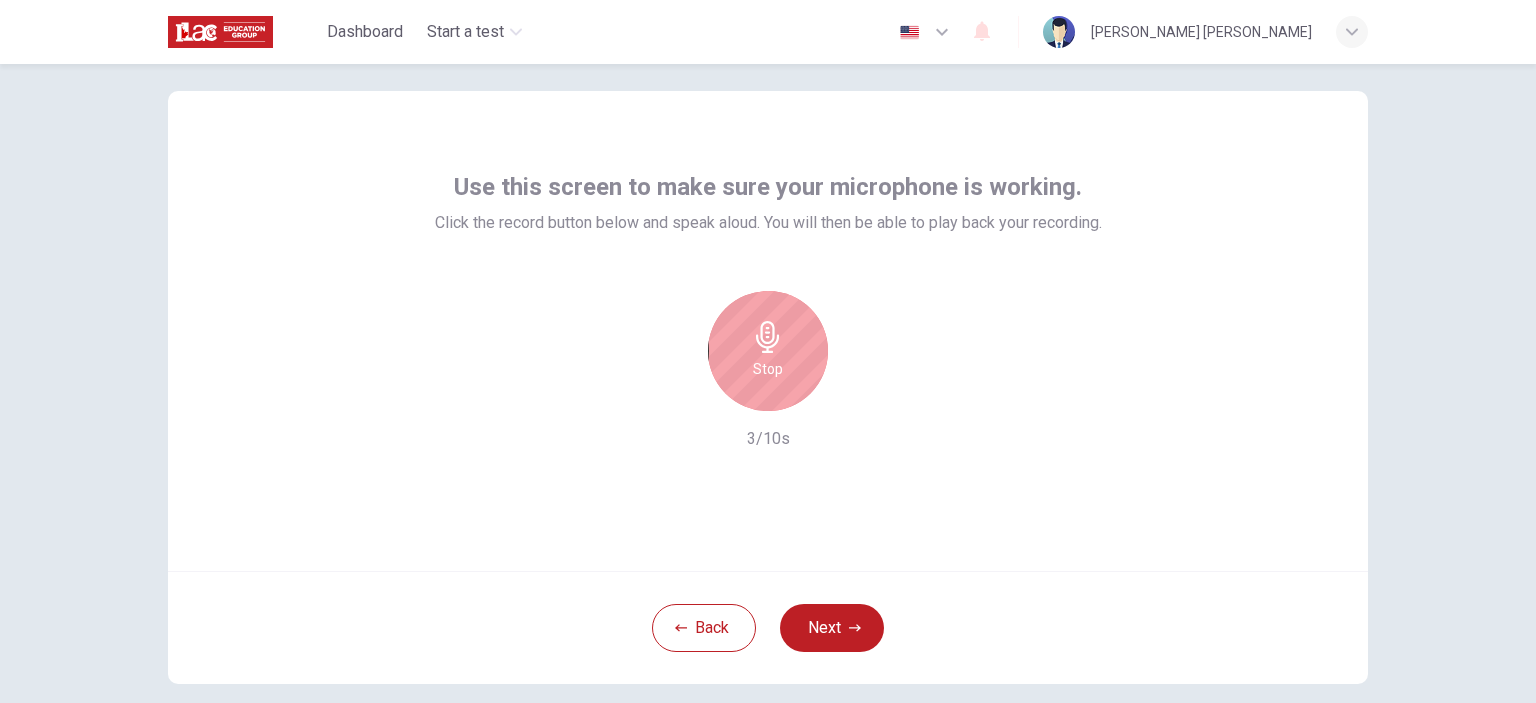 click on "Stop" at bounding box center (768, 351) 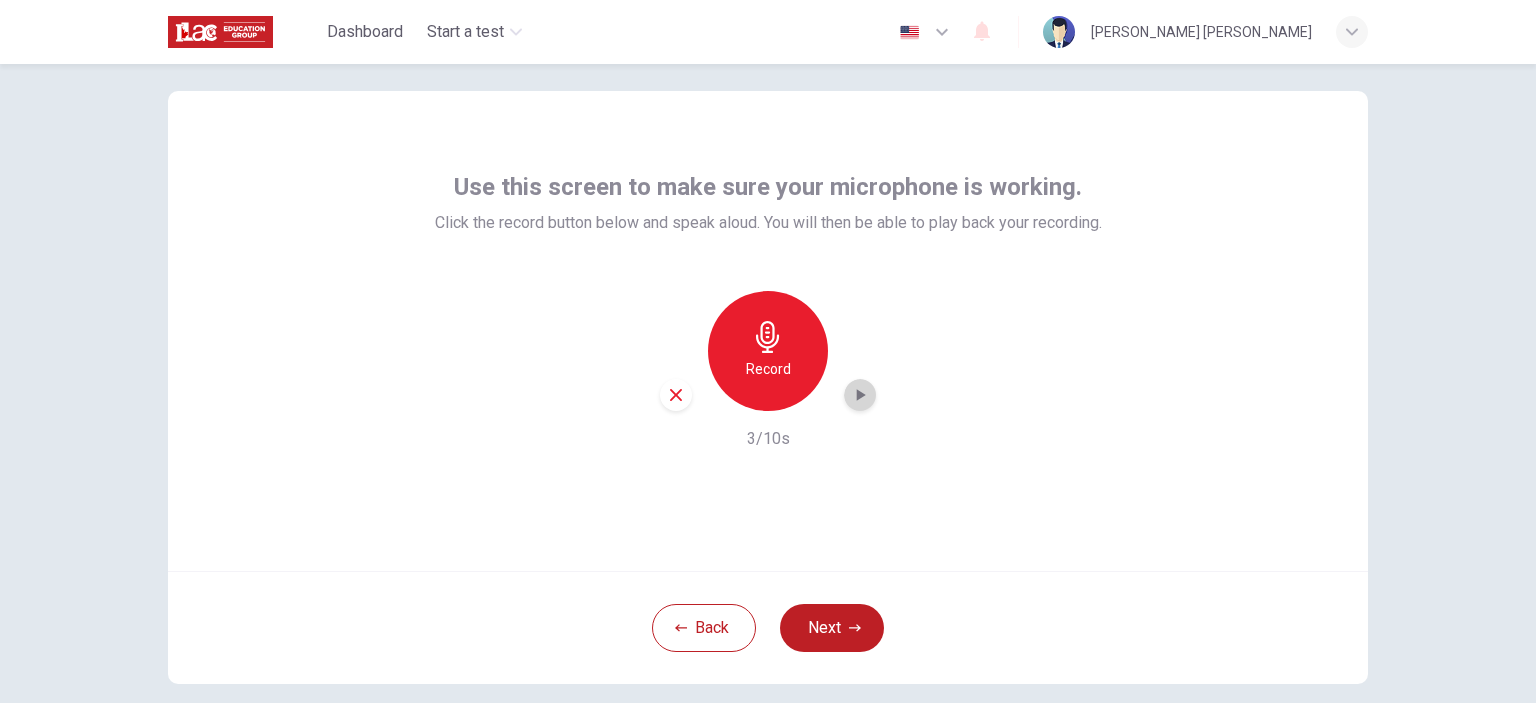 click at bounding box center [860, 395] 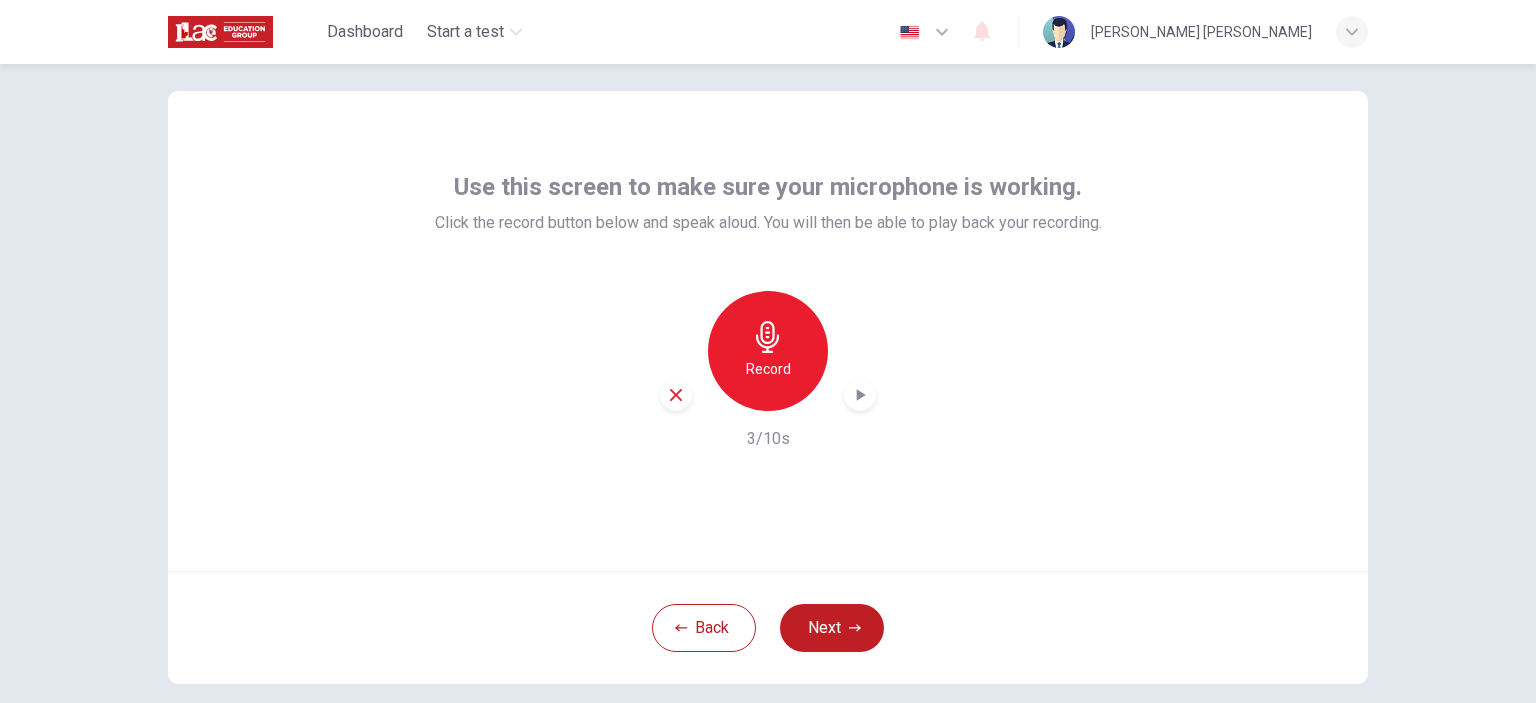 click 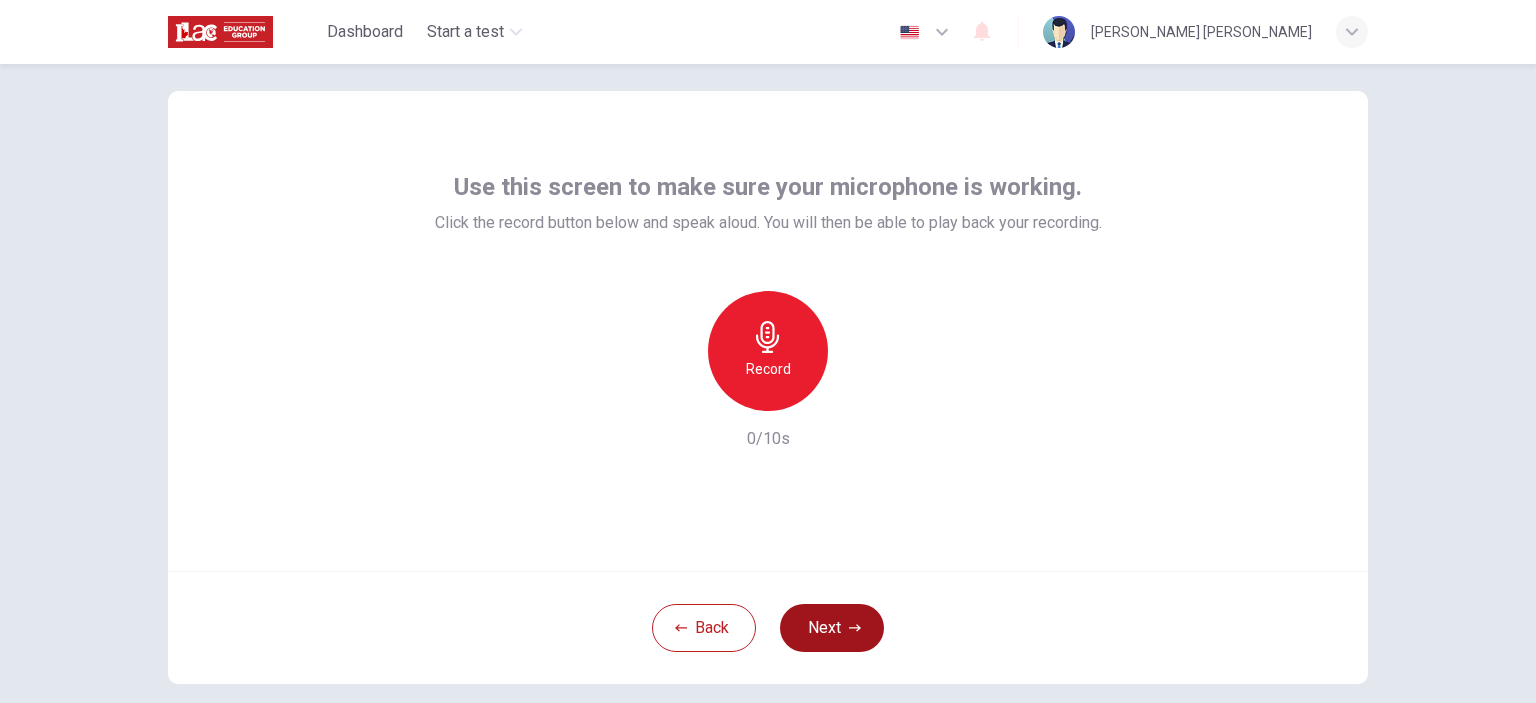 click 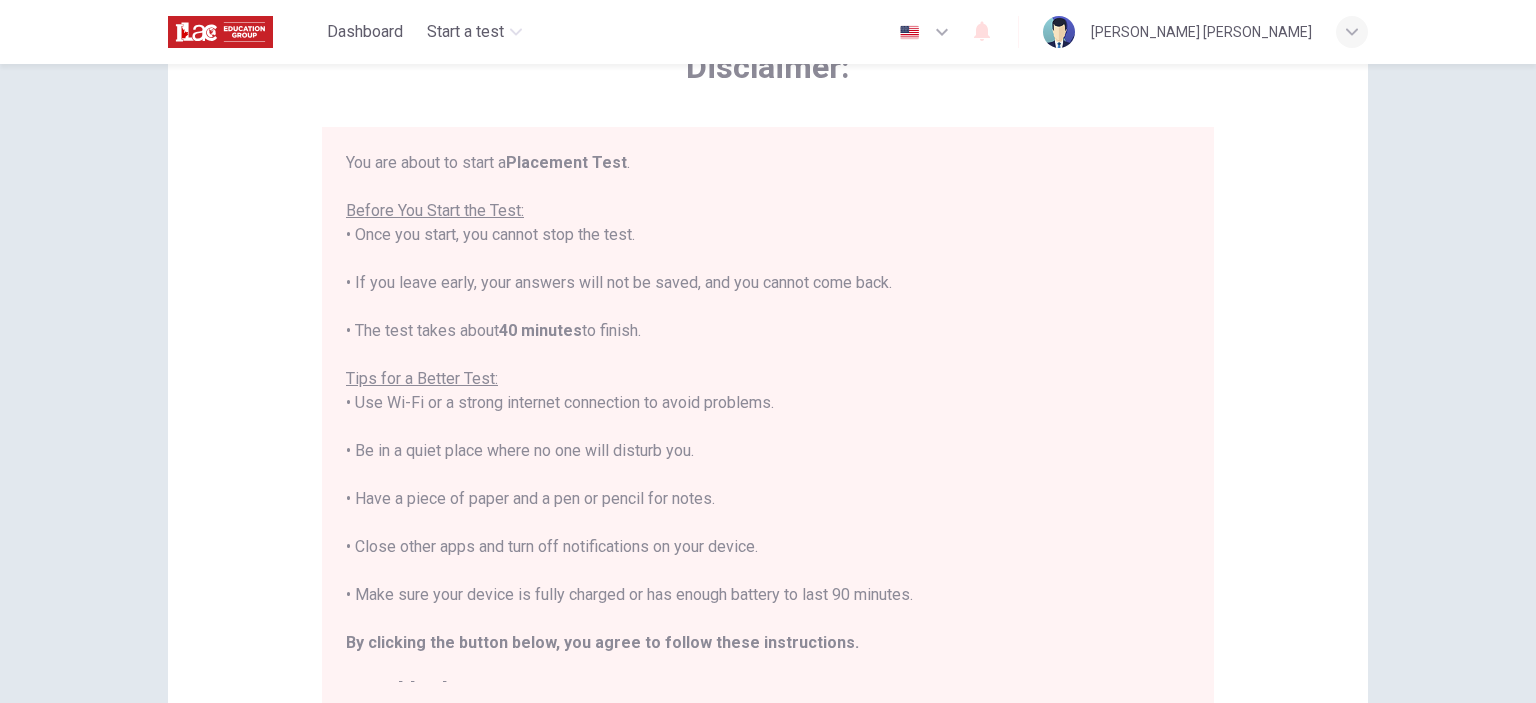 scroll, scrollTop: 229, scrollLeft: 0, axis: vertical 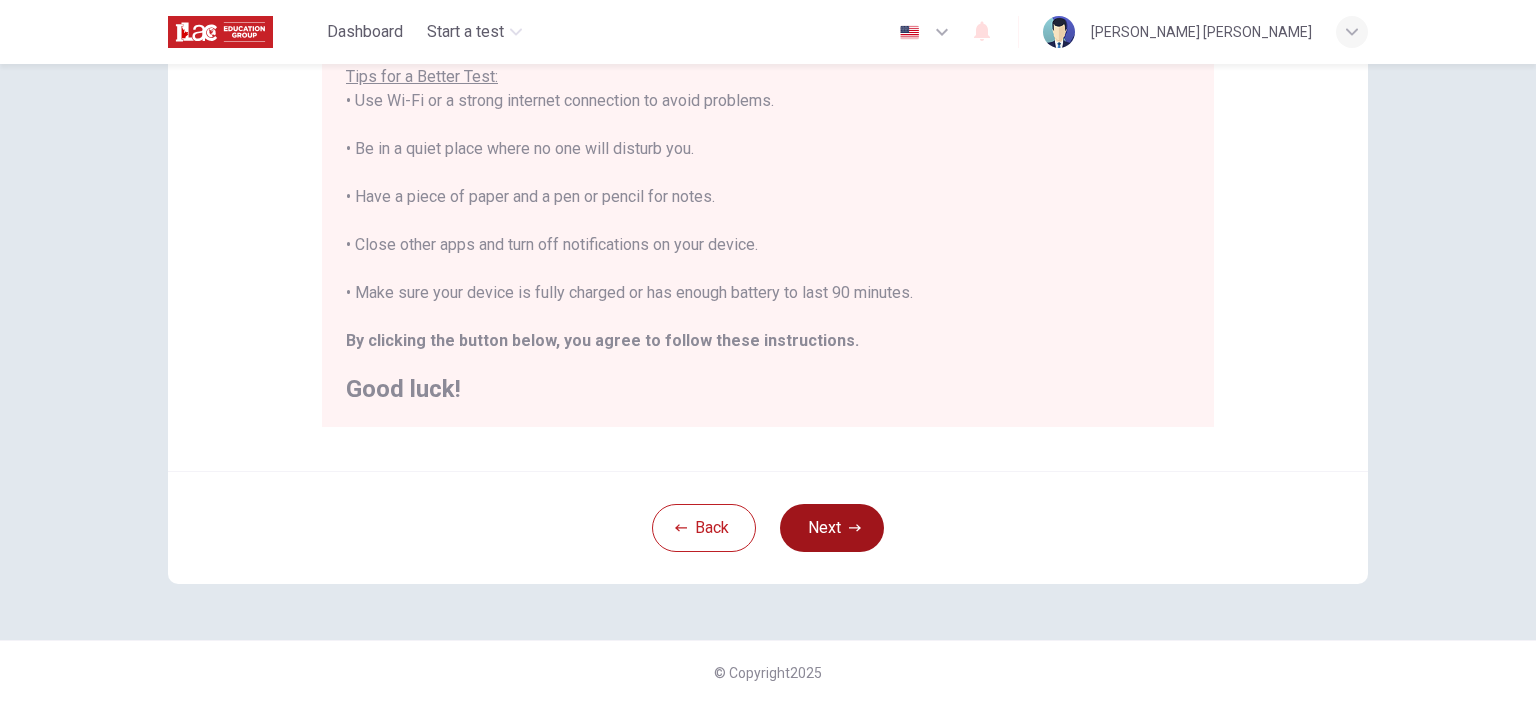 click on "Next" at bounding box center [832, 528] 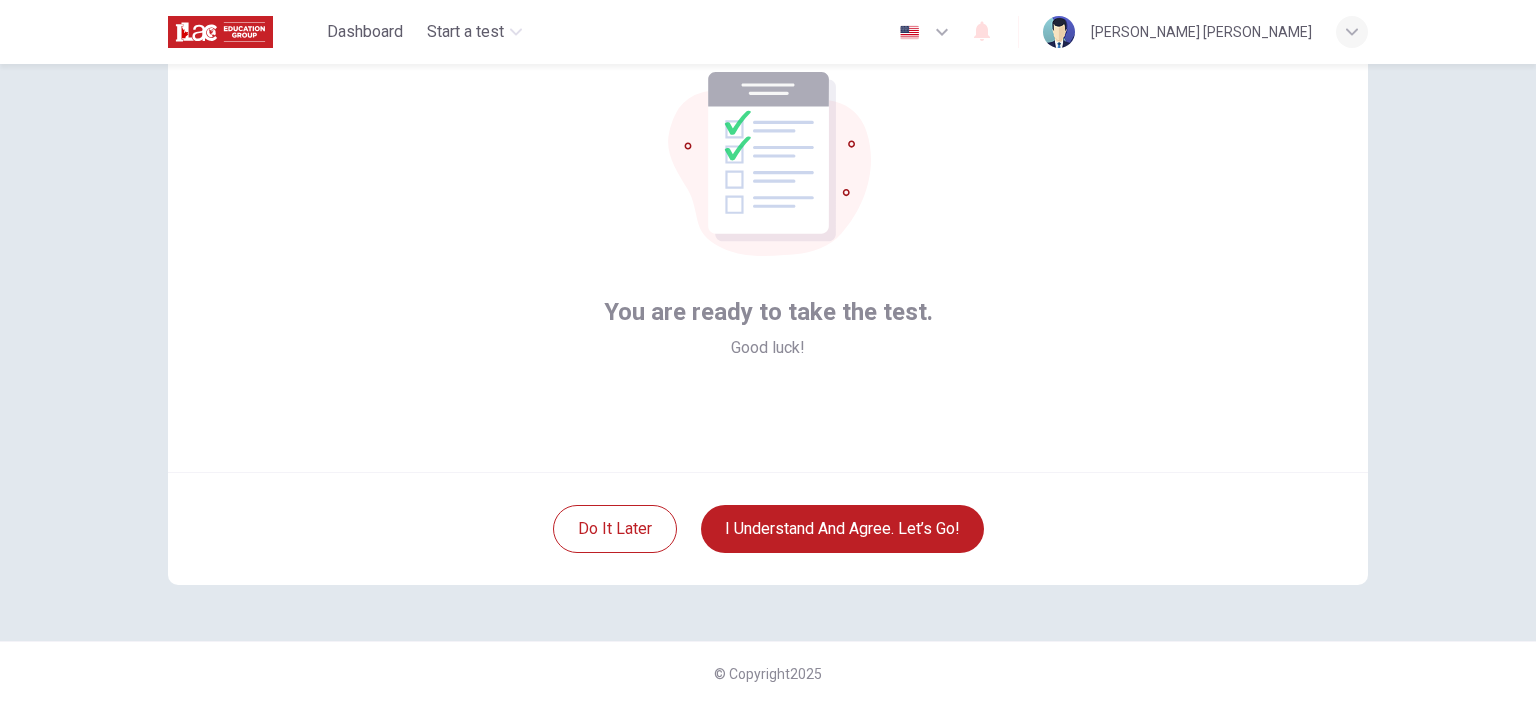 scroll, scrollTop: 129, scrollLeft: 0, axis: vertical 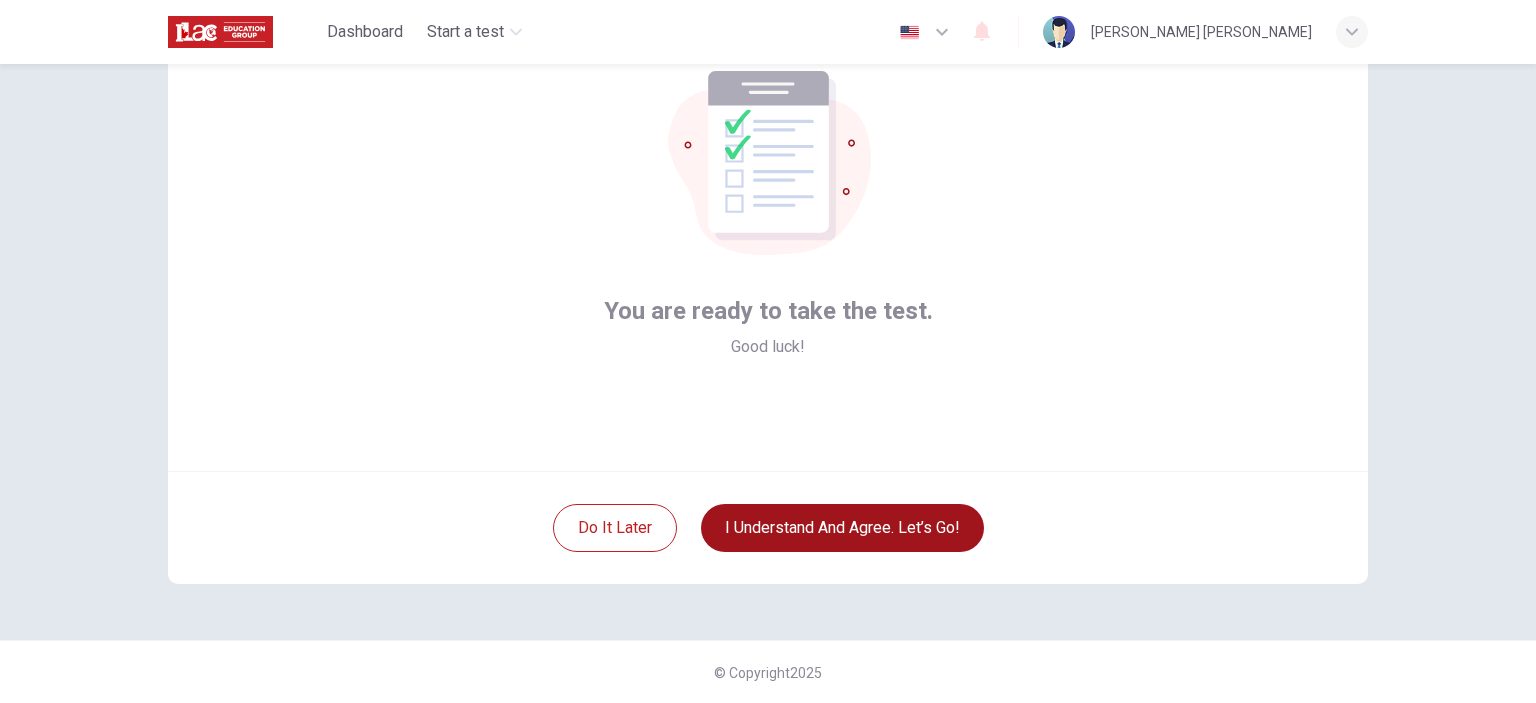 click on "I understand and agree. Let’s go!" at bounding box center [842, 528] 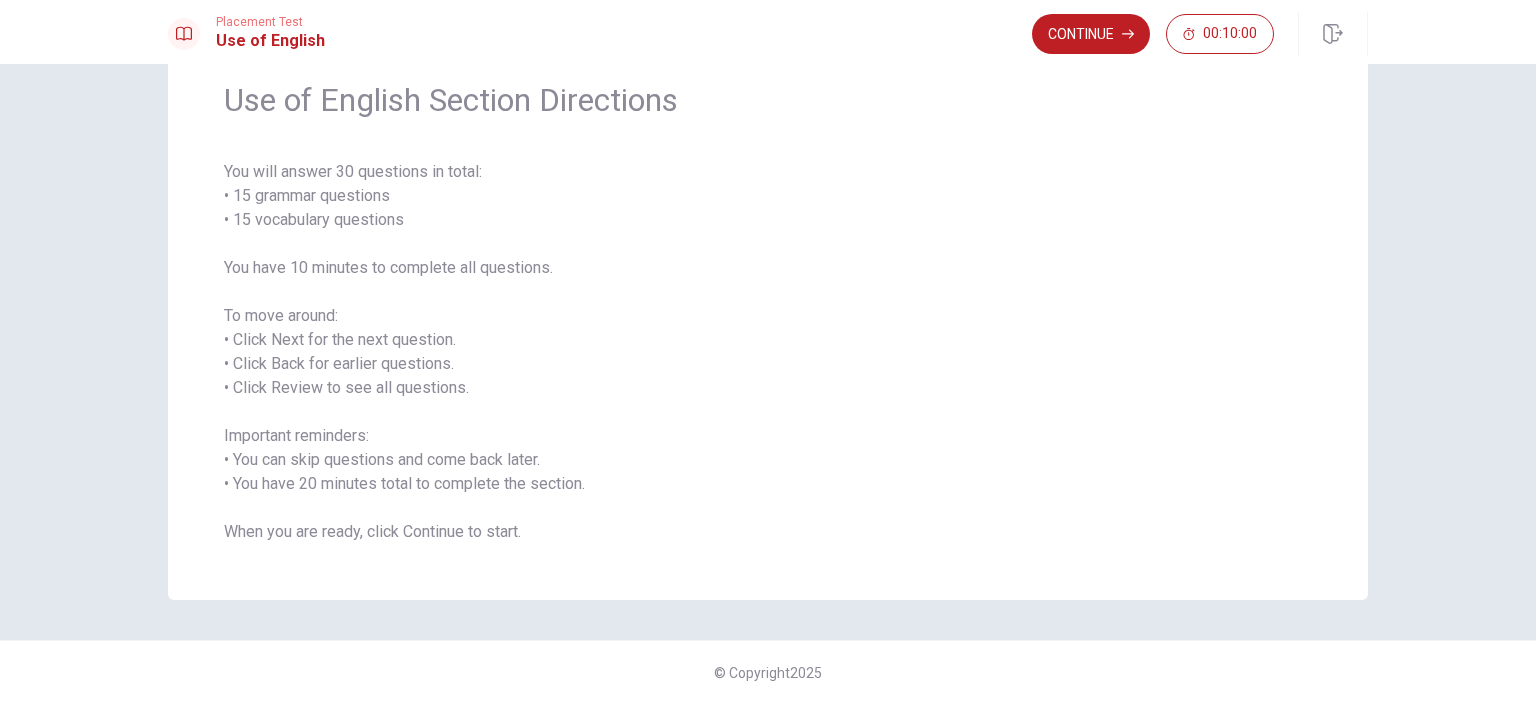 scroll, scrollTop: 0, scrollLeft: 0, axis: both 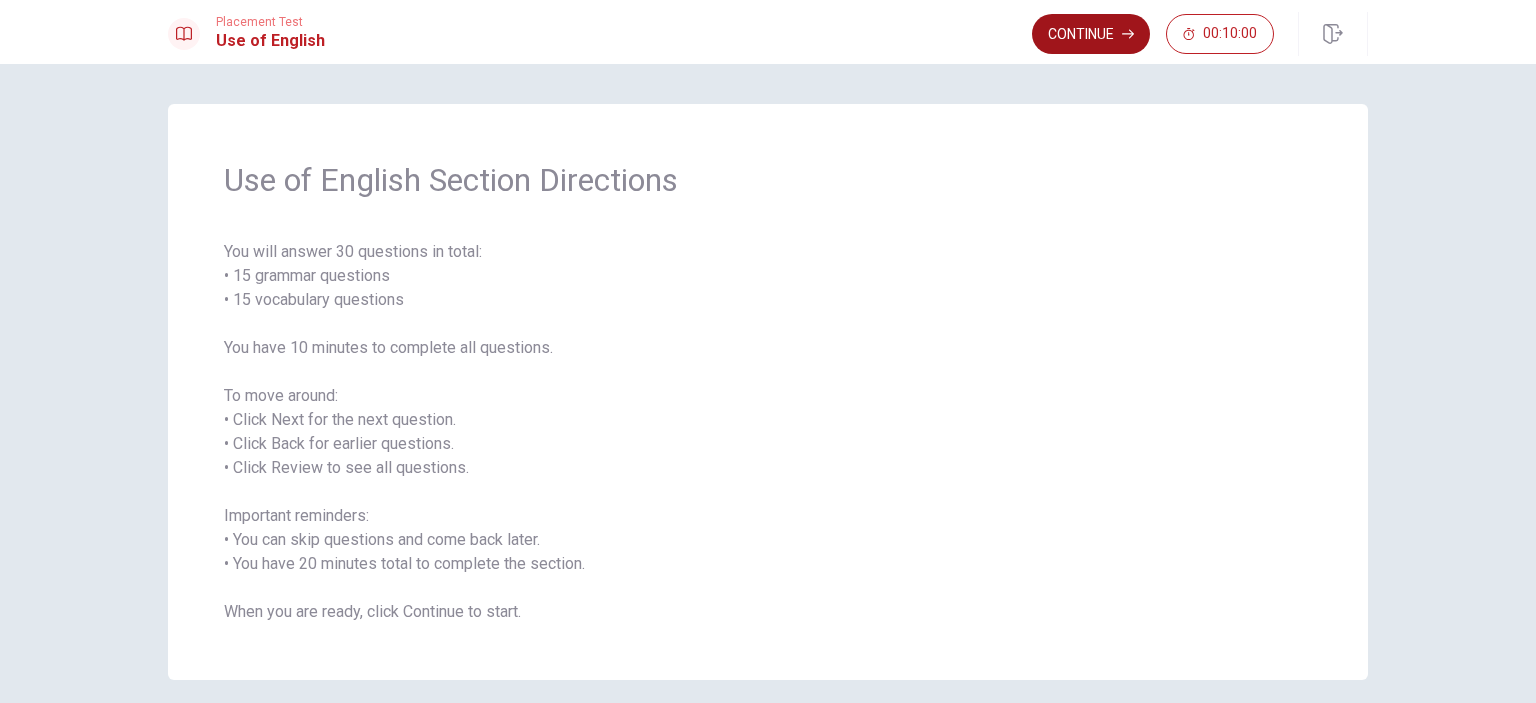 click on "Continue" at bounding box center [1091, 34] 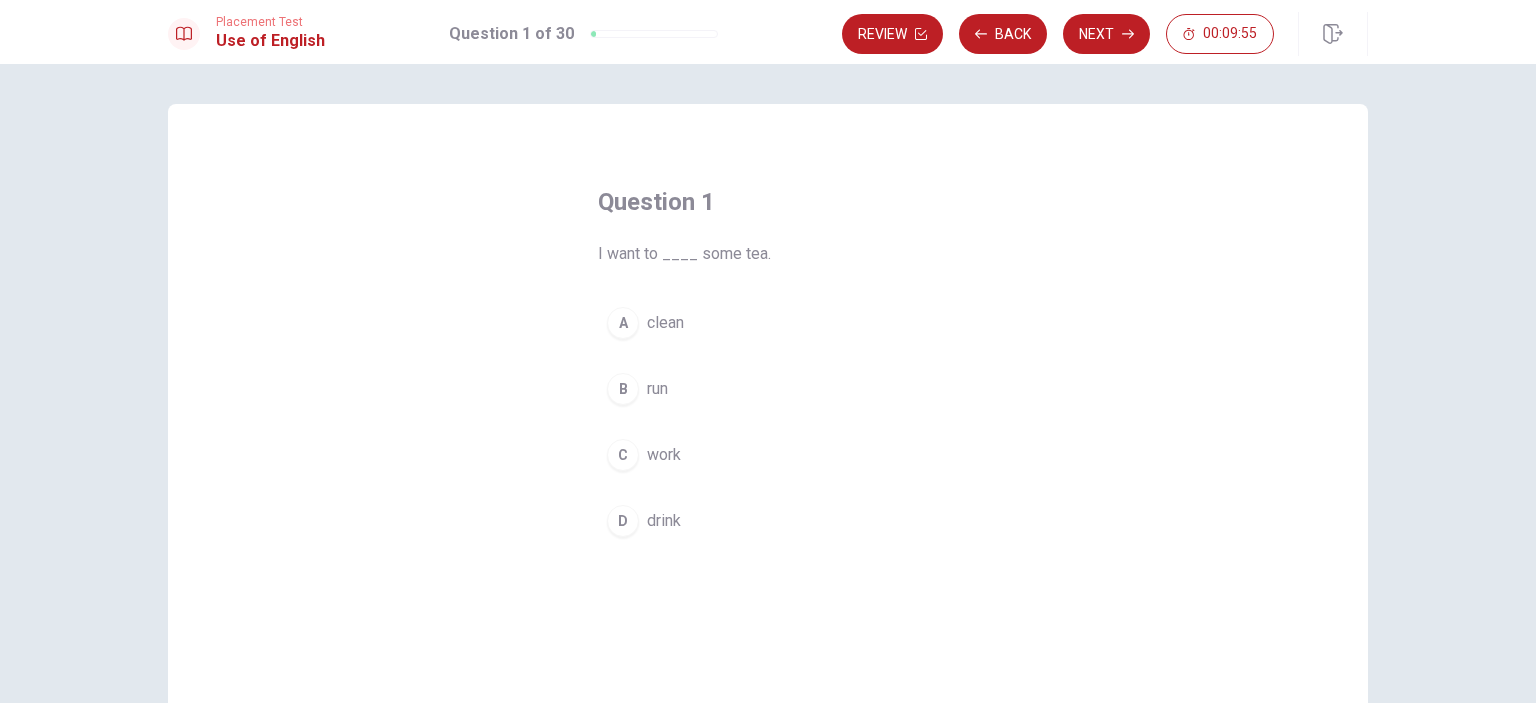 click on "D" at bounding box center [623, 521] 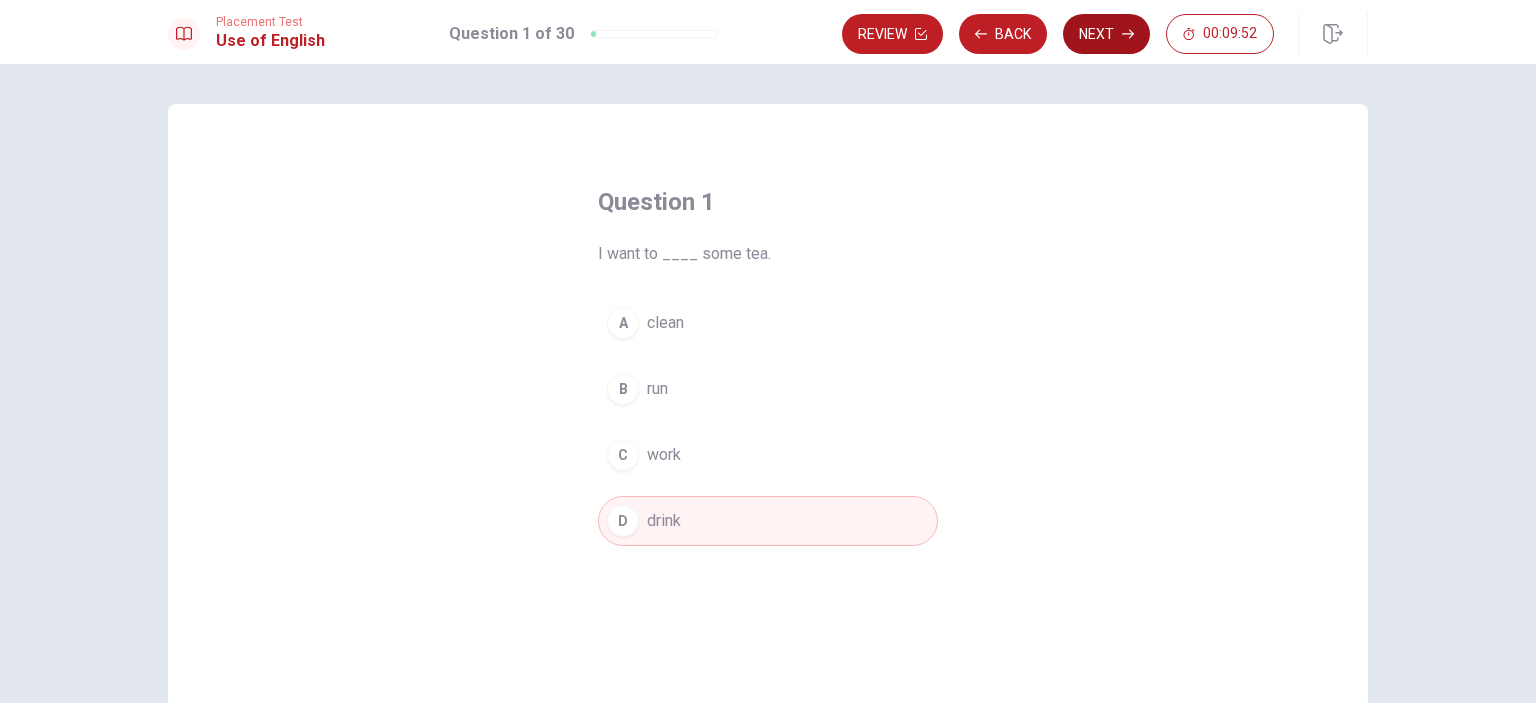 click on "Next" at bounding box center (1106, 34) 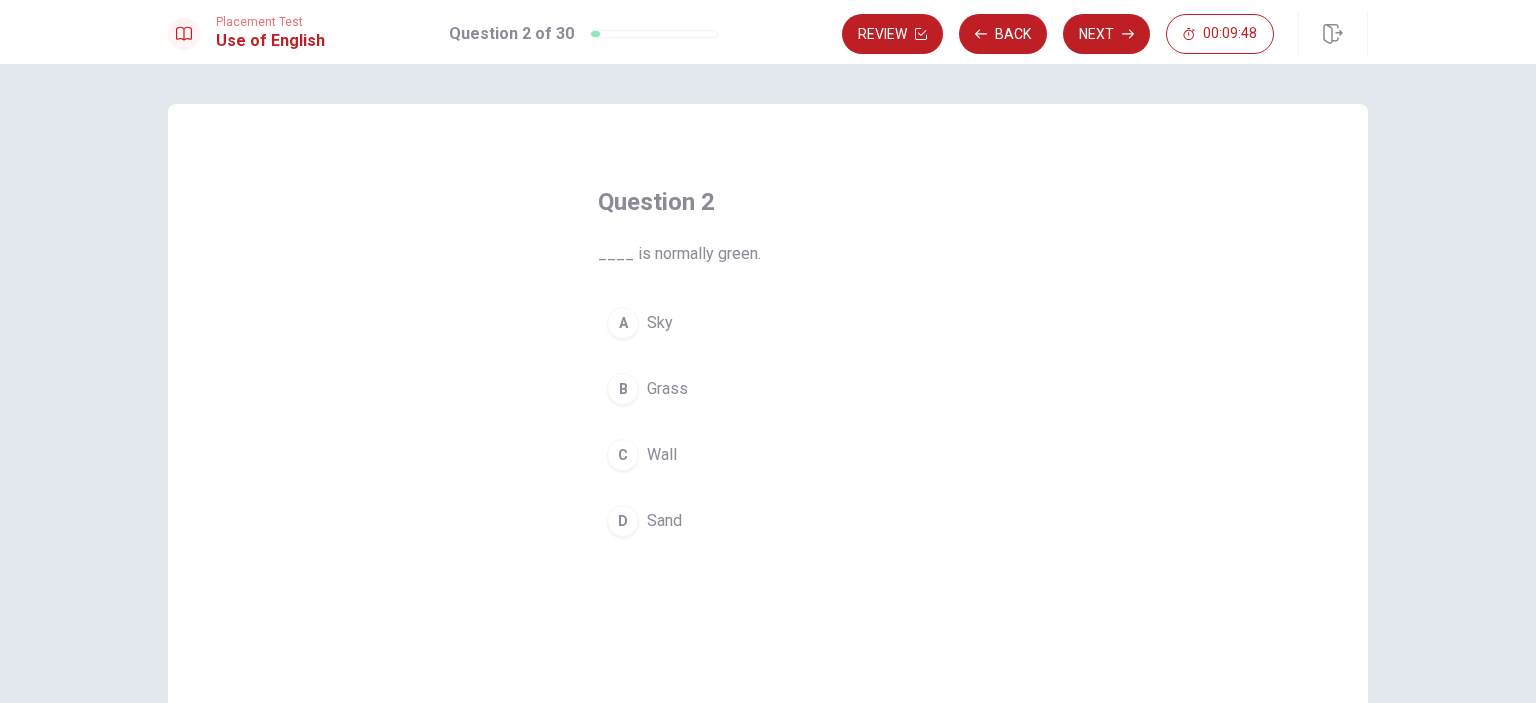 click on "B" at bounding box center (623, 389) 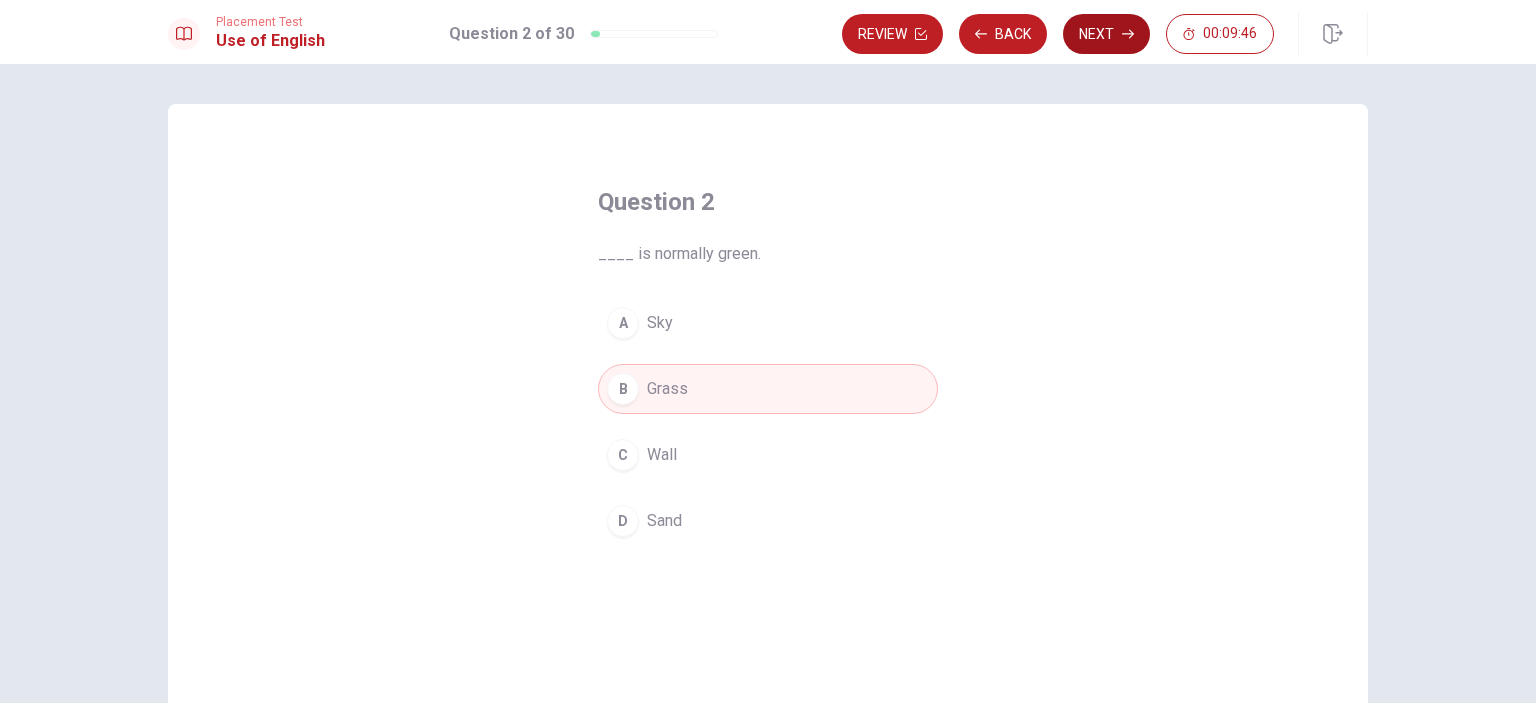 click on "Next" at bounding box center [1106, 34] 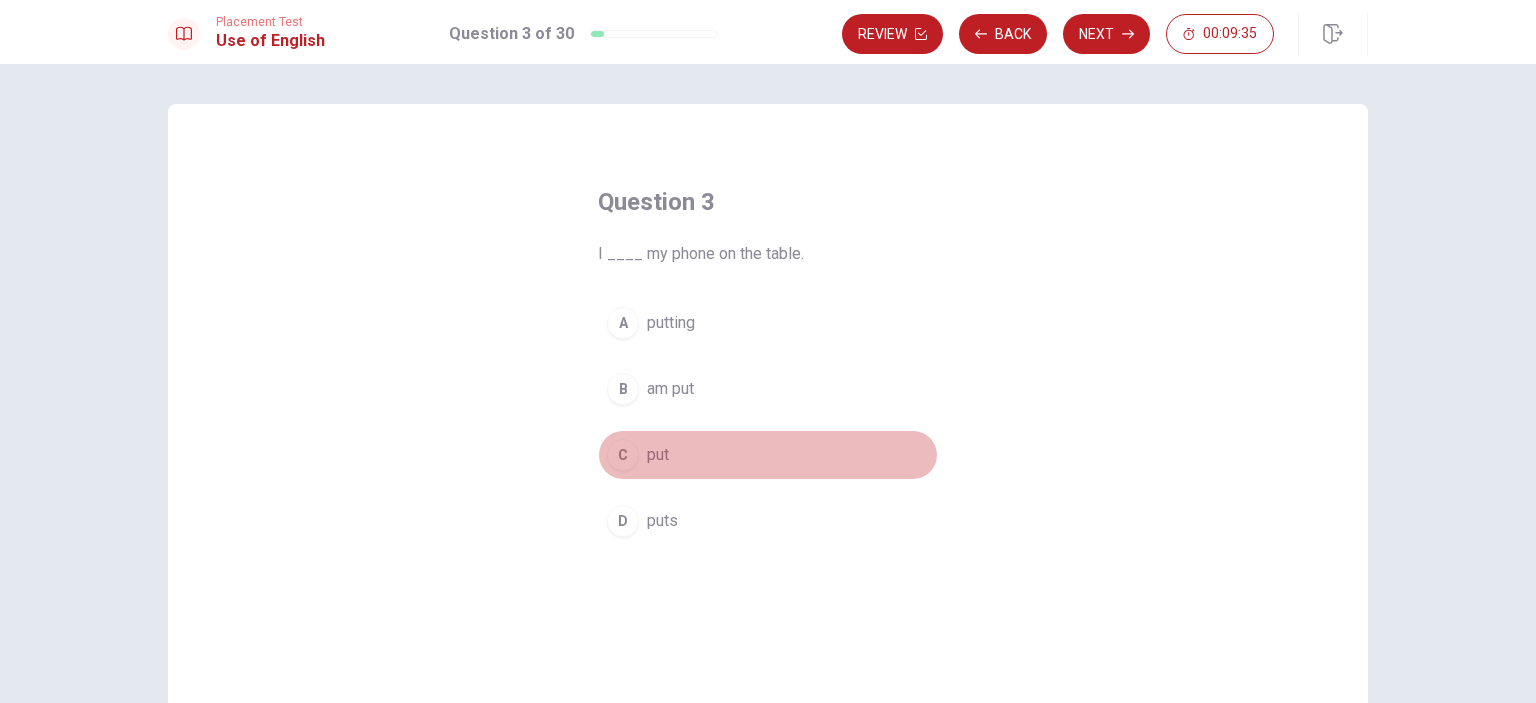 click on "C" at bounding box center [623, 455] 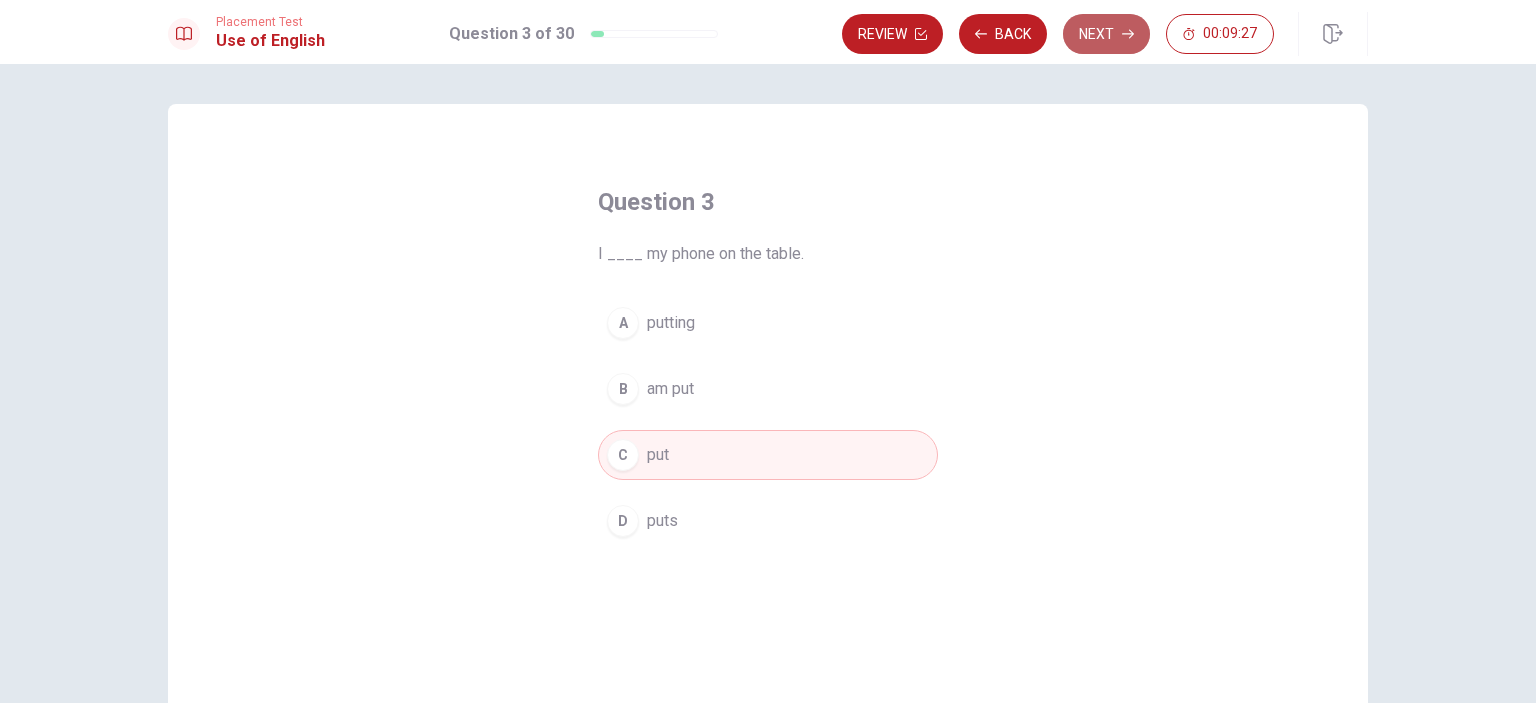 click on "Next" at bounding box center (1106, 34) 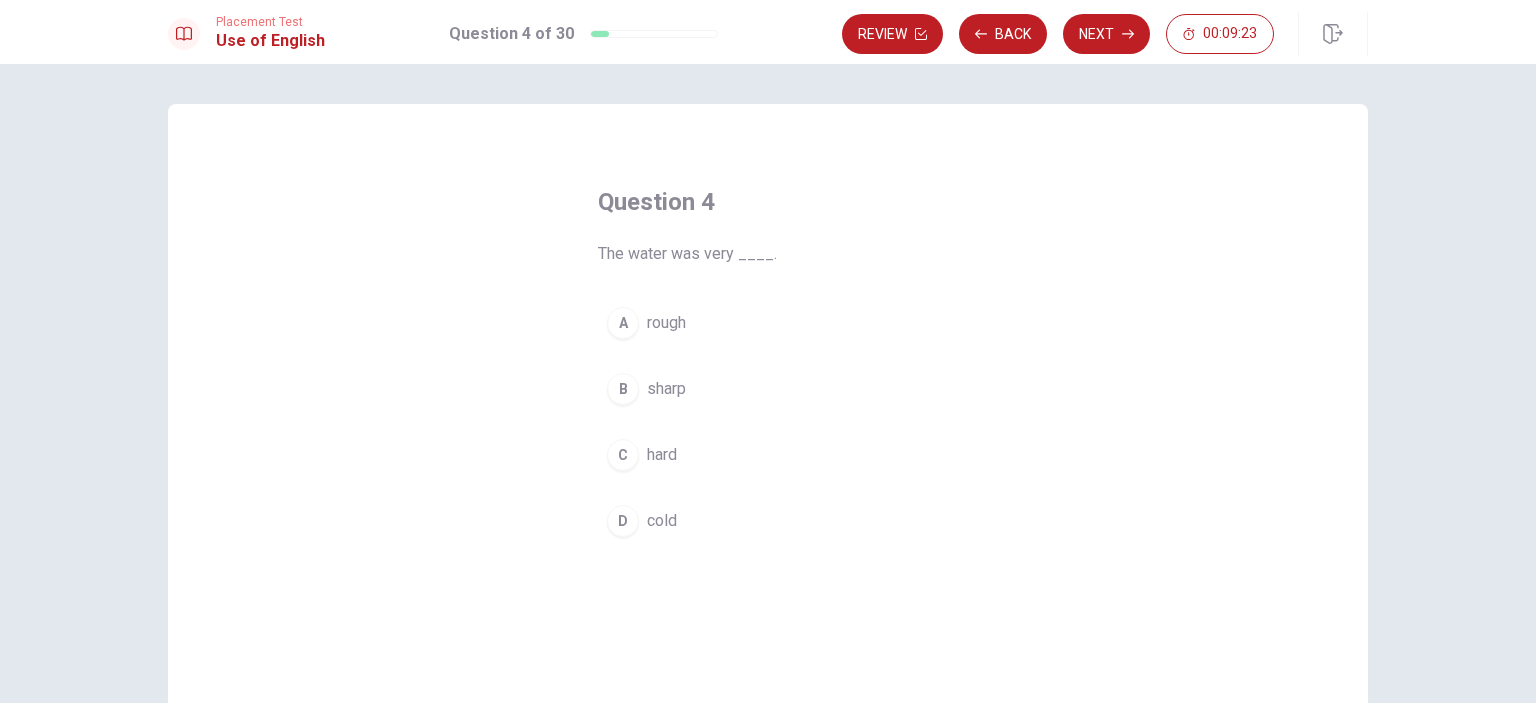 click on "D" at bounding box center (623, 521) 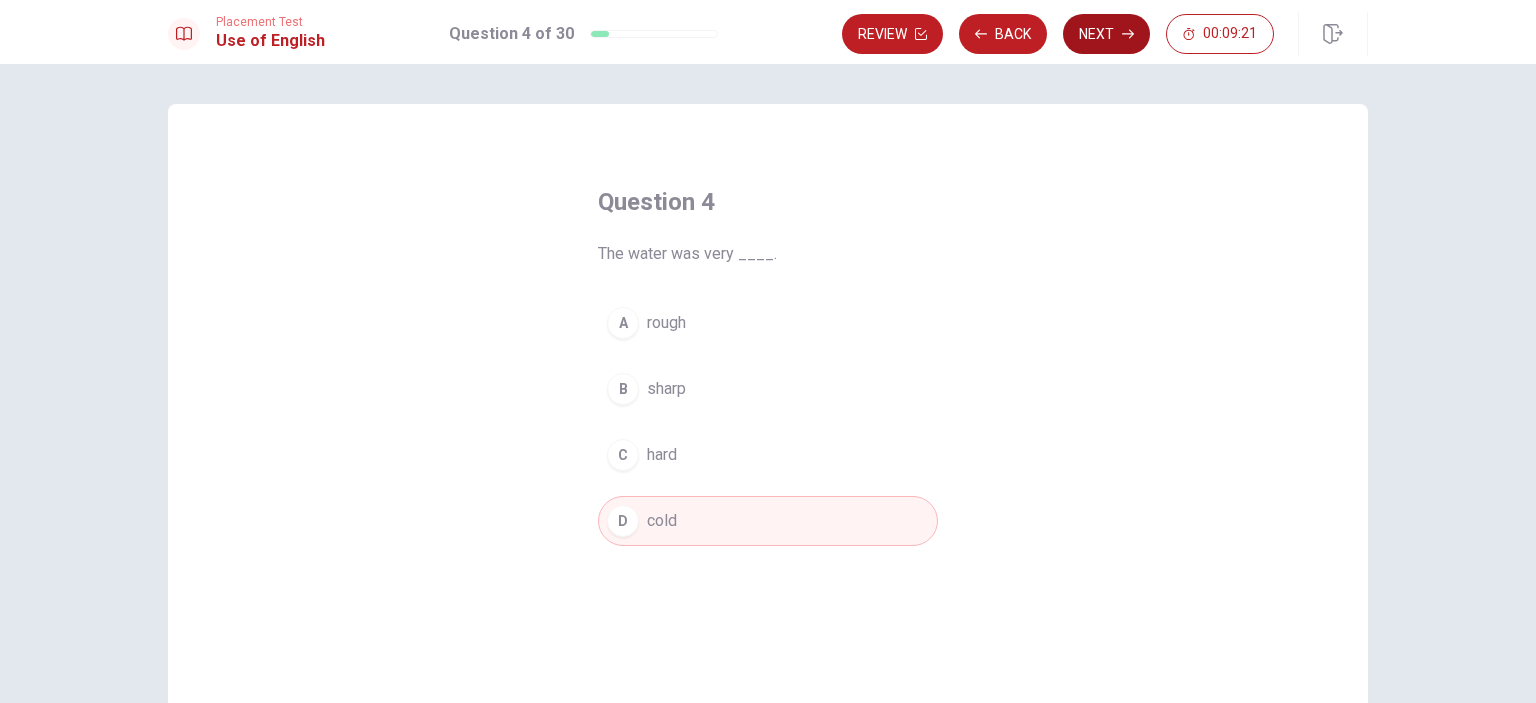 click on "Next" at bounding box center [1106, 34] 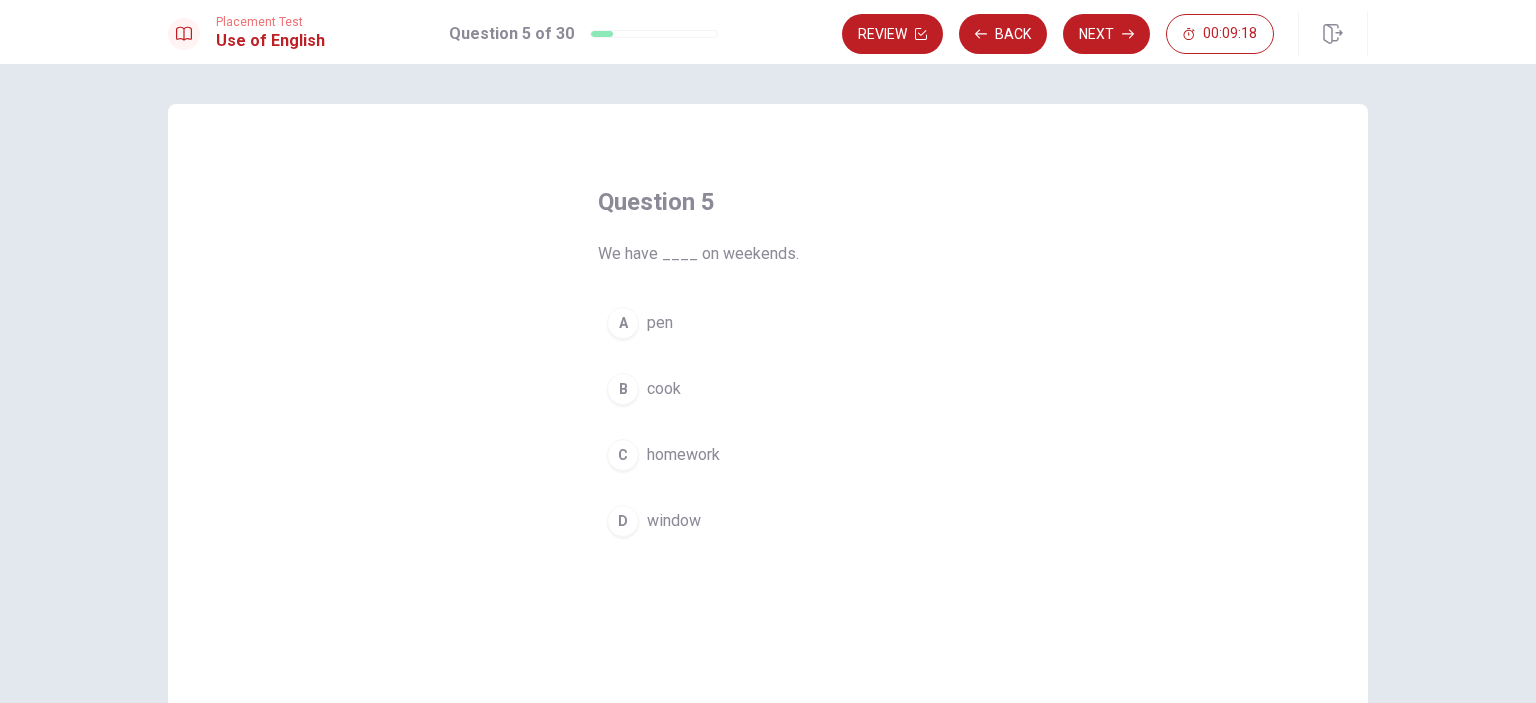 click on "C" at bounding box center (623, 455) 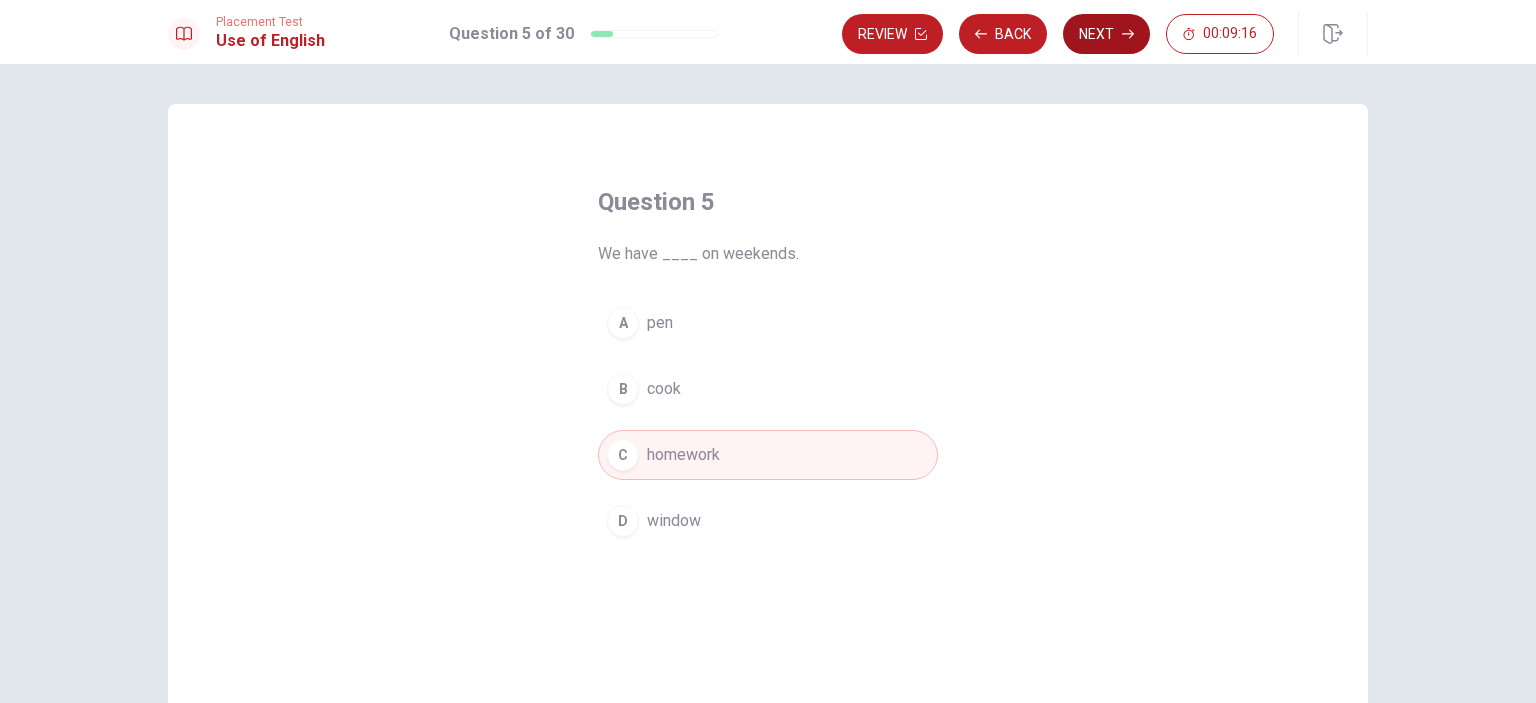 click on "Next" at bounding box center [1106, 34] 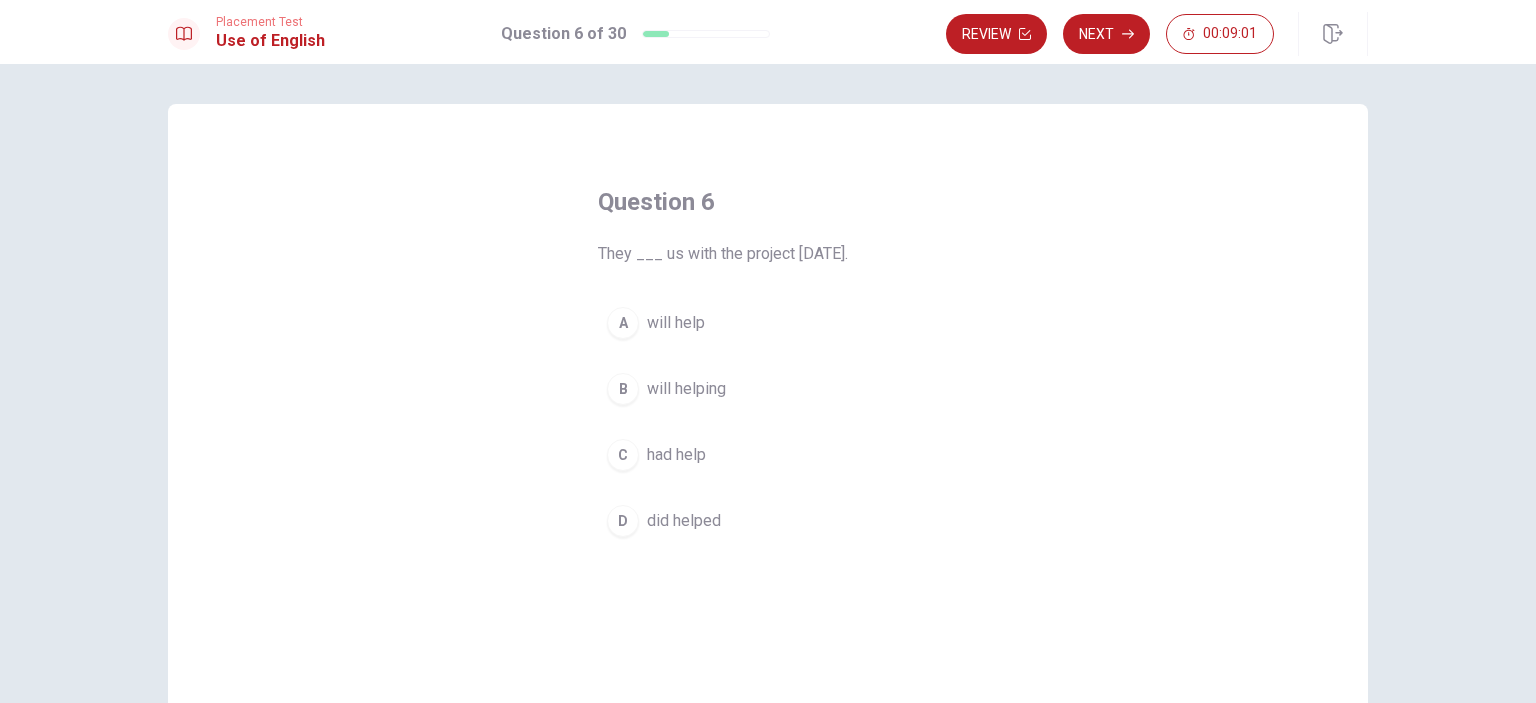 click on "A" at bounding box center (623, 323) 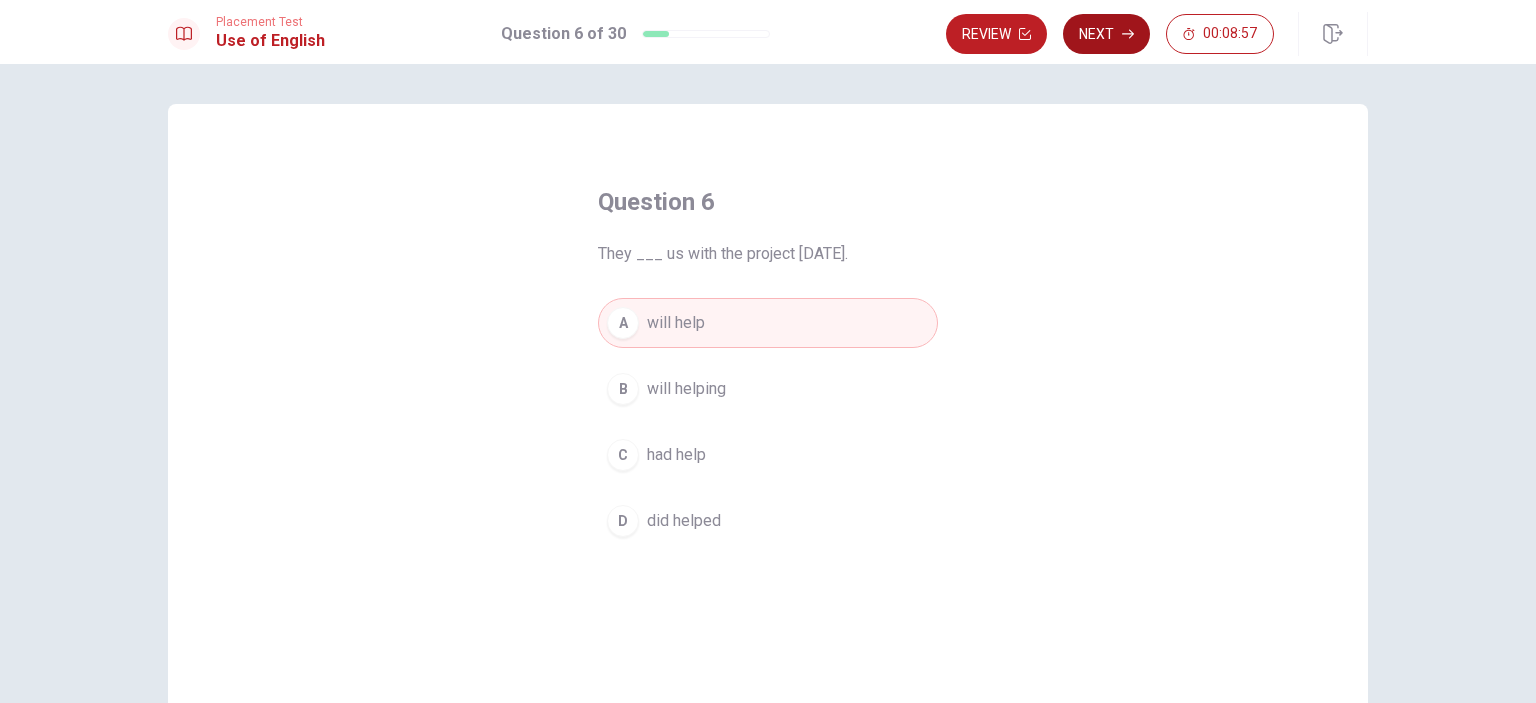 click on "Next" at bounding box center [1106, 34] 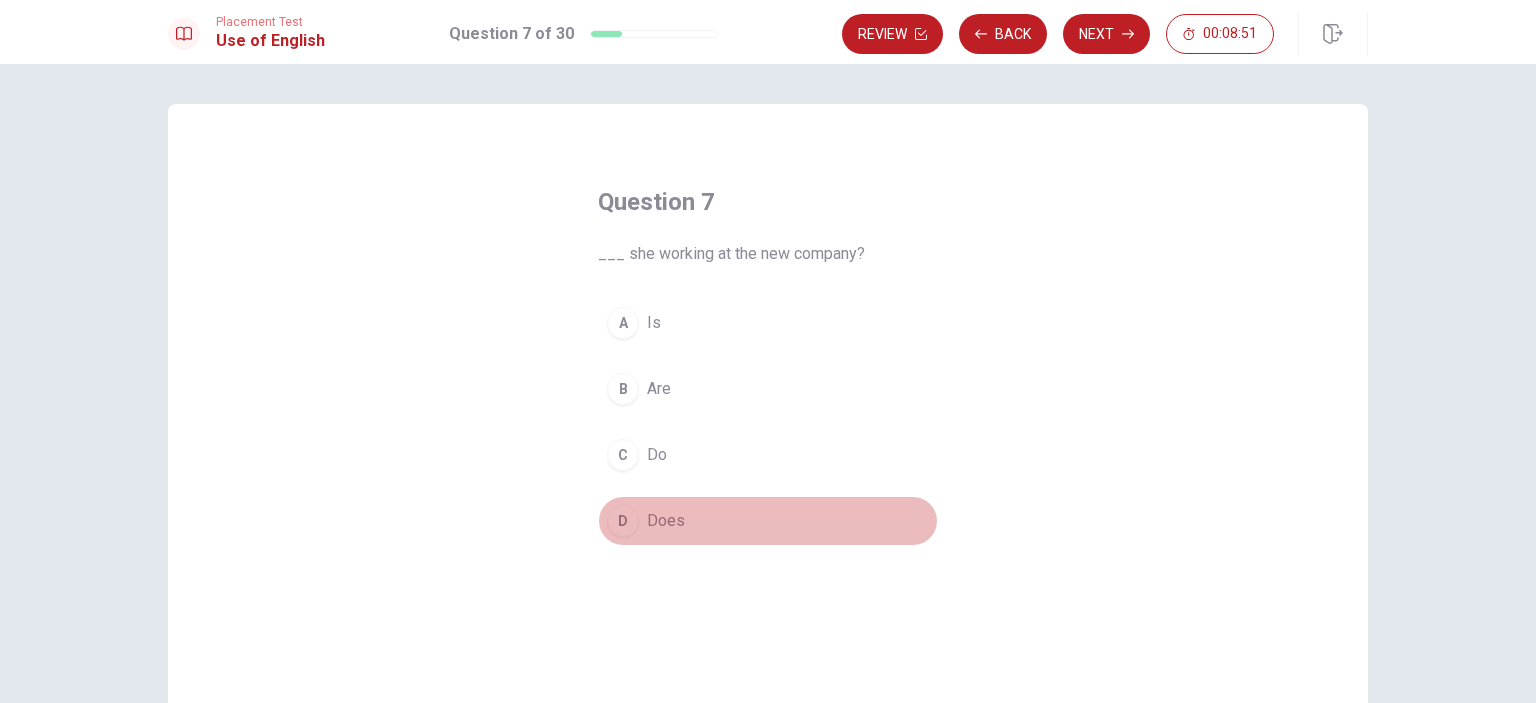 click on "D" at bounding box center [623, 521] 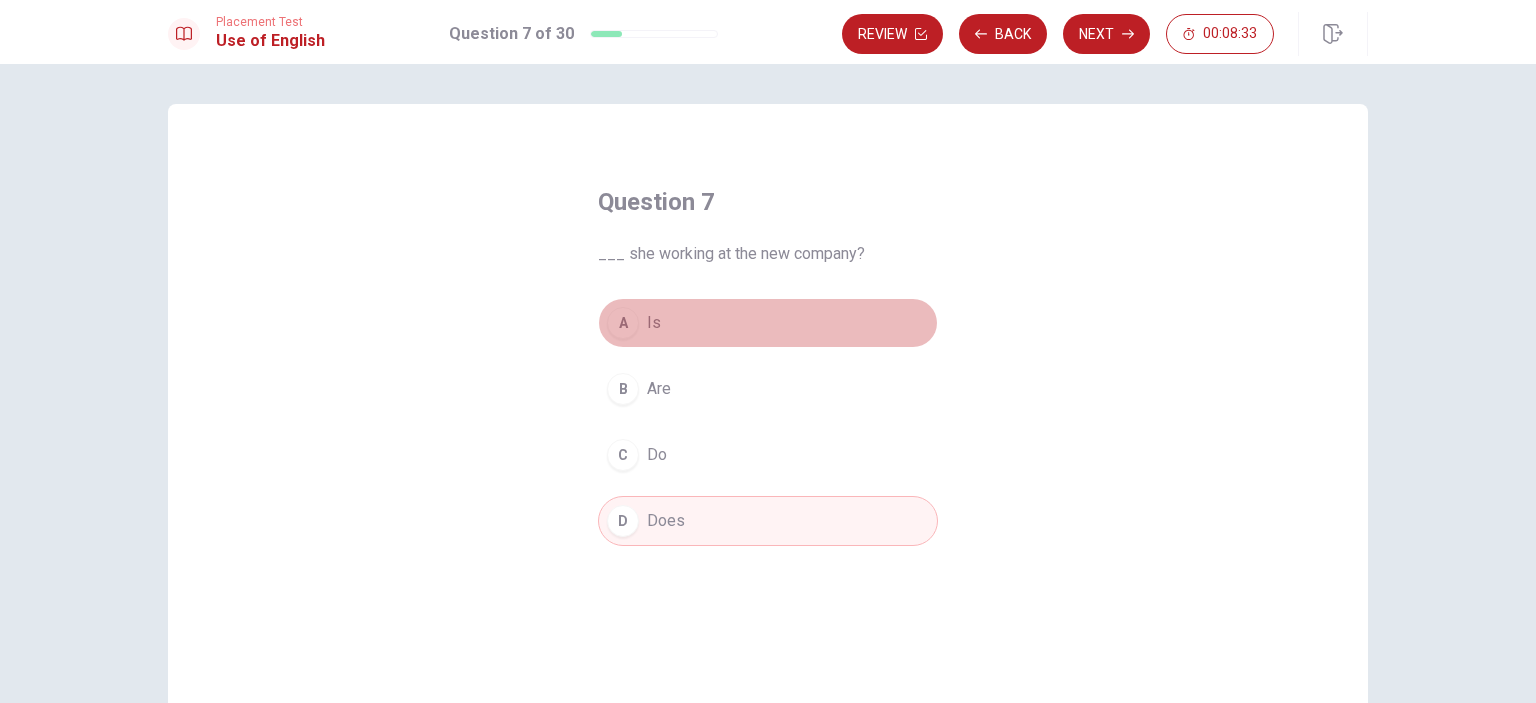 click on "A" at bounding box center [623, 323] 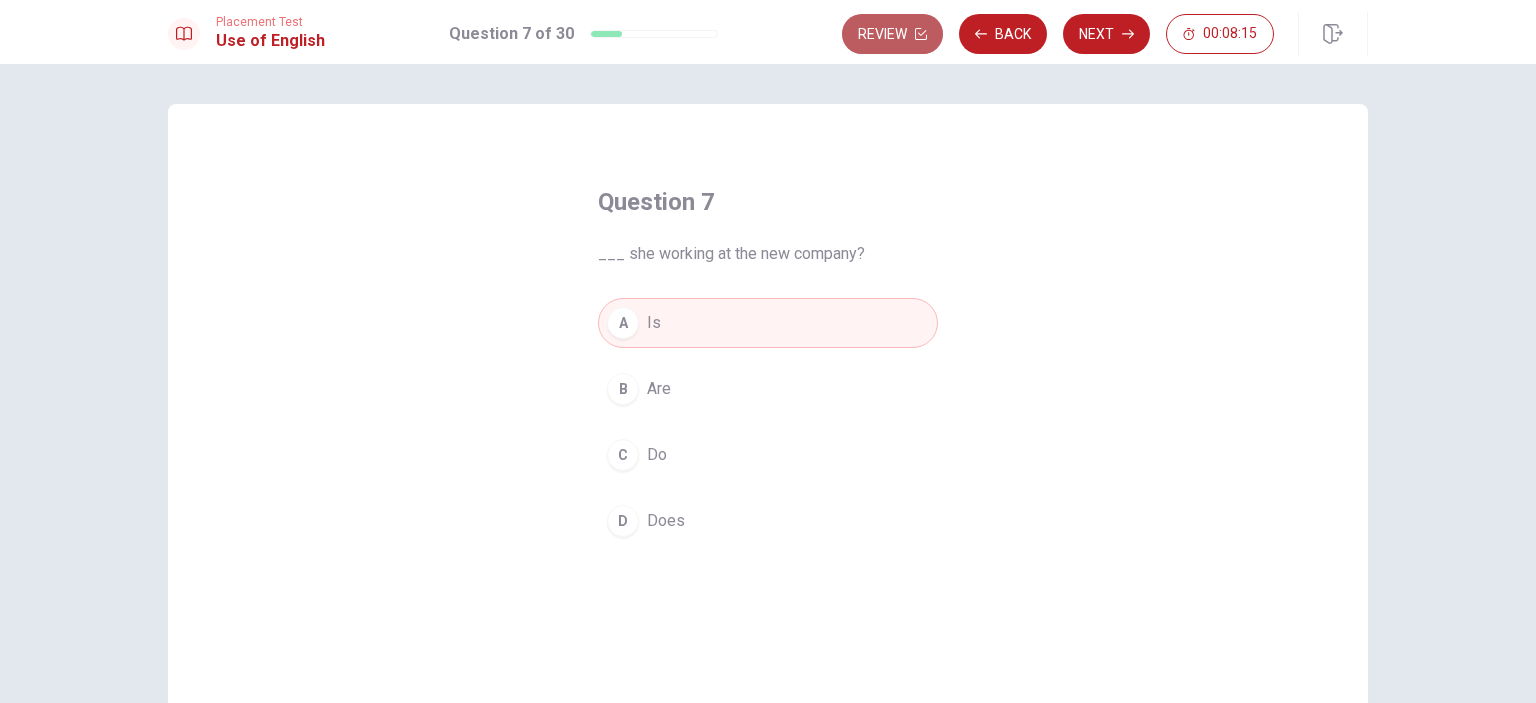 click on "Review" at bounding box center [892, 34] 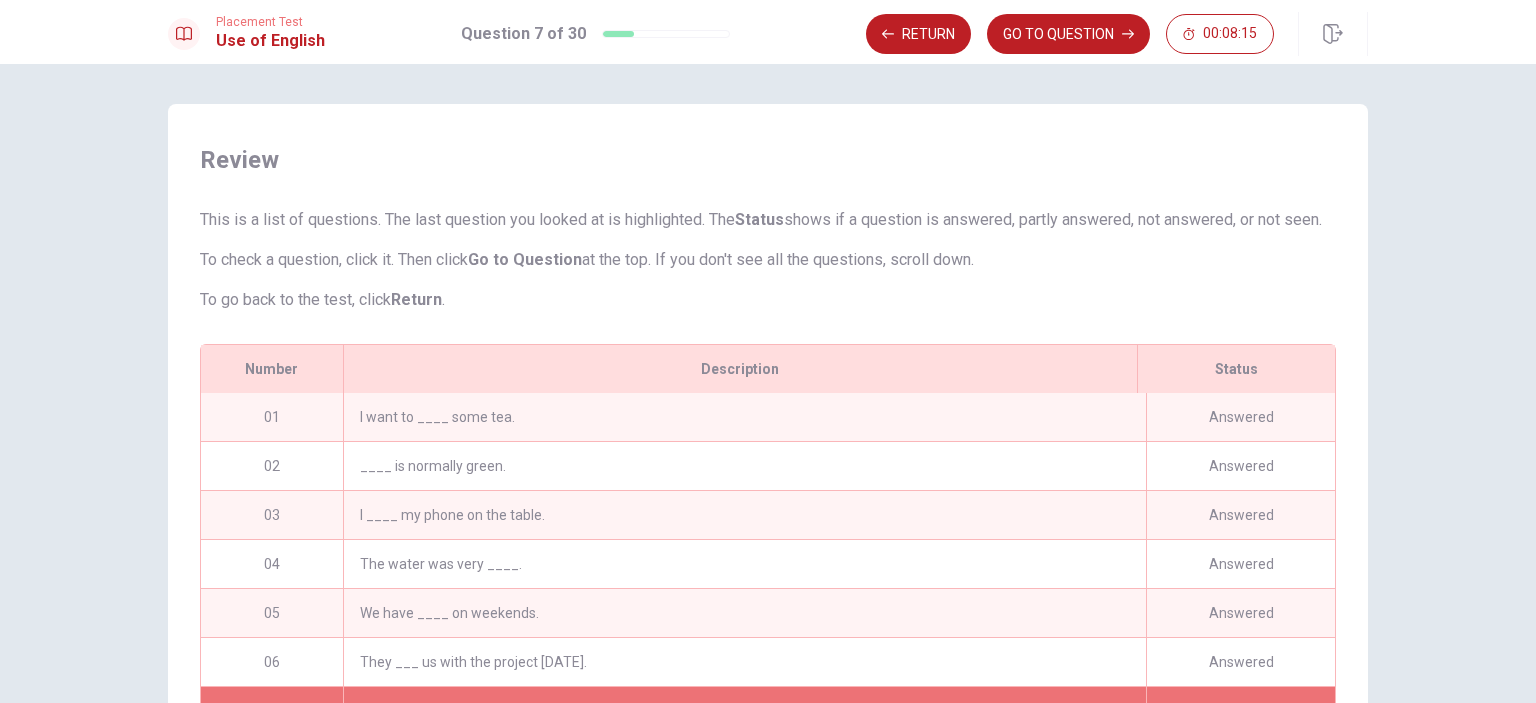 scroll, scrollTop: 272, scrollLeft: 0, axis: vertical 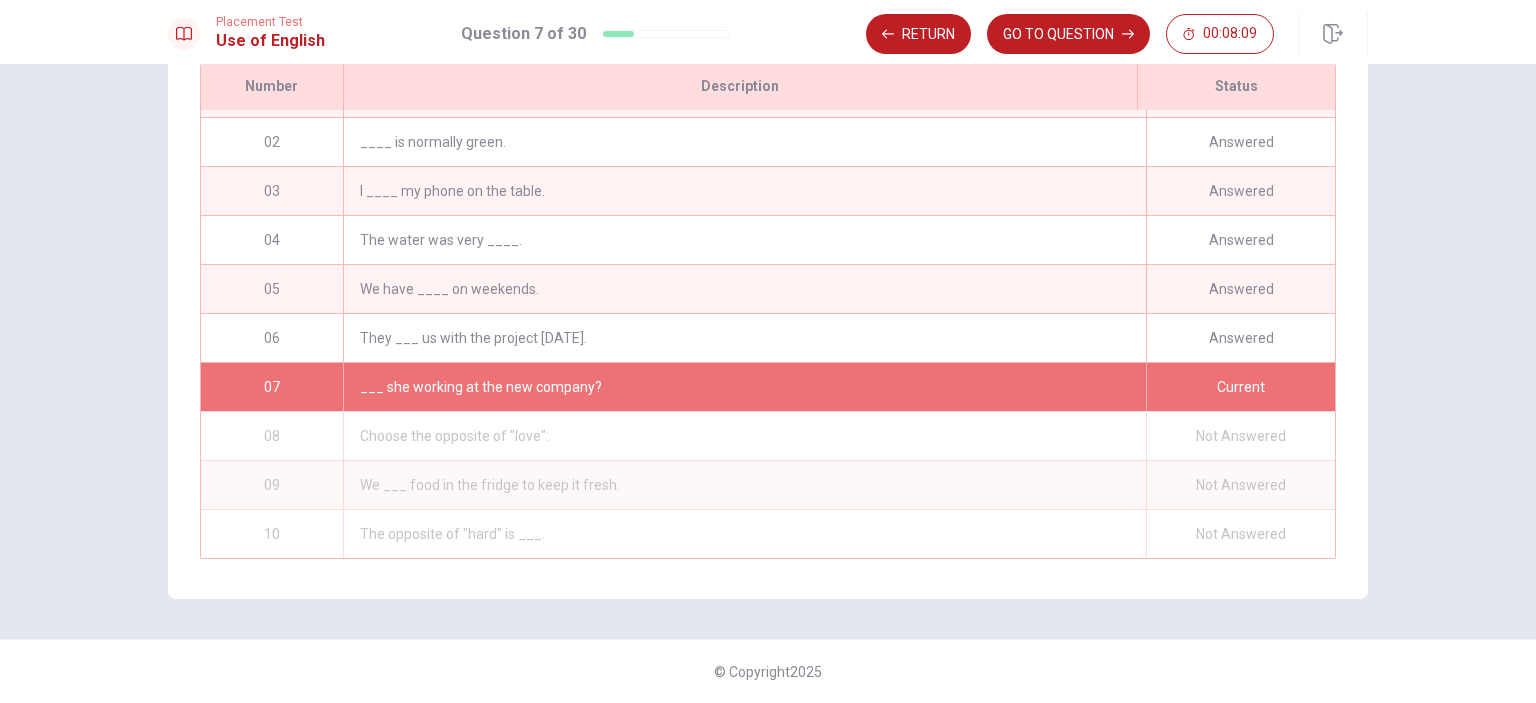 click on "___ she working at the new company?" at bounding box center [744, 387] 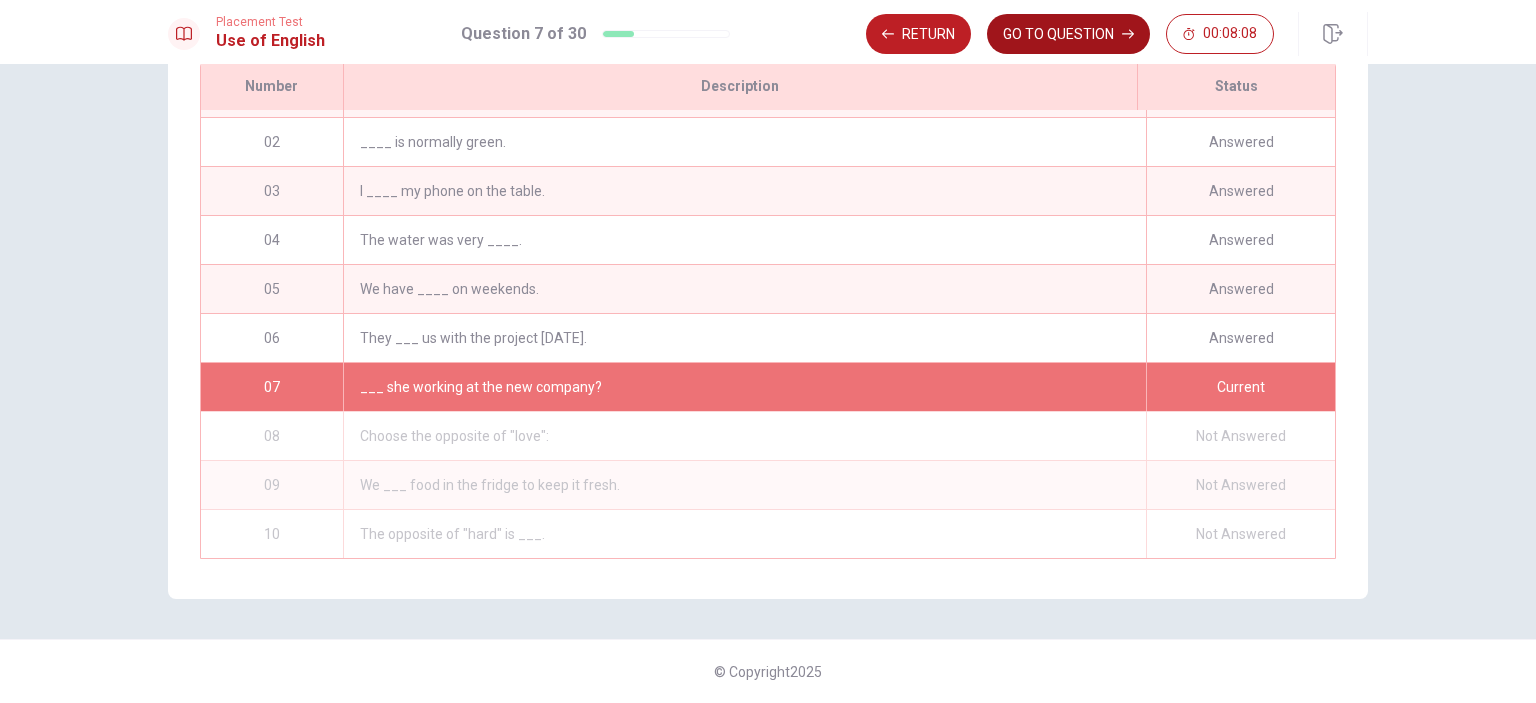 click on "GO TO QUESTION" at bounding box center (1068, 34) 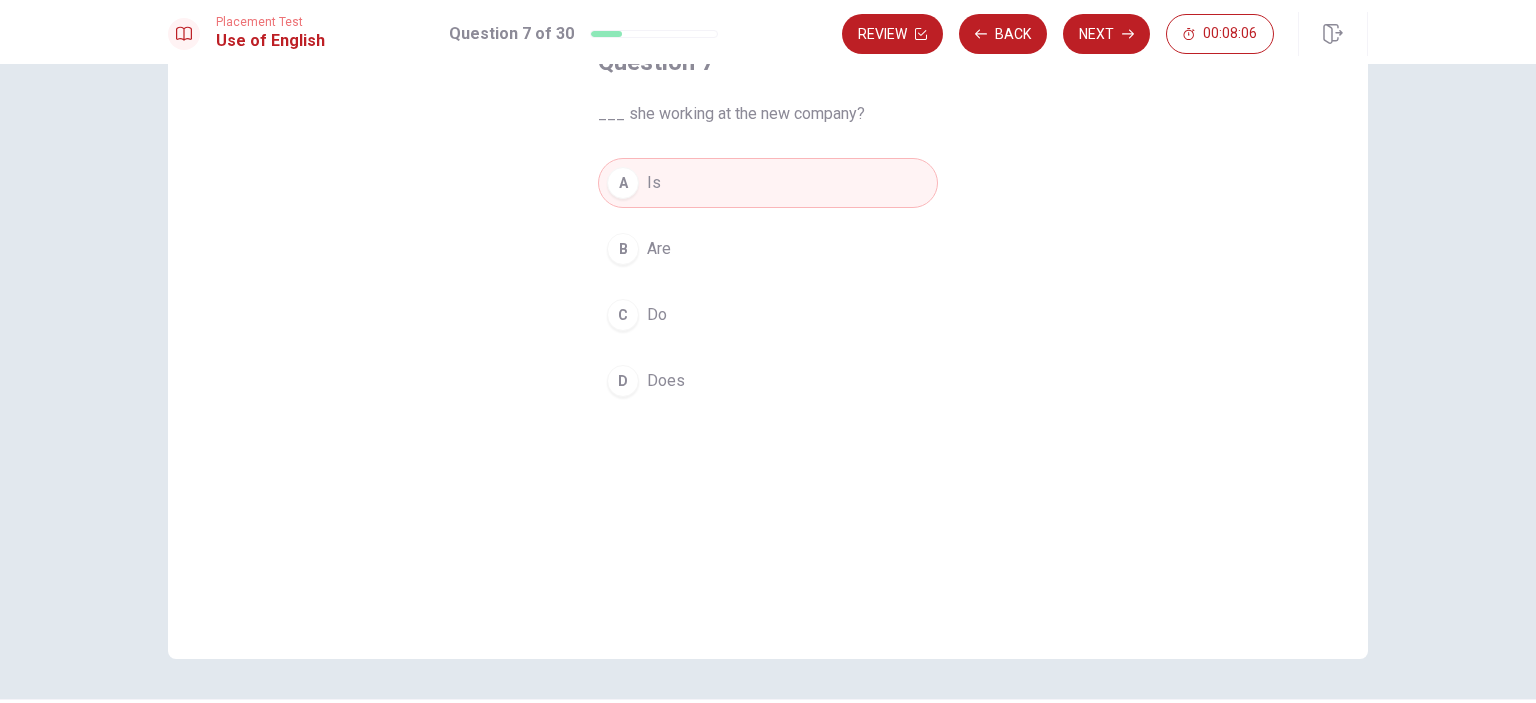 scroll, scrollTop: 0, scrollLeft: 0, axis: both 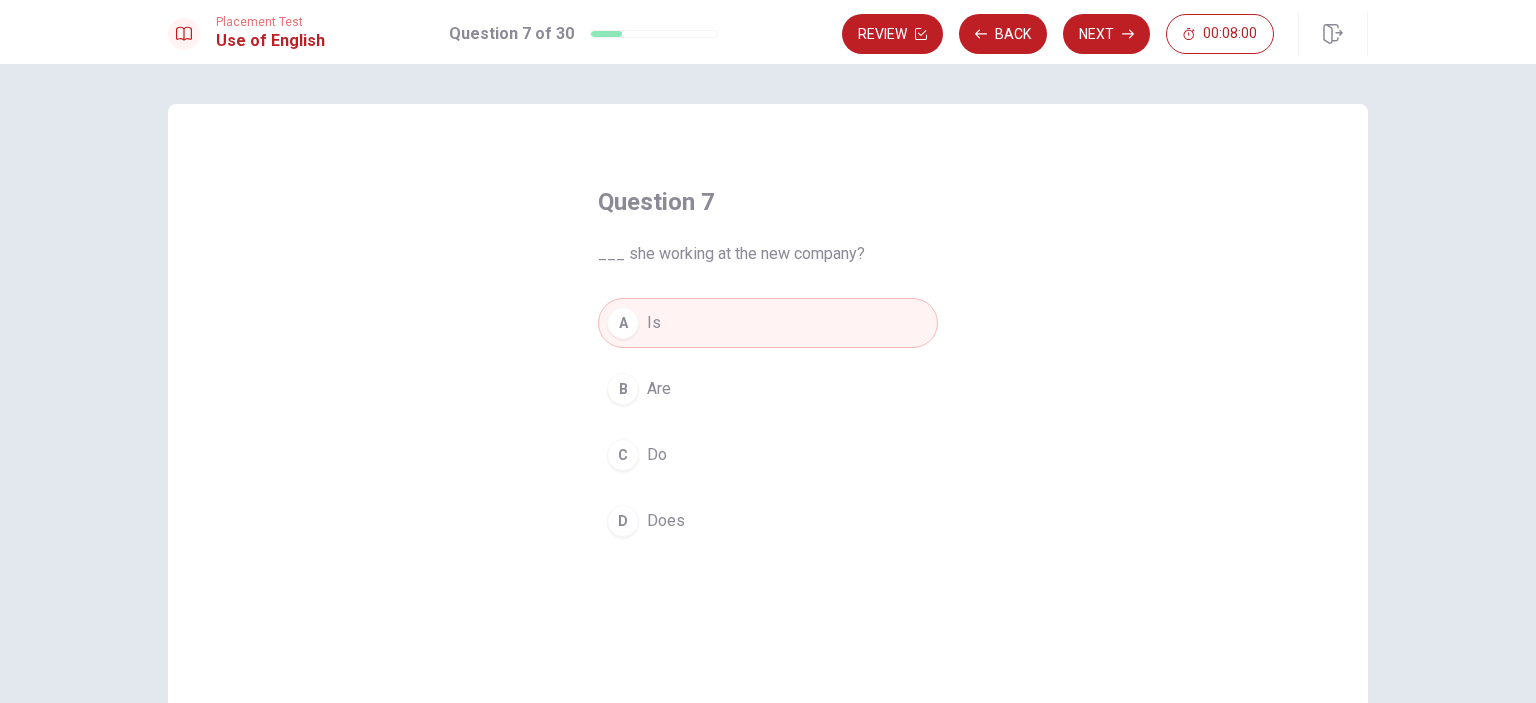 click on "Next" at bounding box center (1106, 34) 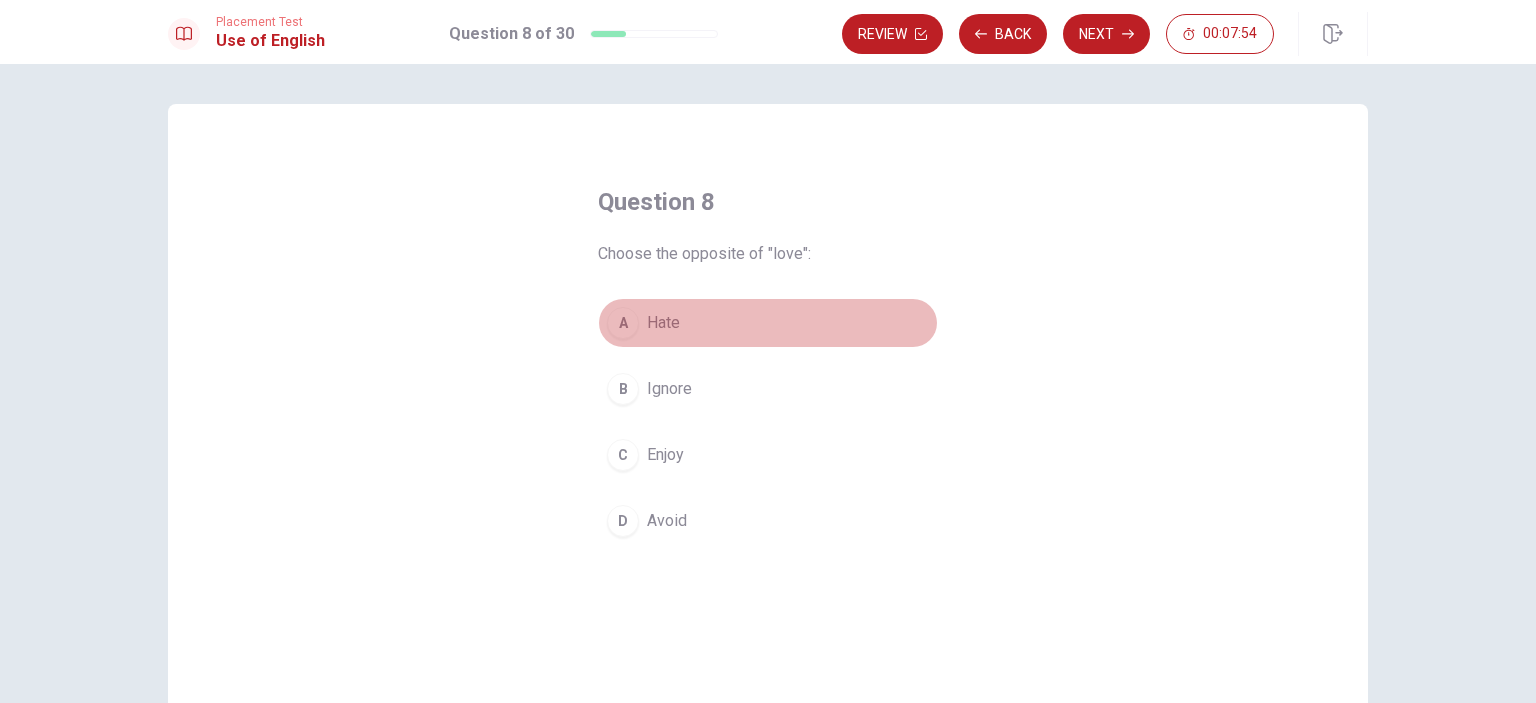 click on "A" at bounding box center [623, 323] 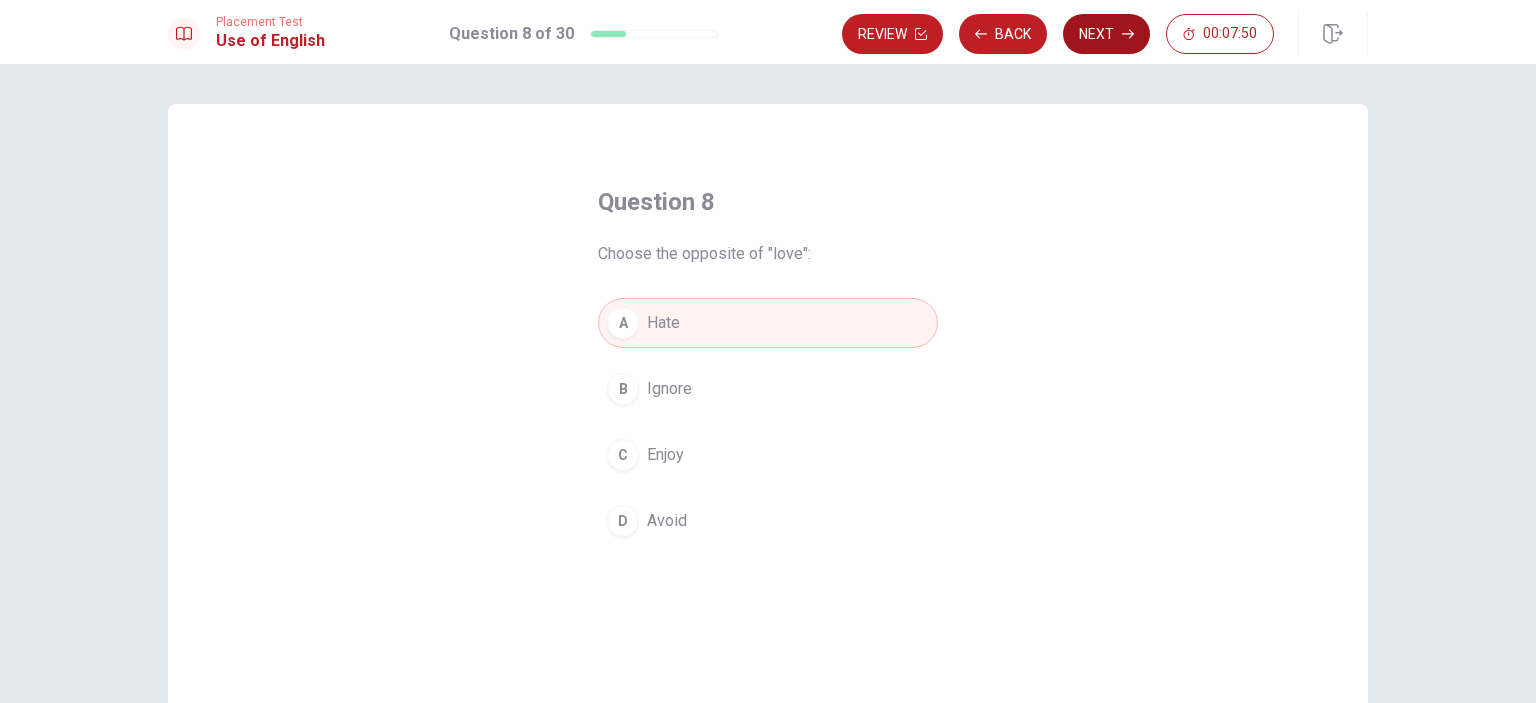 click on "Next" at bounding box center (1106, 34) 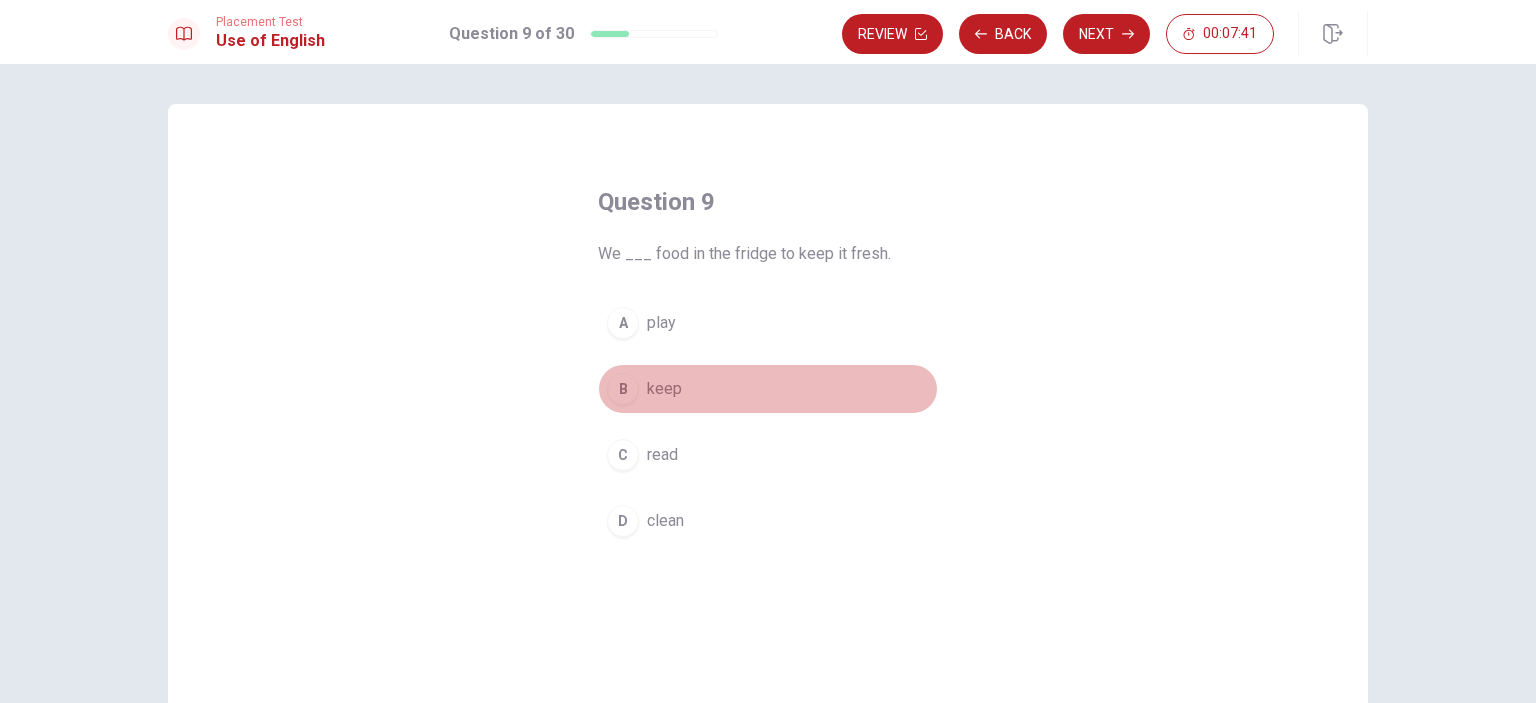 click on "B" at bounding box center [623, 389] 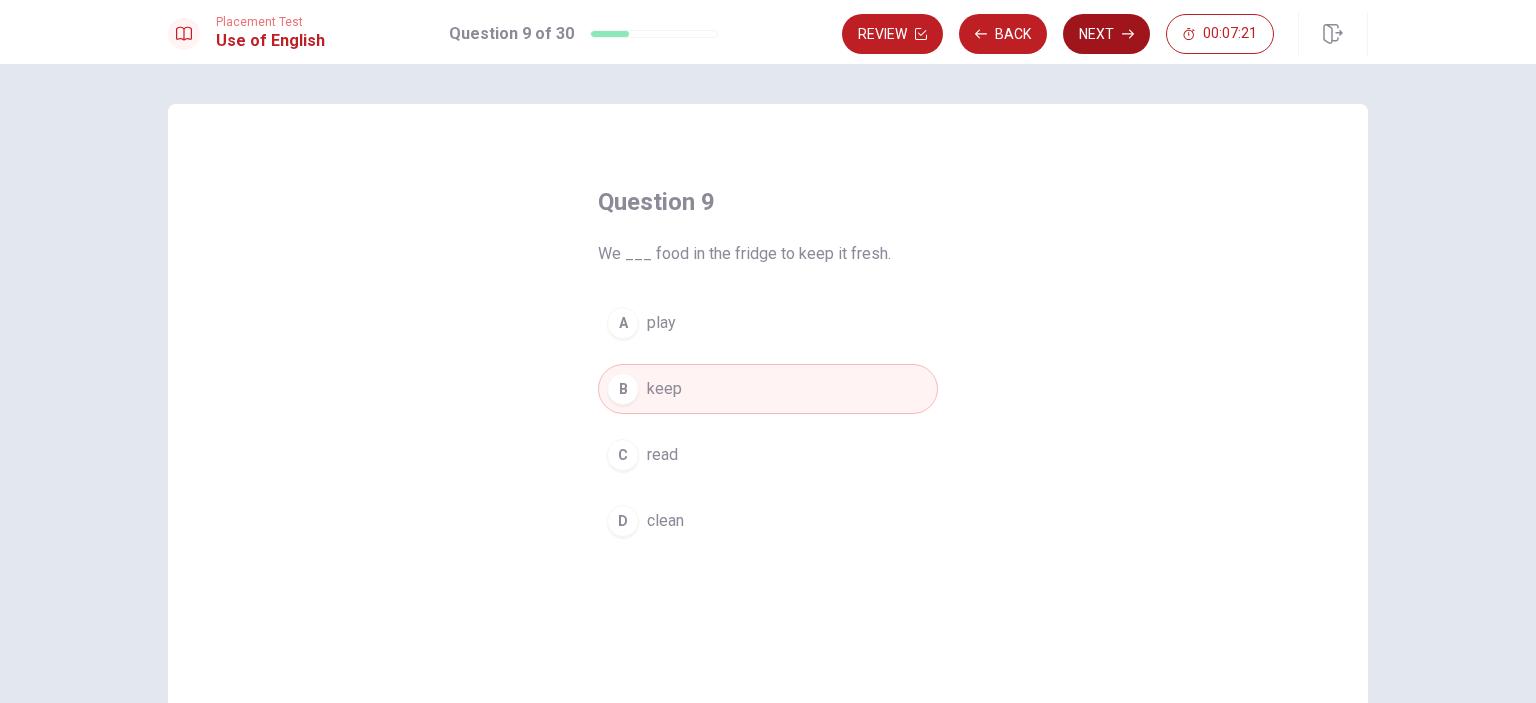 click on "Next" at bounding box center (1106, 34) 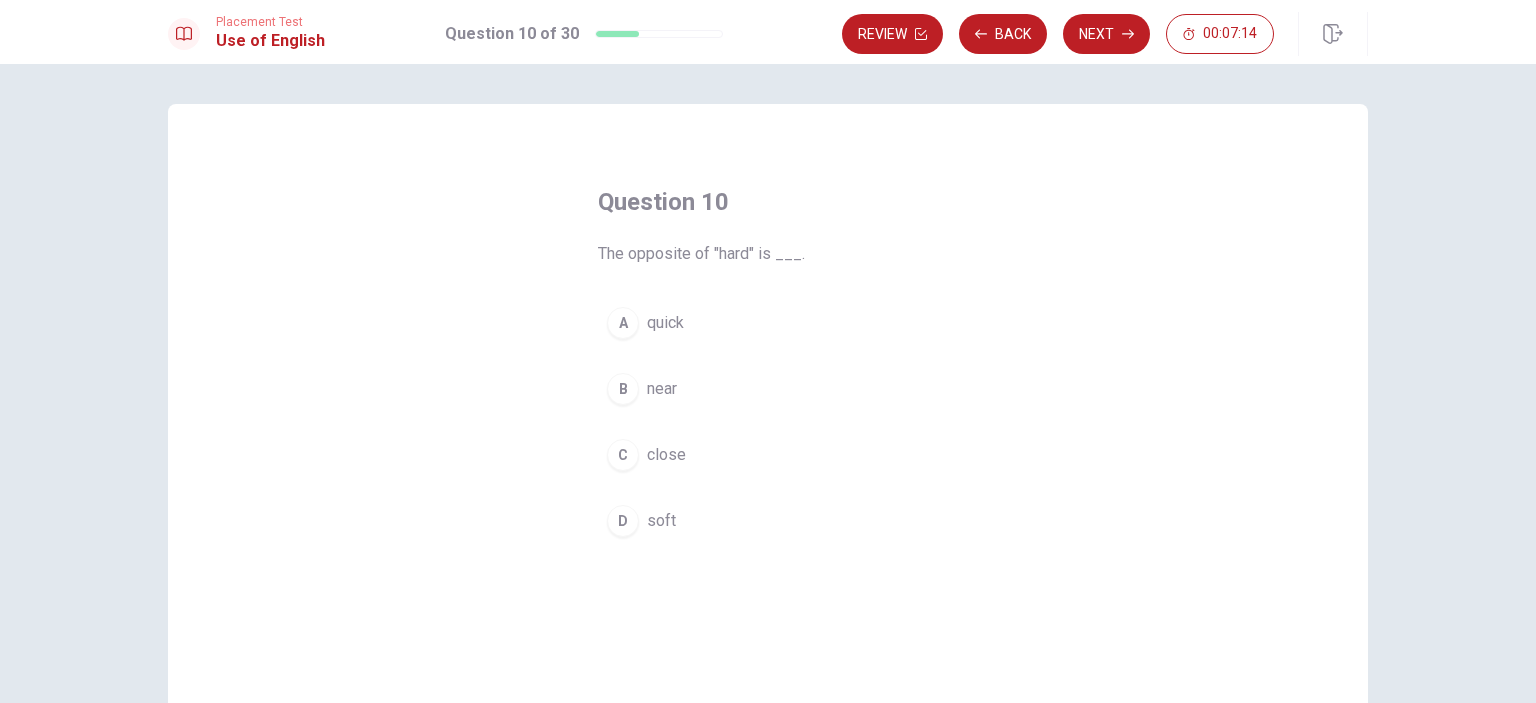 click on "A" at bounding box center [623, 323] 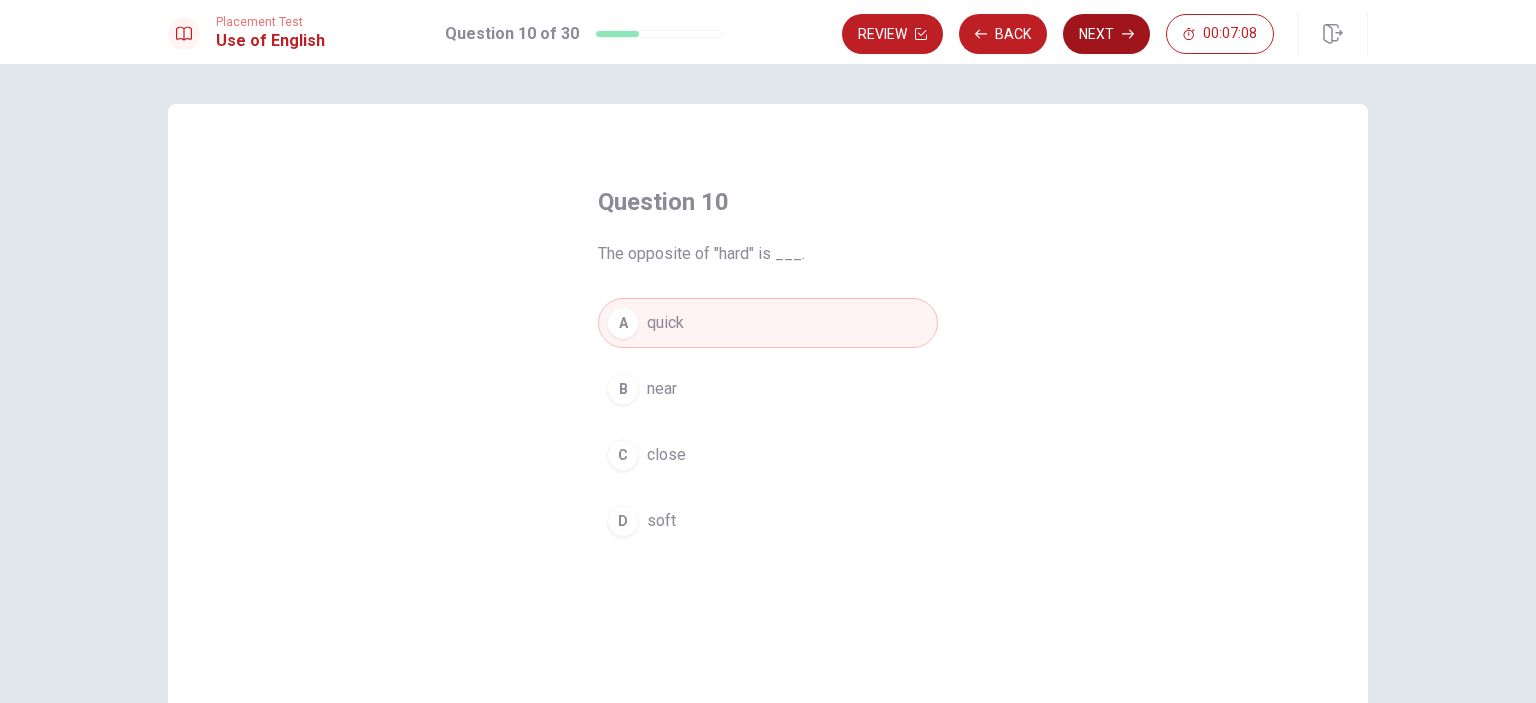 click on "Next" at bounding box center (1106, 34) 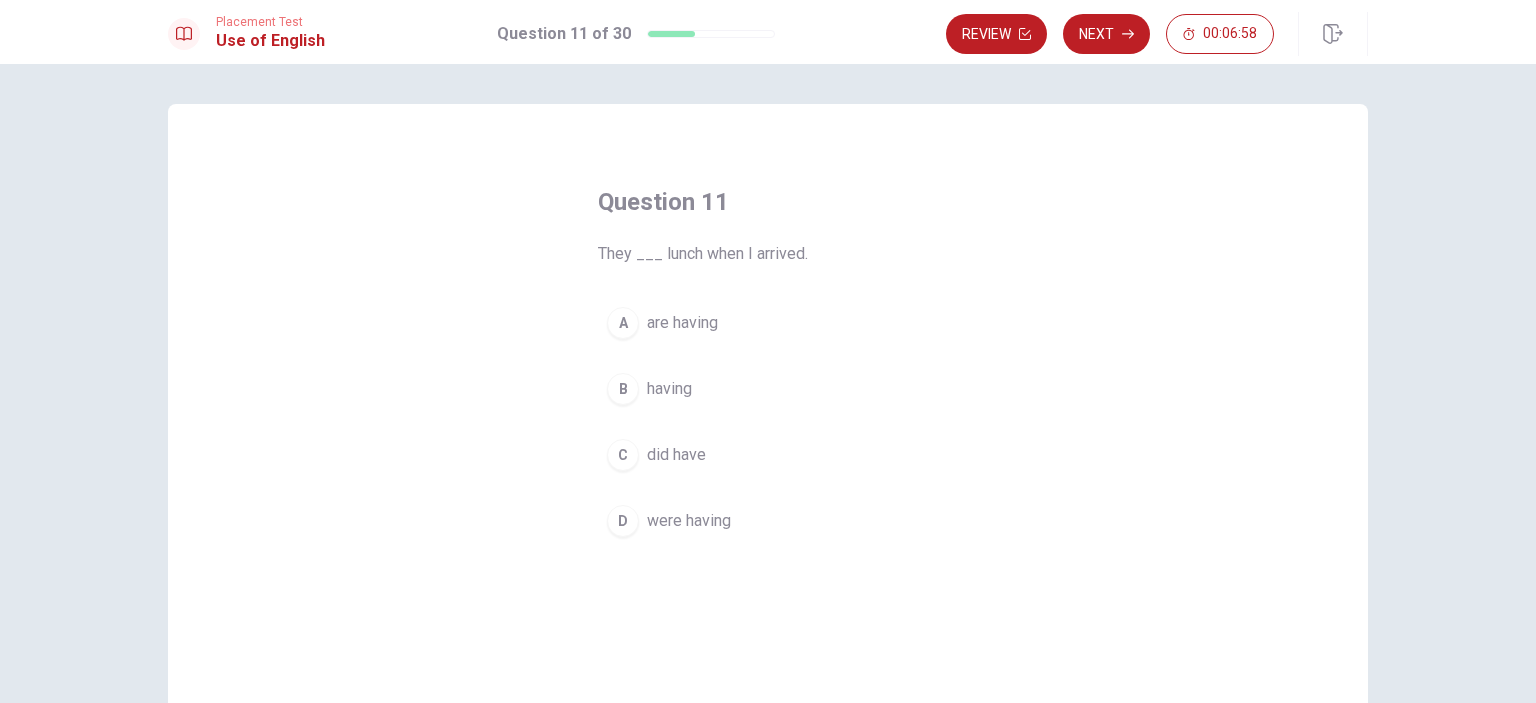 click on "D" at bounding box center (623, 521) 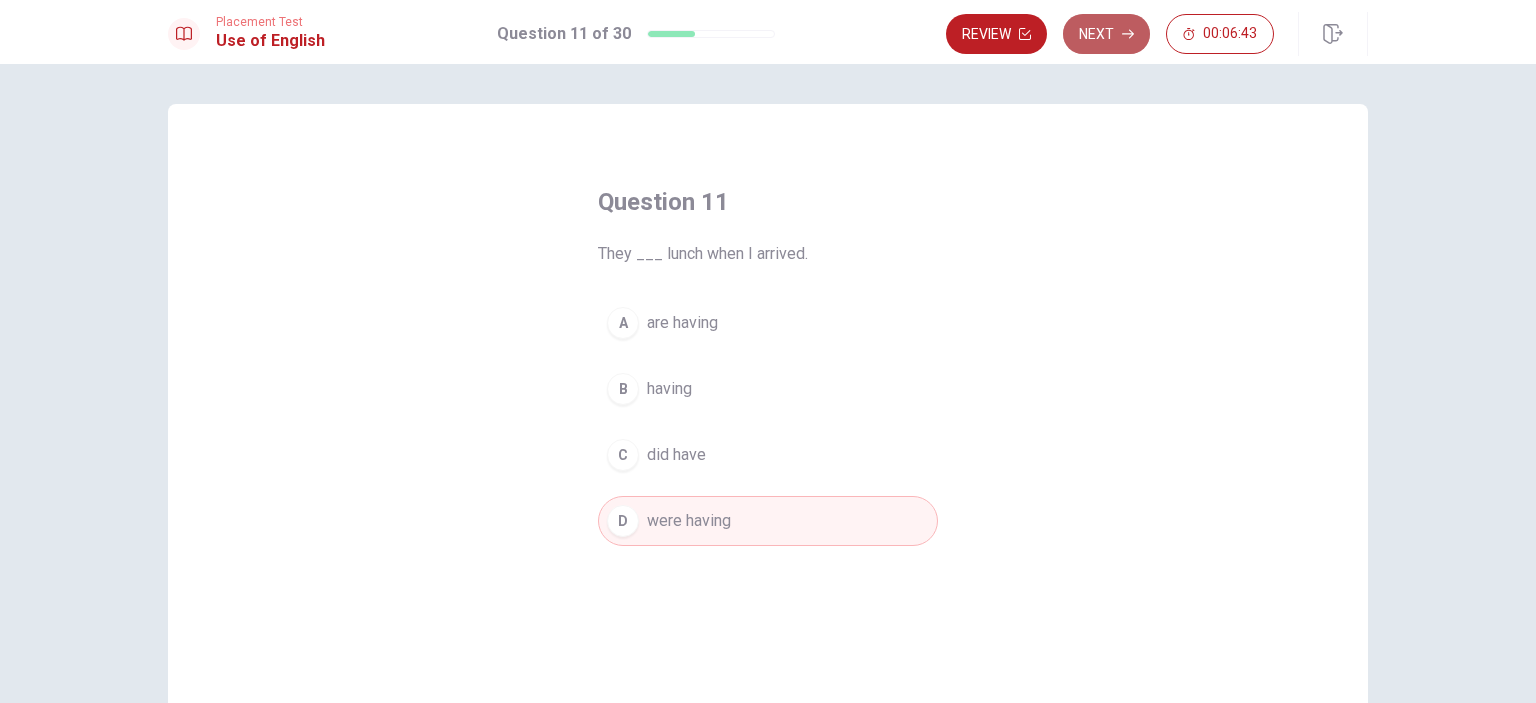 click on "Next" at bounding box center [1106, 34] 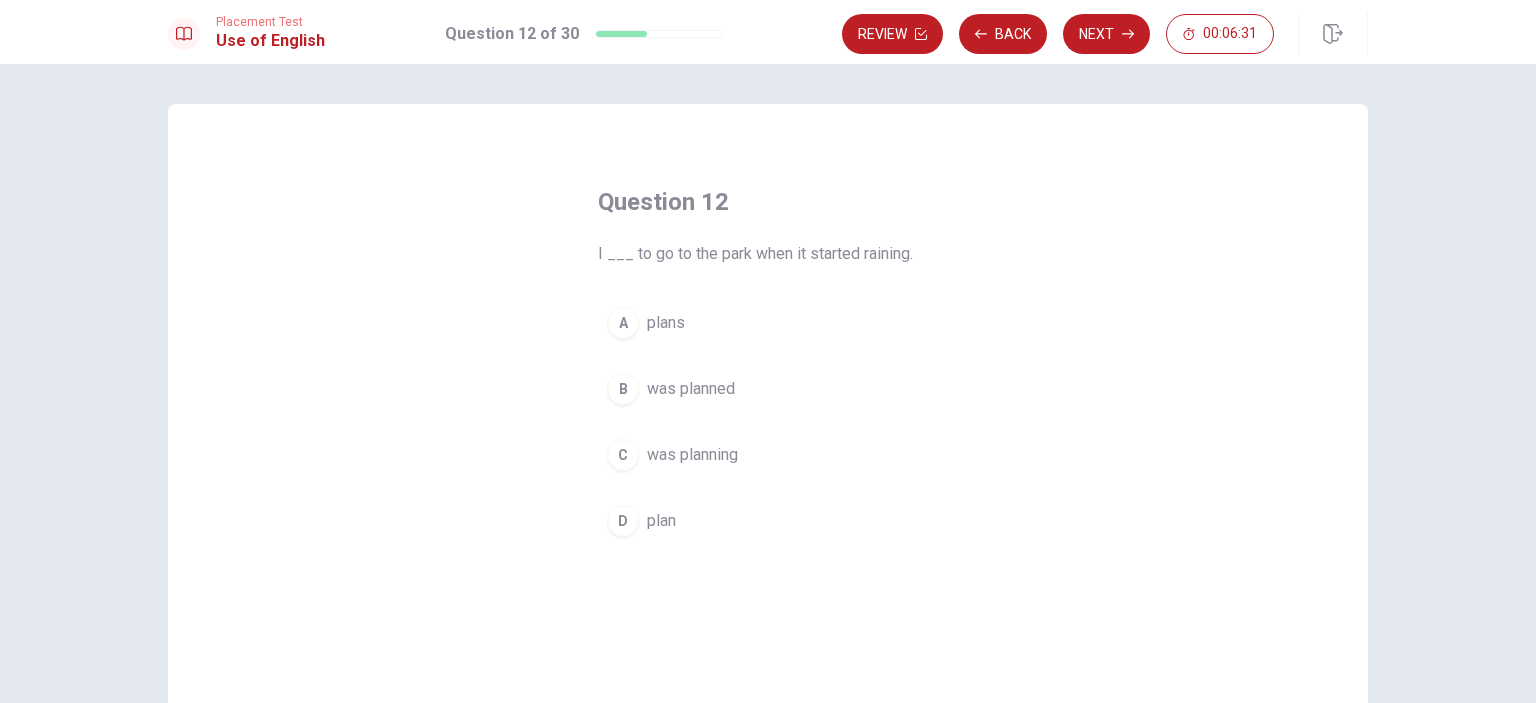 click on "C" at bounding box center [623, 455] 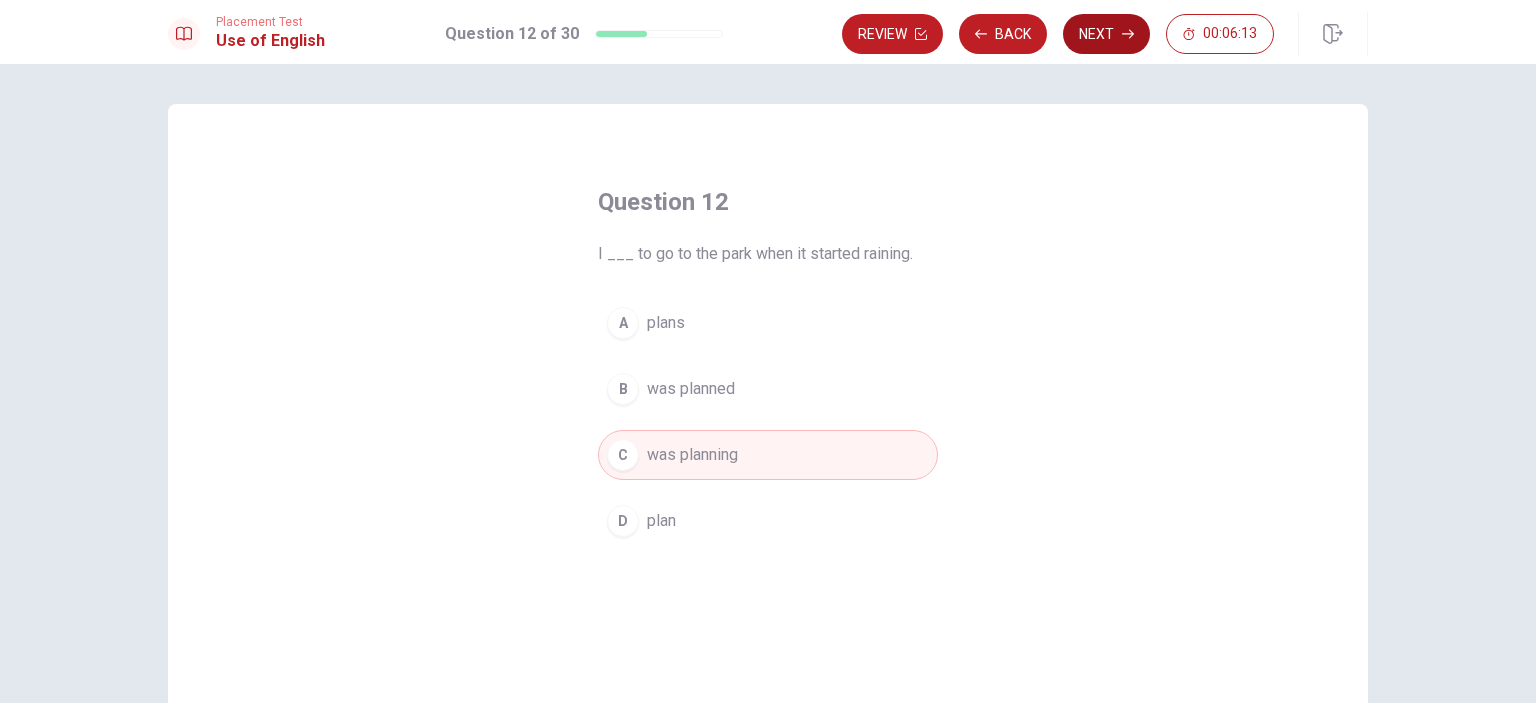 click on "Next" at bounding box center [1106, 34] 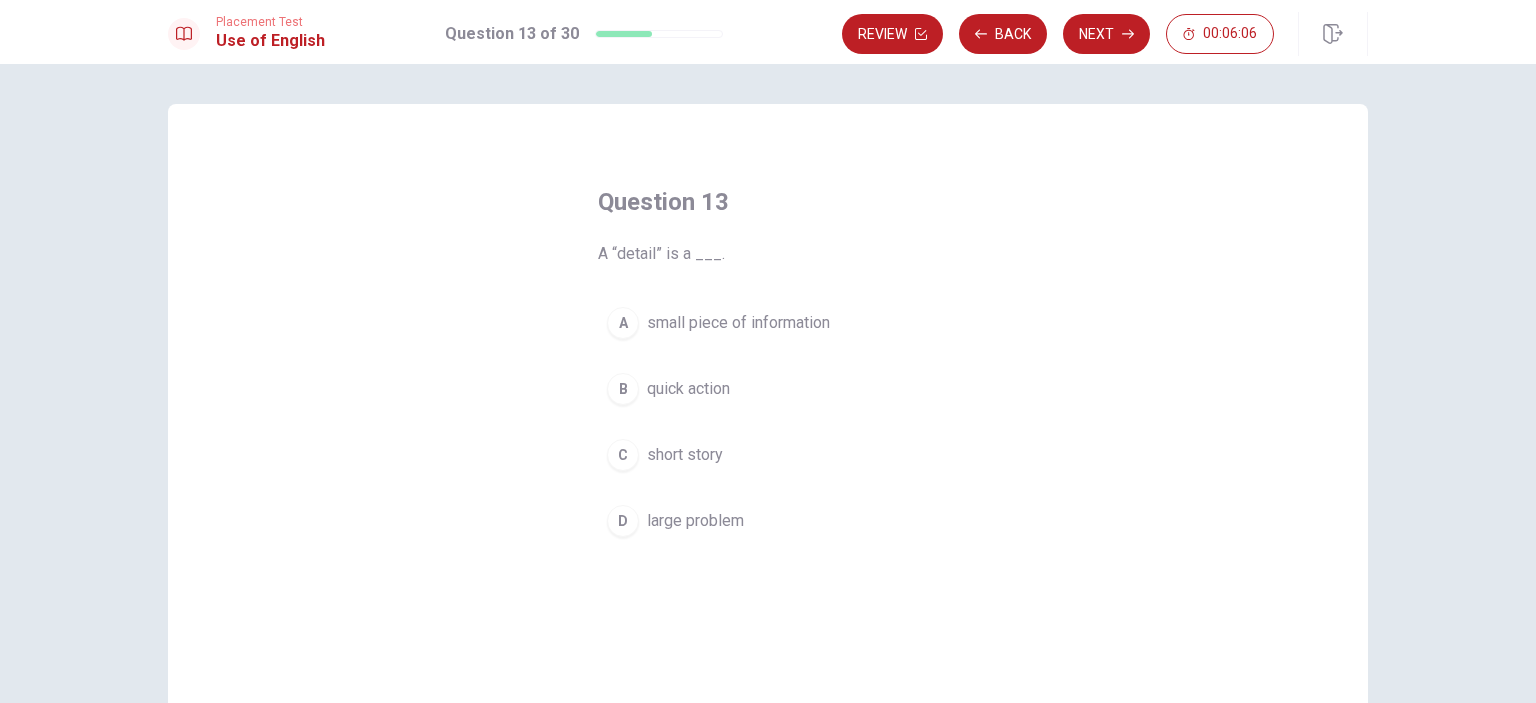 click on "A" at bounding box center [623, 323] 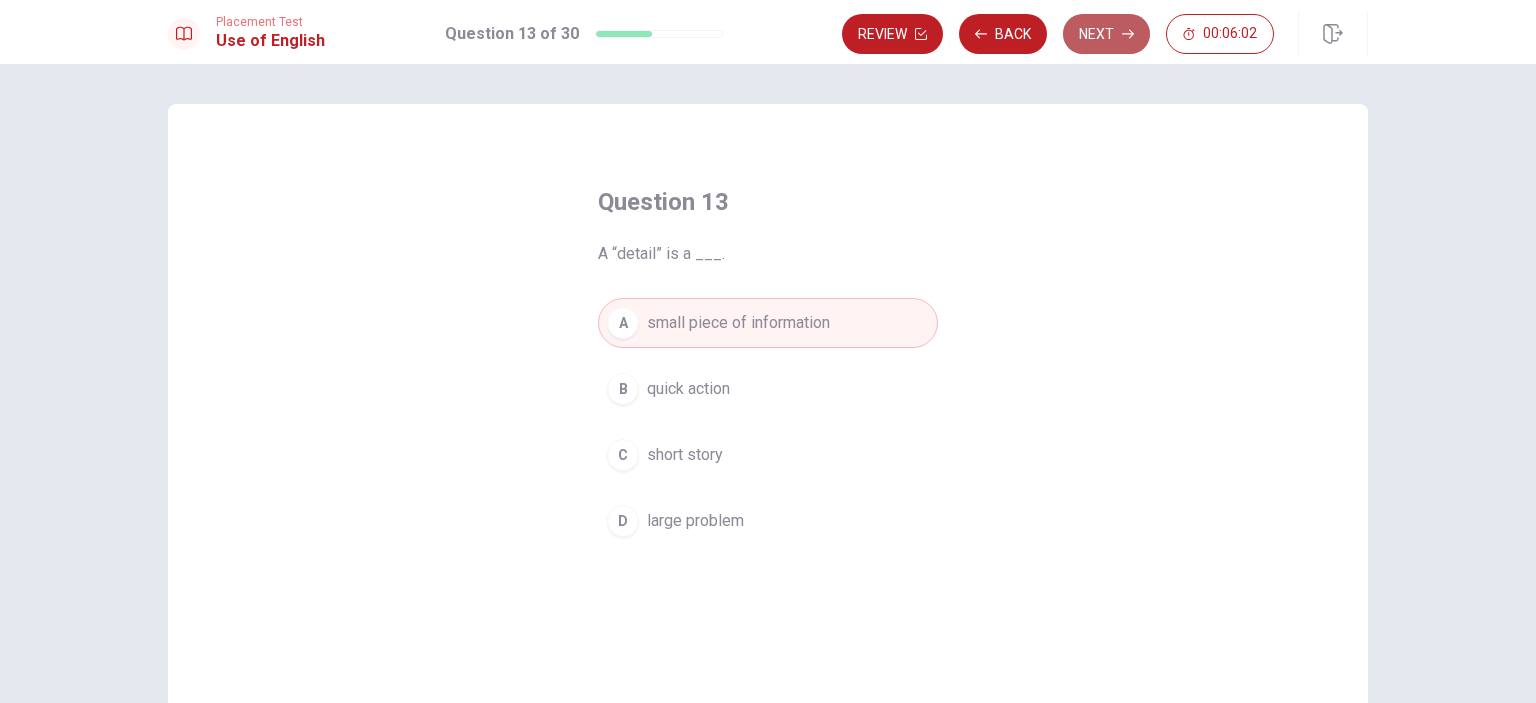 click on "Next" at bounding box center (1106, 34) 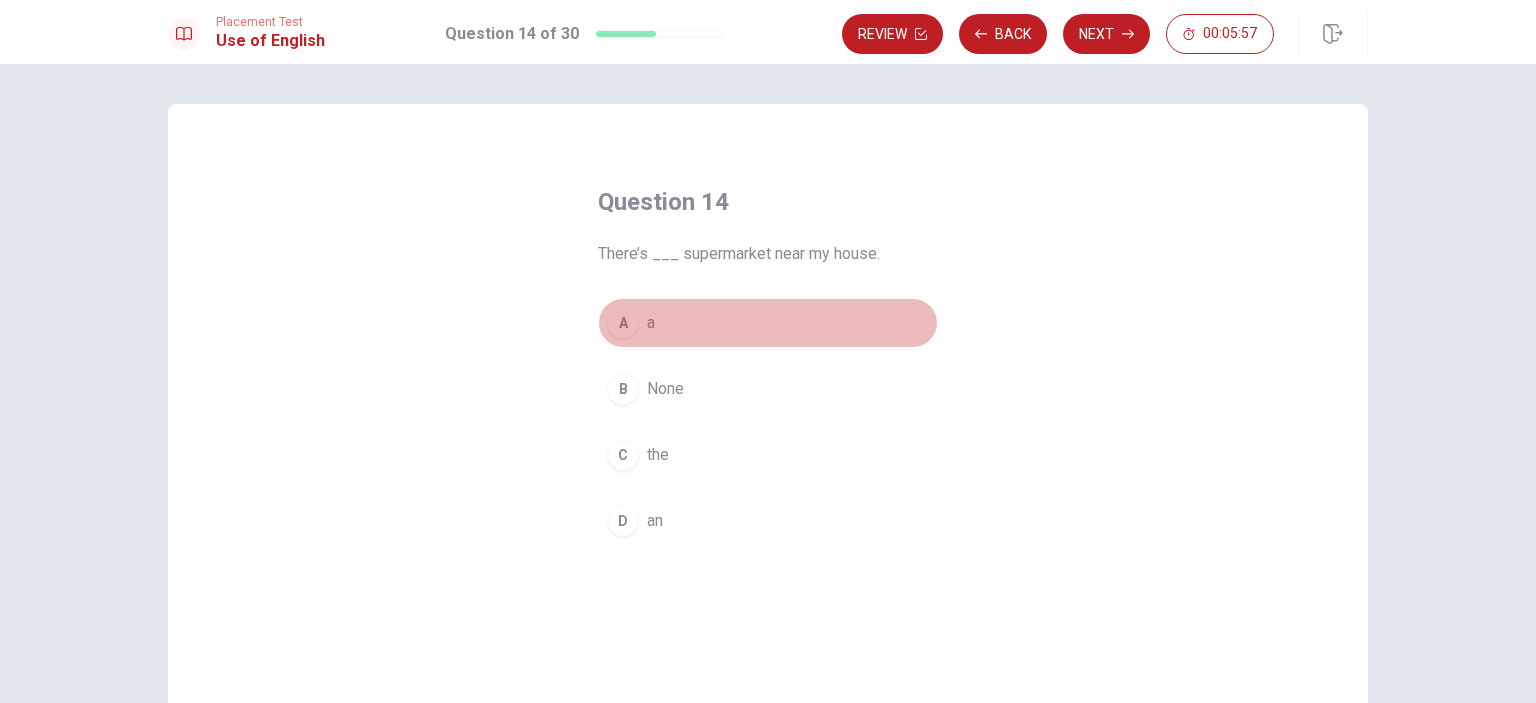 click on "A" at bounding box center (623, 323) 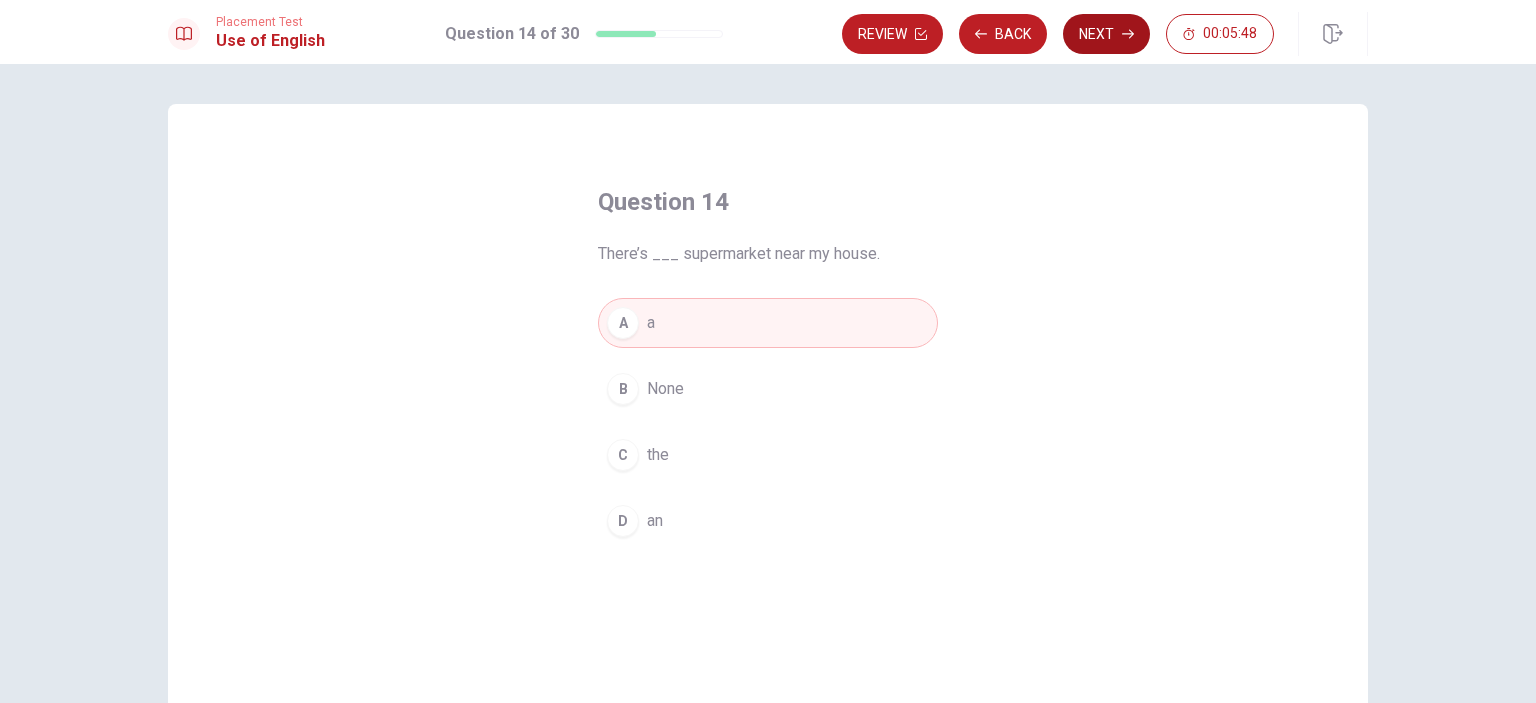 click on "Next" at bounding box center (1106, 34) 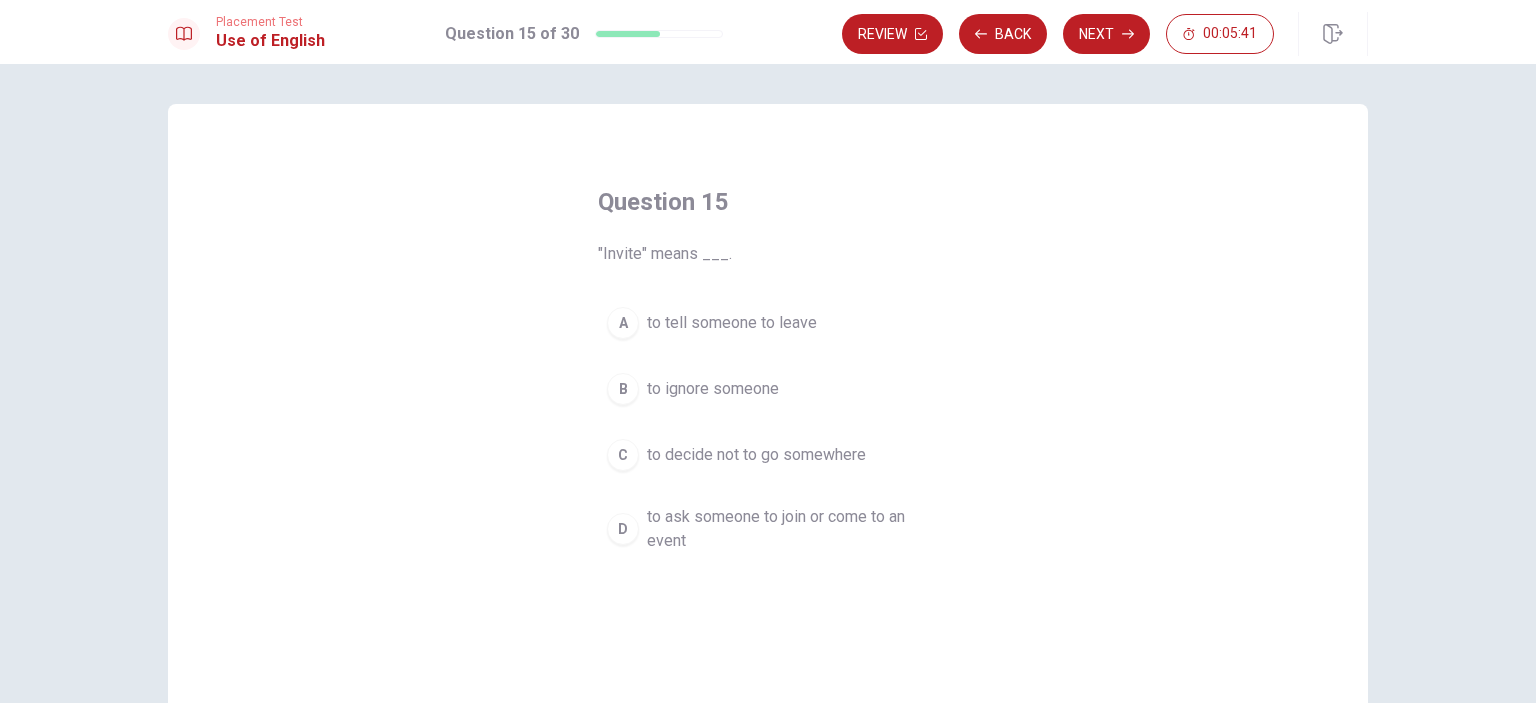 click on "D" at bounding box center (623, 529) 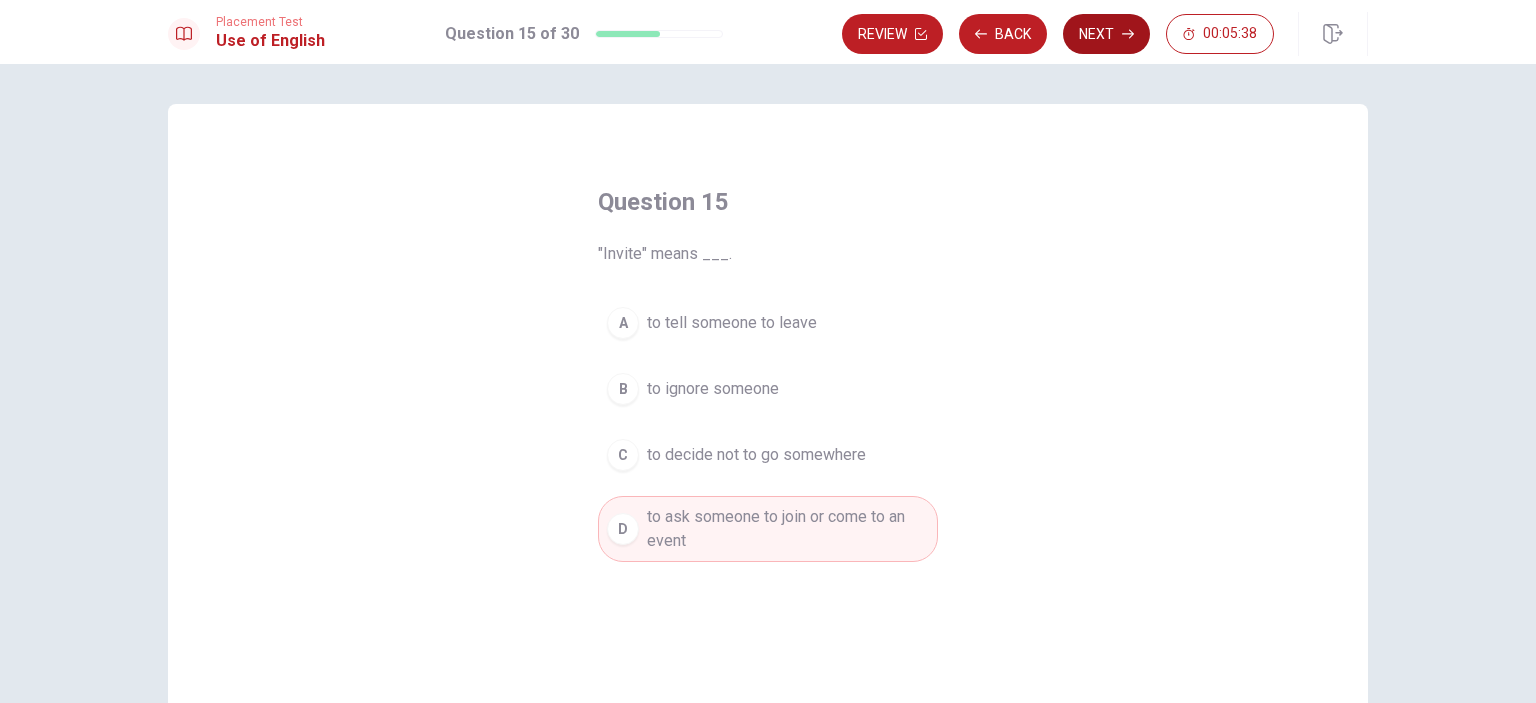 click on "Next" at bounding box center [1106, 34] 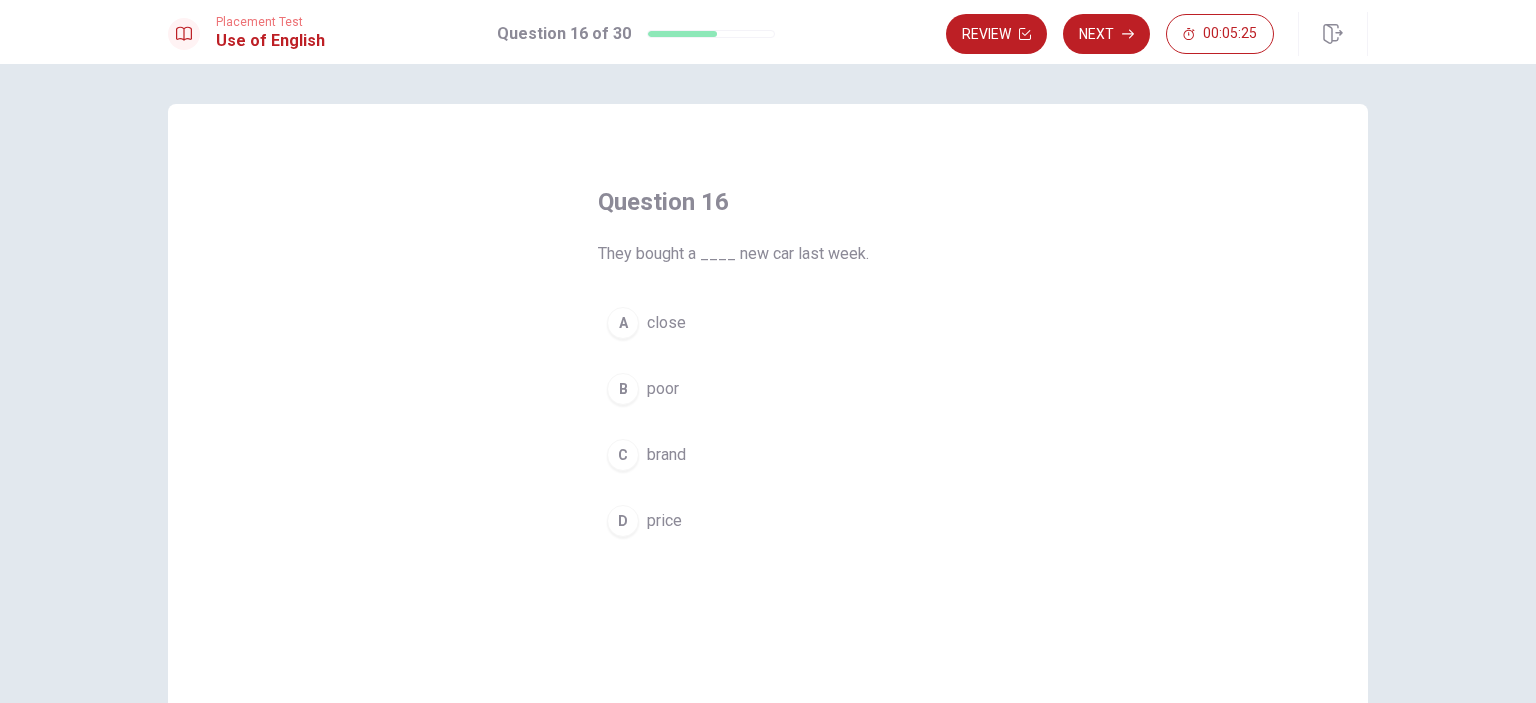 click on "C" at bounding box center (623, 455) 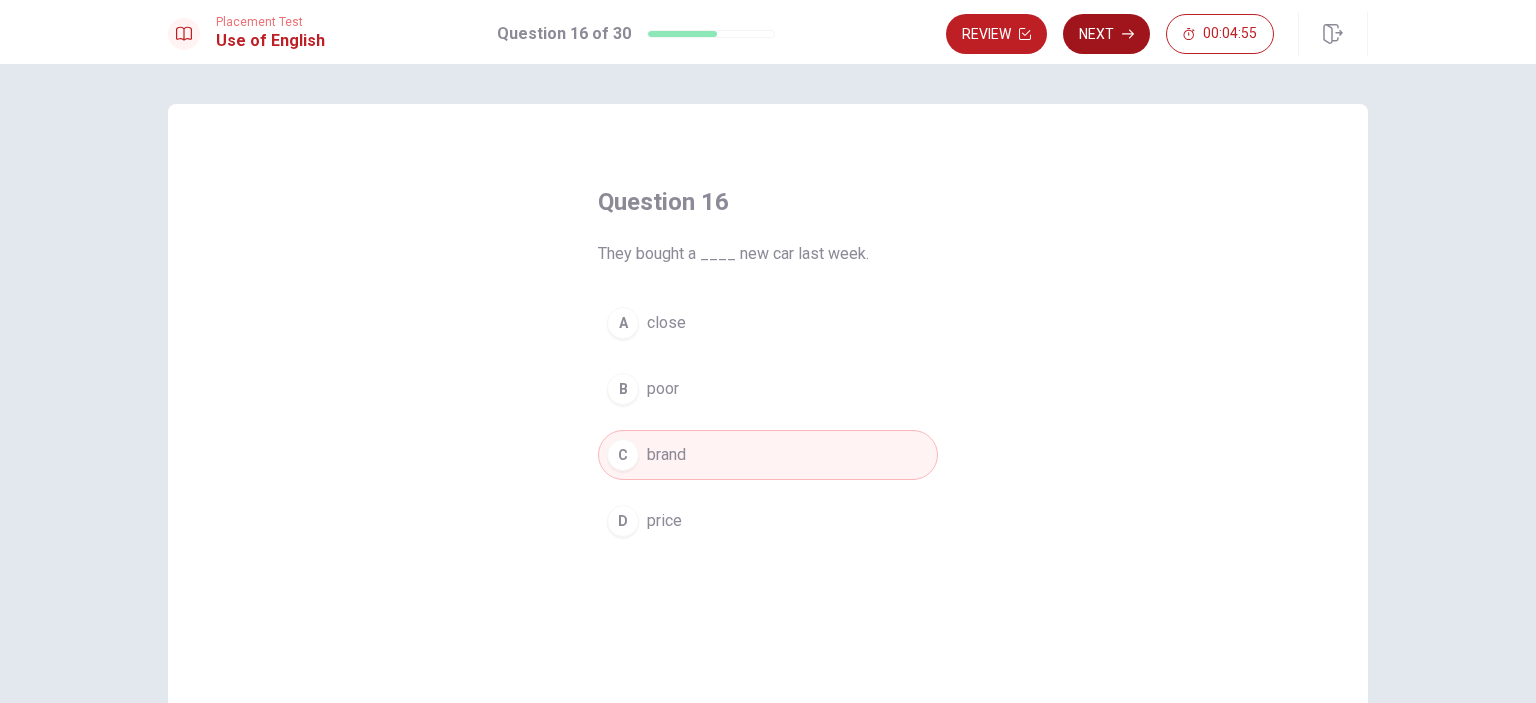 click on "Next" at bounding box center (1106, 34) 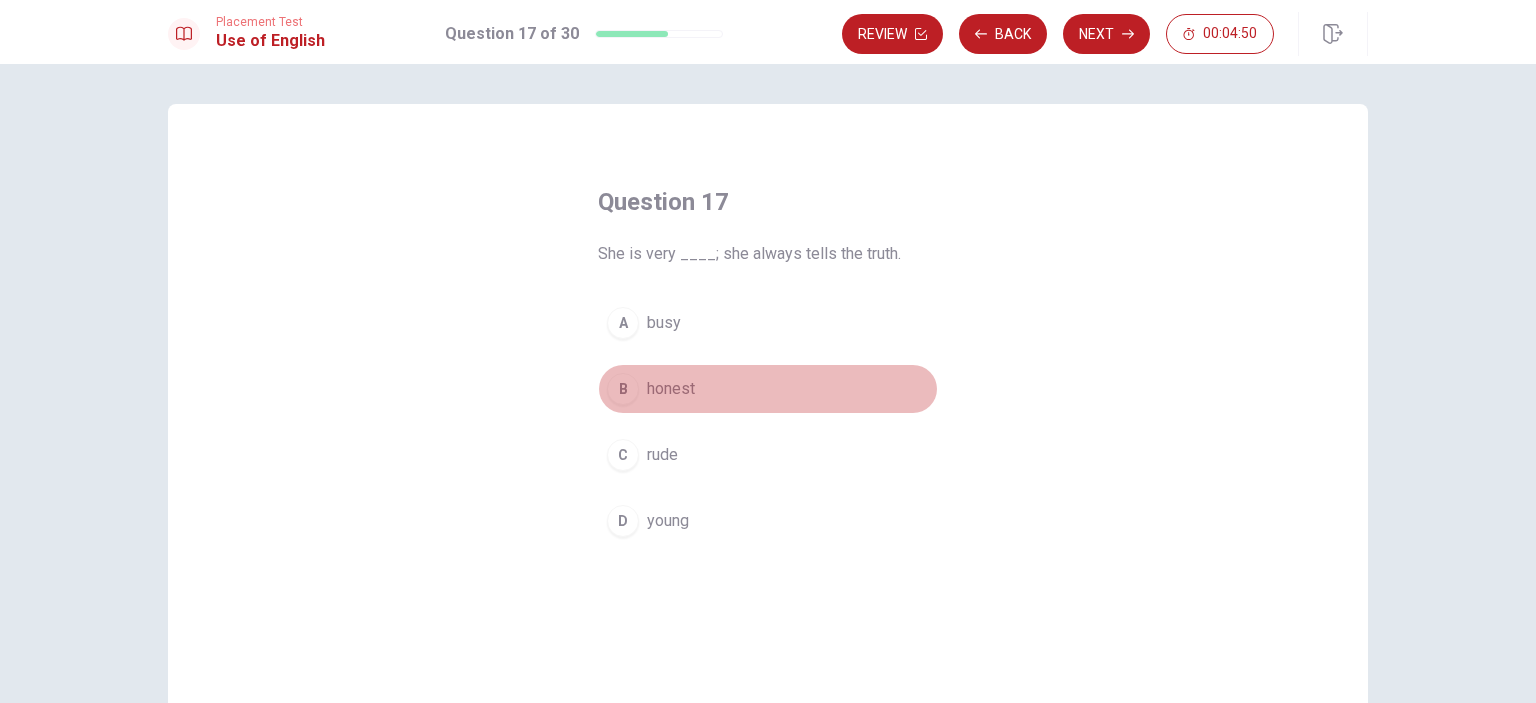 click on "B" at bounding box center (623, 389) 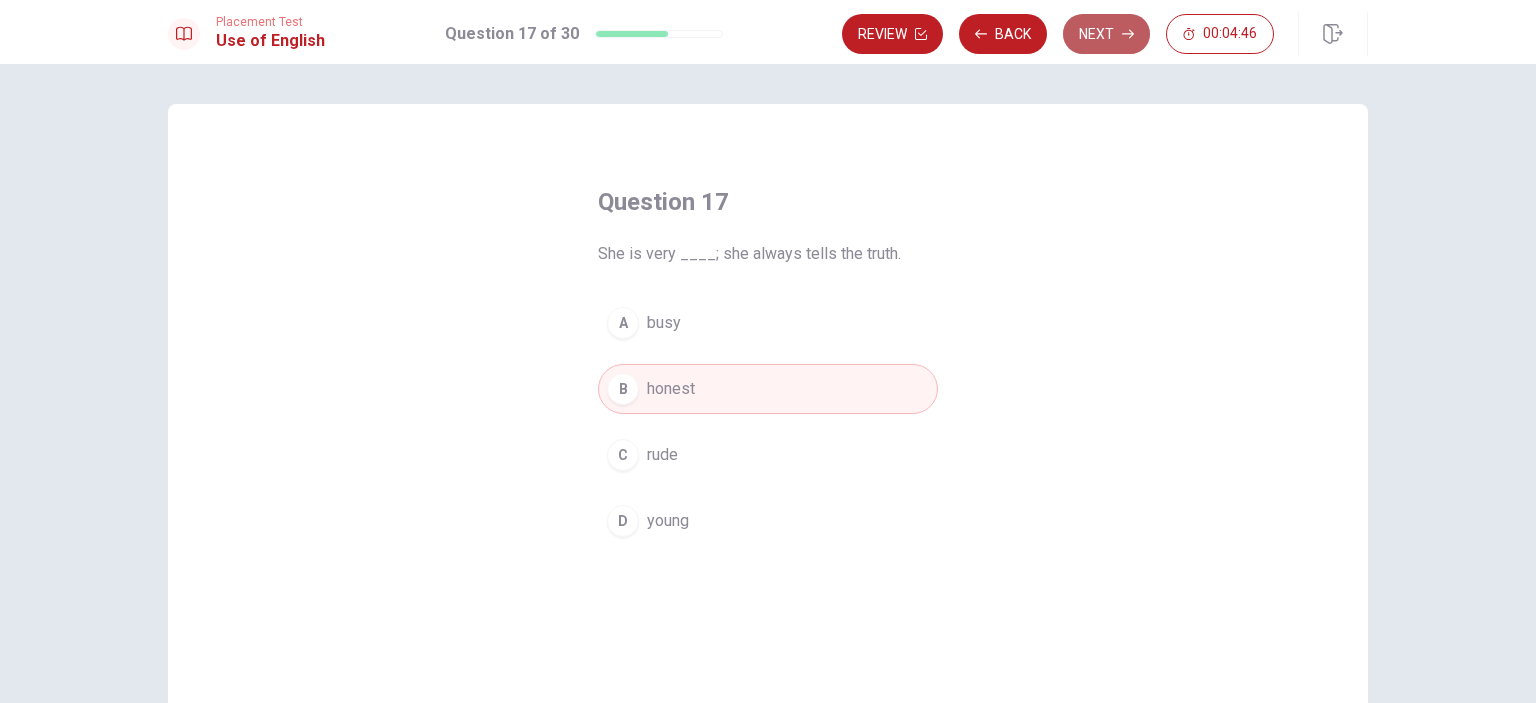 click on "Next" at bounding box center [1106, 34] 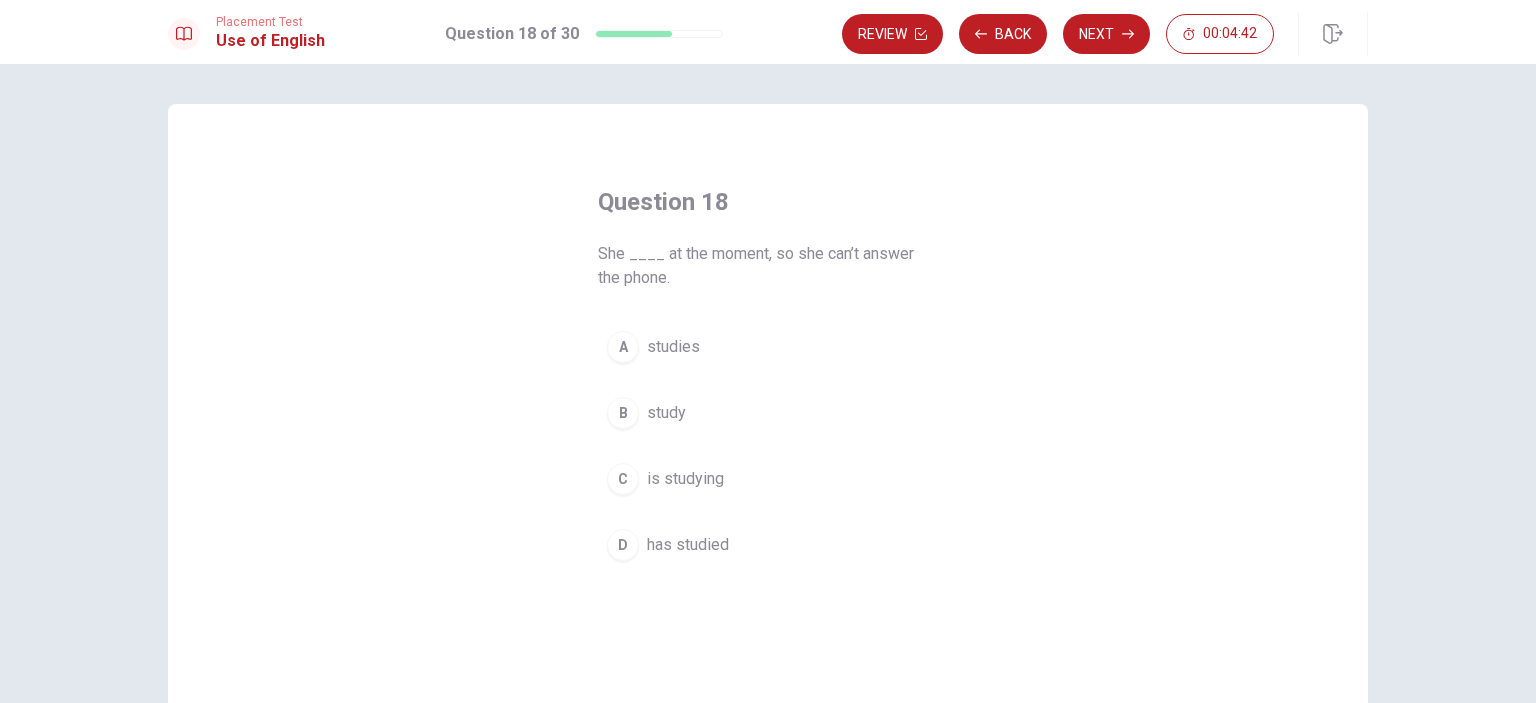 click on "A" at bounding box center (623, 347) 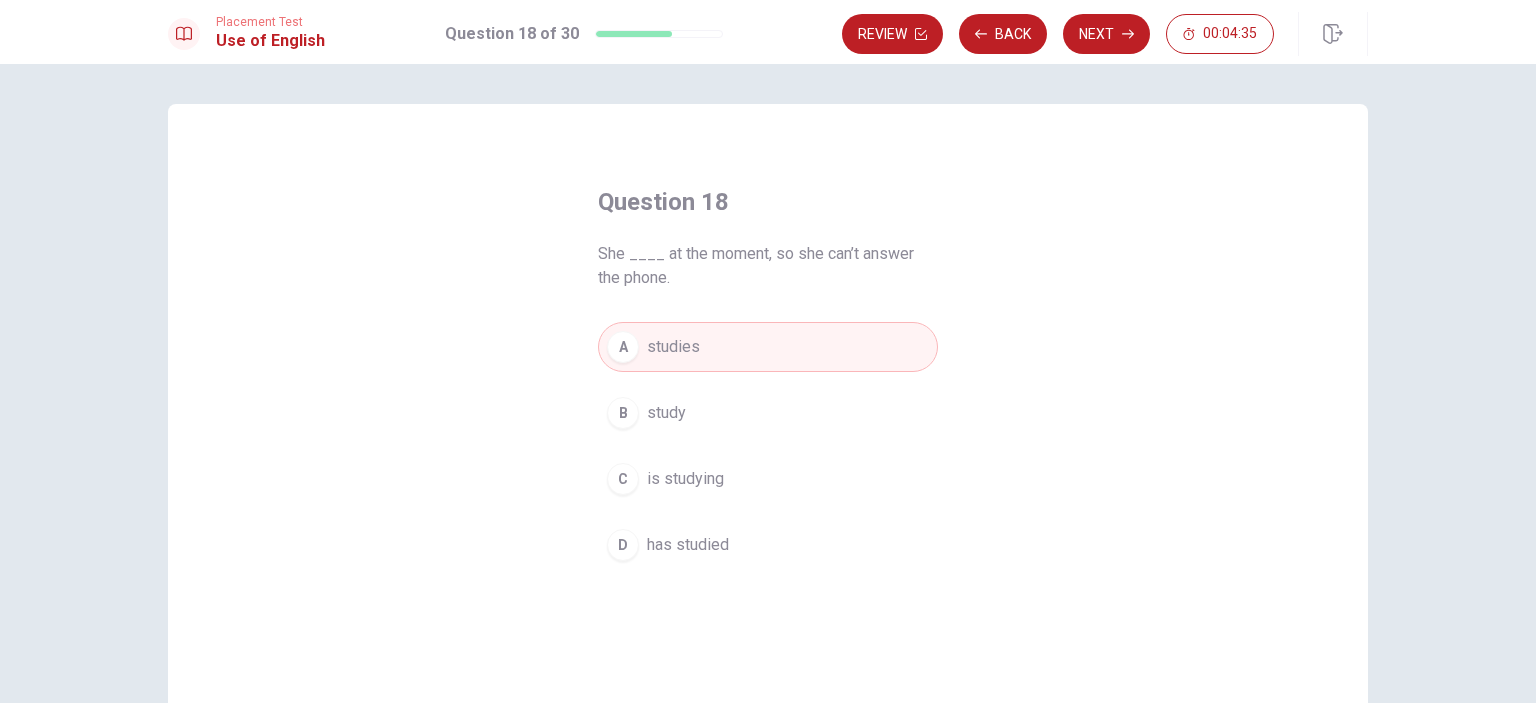 click on "C" at bounding box center [623, 479] 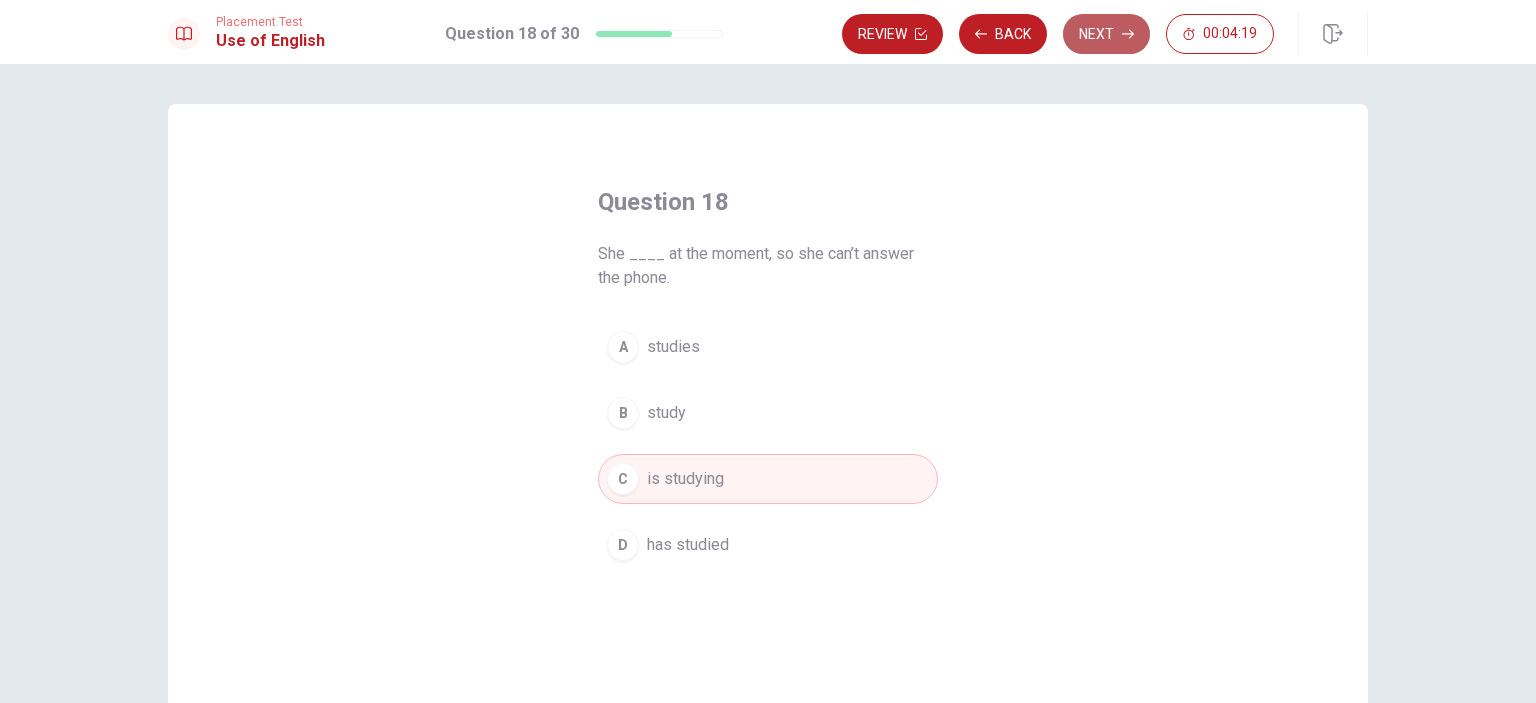 click on "Next" at bounding box center [1106, 34] 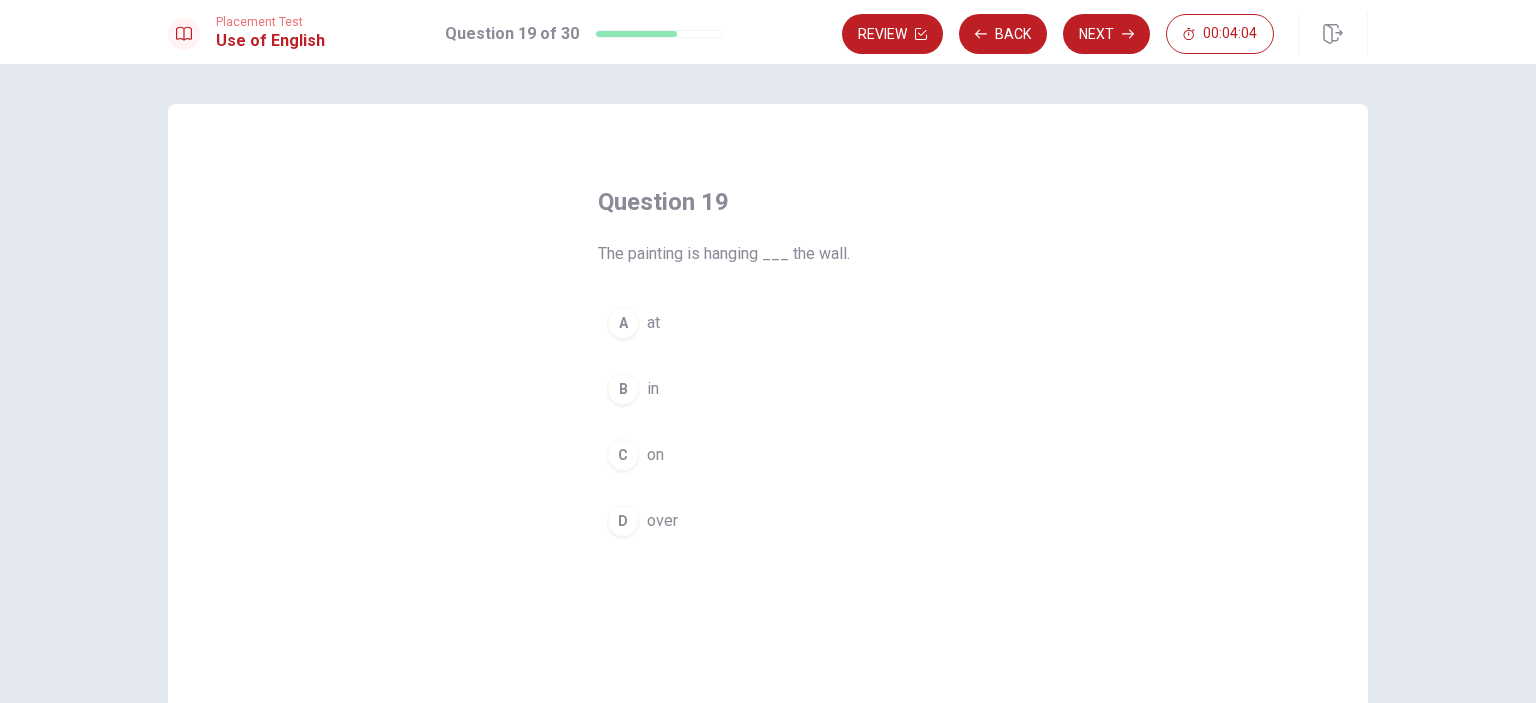 click on "A" at bounding box center (623, 323) 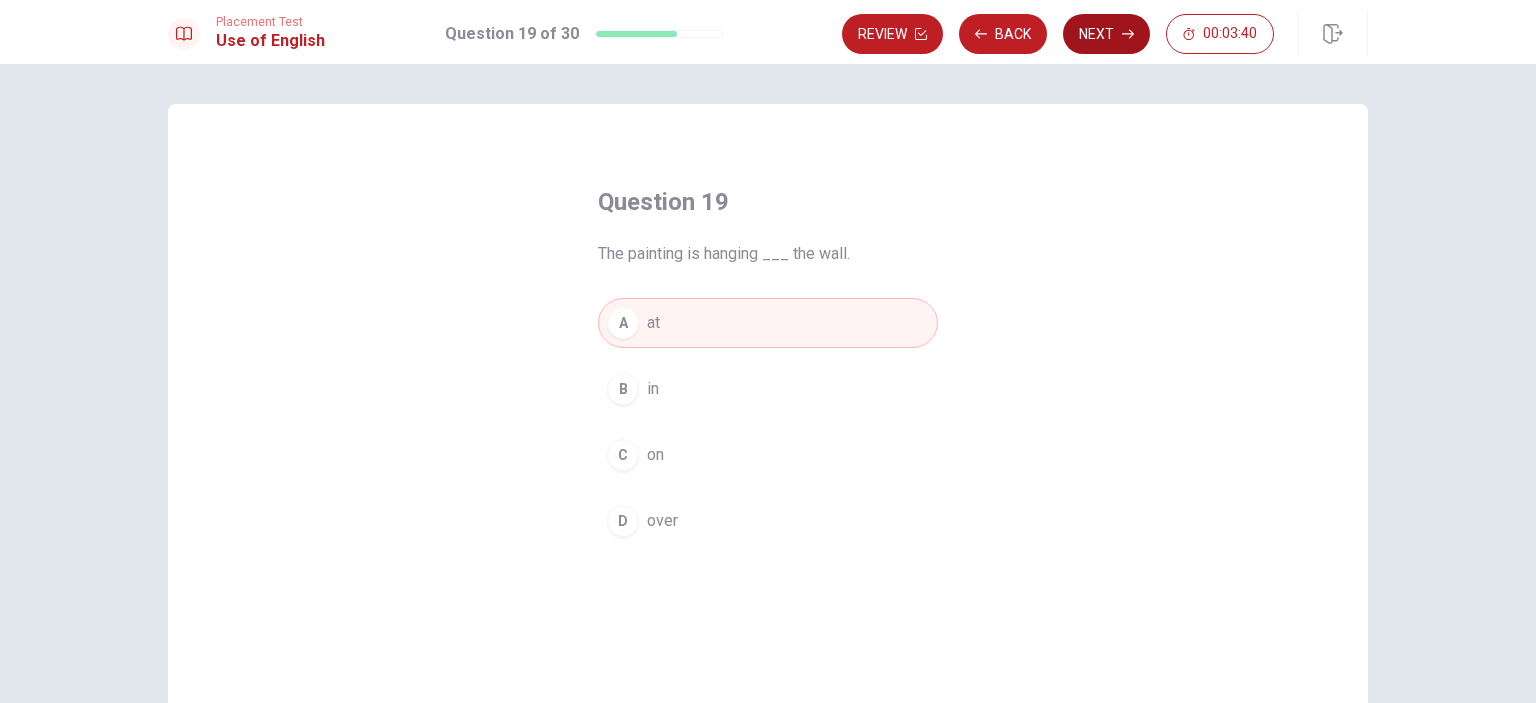 click on "Next" at bounding box center (1106, 34) 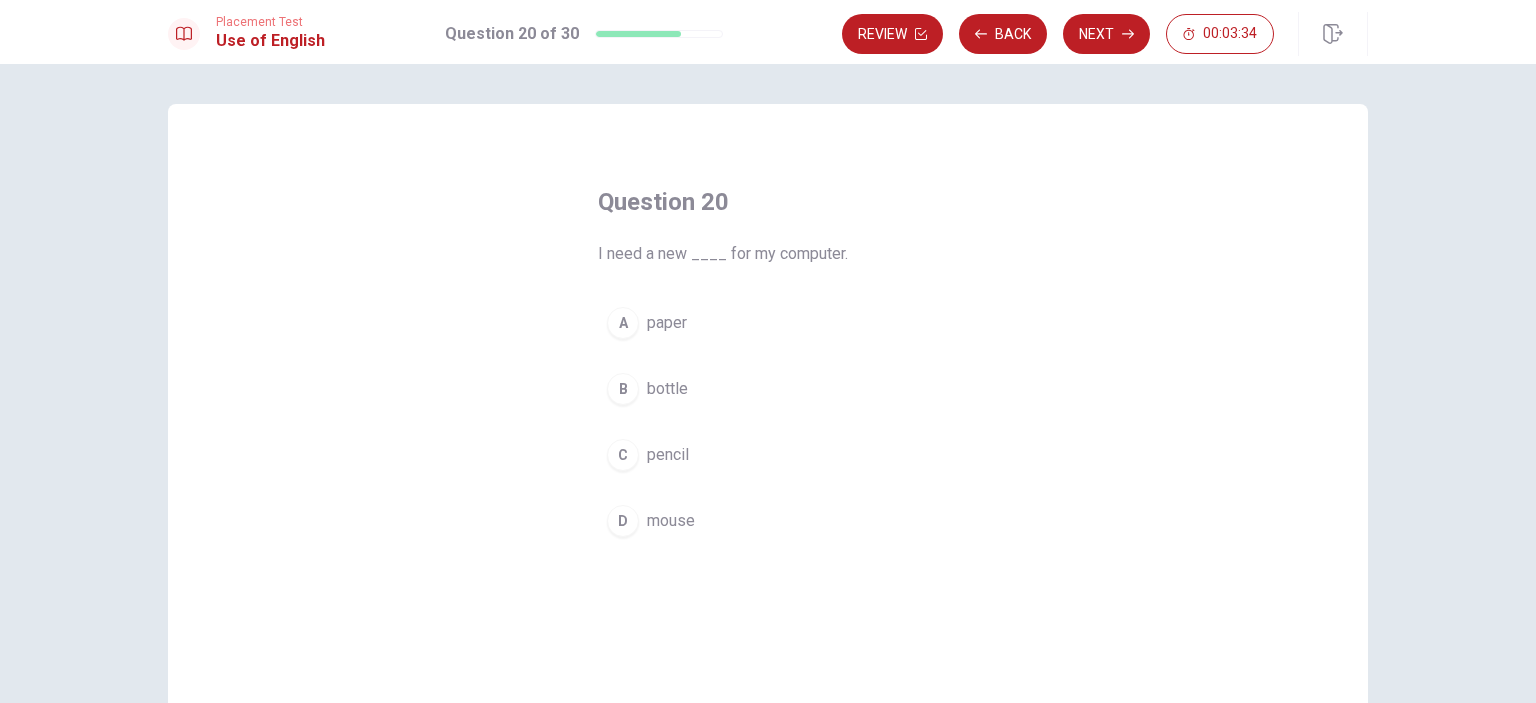 click on "D" at bounding box center [623, 521] 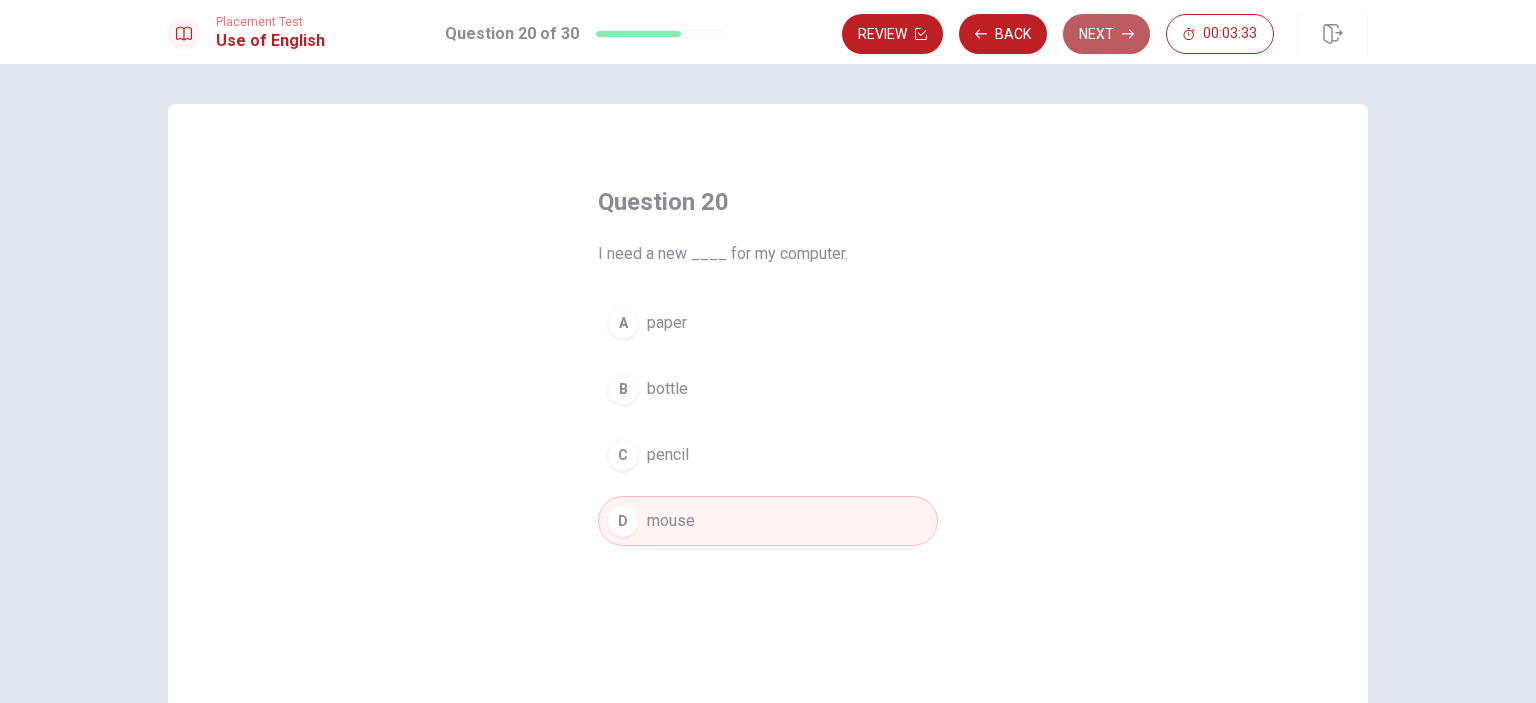 click on "Next" at bounding box center (1106, 34) 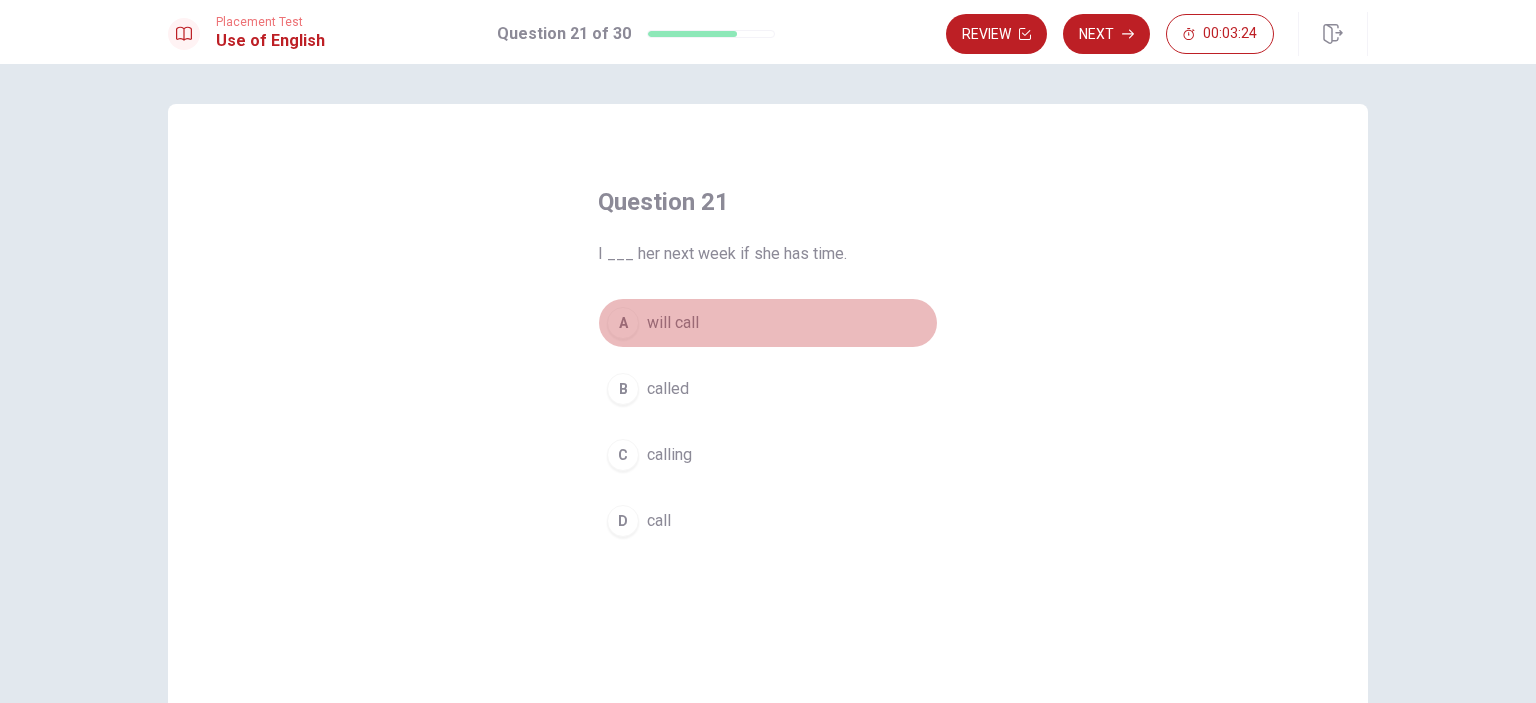 click on "A" at bounding box center (623, 323) 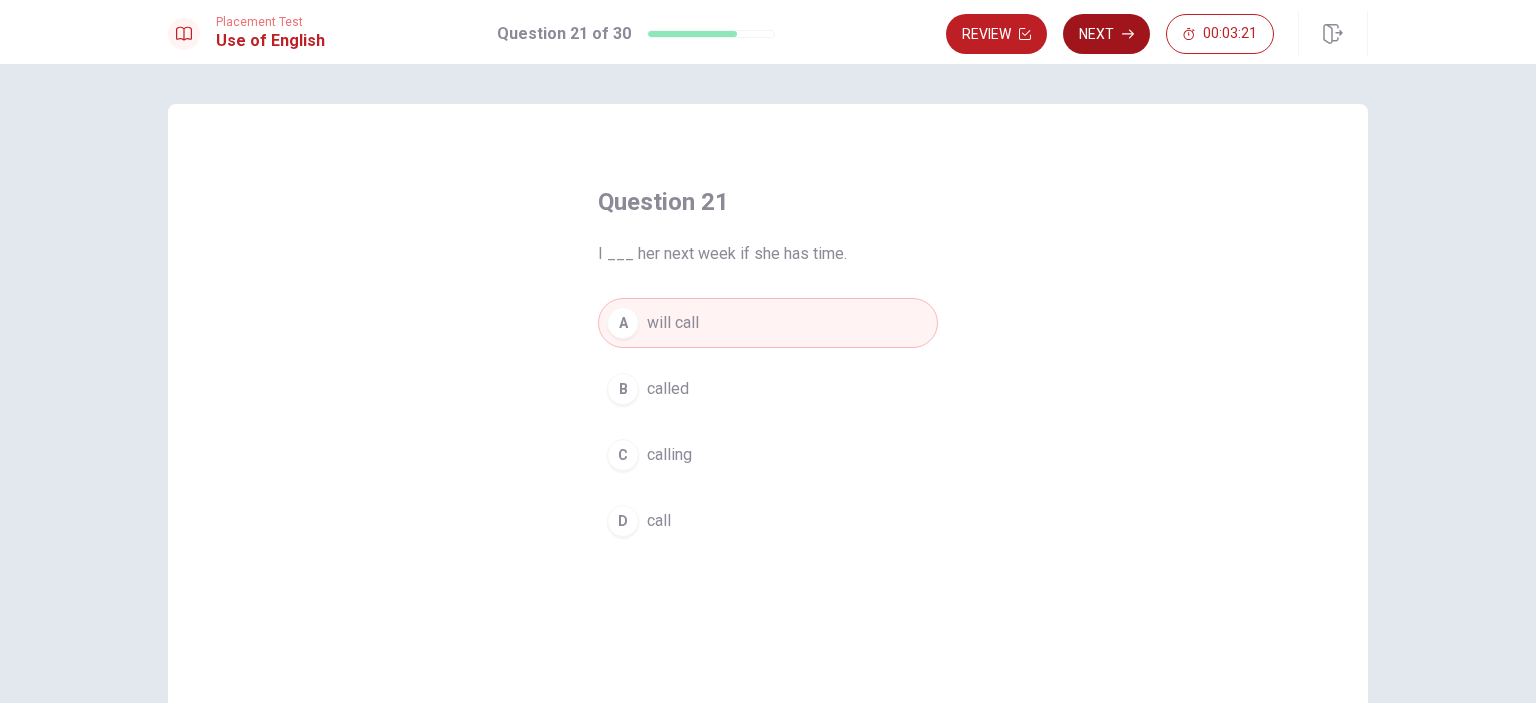 click on "Next" at bounding box center [1106, 34] 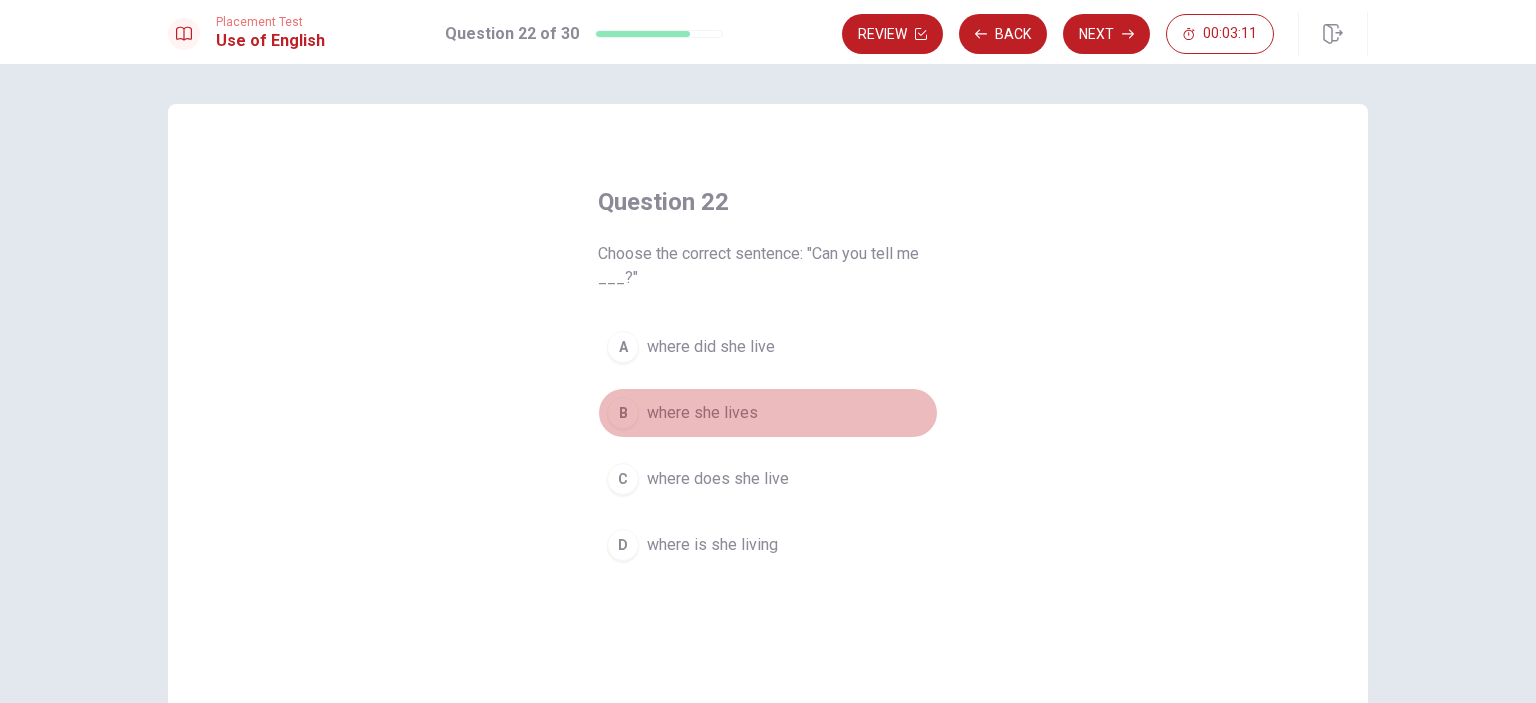 click on "B" at bounding box center (623, 413) 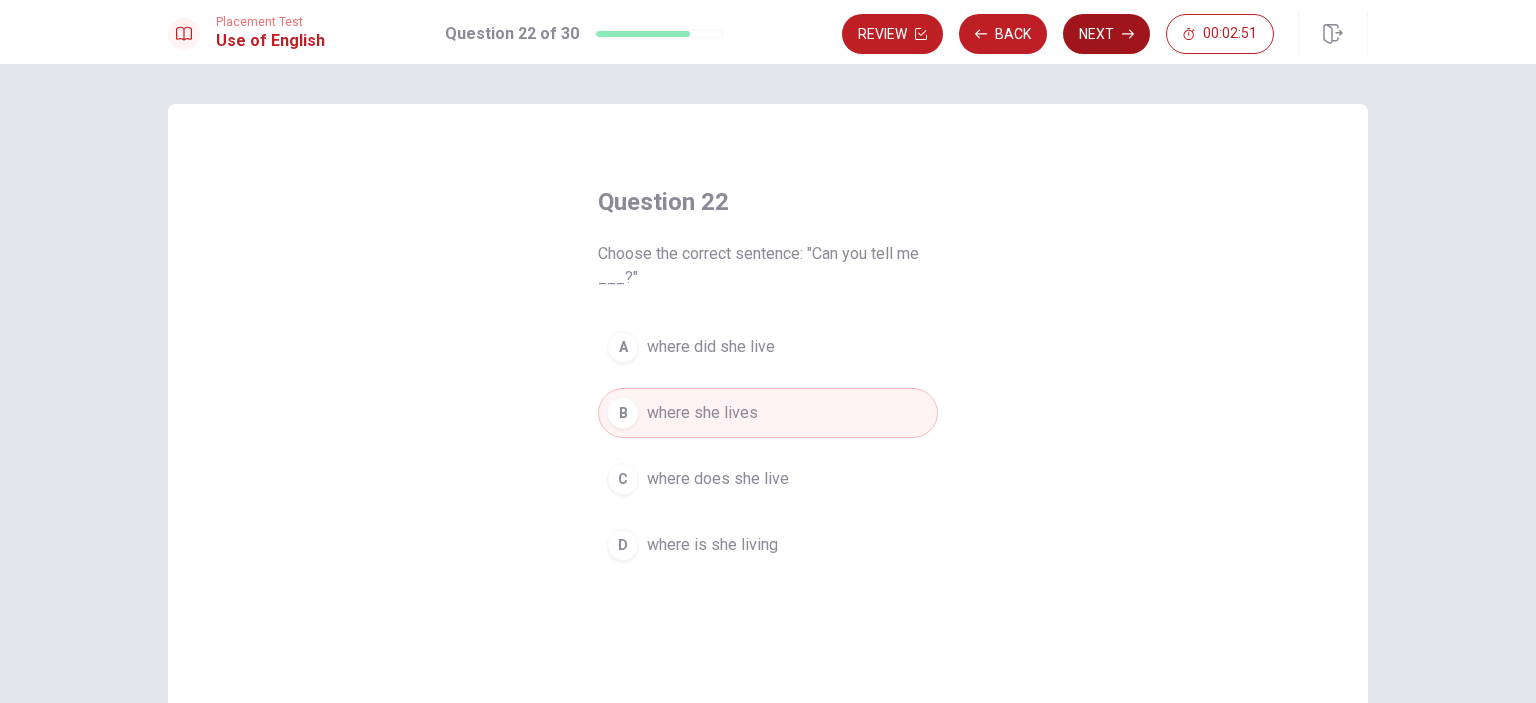 click on "Next" at bounding box center [1106, 34] 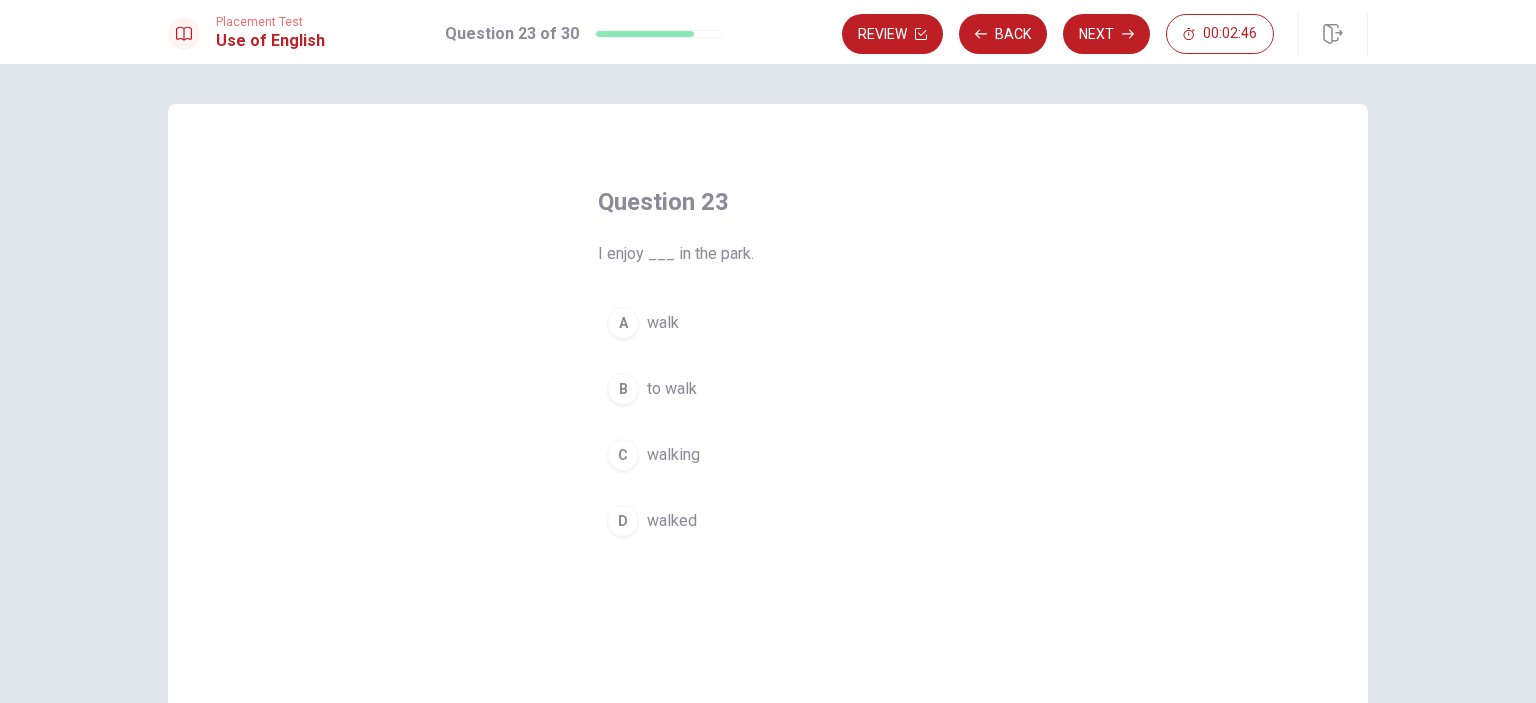 click on "A" at bounding box center (623, 323) 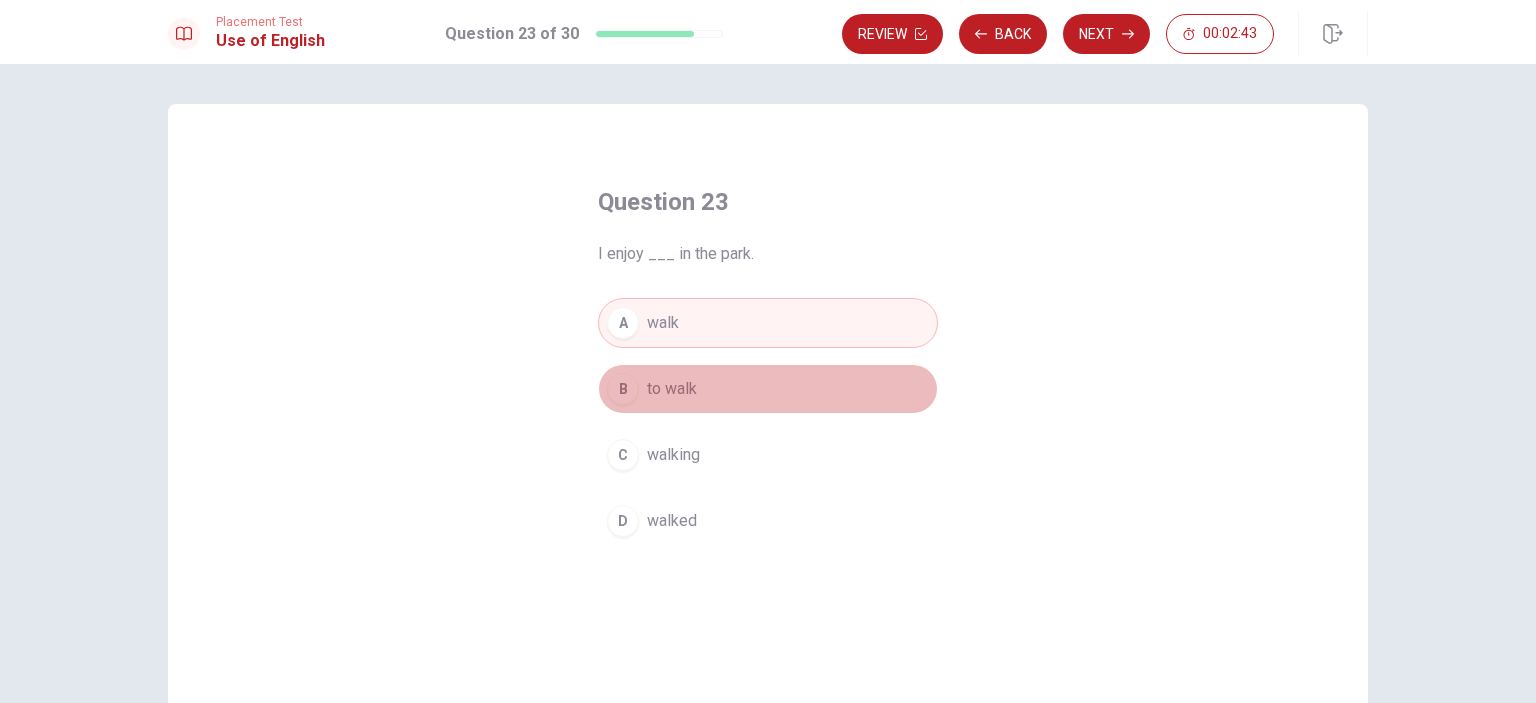 click on "B" at bounding box center (623, 389) 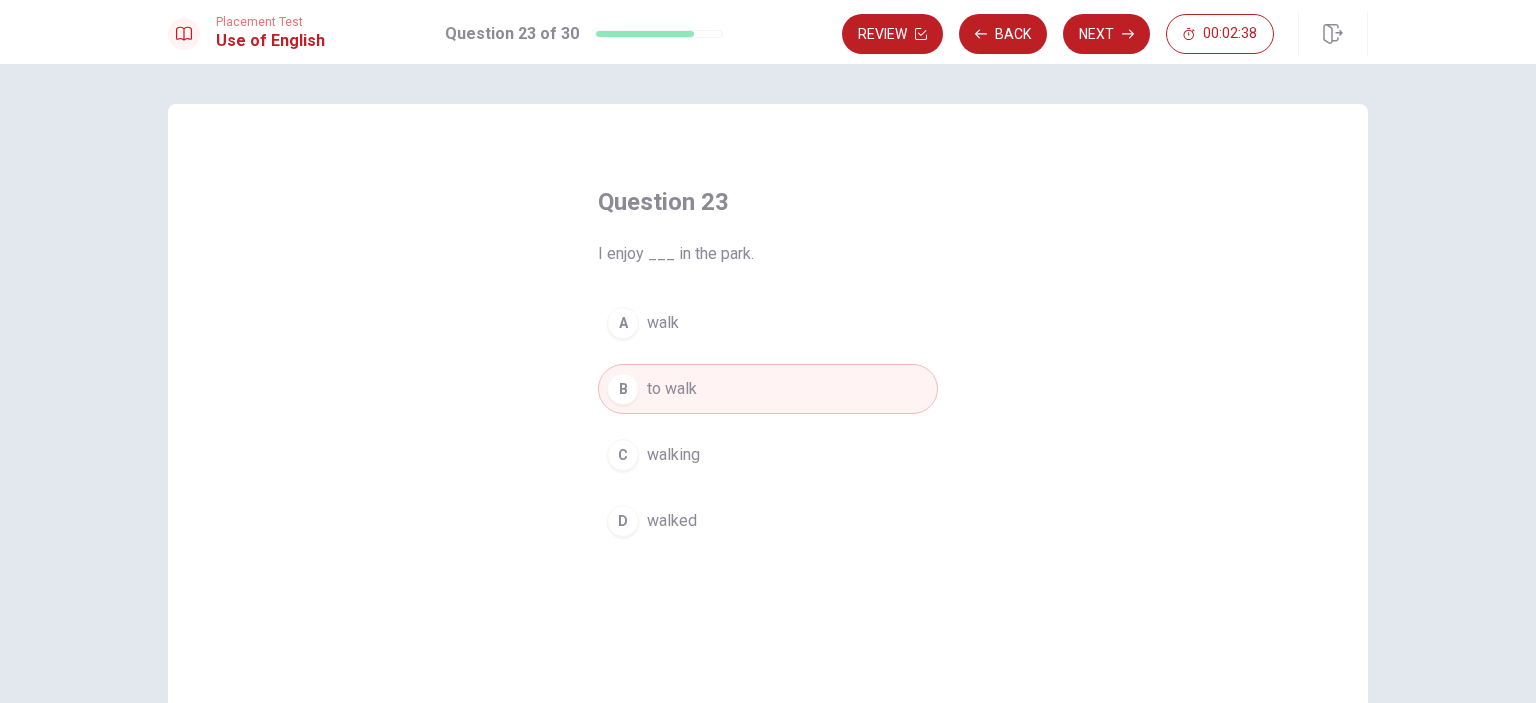 click on "A" at bounding box center (623, 323) 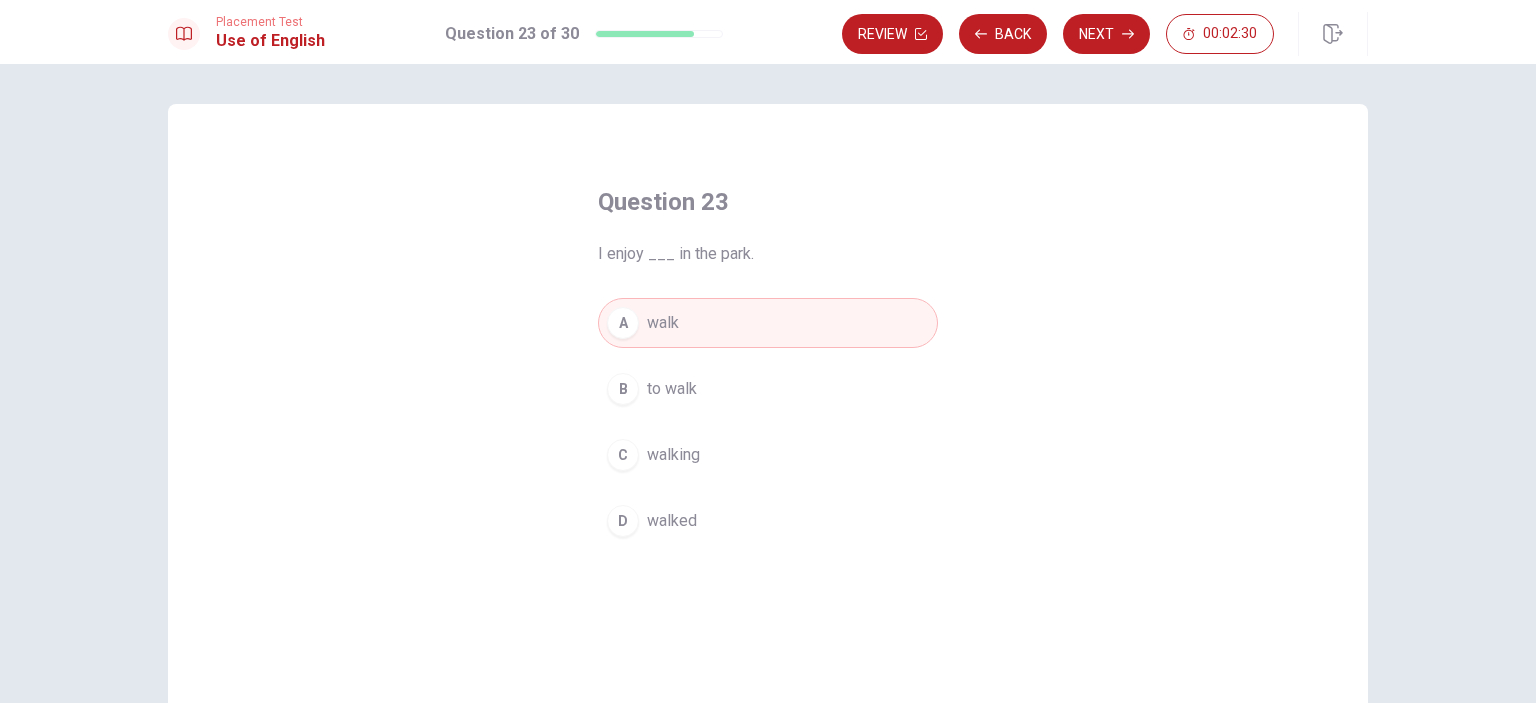 click on "Next" at bounding box center (1106, 34) 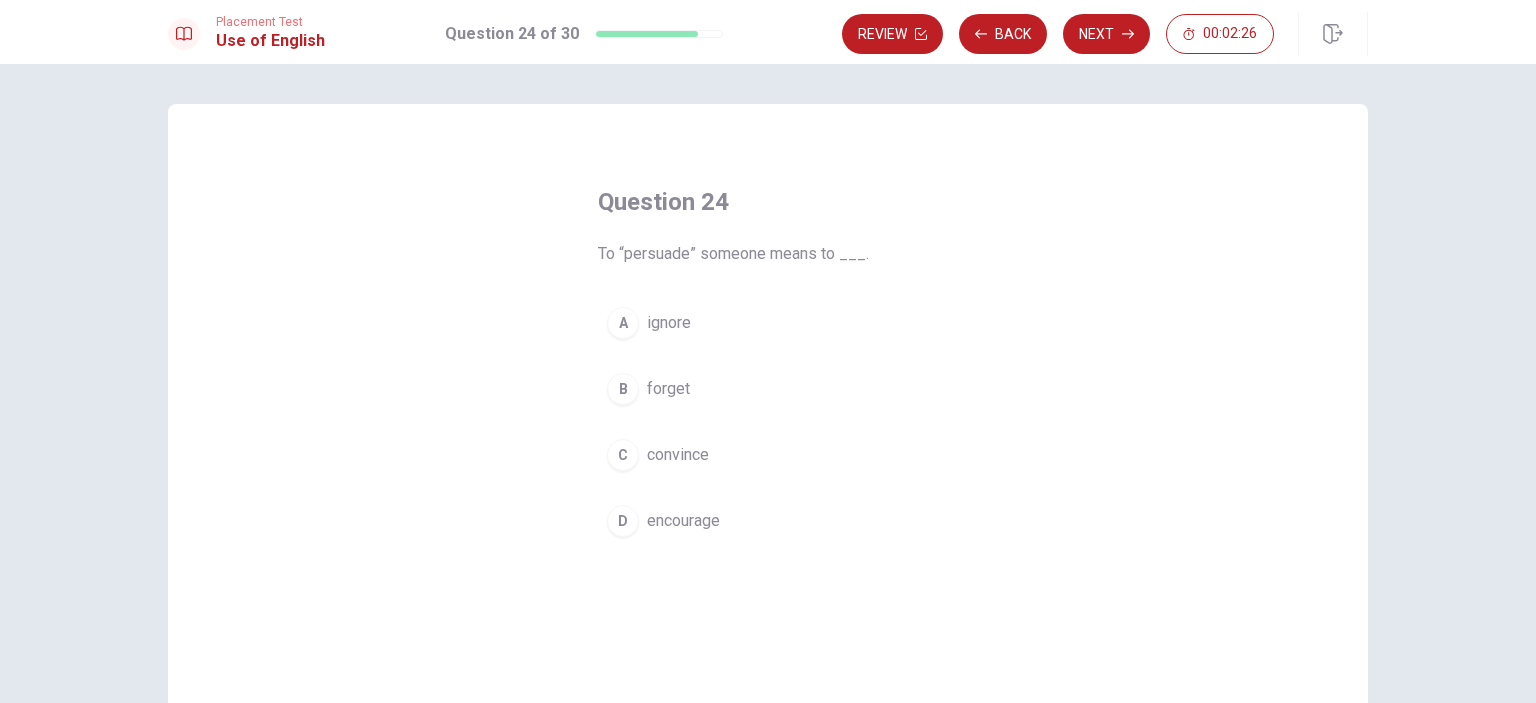 click on "C" at bounding box center [623, 455] 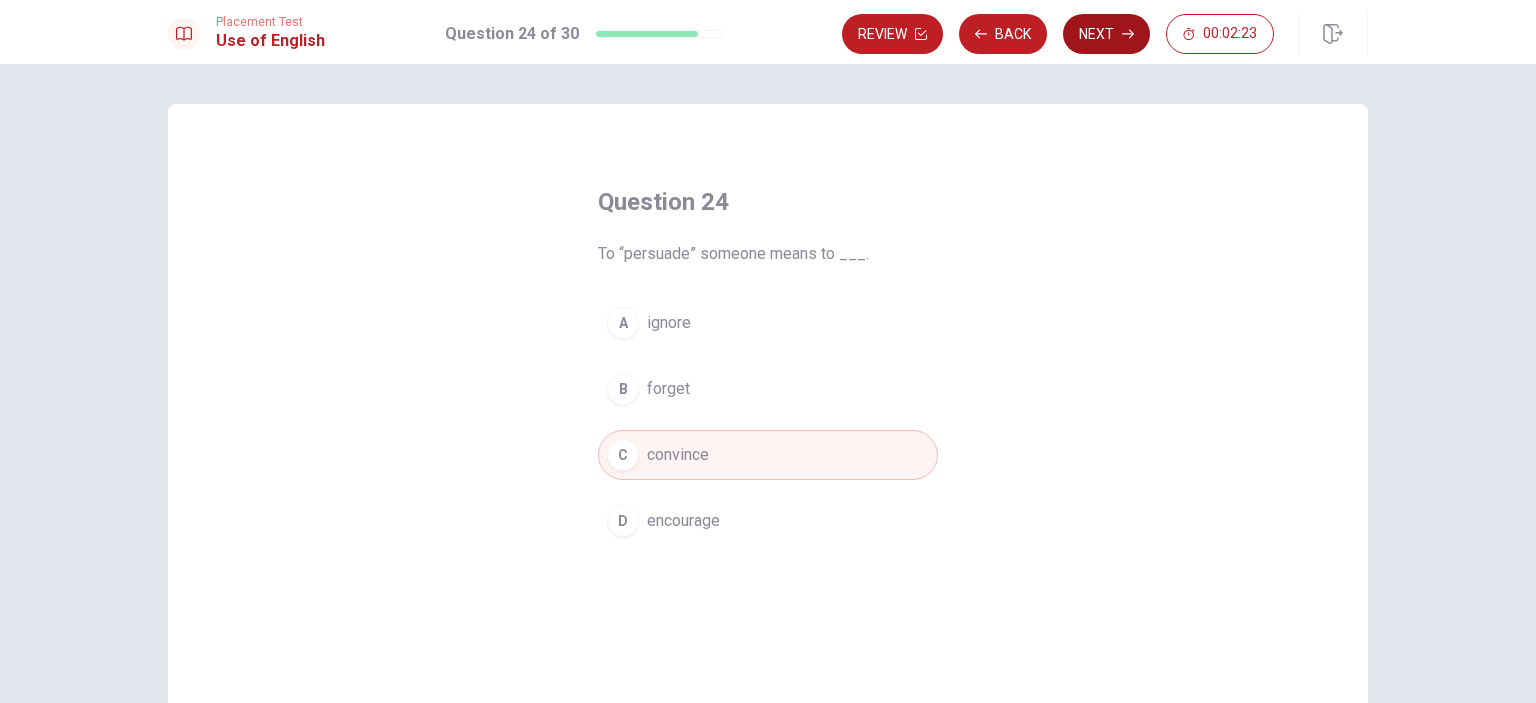 click on "Next" at bounding box center (1106, 34) 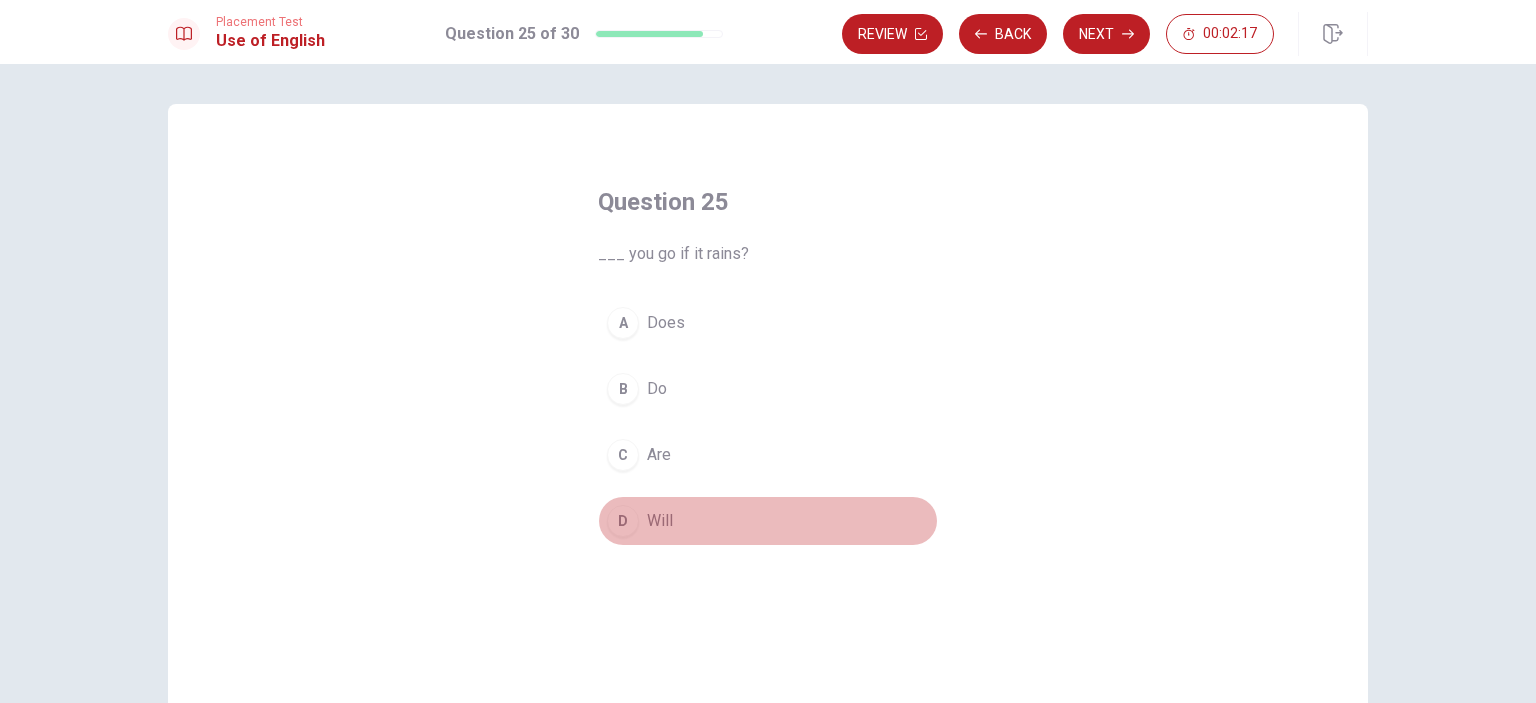 click on "D" at bounding box center (623, 521) 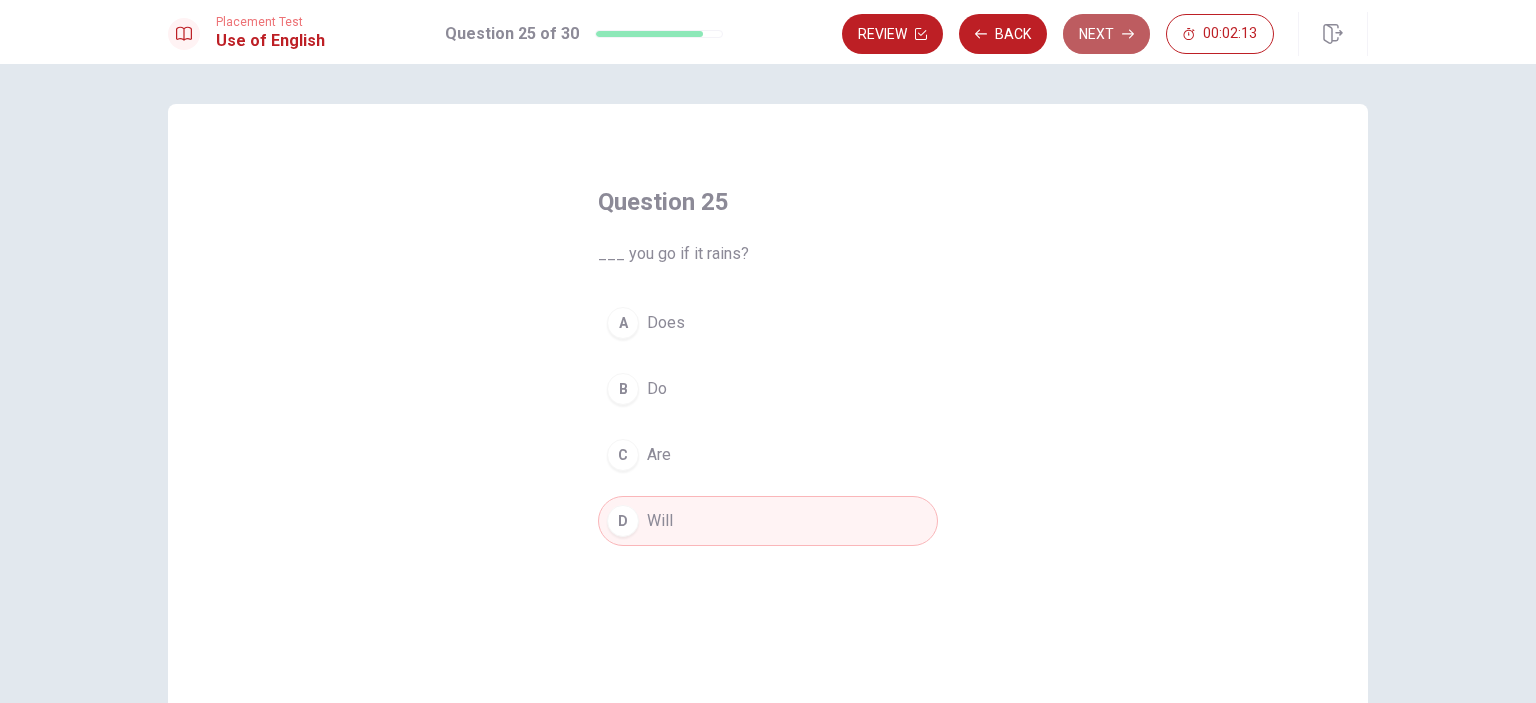 click on "Next" at bounding box center [1106, 34] 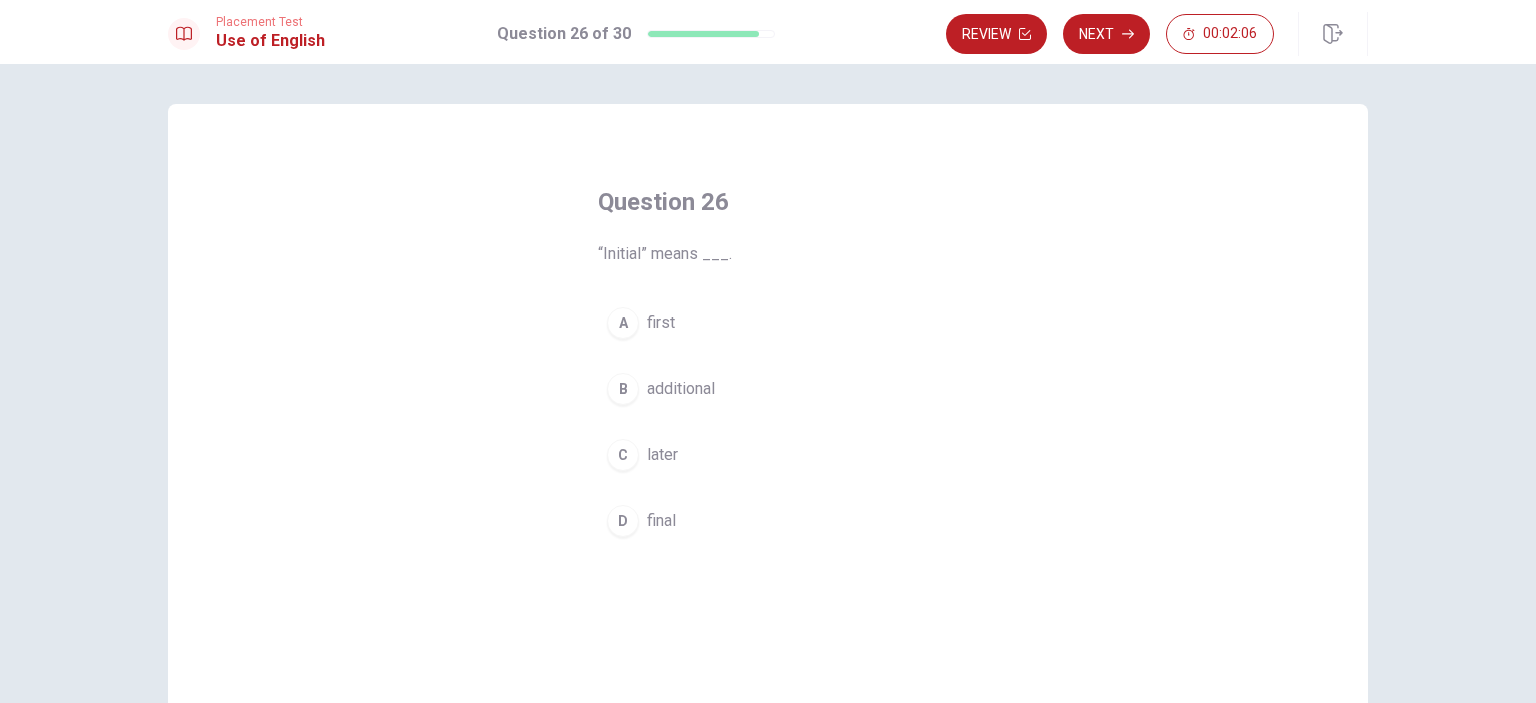 click on "A" at bounding box center [623, 323] 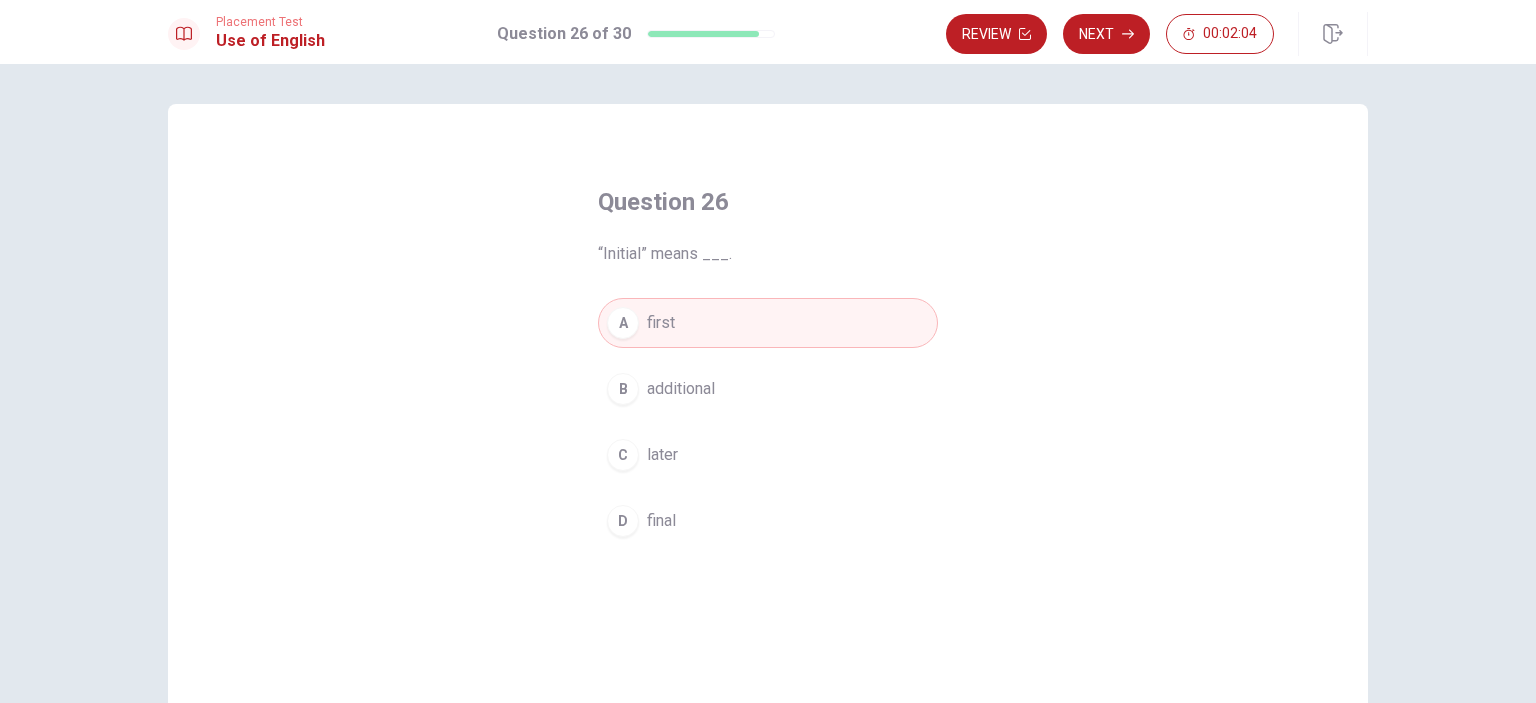 click 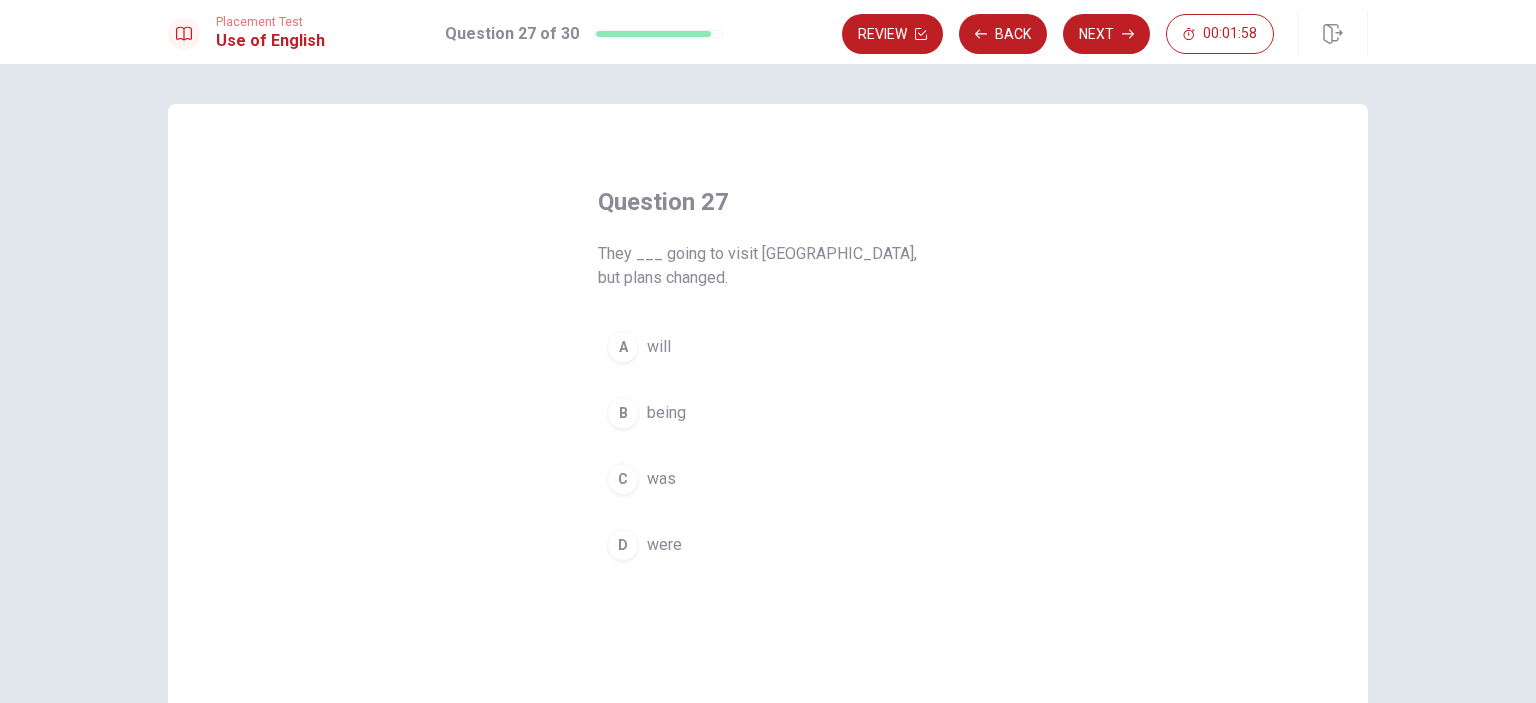 click on "C" at bounding box center (623, 479) 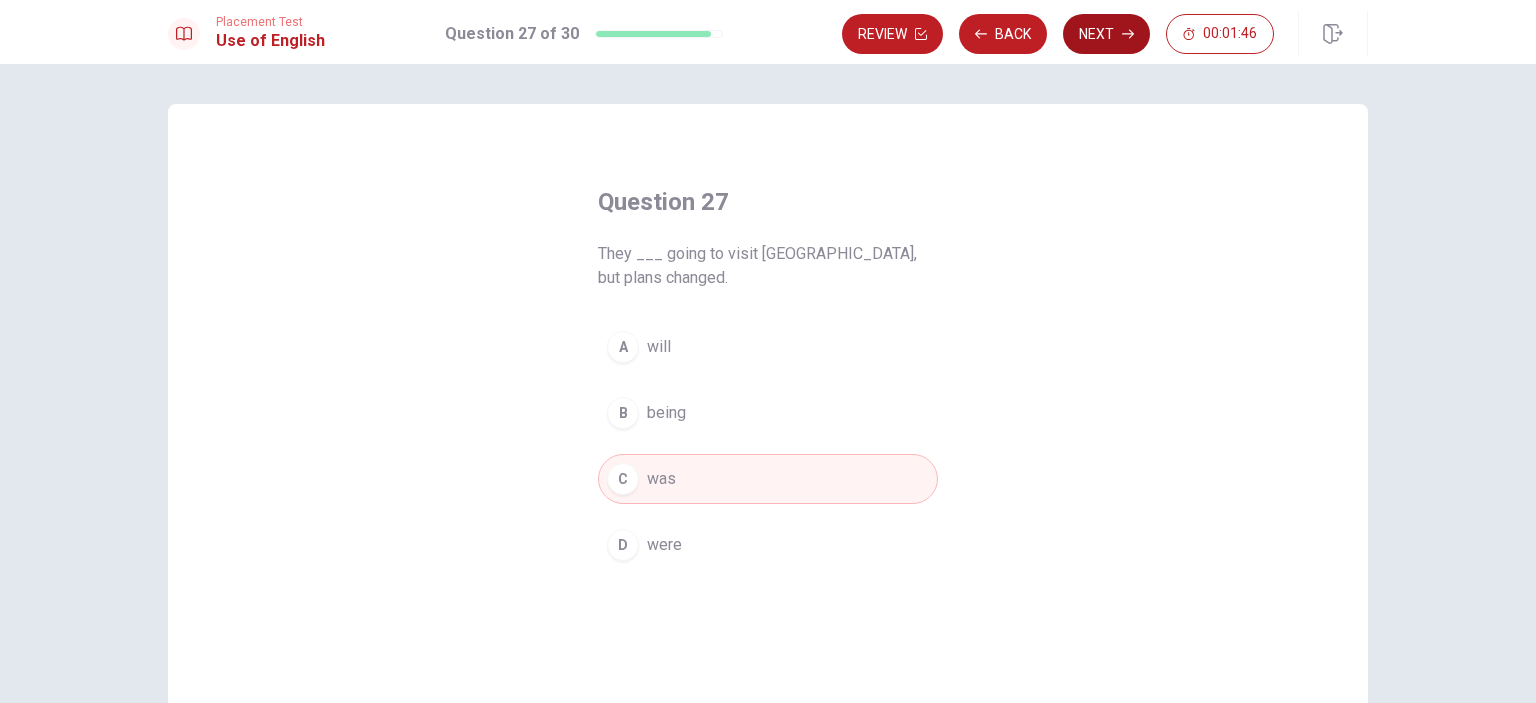 click on "Next" at bounding box center (1106, 34) 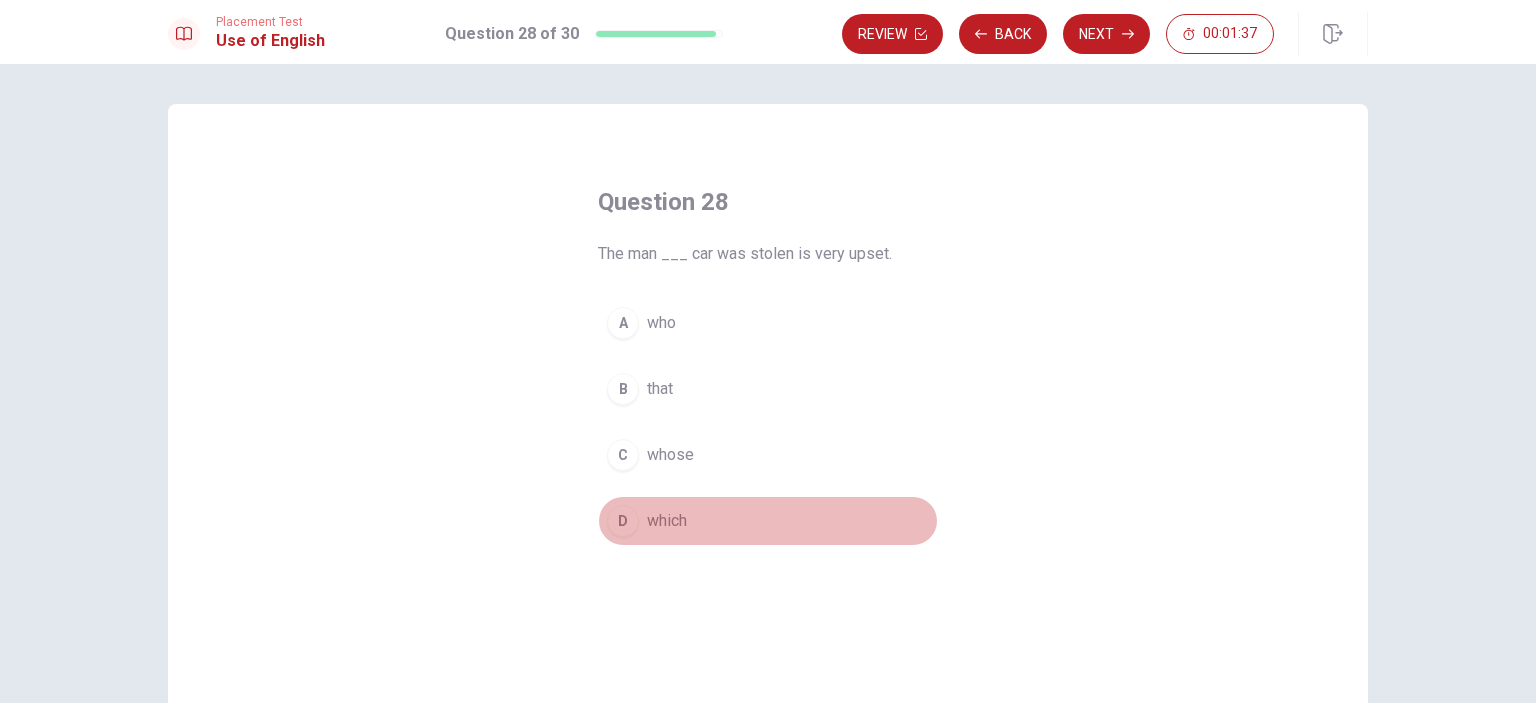 click on "D" at bounding box center [623, 521] 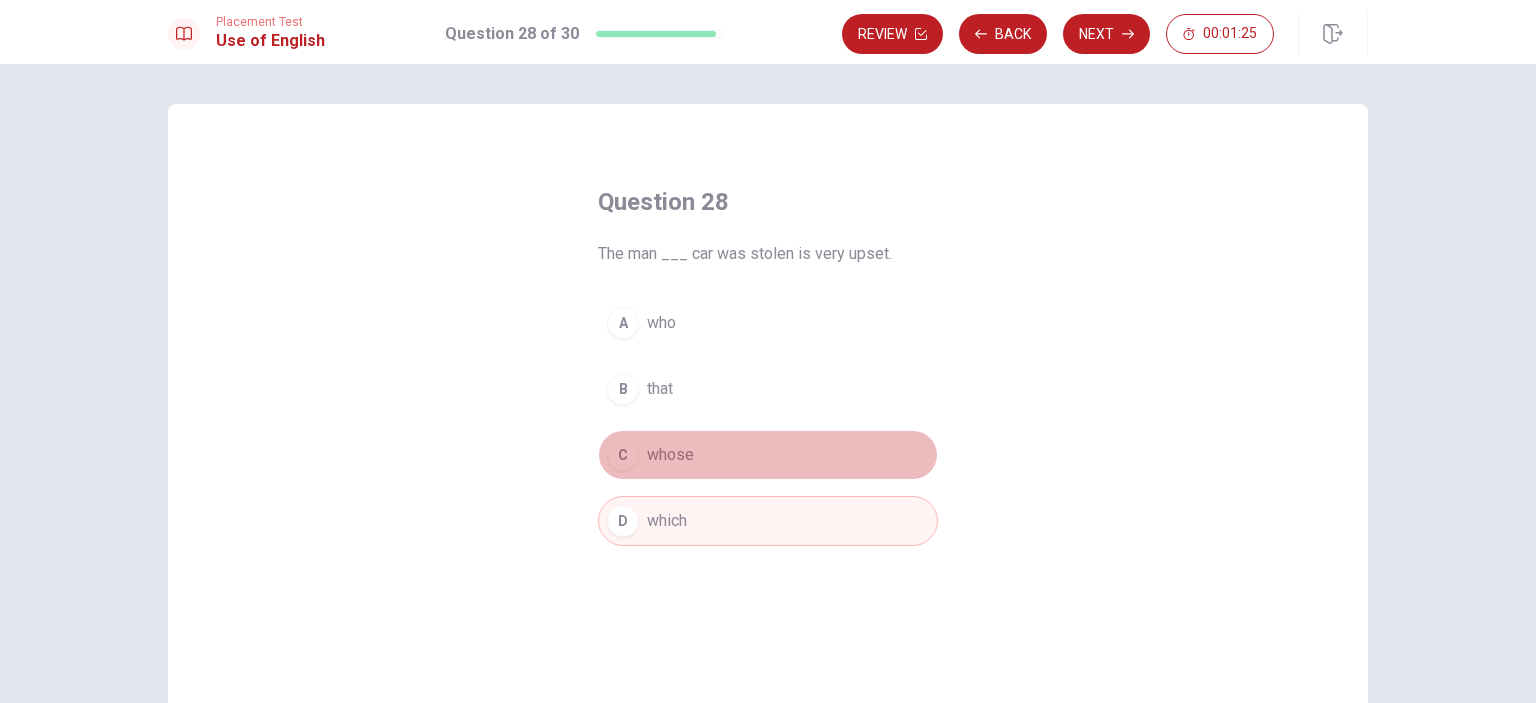 click on "C" at bounding box center (623, 455) 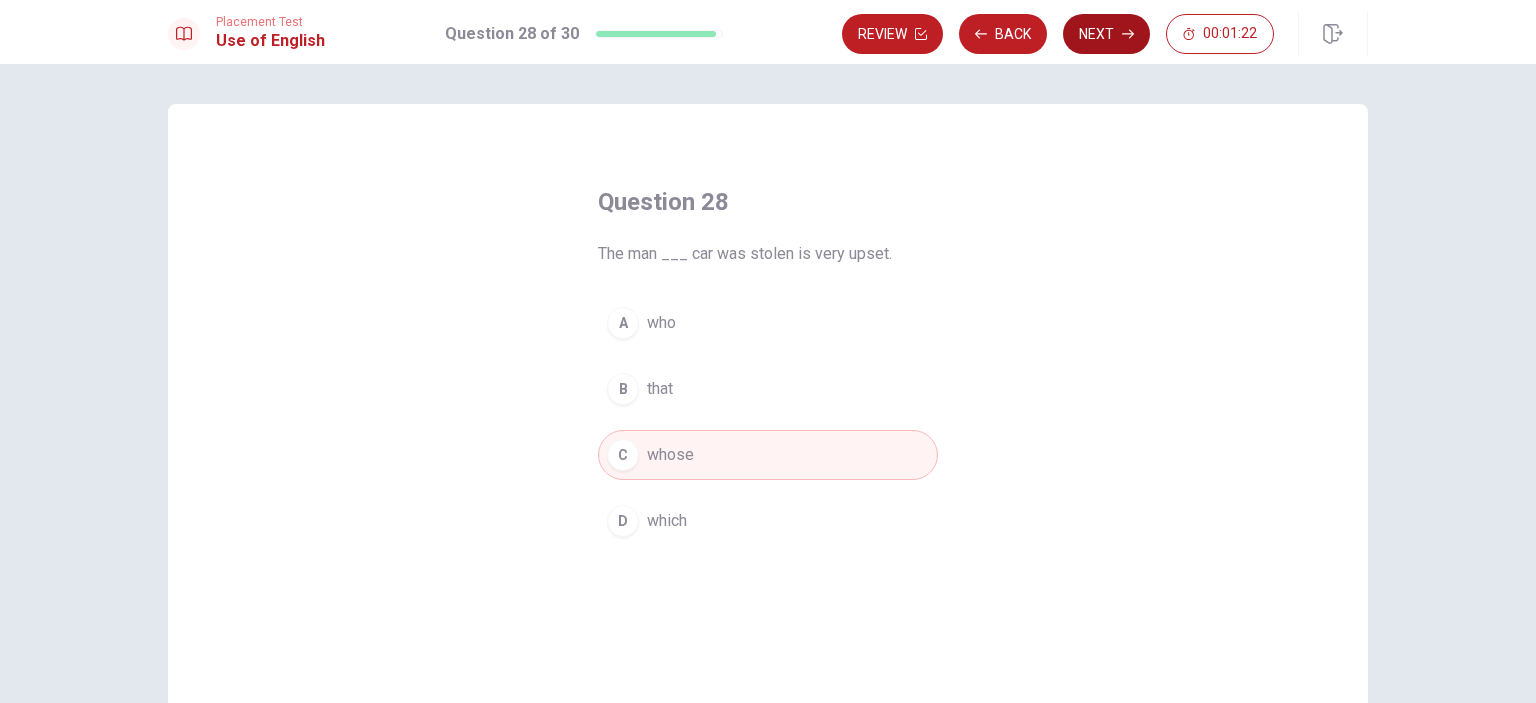 click on "Next" at bounding box center (1106, 34) 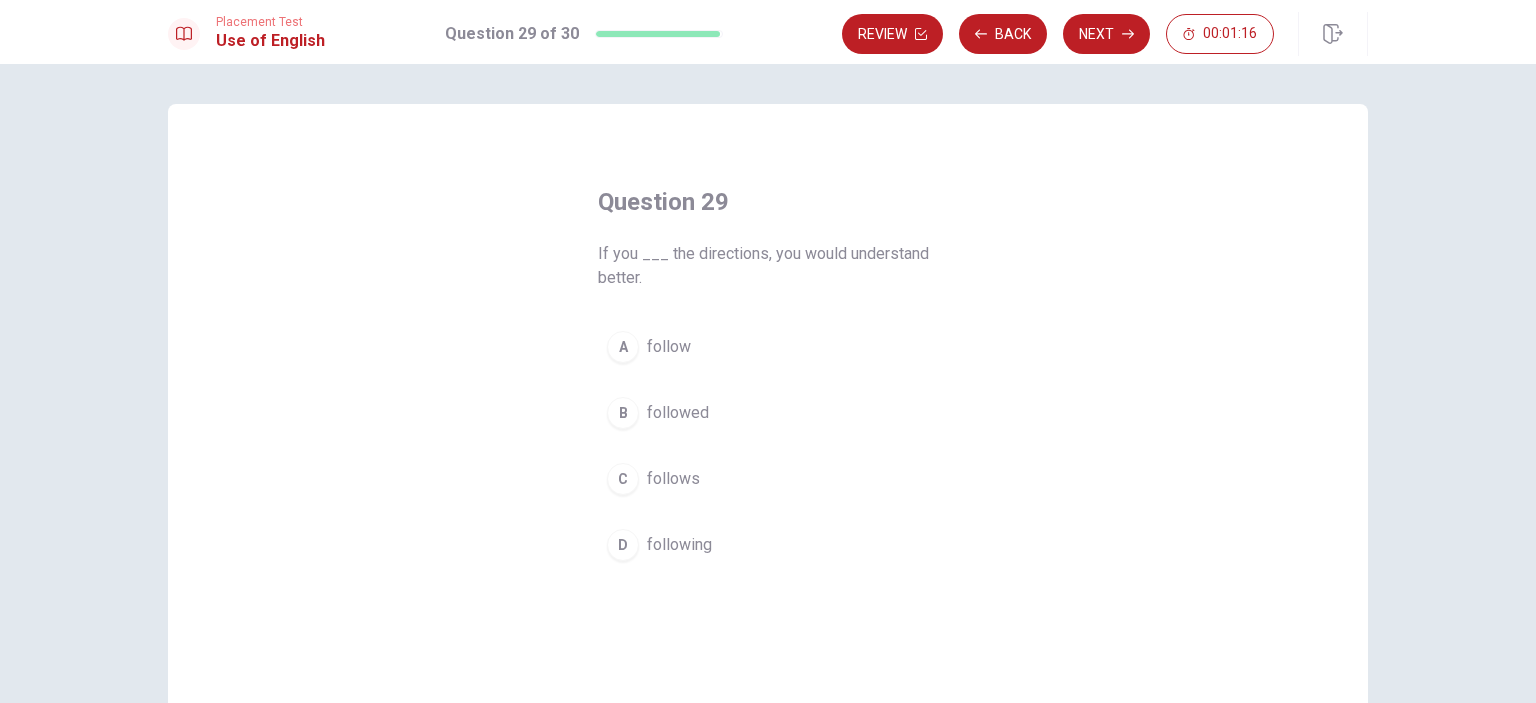 click on "A" at bounding box center [623, 347] 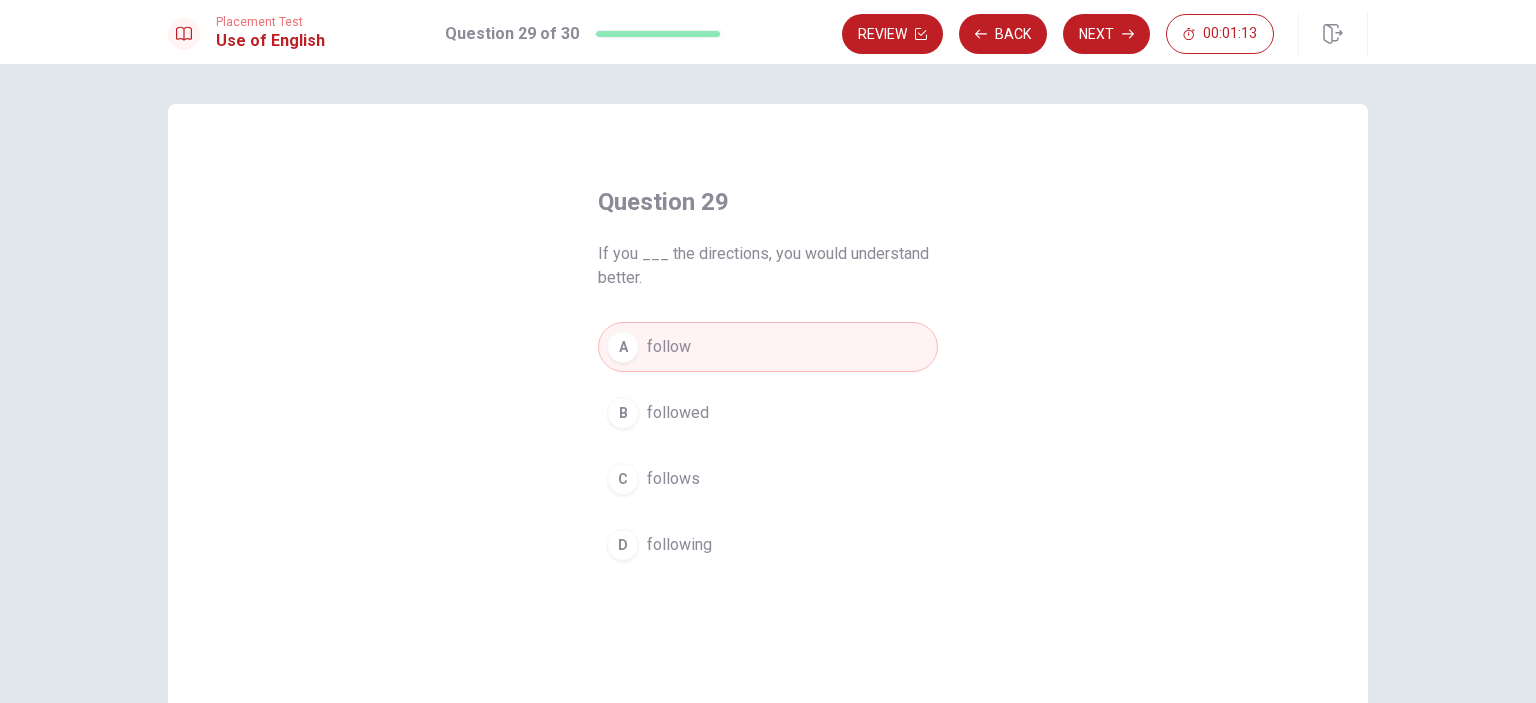click on "B" at bounding box center [623, 413] 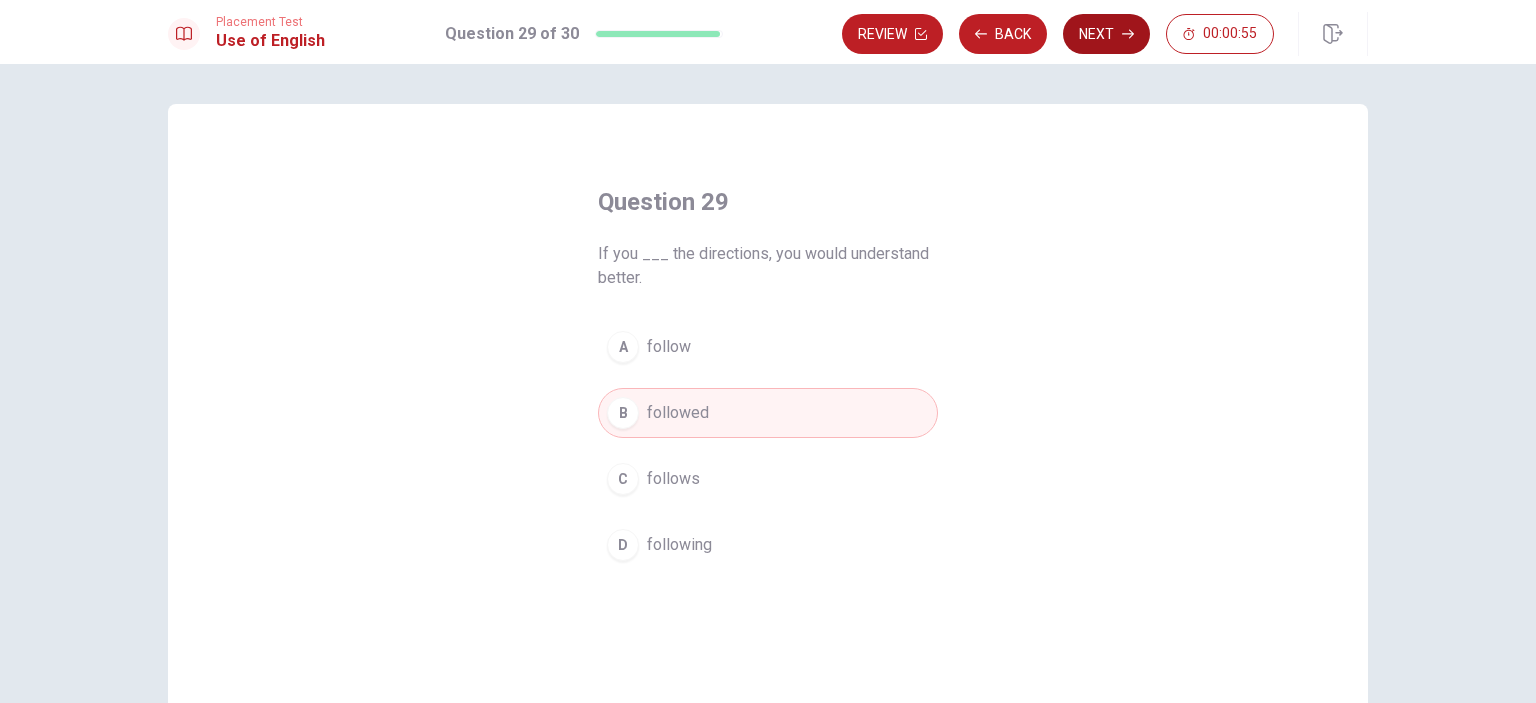click on "Next" at bounding box center (1106, 34) 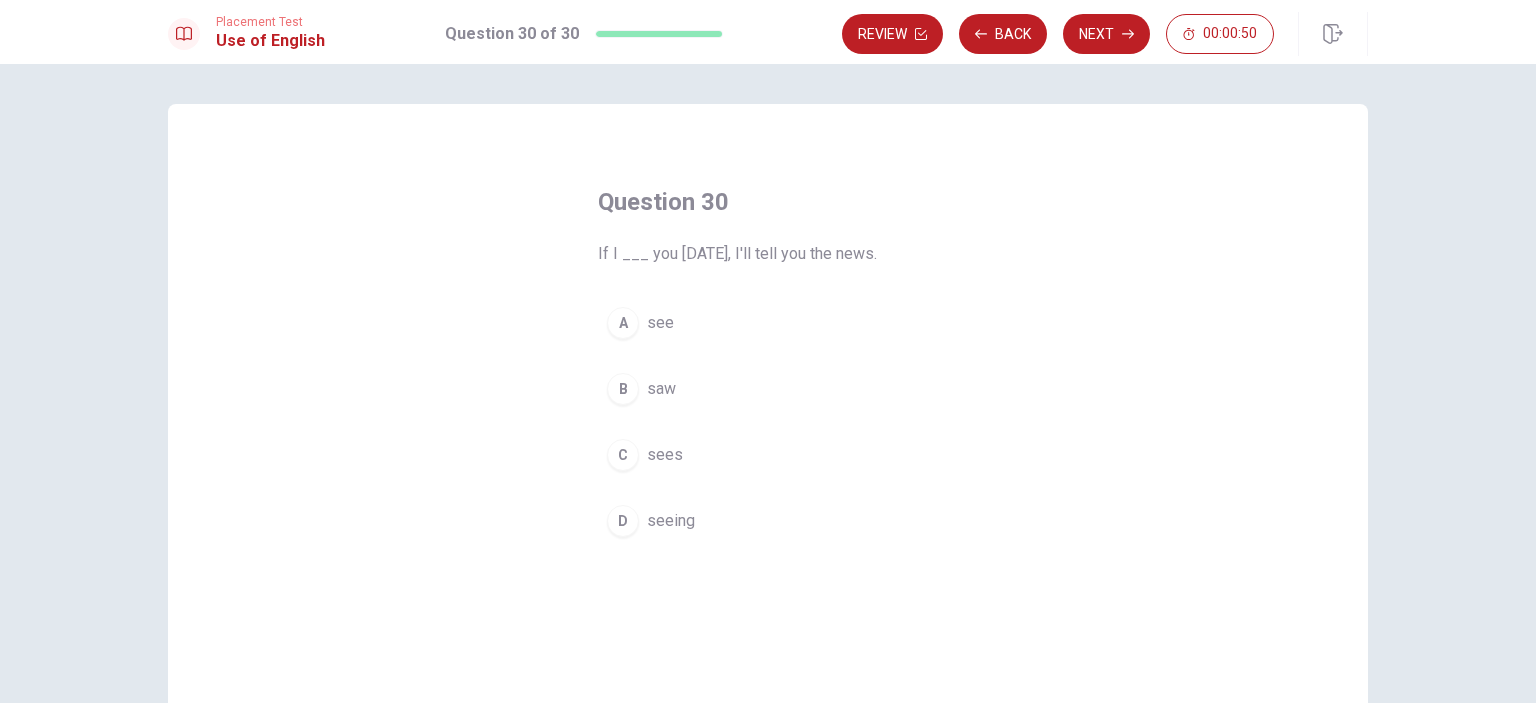 click on "A" at bounding box center (623, 323) 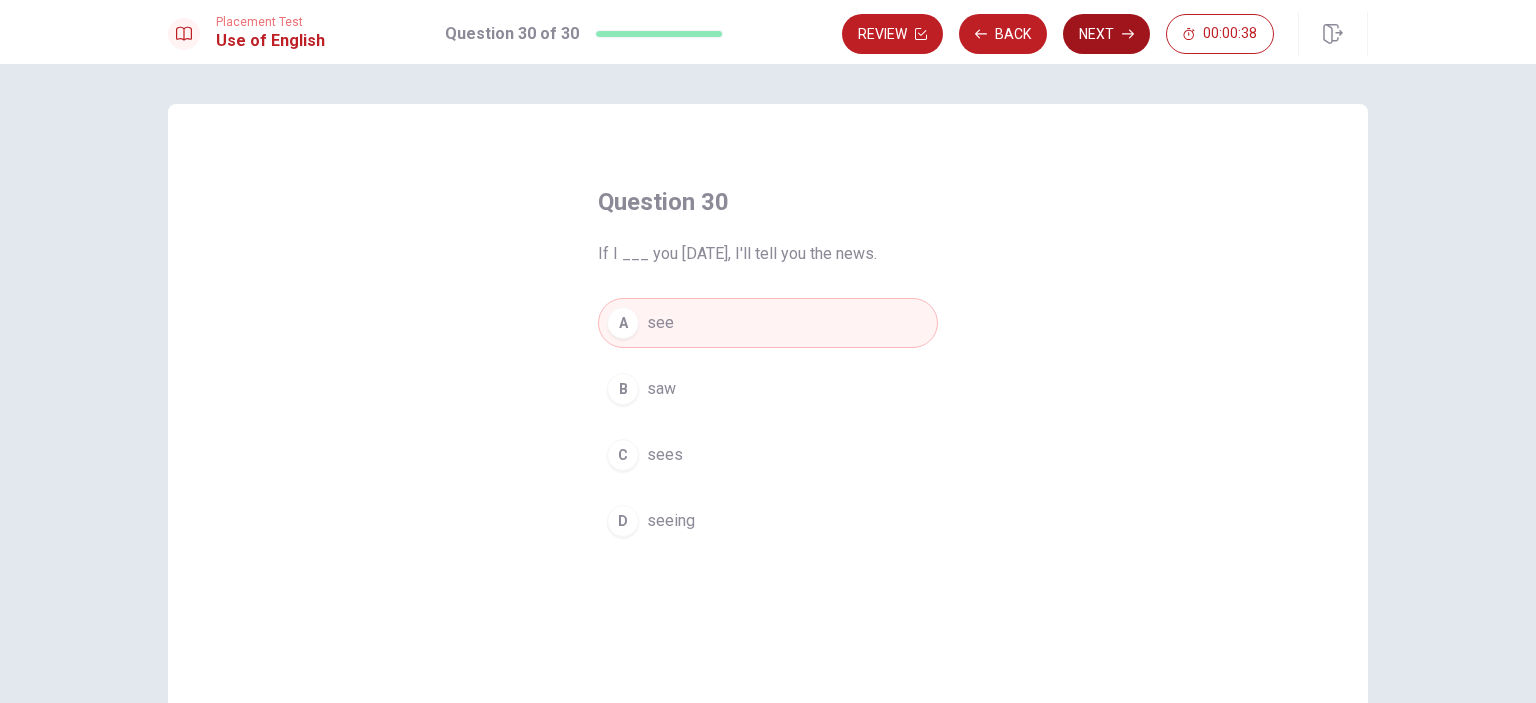 click on "Next" at bounding box center [1106, 34] 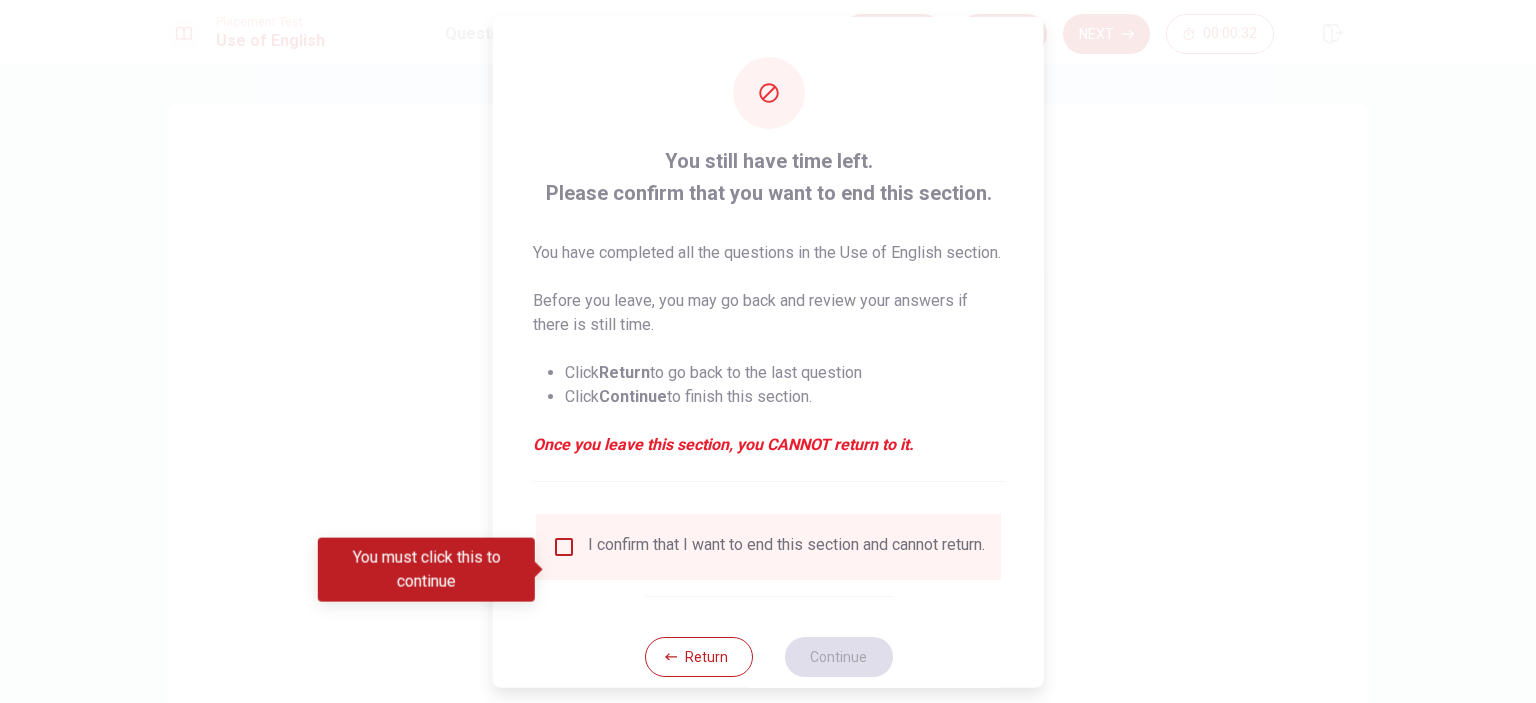 click at bounding box center (768, 351) 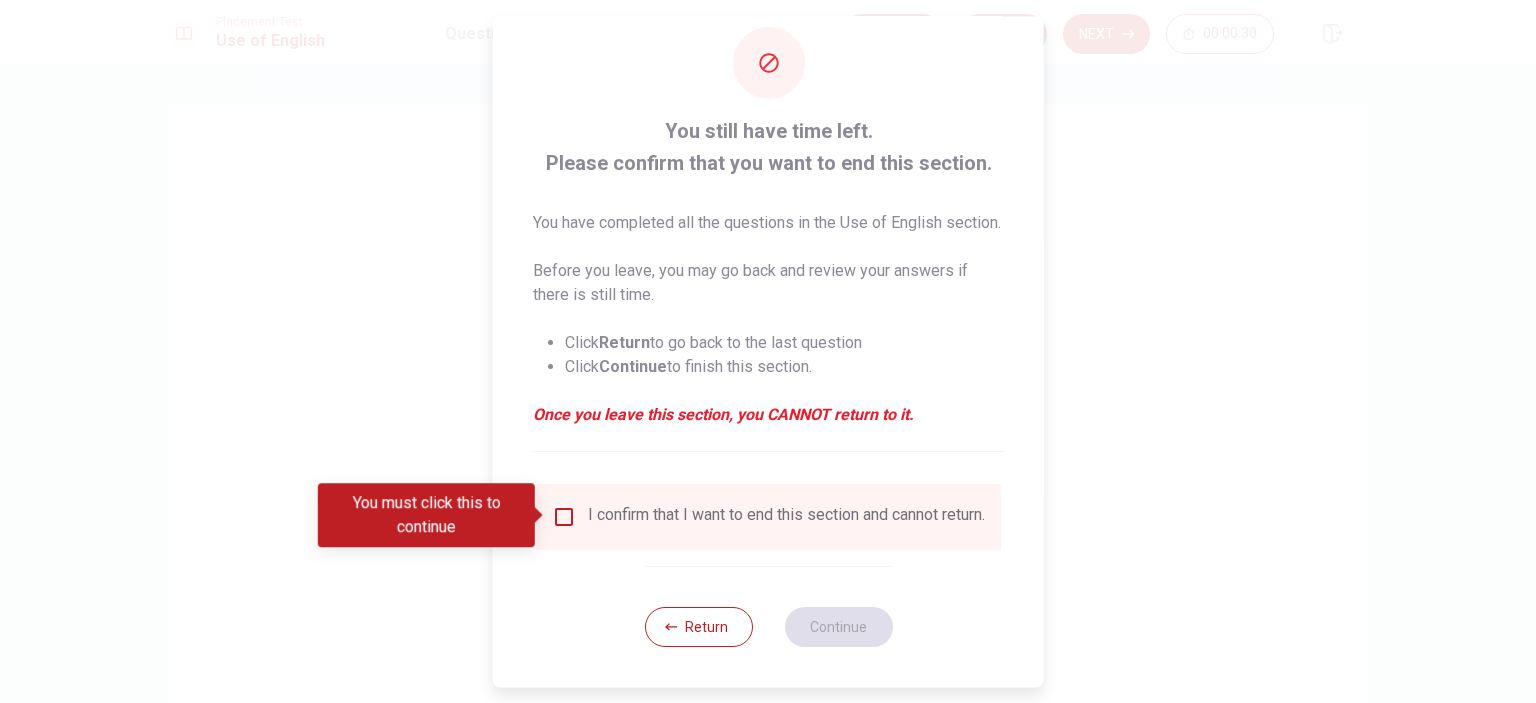 scroll, scrollTop: 66, scrollLeft: 0, axis: vertical 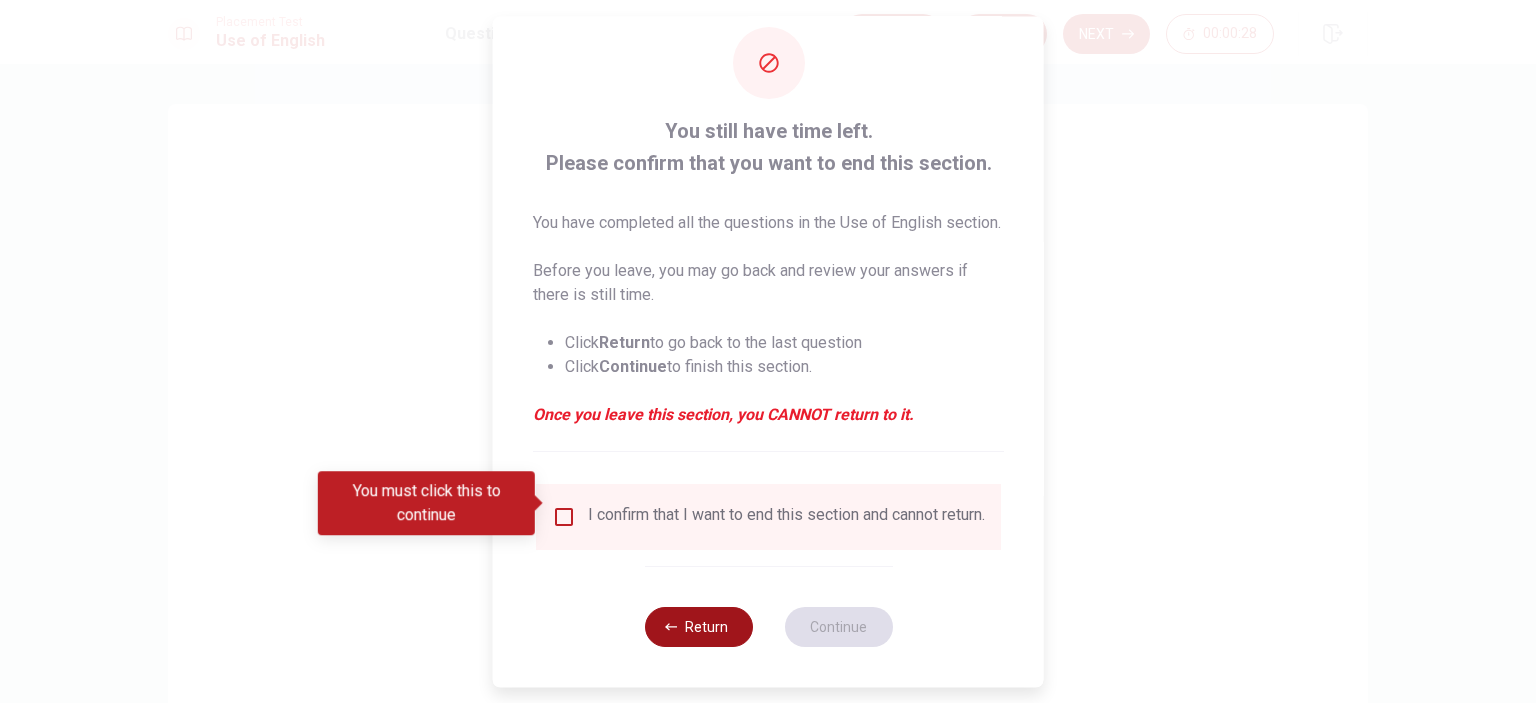 click on "Return" at bounding box center (698, 627) 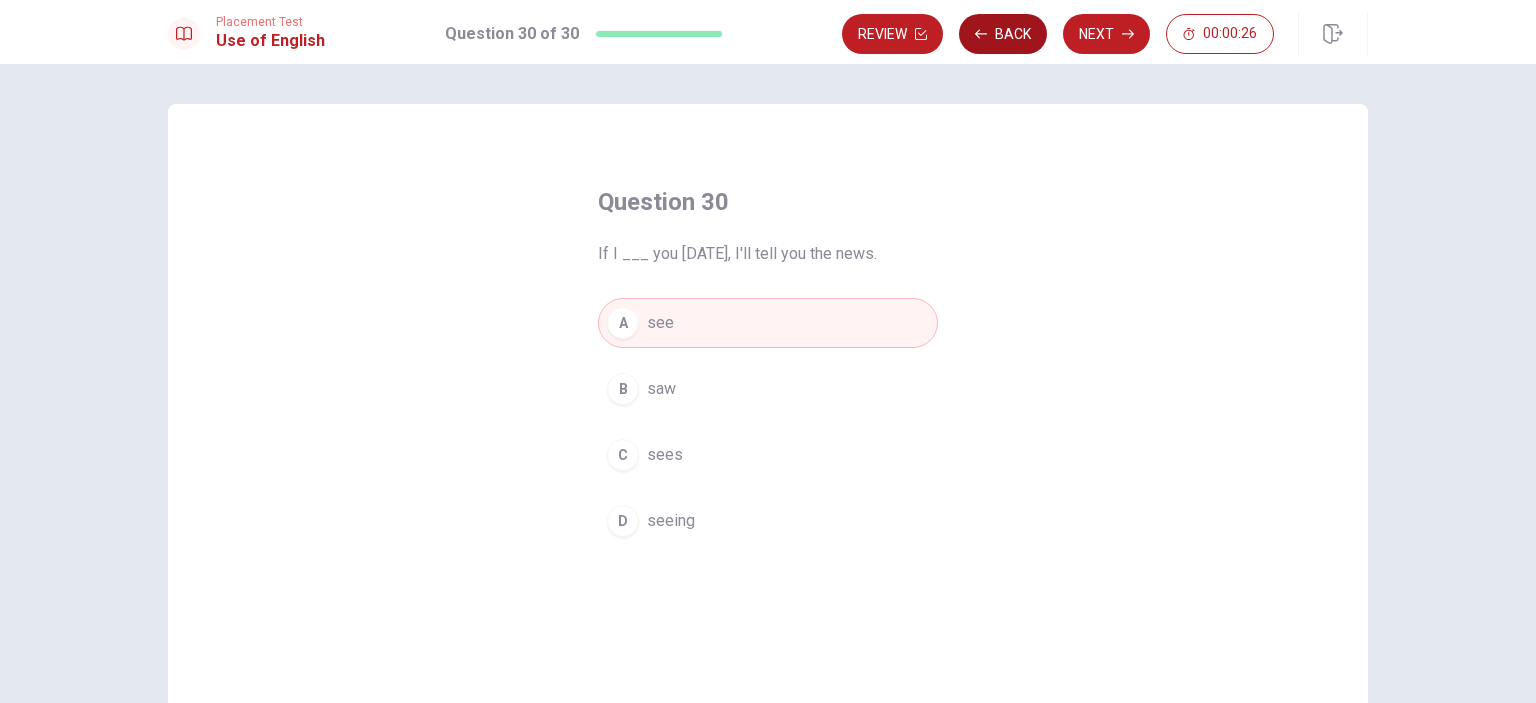 click on "Back" at bounding box center (1003, 34) 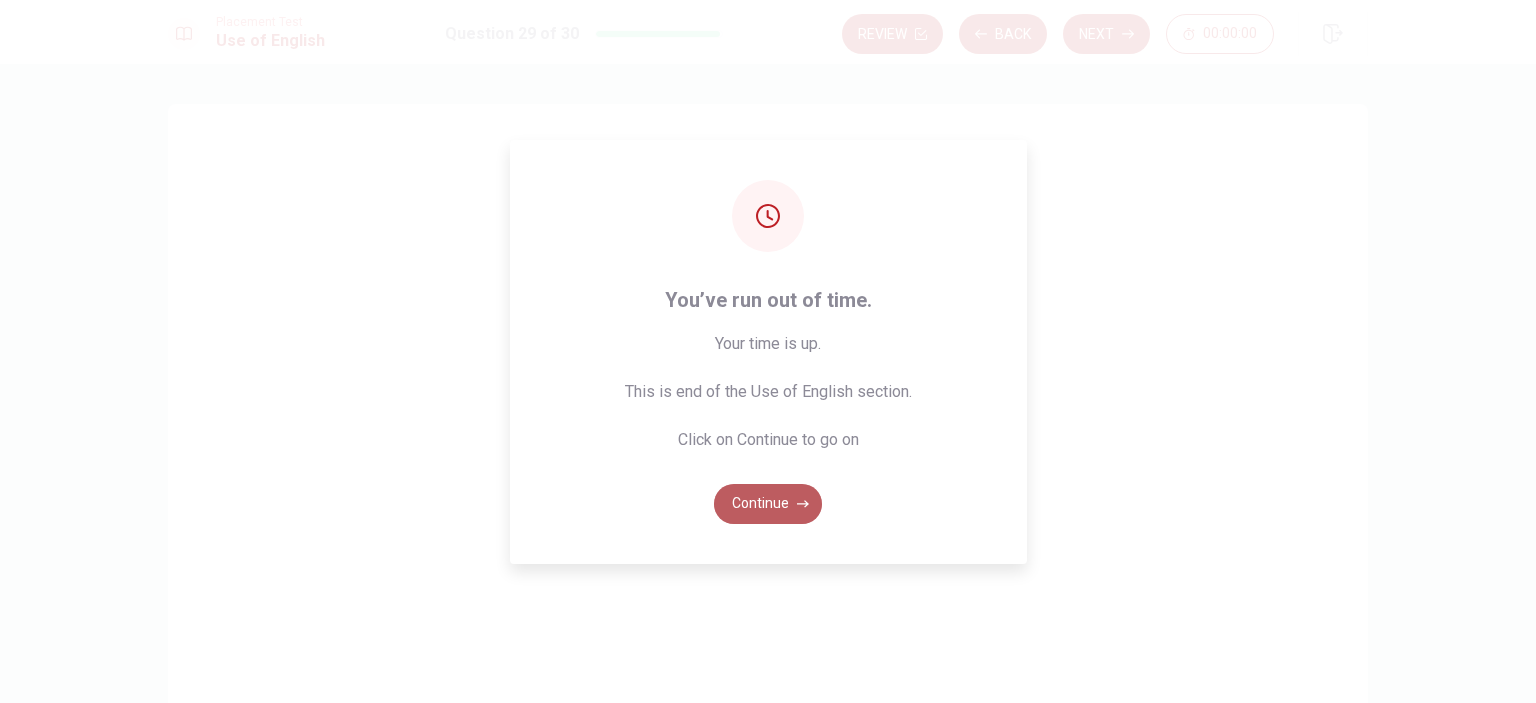 click on "Continue" at bounding box center (768, 504) 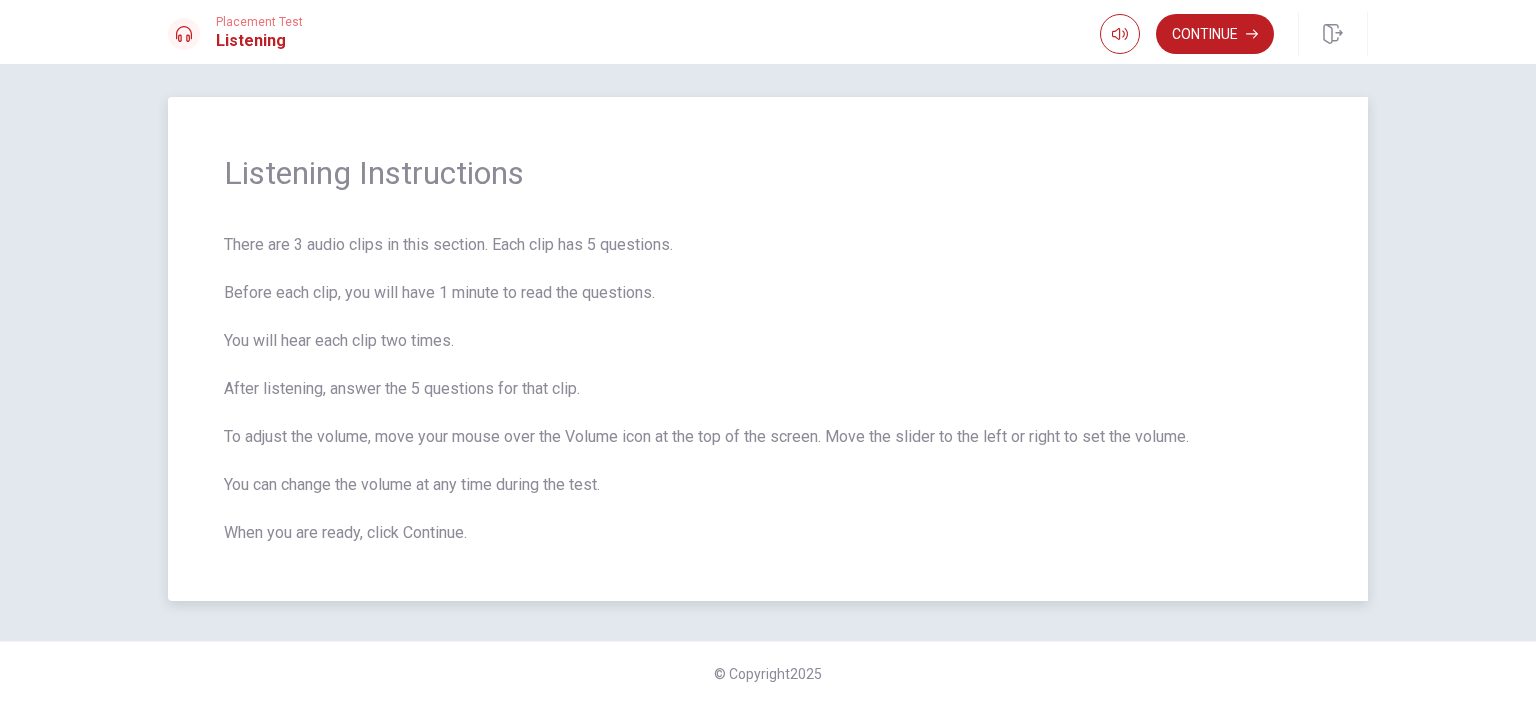 scroll, scrollTop: 8, scrollLeft: 0, axis: vertical 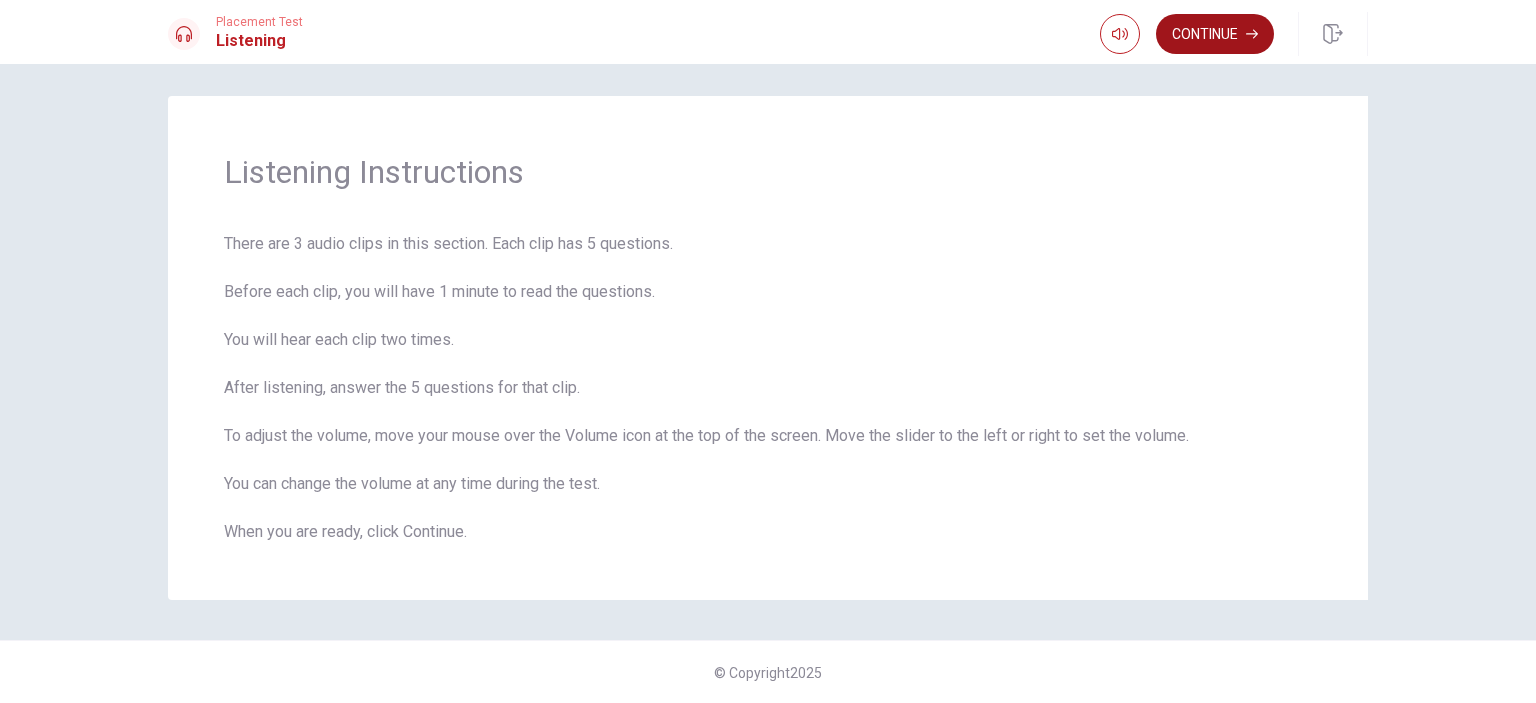click on "Continue" at bounding box center [1215, 34] 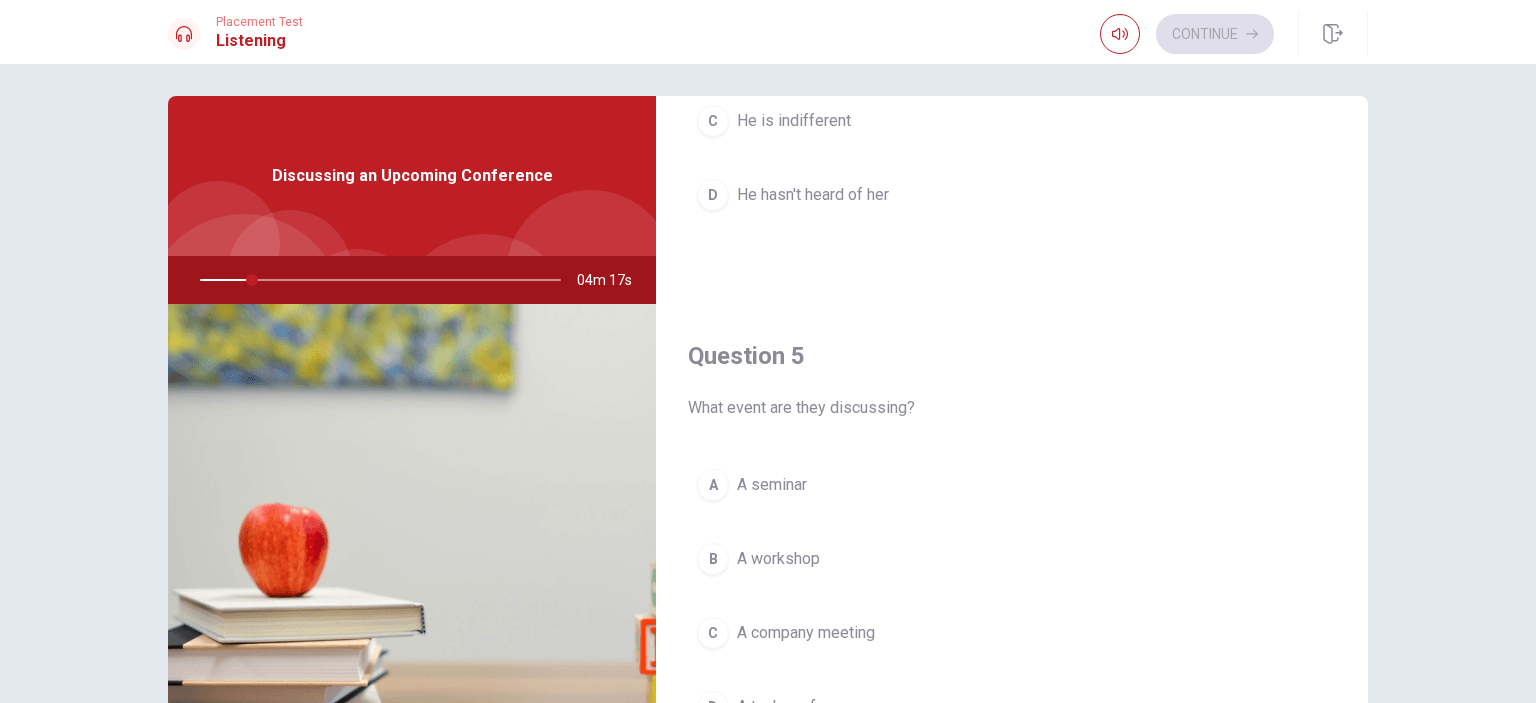 scroll, scrollTop: 1856, scrollLeft: 0, axis: vertical 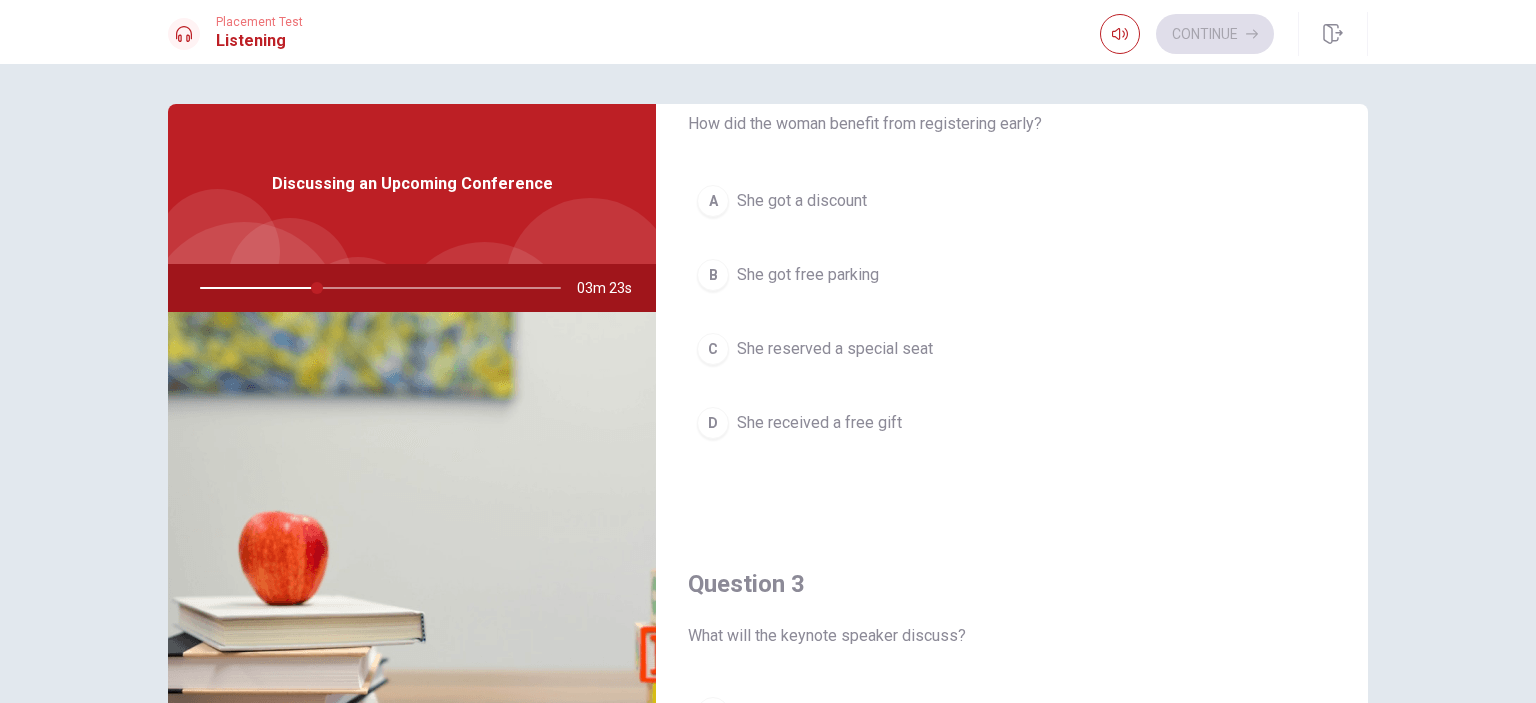 click on "A" at bounding box center (713, 201) 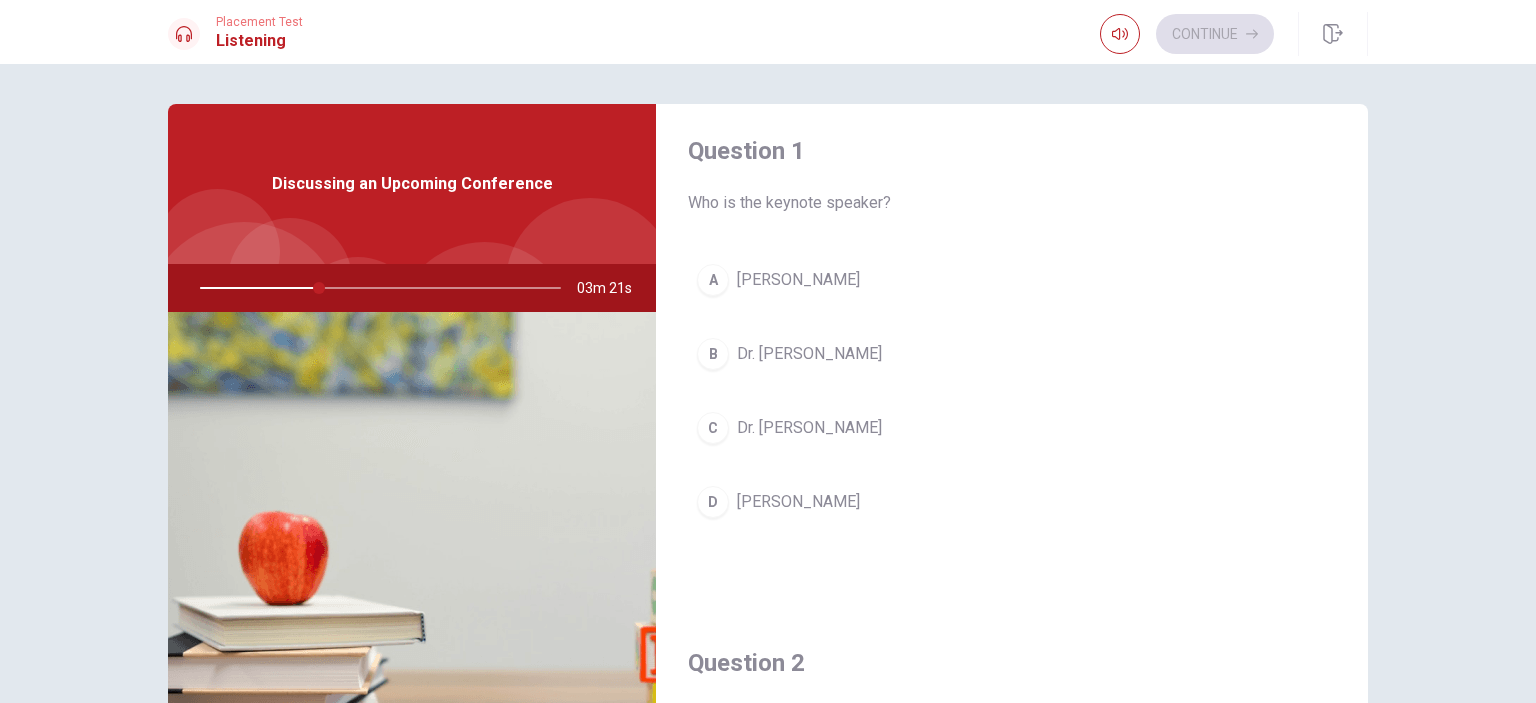 scroll, scrollTop: 0, scrollLeft: 0, axis: both 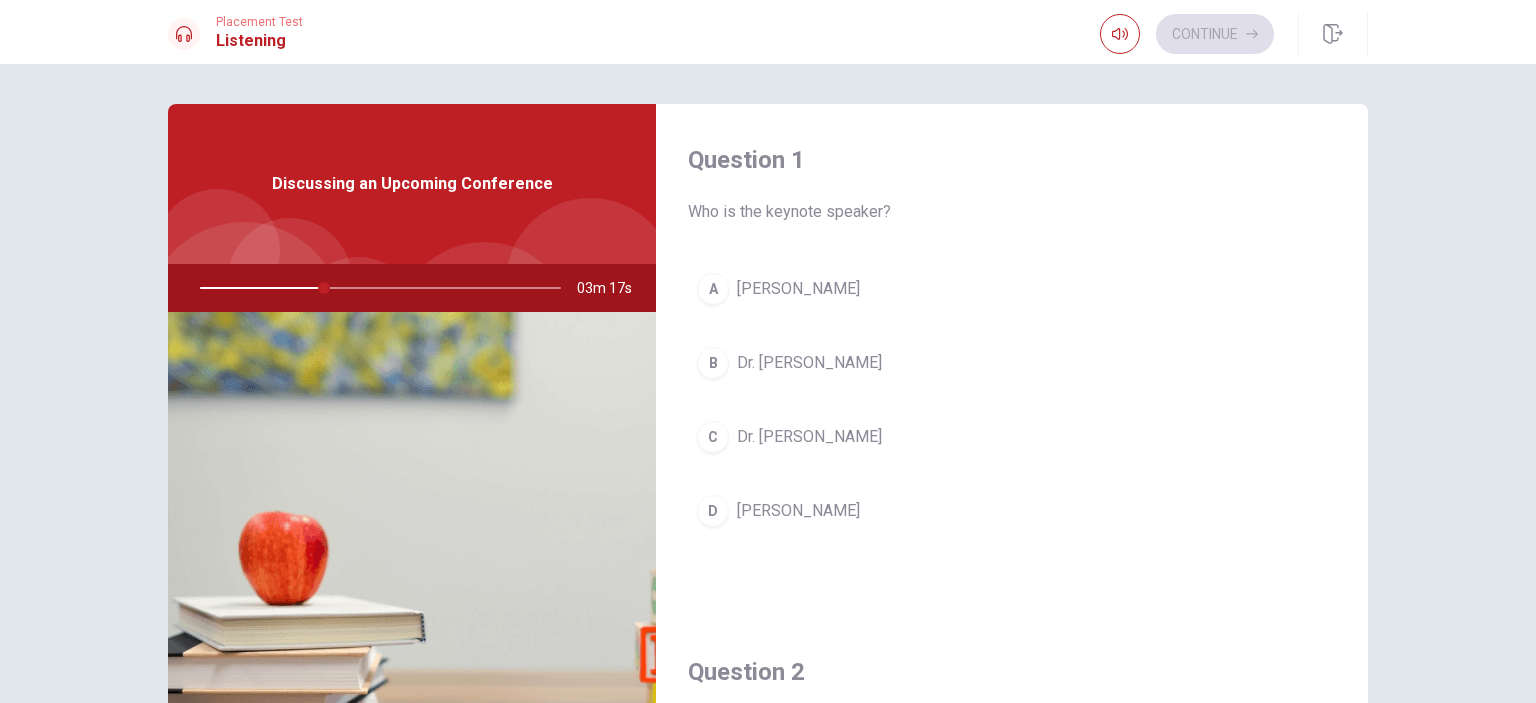 click on "D" at bounding box center (713, 511) 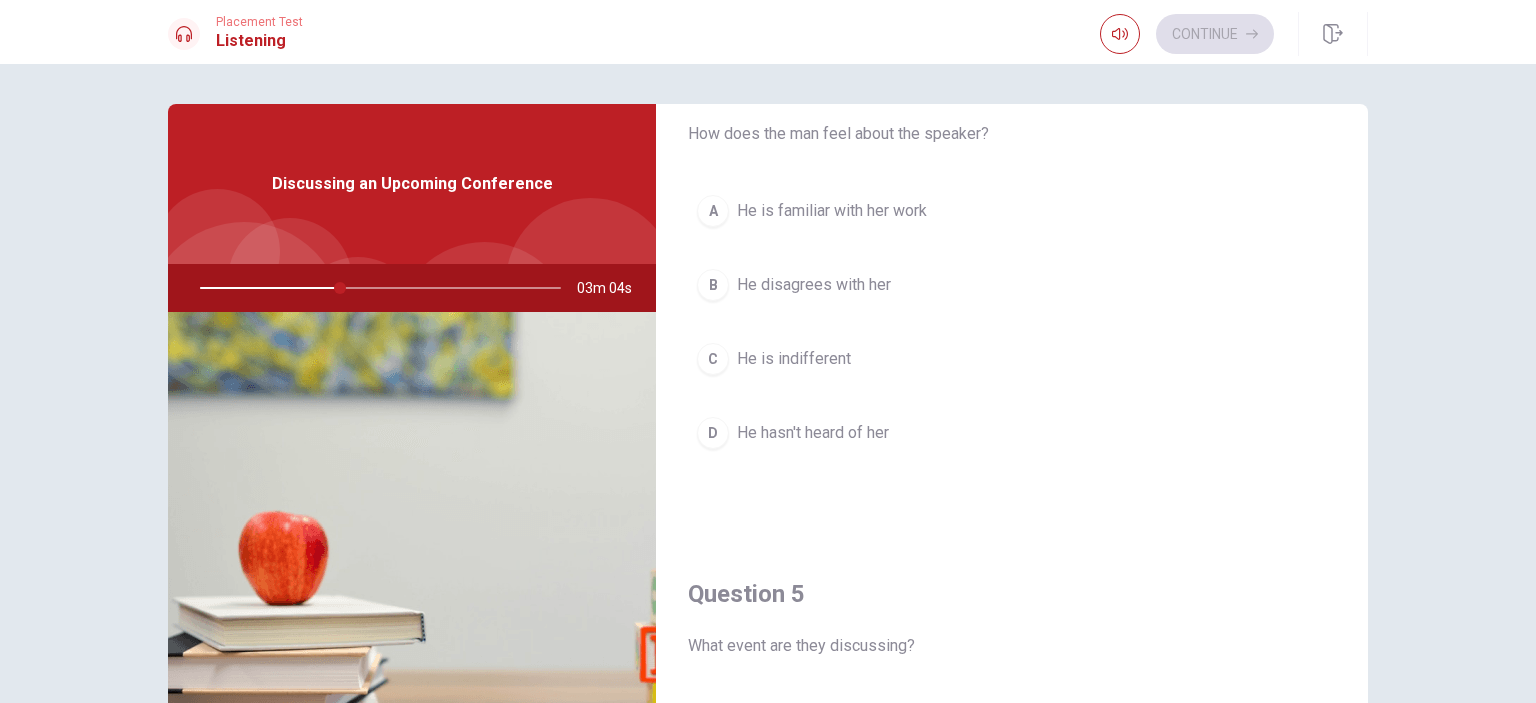 scroll, scrollTop: 1856, scrollLeft: 0, axis: vertical 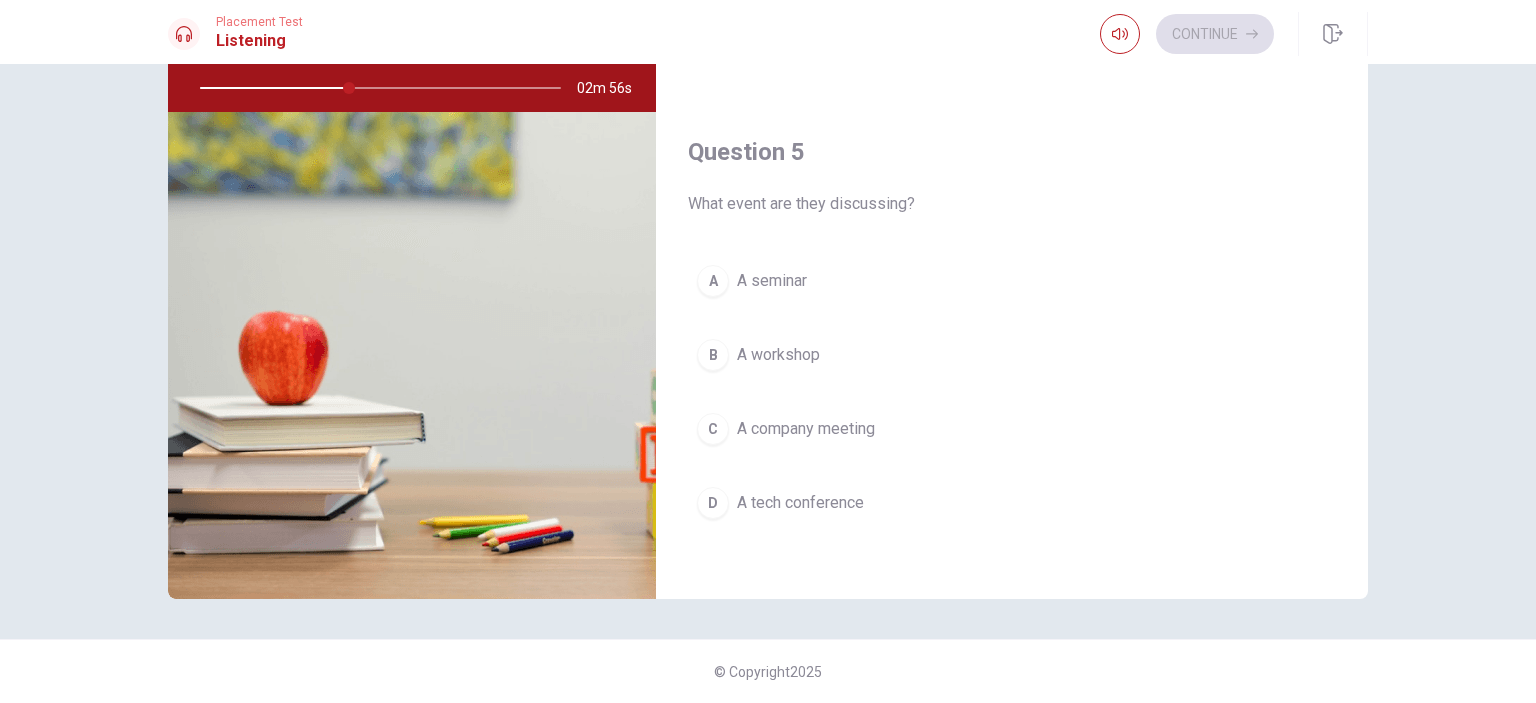 click on "D" at bounding box center [713, 503] 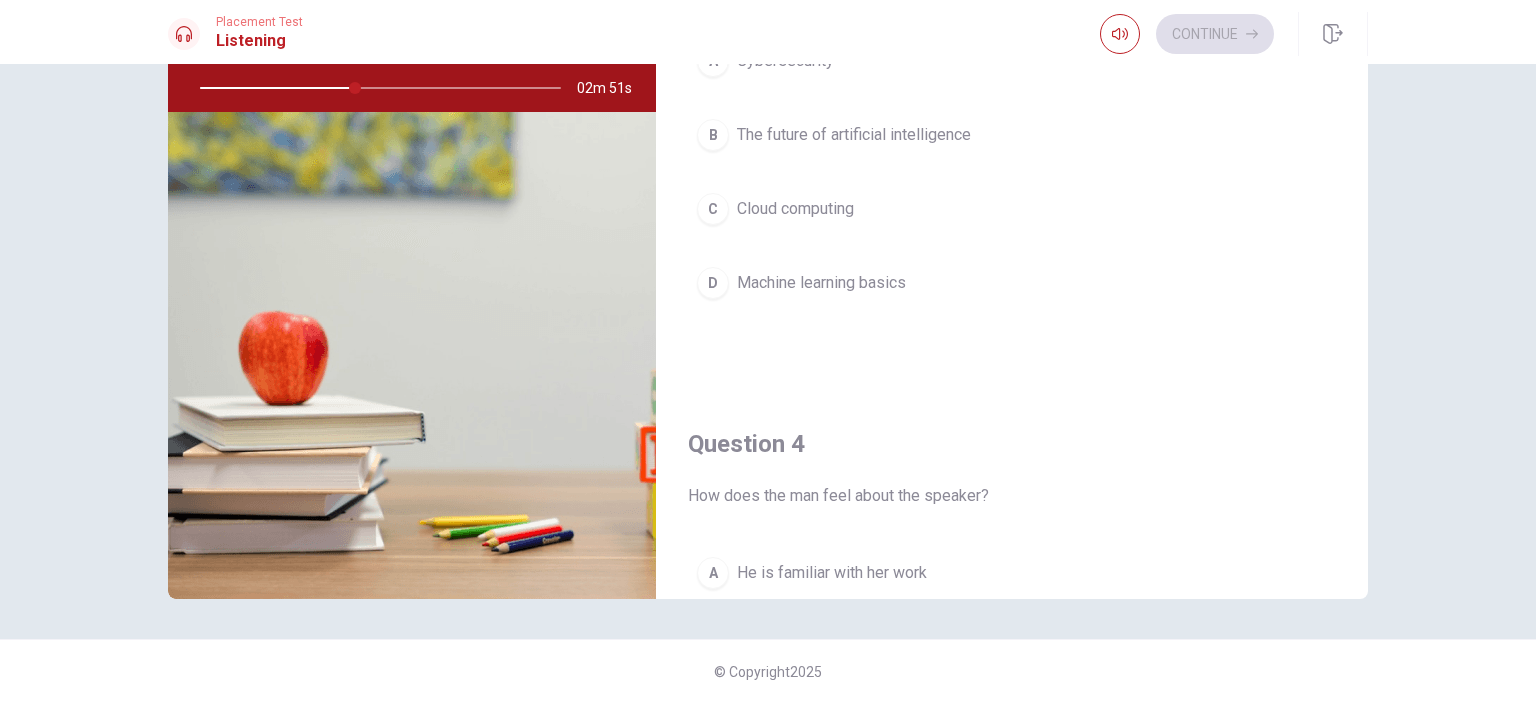 scroll, scrollTop: 956, scrollLeft: 0, axis: vertical 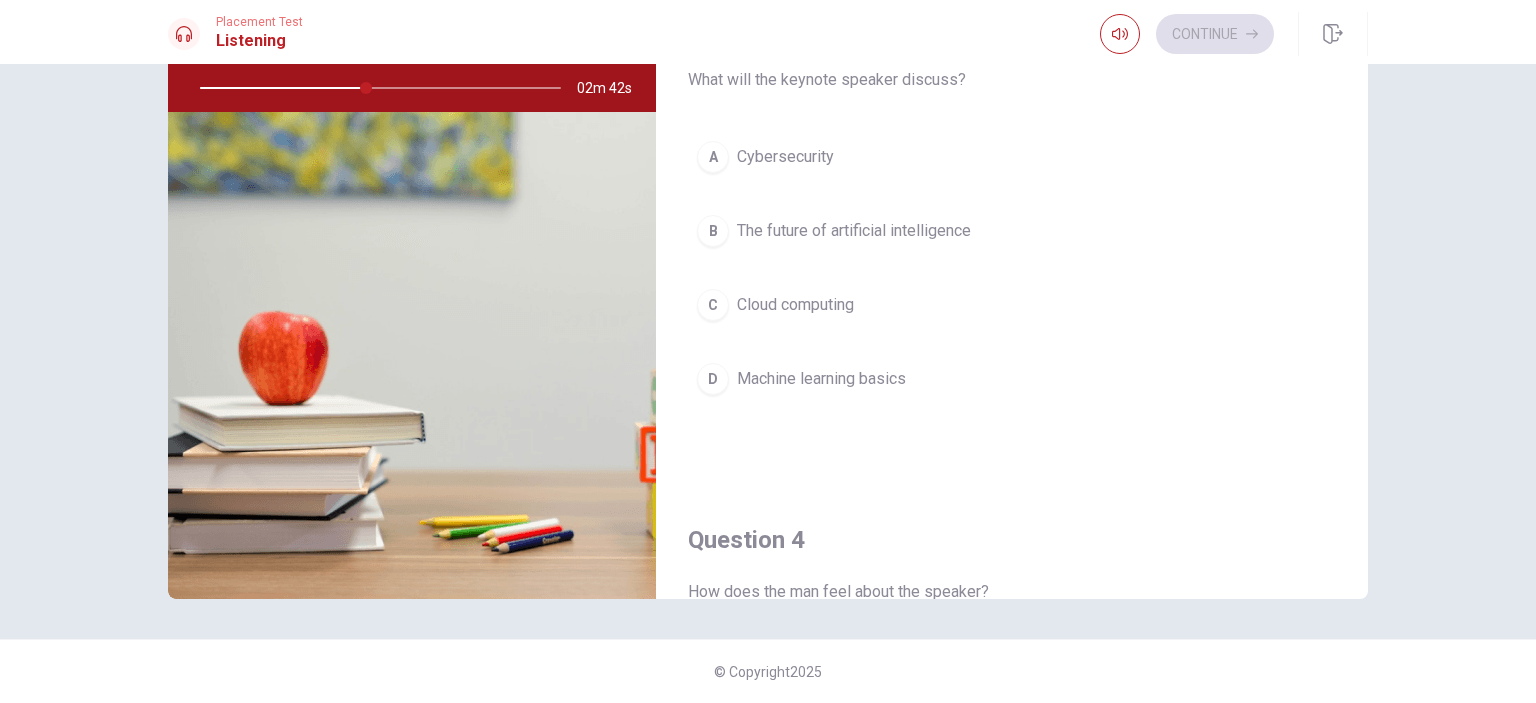 click on "B" at bounding box center [713, 231] 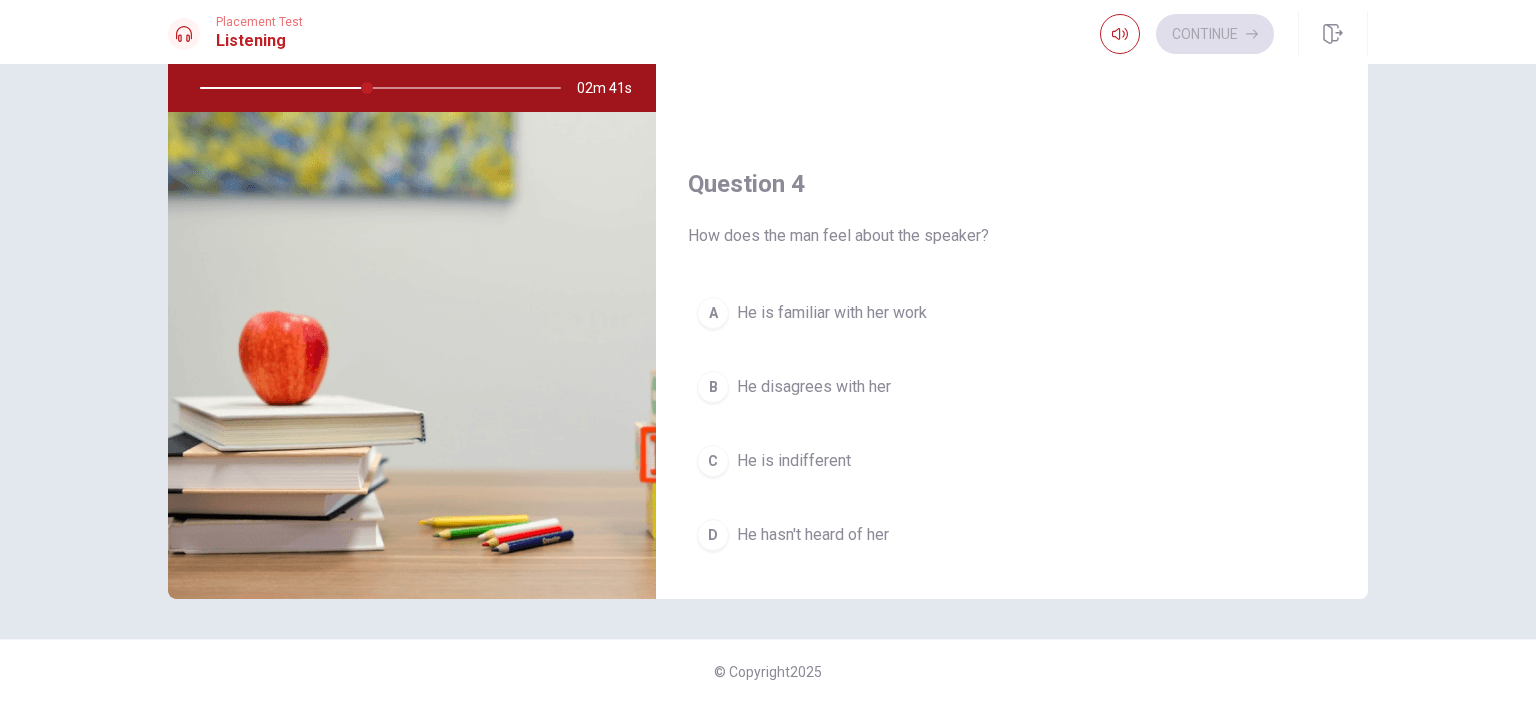 scroll, scrollTop: 1356, scrollLeft: 0, axis: vertical 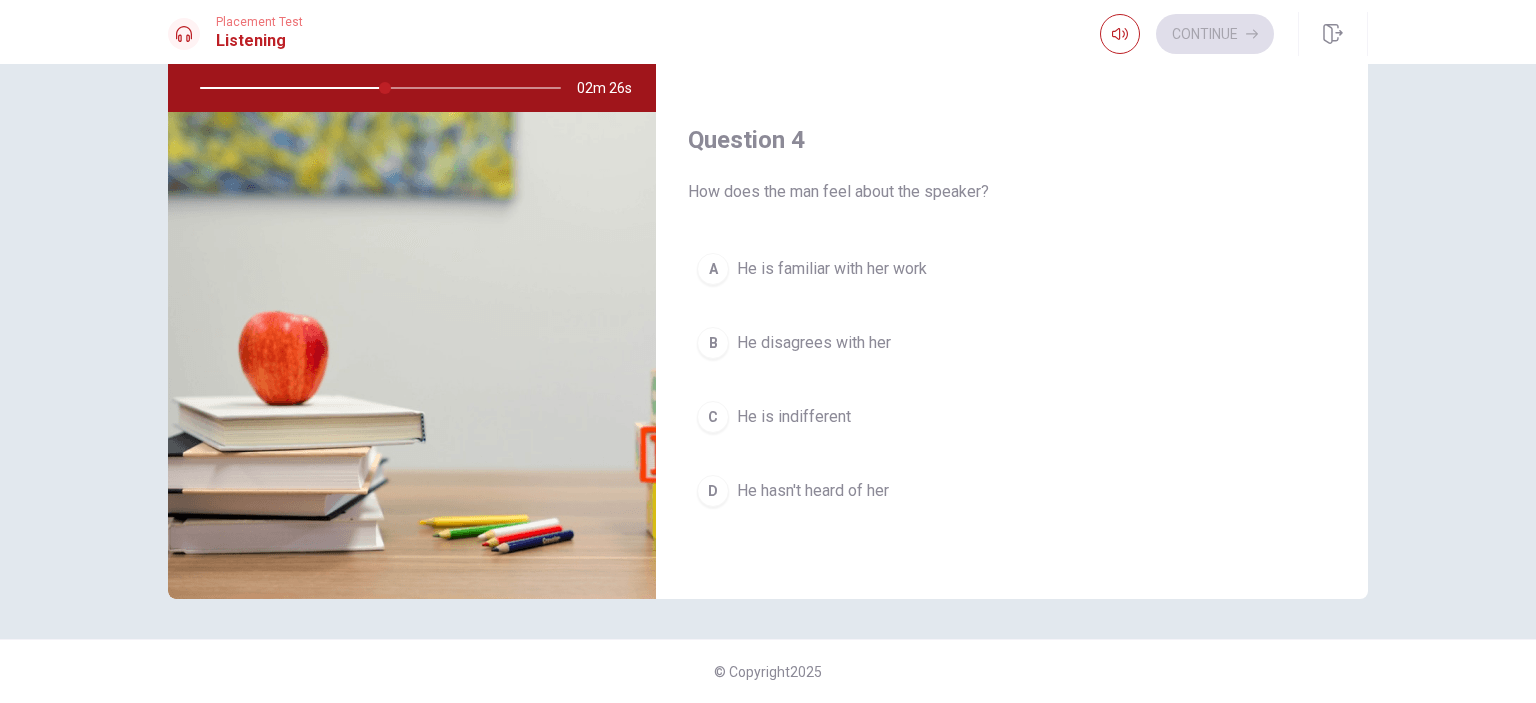 click on "B" at bounding box center (713, 343) 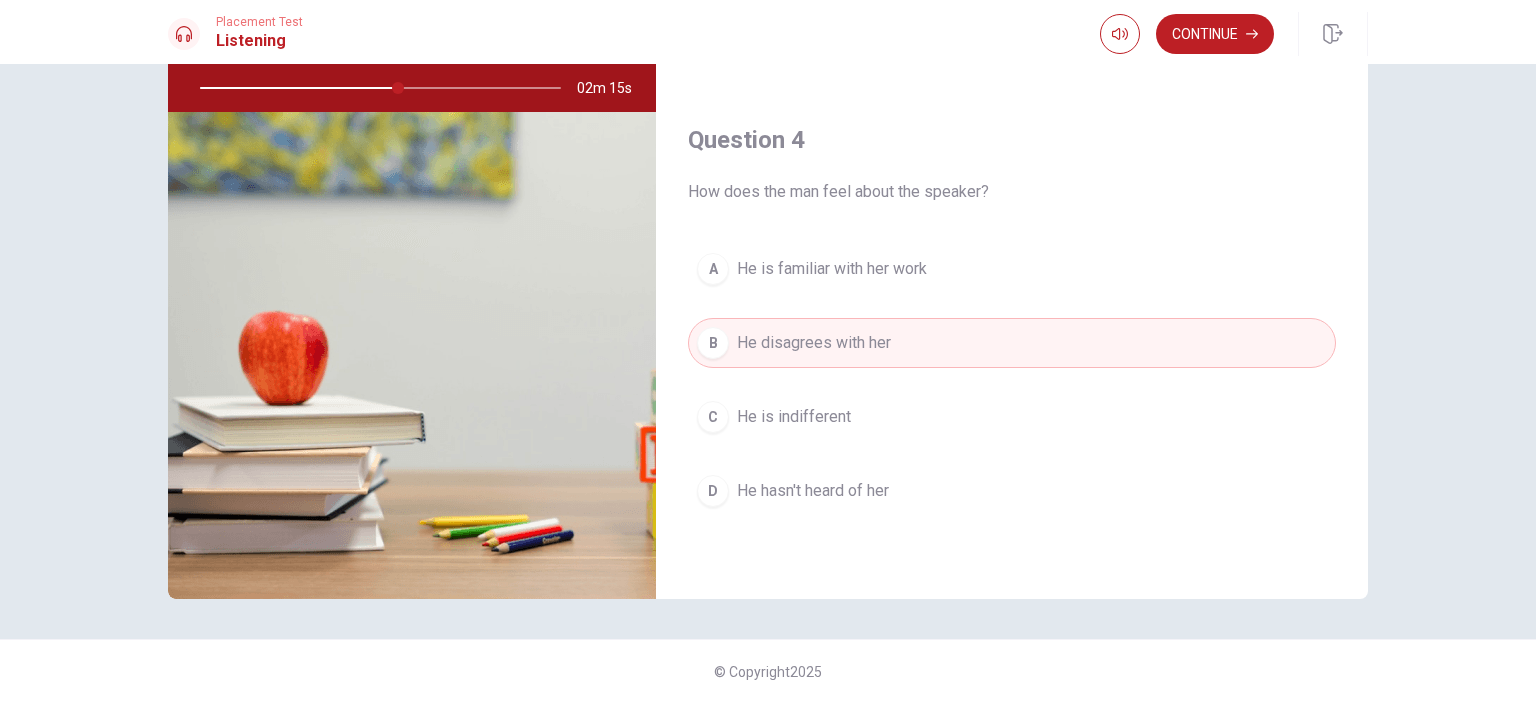 click on "A" at bounding box center (713, 269) 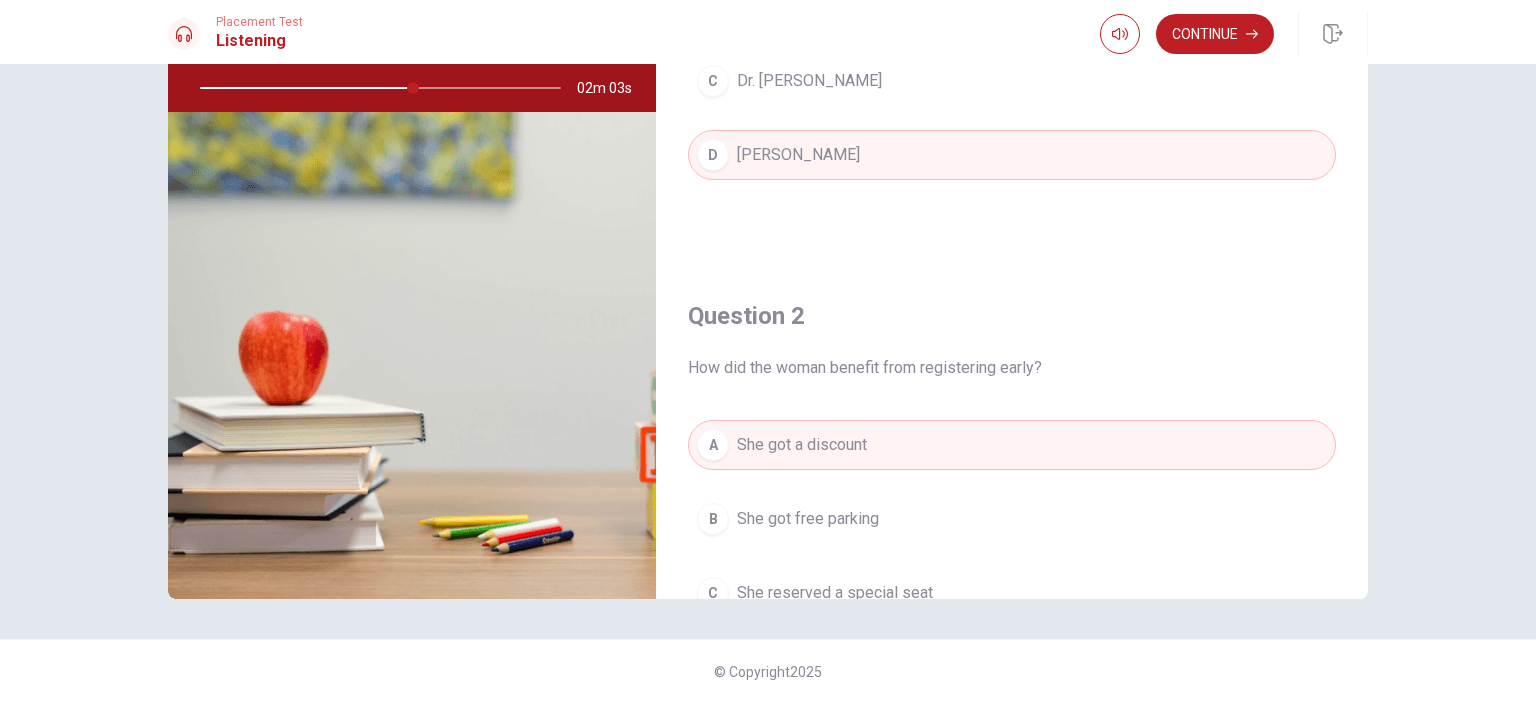 scroll, scrollTop: 0, scrollLeft: 0, axis: both 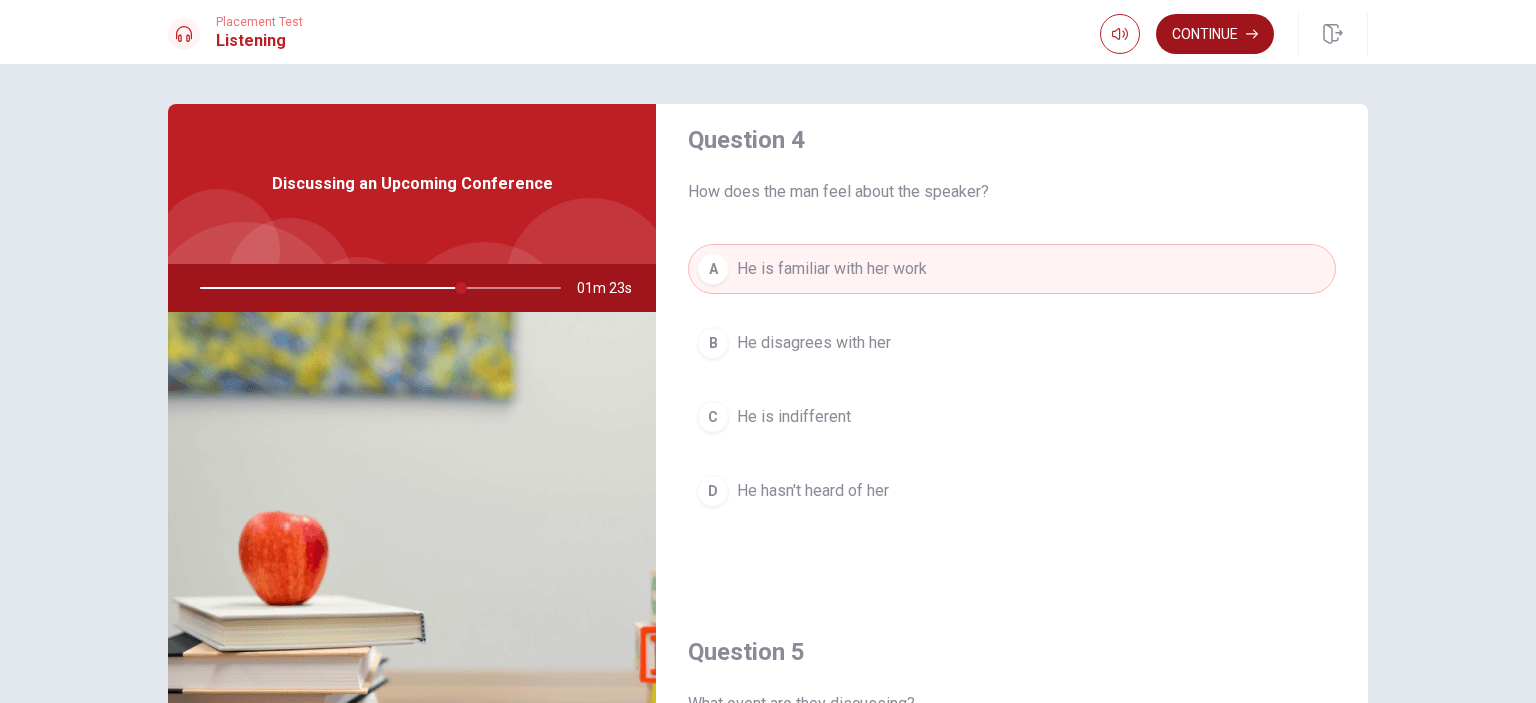 click on "Continue" at bounding box center [1215, 34] 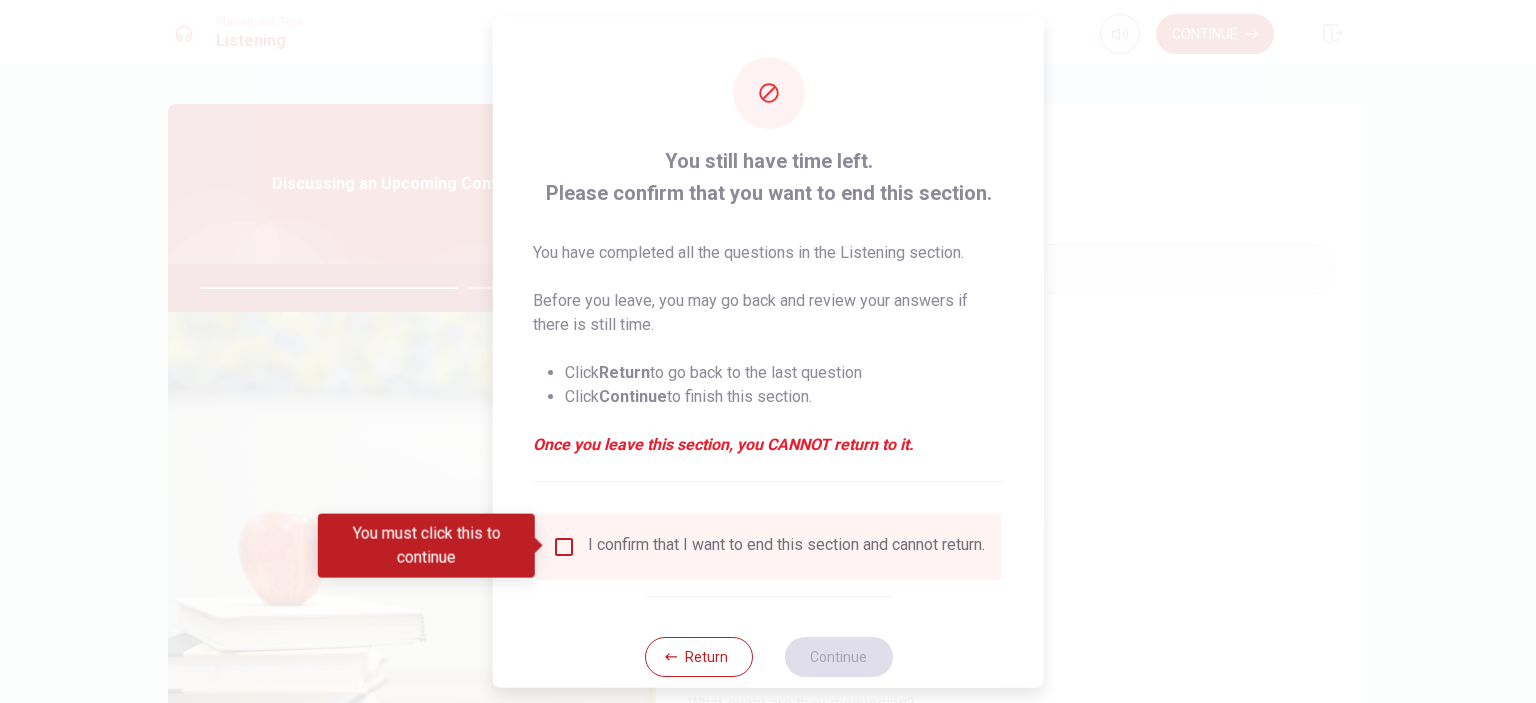 click on "I confirm that I want to end this section and cannot return." at bounding box center [768, 546] 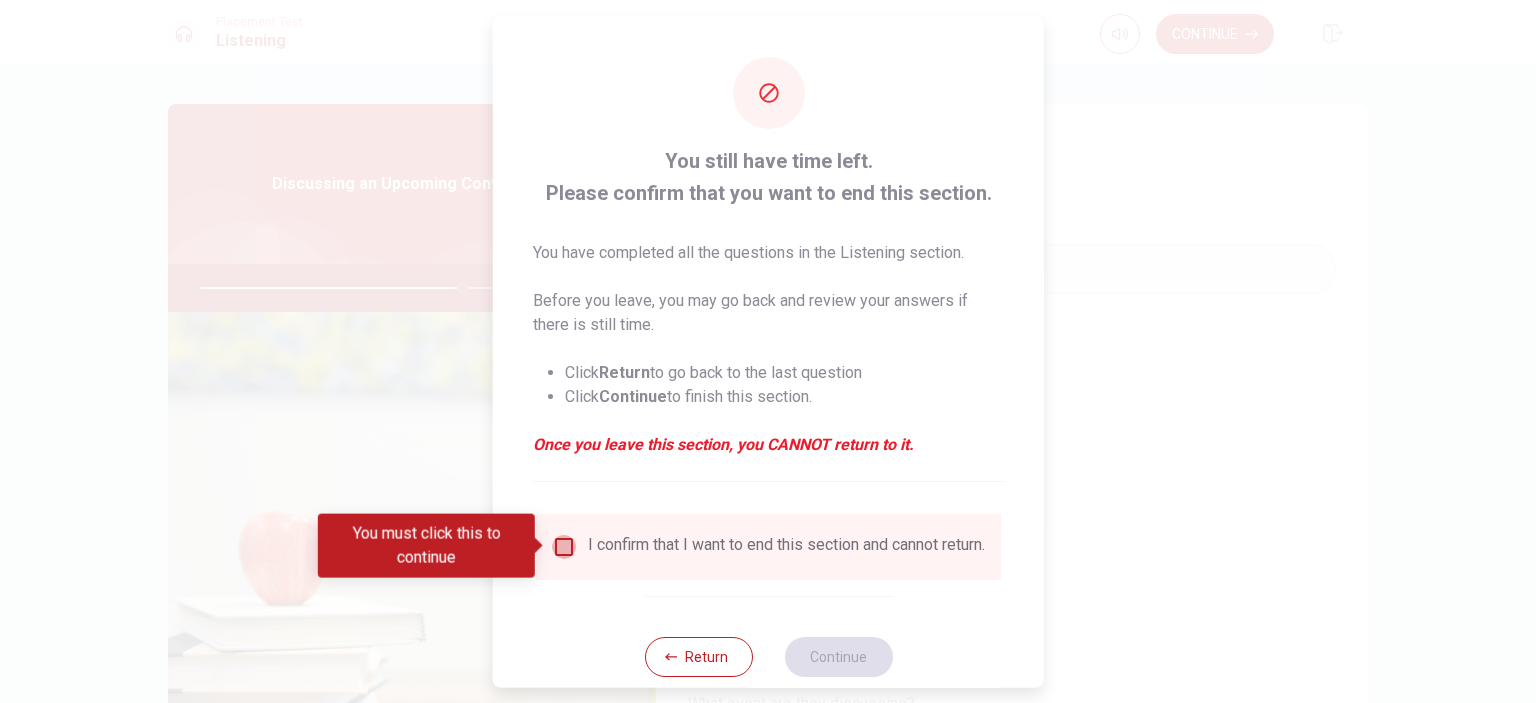 click at bounding box center (564, 546) 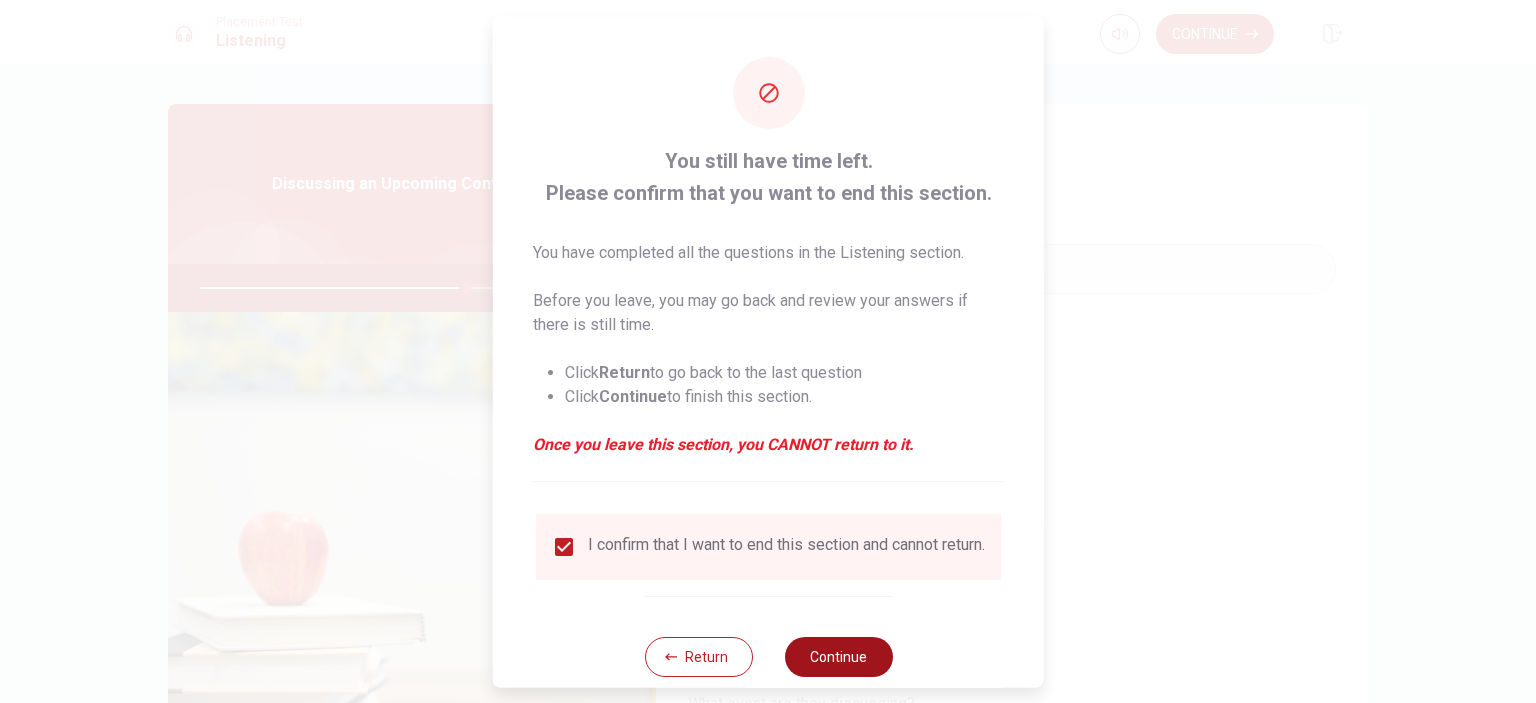 click on "Continue" at bounding box center (838, 656) 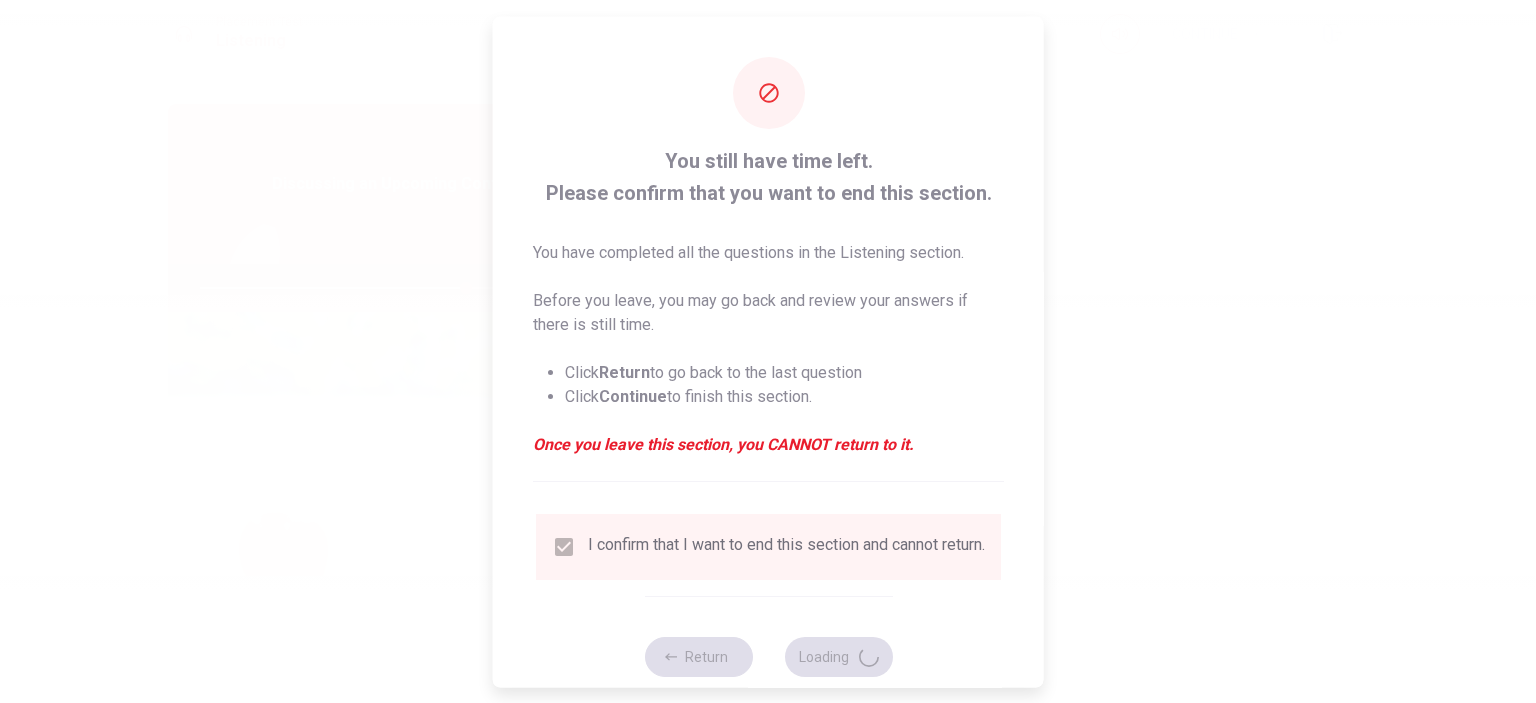 type on "74" 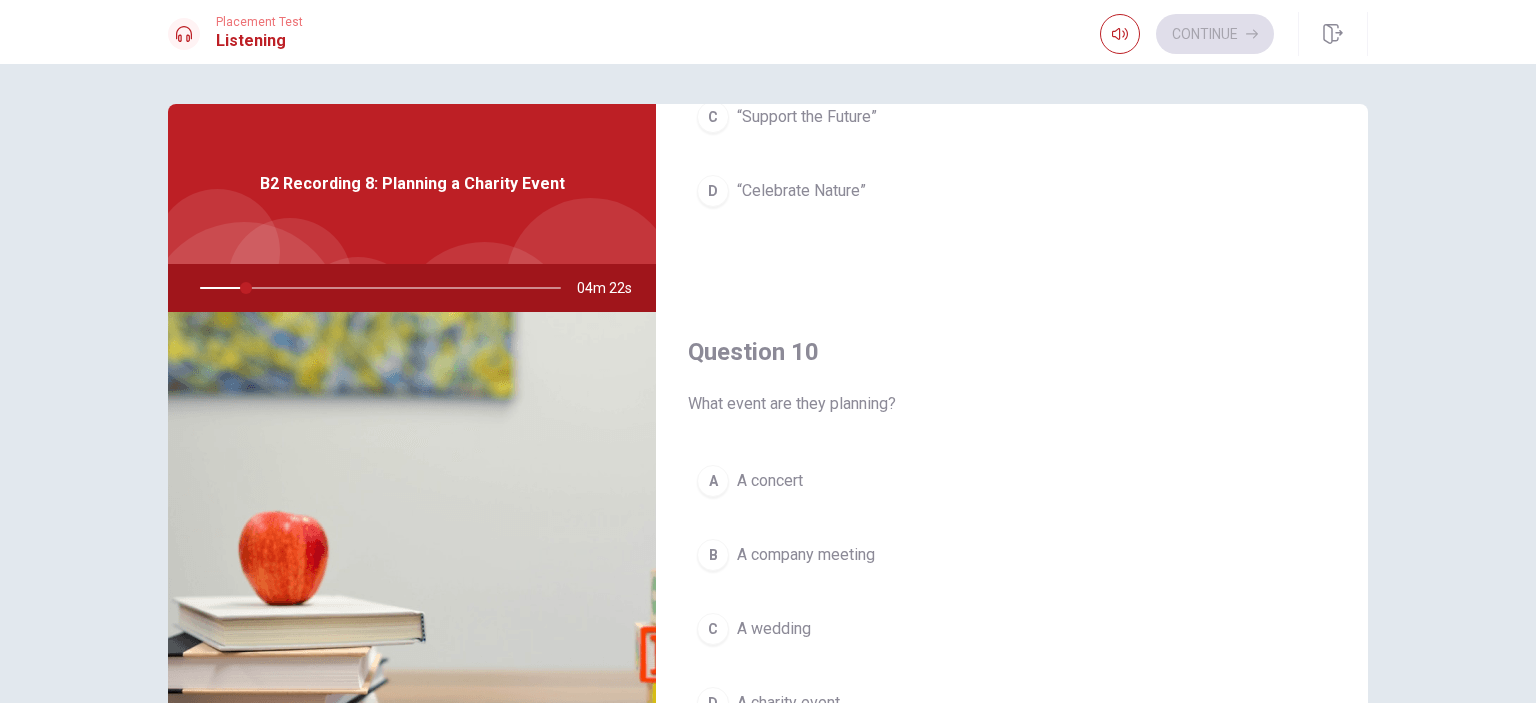 scroll, scrollTop: 1856, scrollLeft: 0, axis: vertical 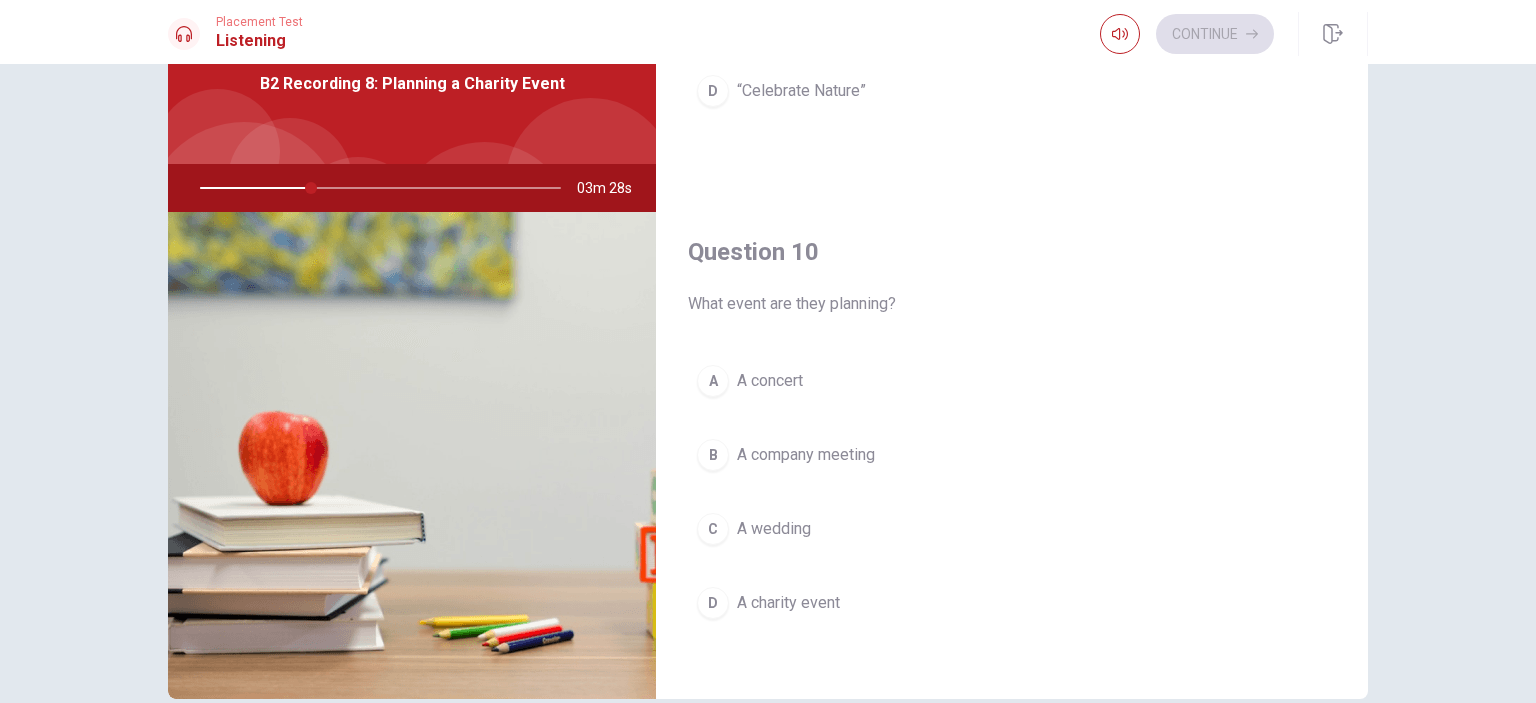 click on "D" at bounding box center [713, 603] 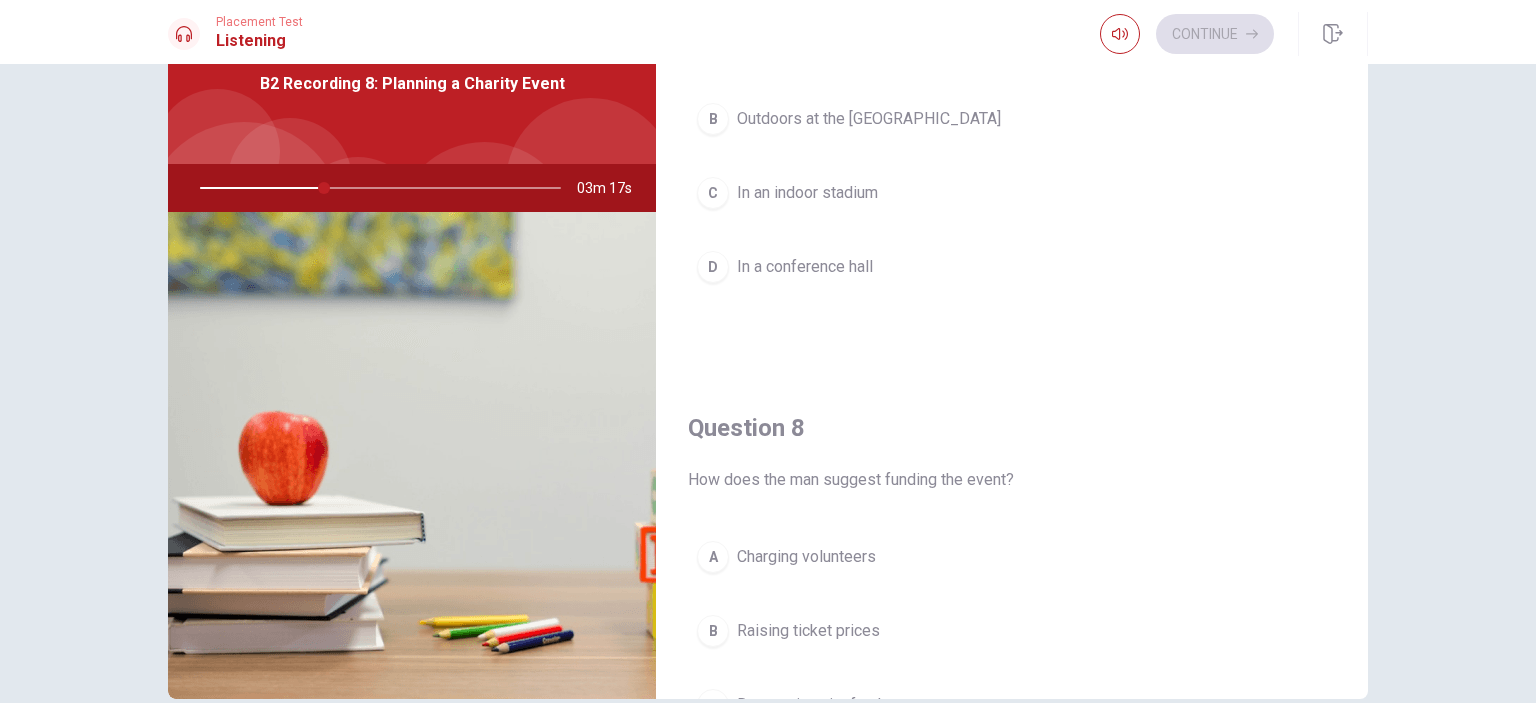 scroll, scrollTop: 456, scrollLeft: 0, axis: vertical 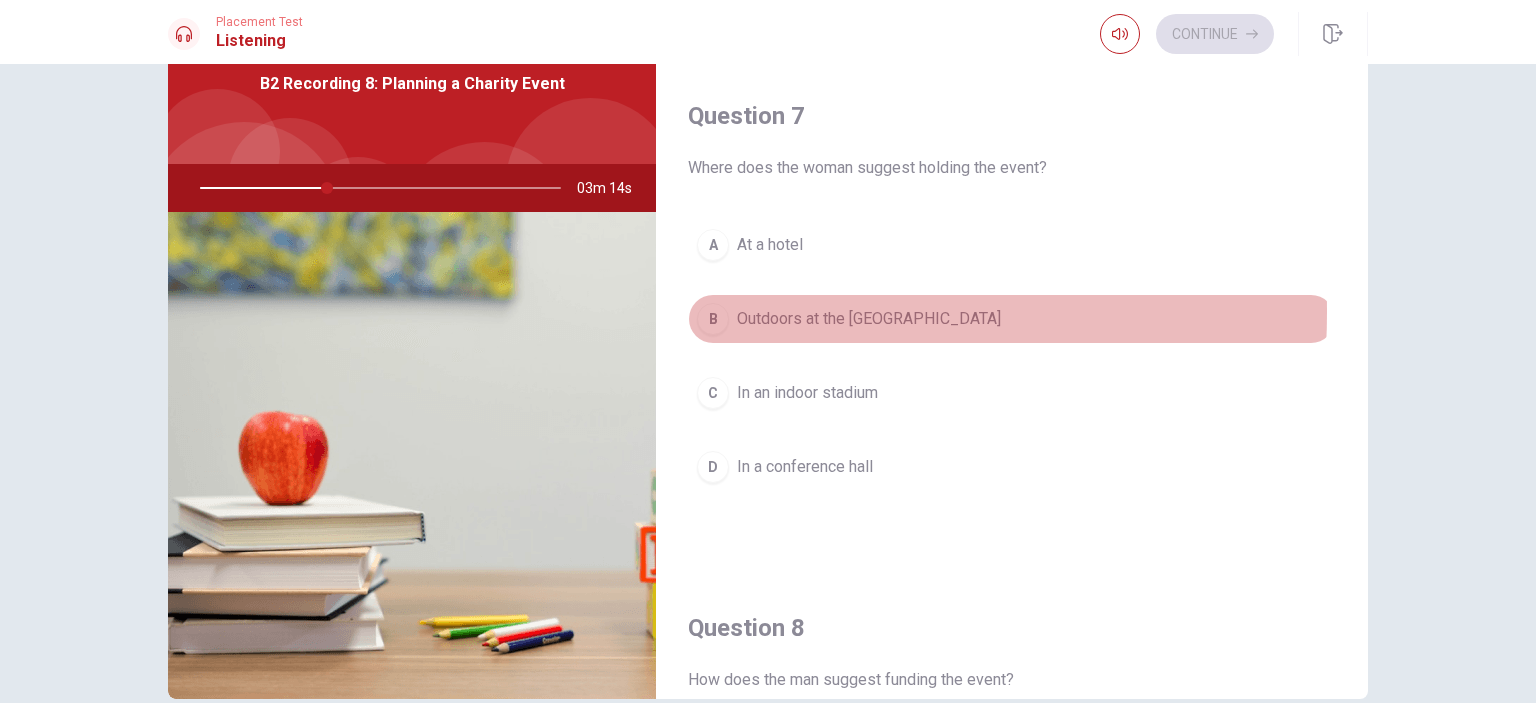 click on "B" at bounding box center [713, 319] 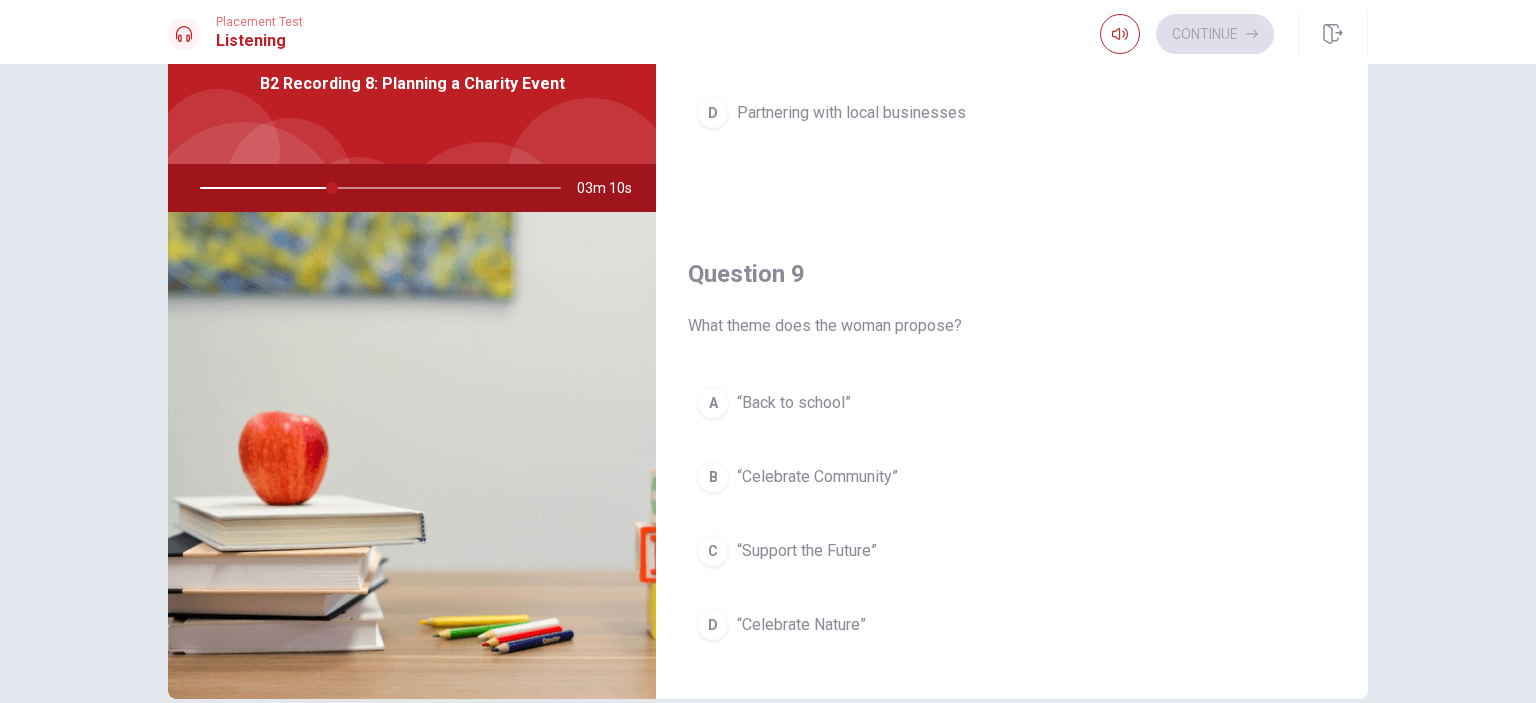 scroll, scrollTop: 1356, scrollLeft: 0, axis: vertical 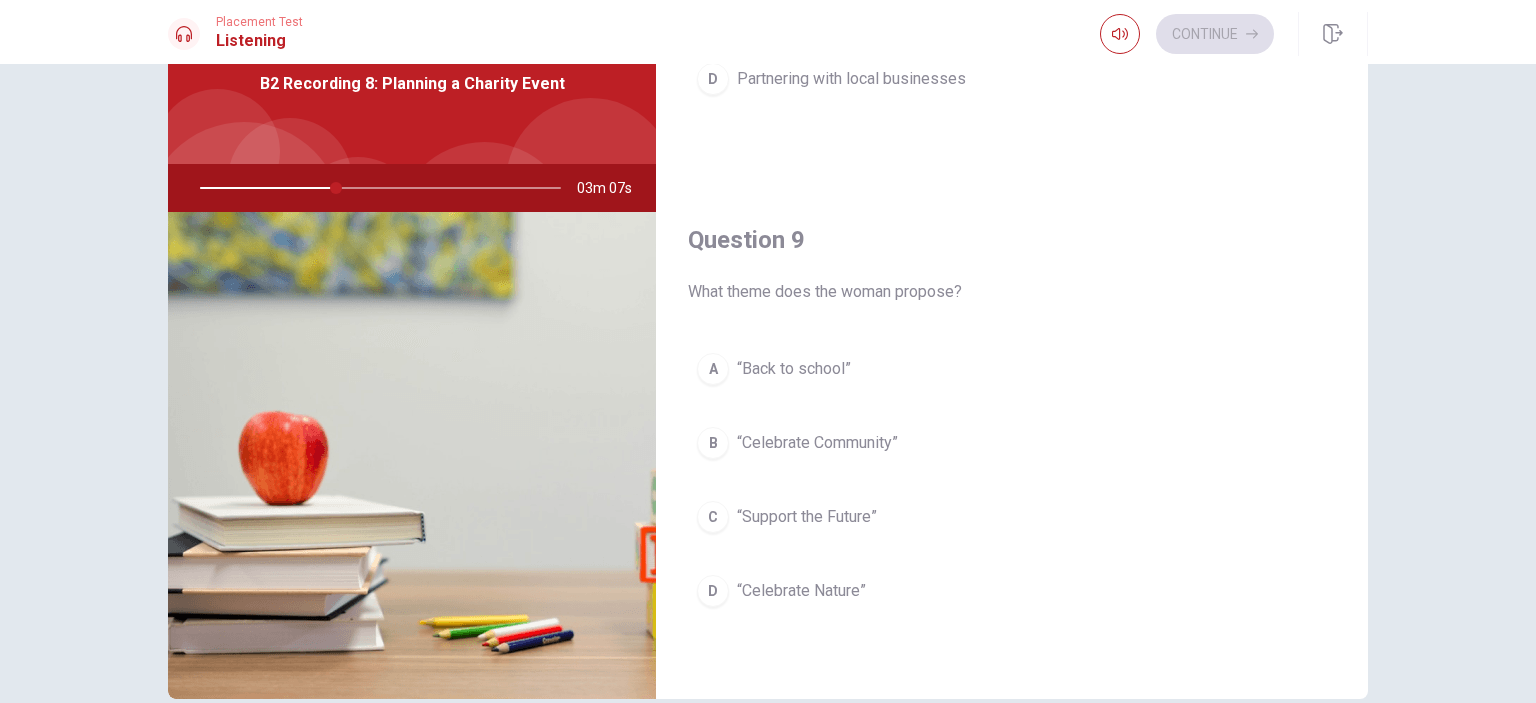 click on "B" at bounding box center [713, 443] 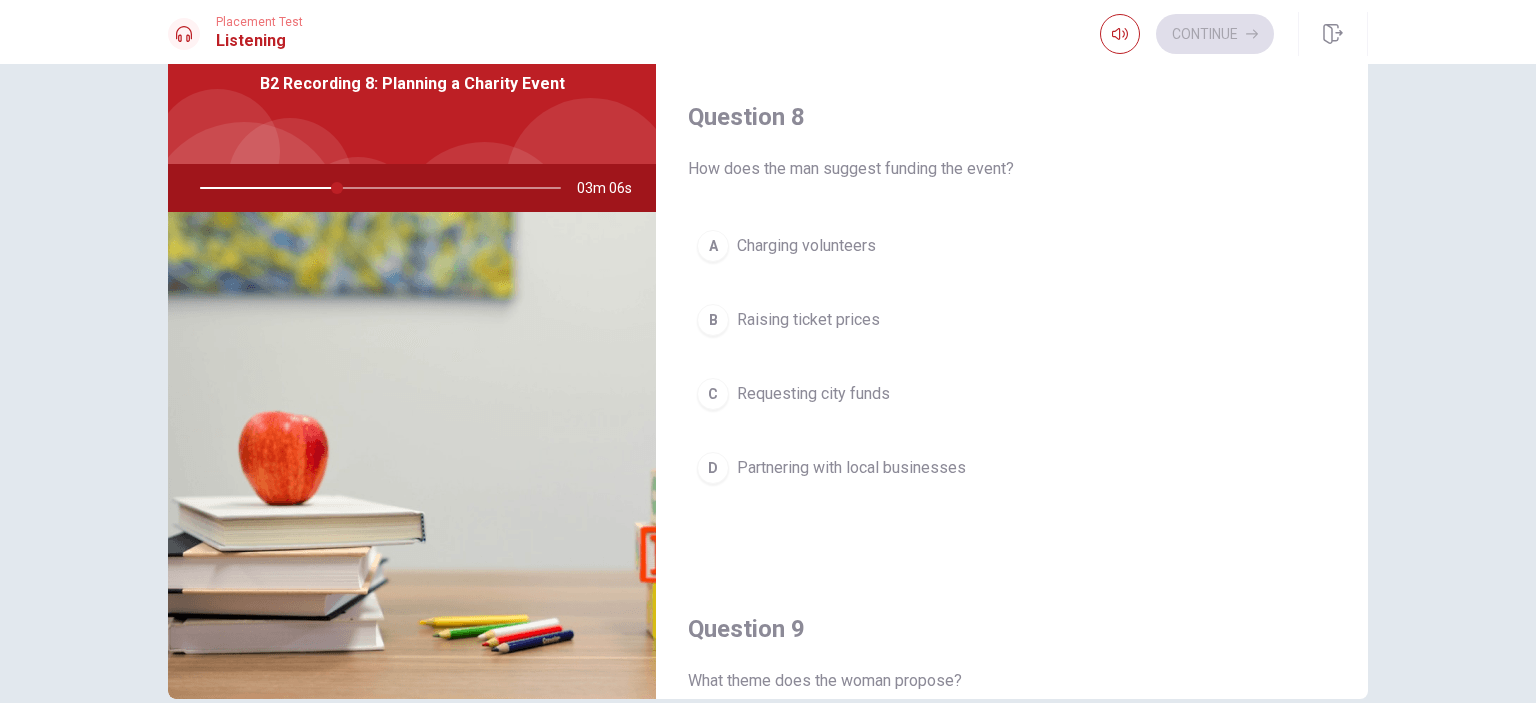 scroll, scrollTop: 956, scrollLeft: 0, axis: vertical 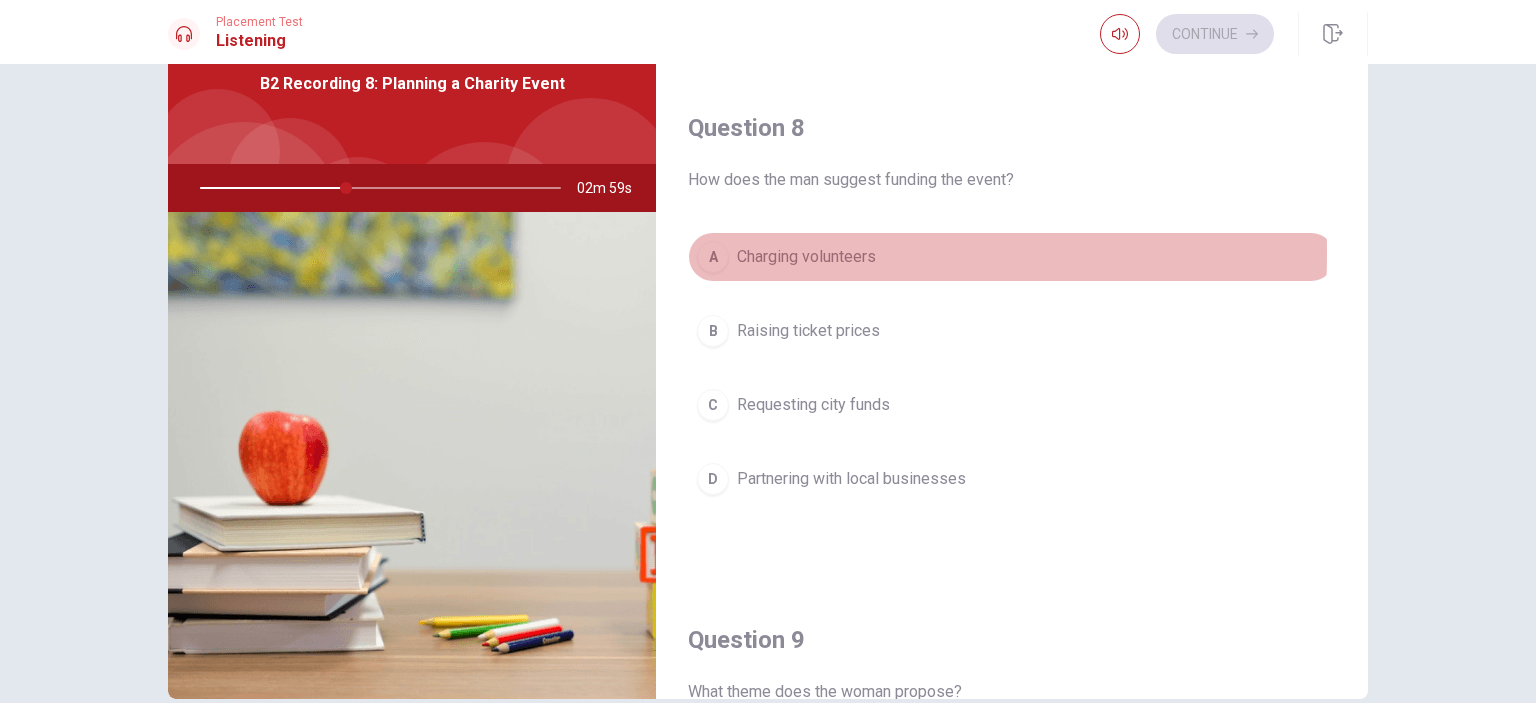 click on "A" at bounding box center (713, 257) 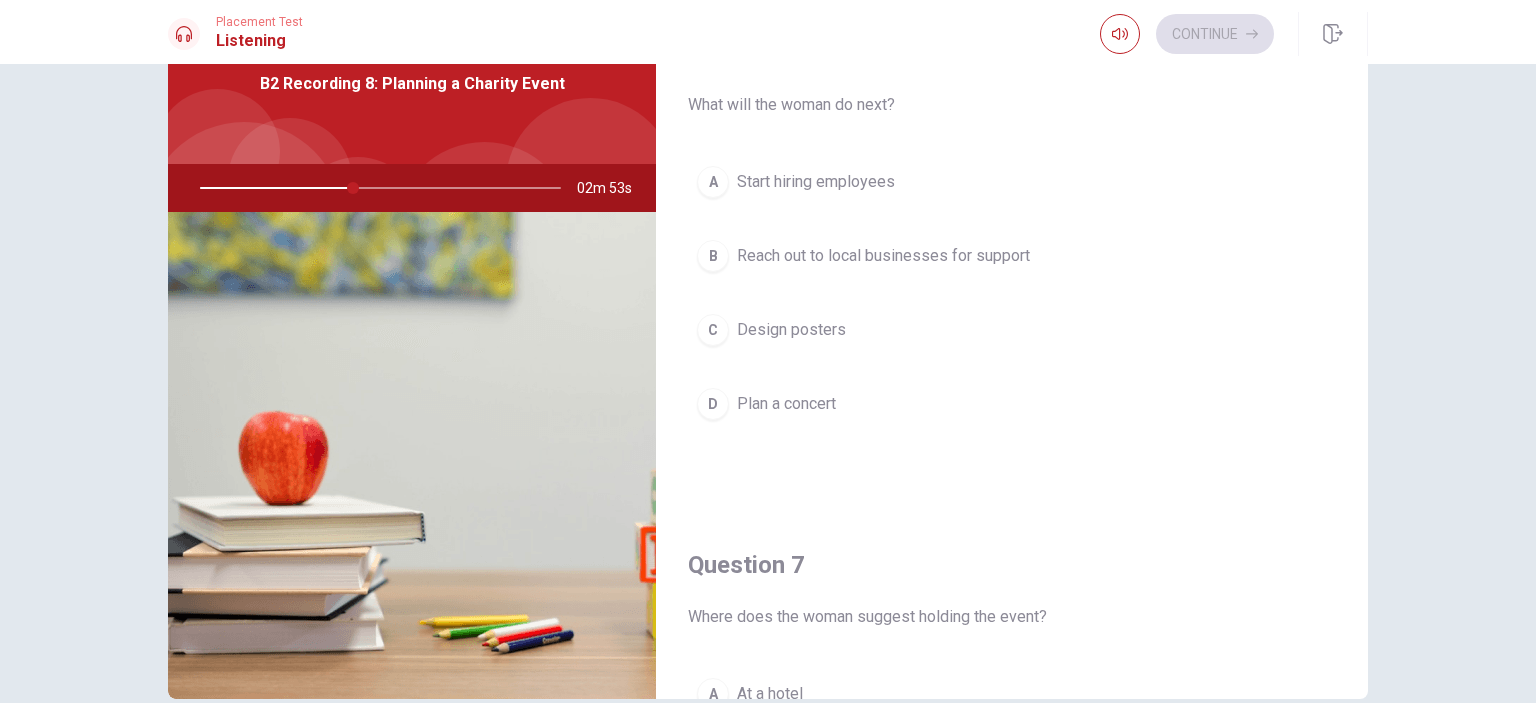 scroll, scrollTop: 0, scrollLeft: 0, axis: both 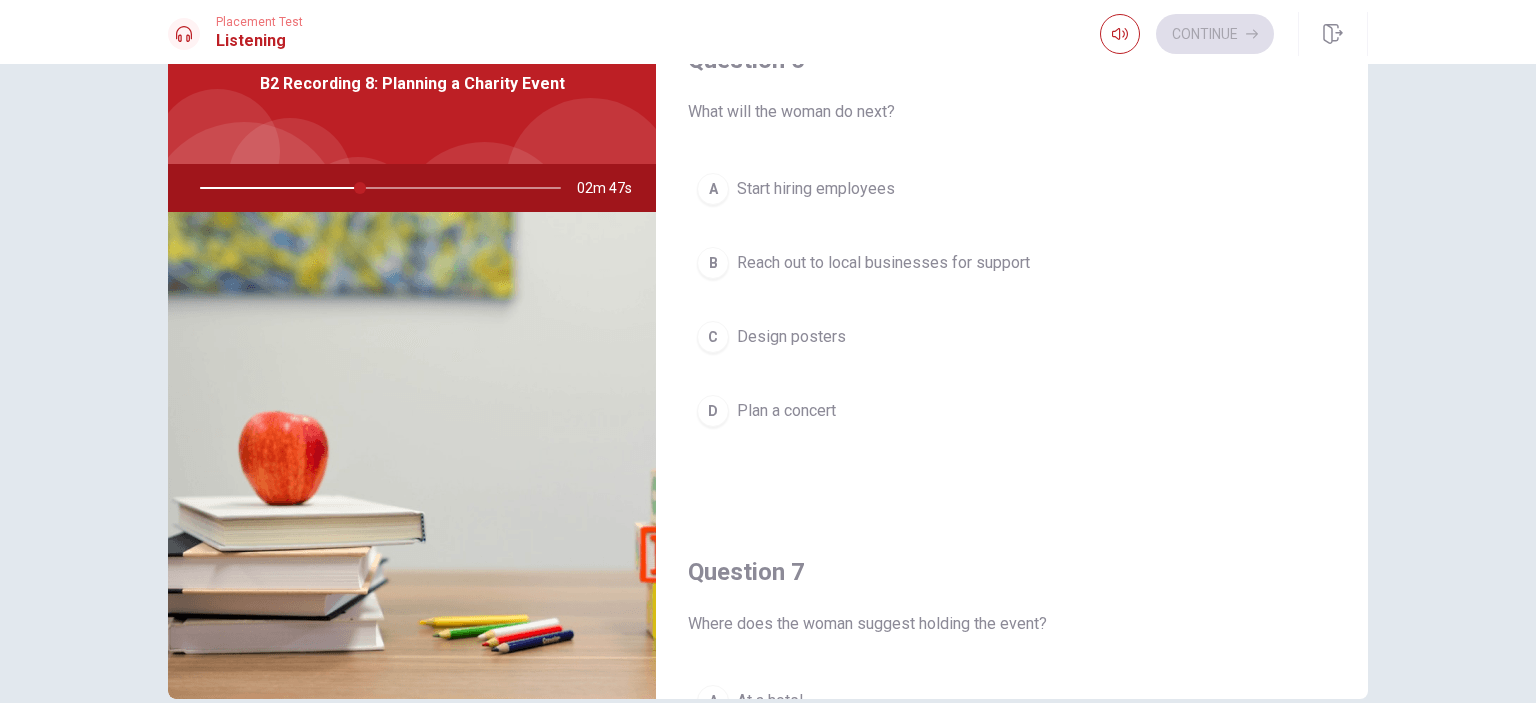 click on "B" at bounding box center (713, 263) 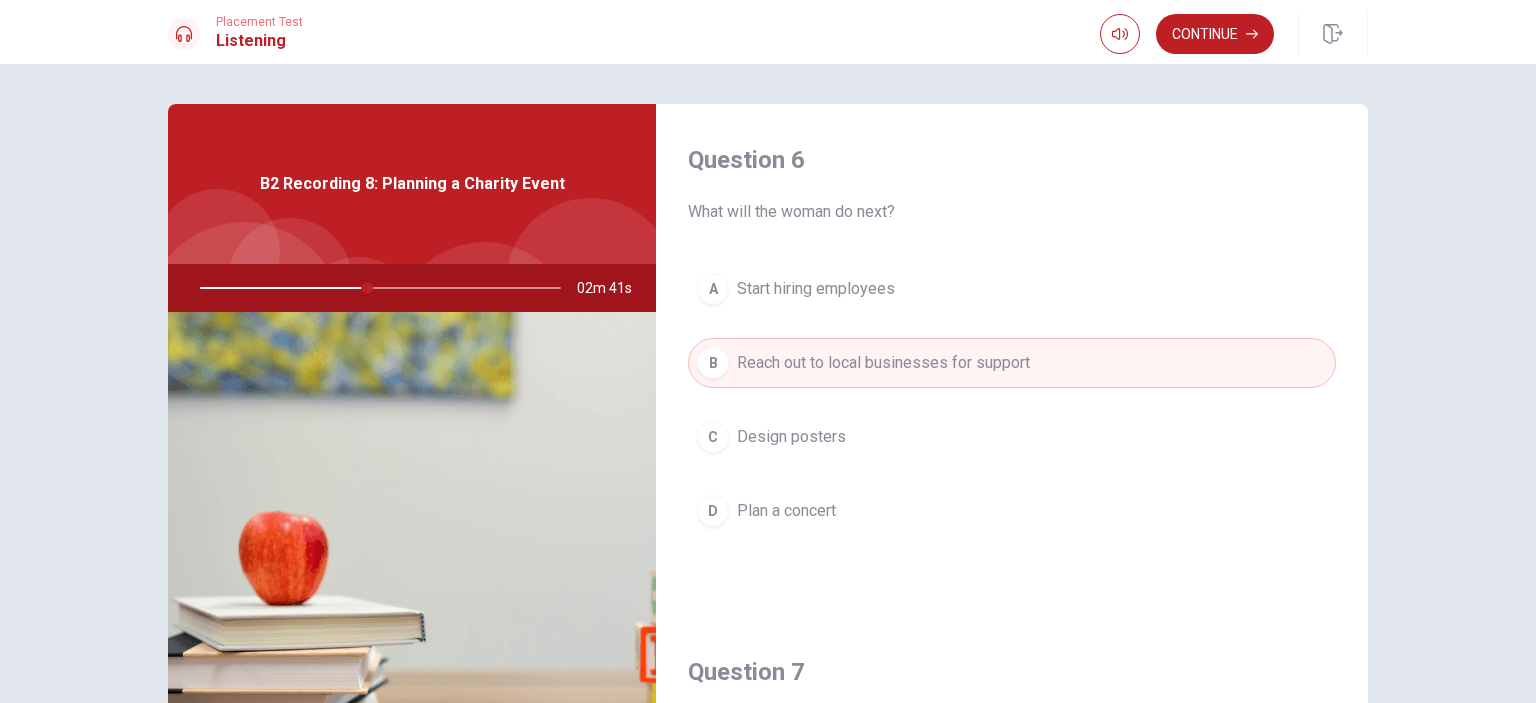 scroll, scrollTop: 0, scrollLeft: 0, axis: both 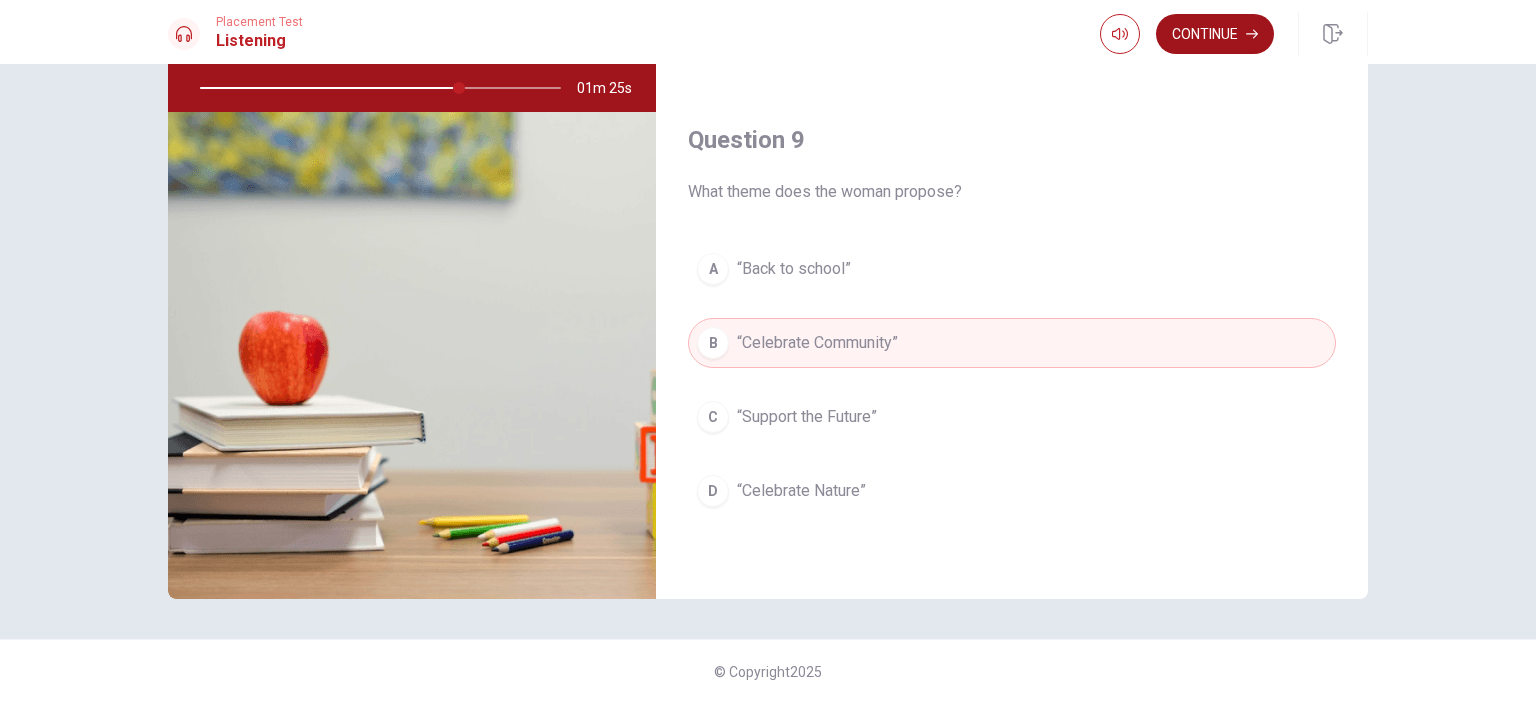 click on "Continue" at bounding box center [1215, 34] 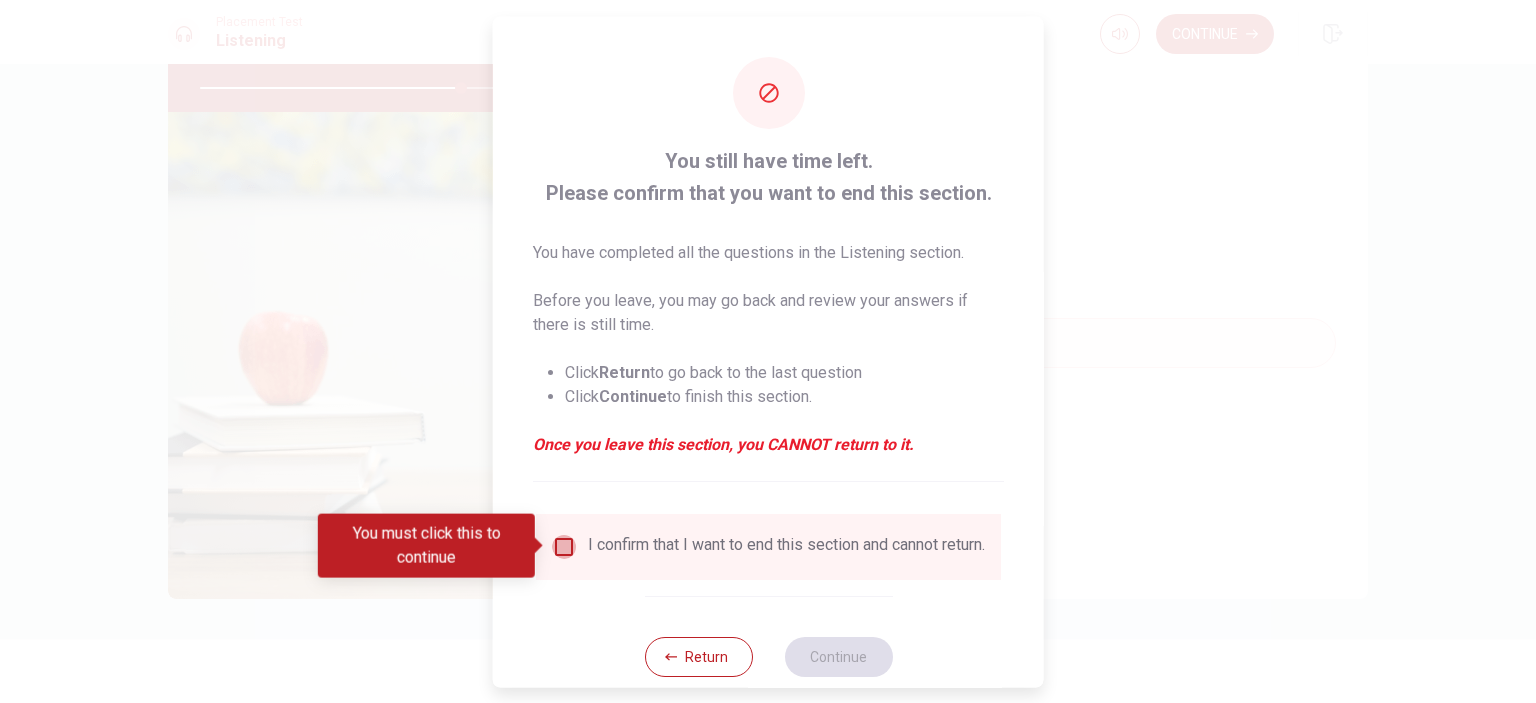 click at bounding box center [564, 546] 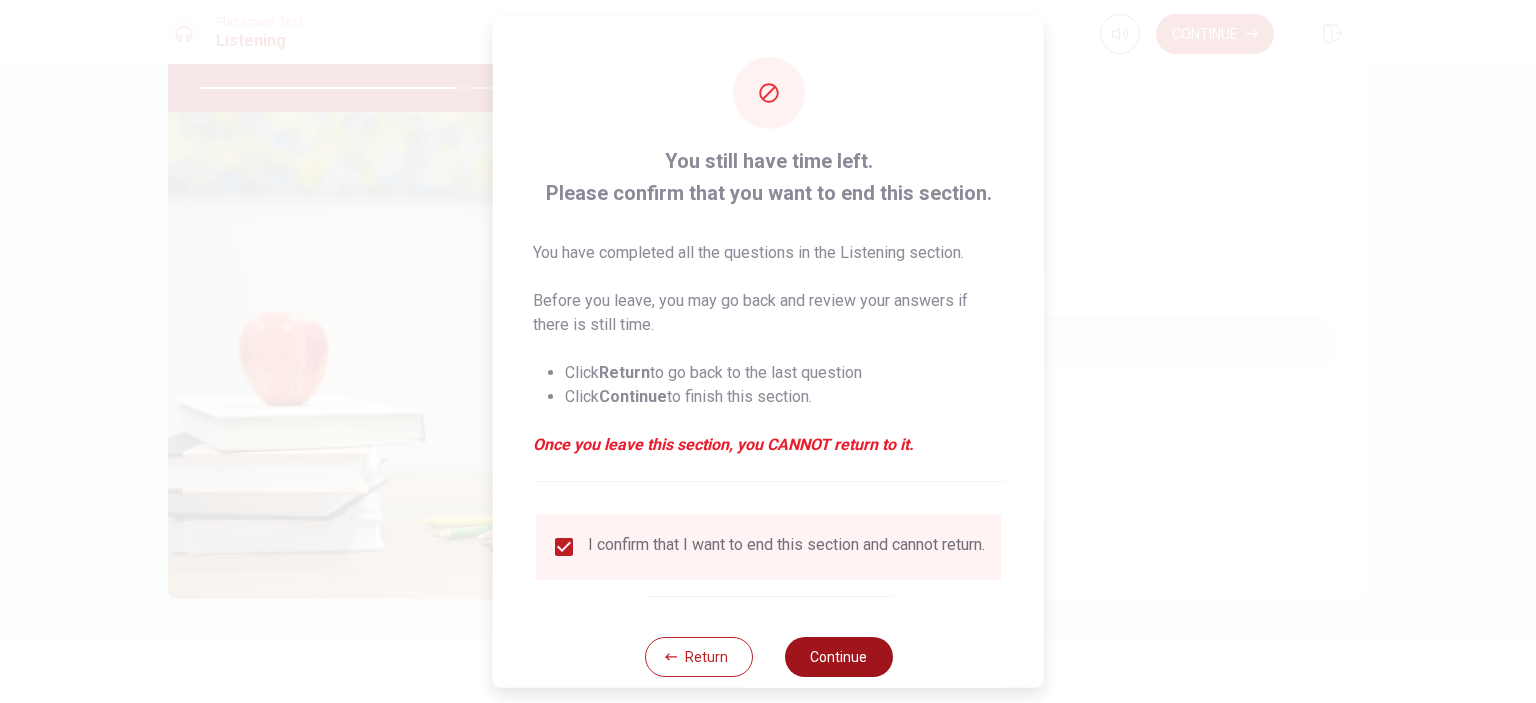 click on "Continue" at bounding box center [838, 656] 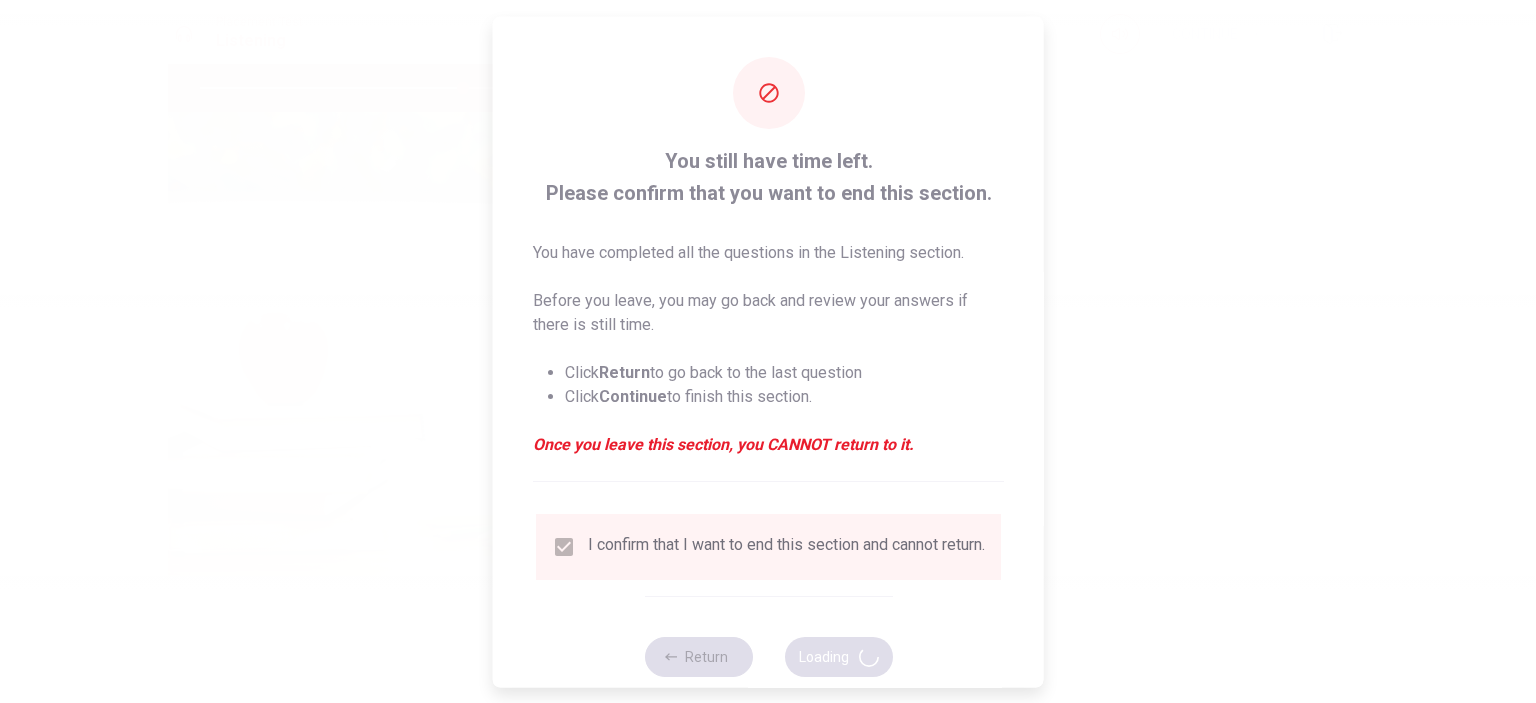 type on "73" 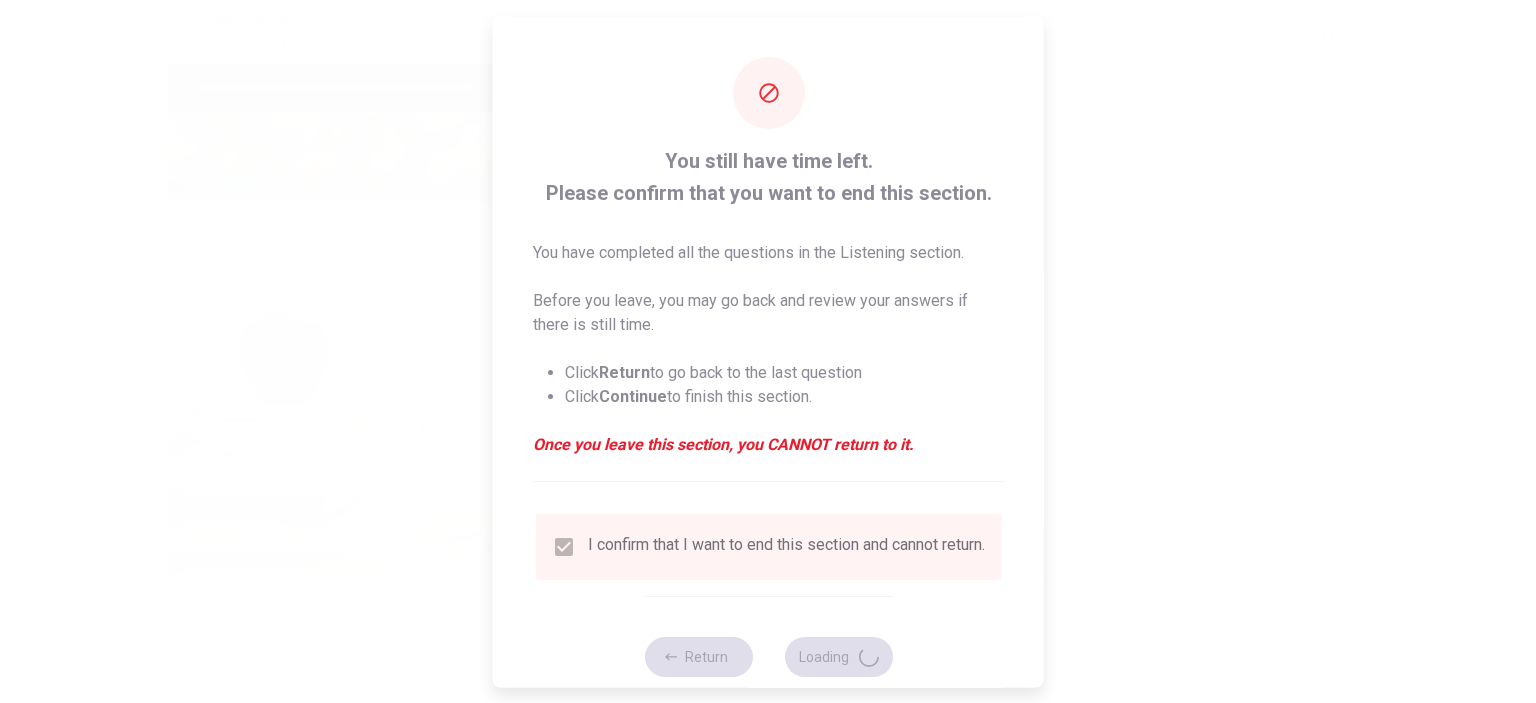 scroll, scrollTop: 0, scrollLeft: 0, axis: both 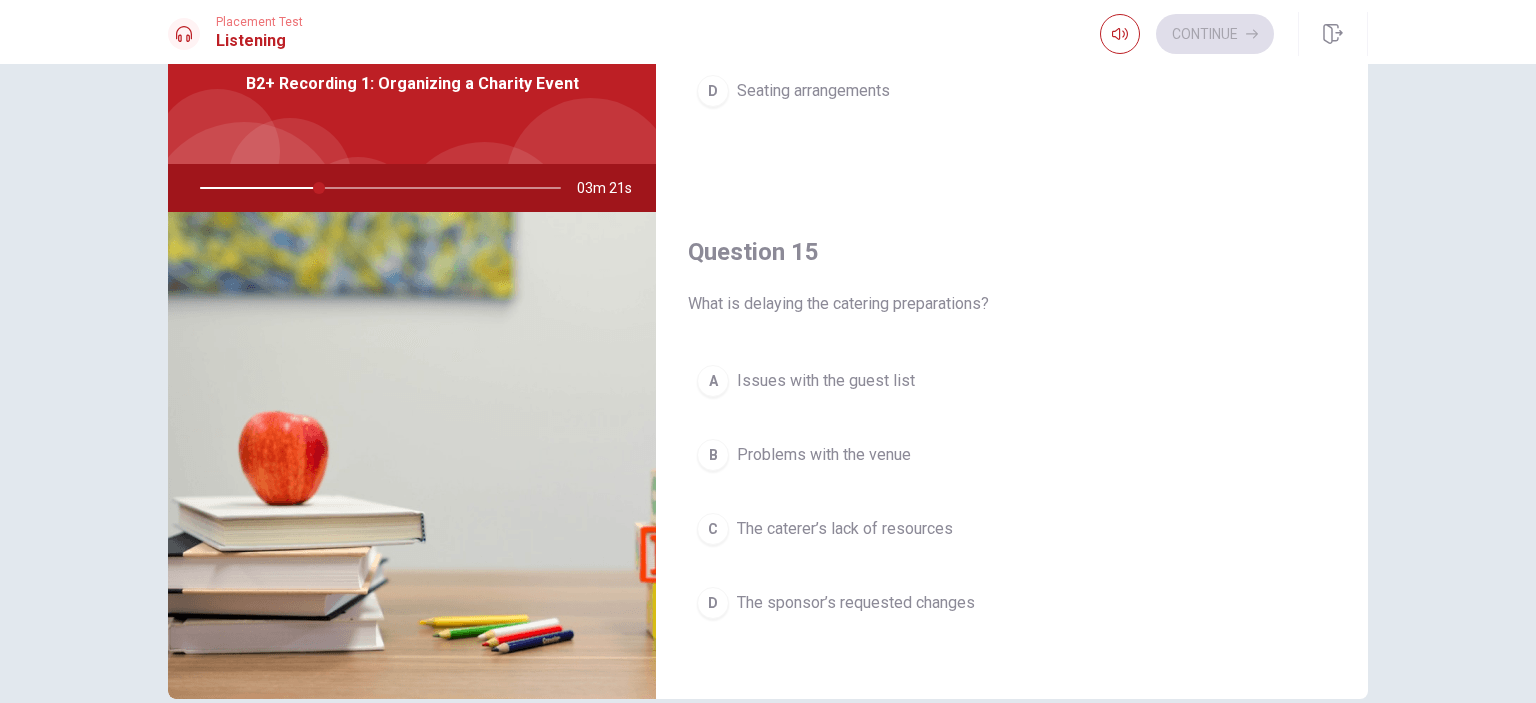 click on "B" at bounding box center [713, 455] 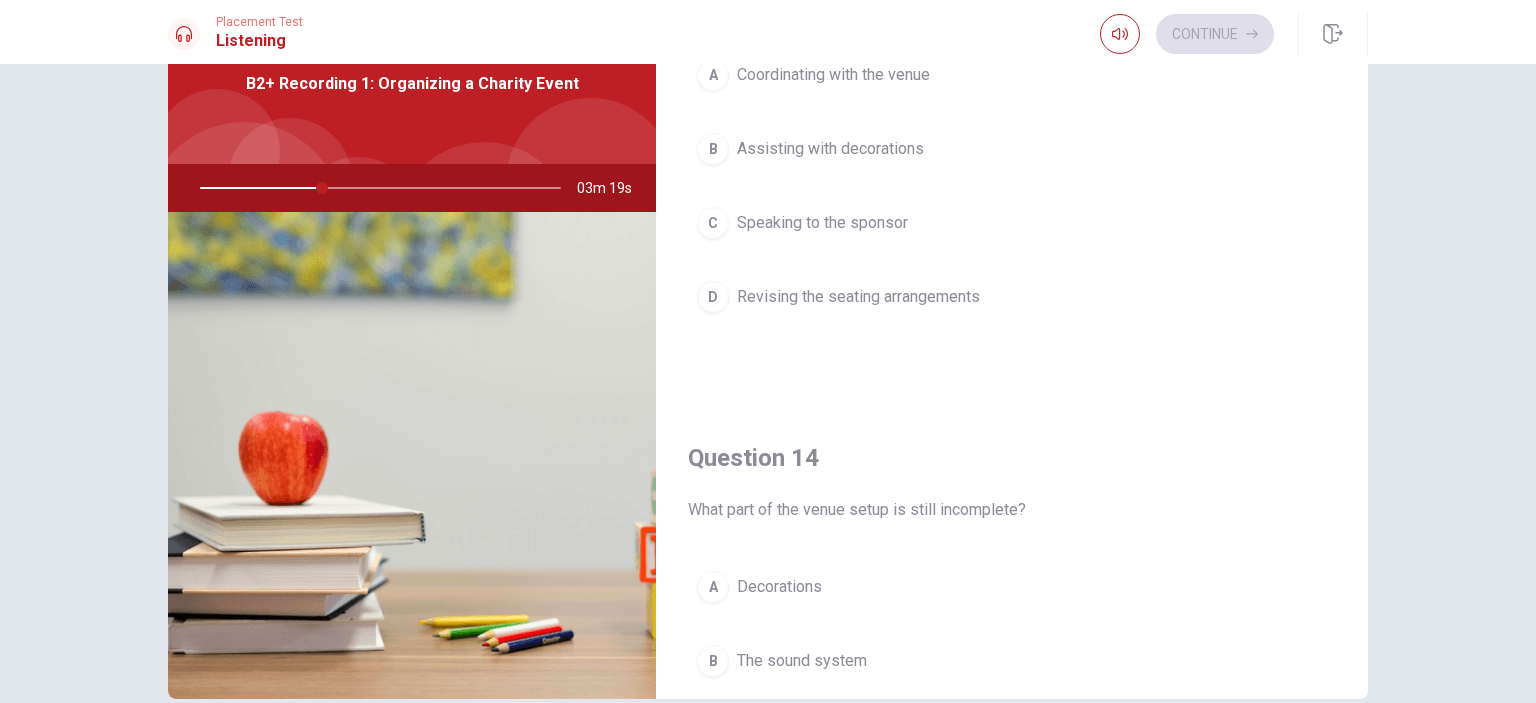 scroll, scrollTop: 1056, scrollLeft: 0, axis: vertical 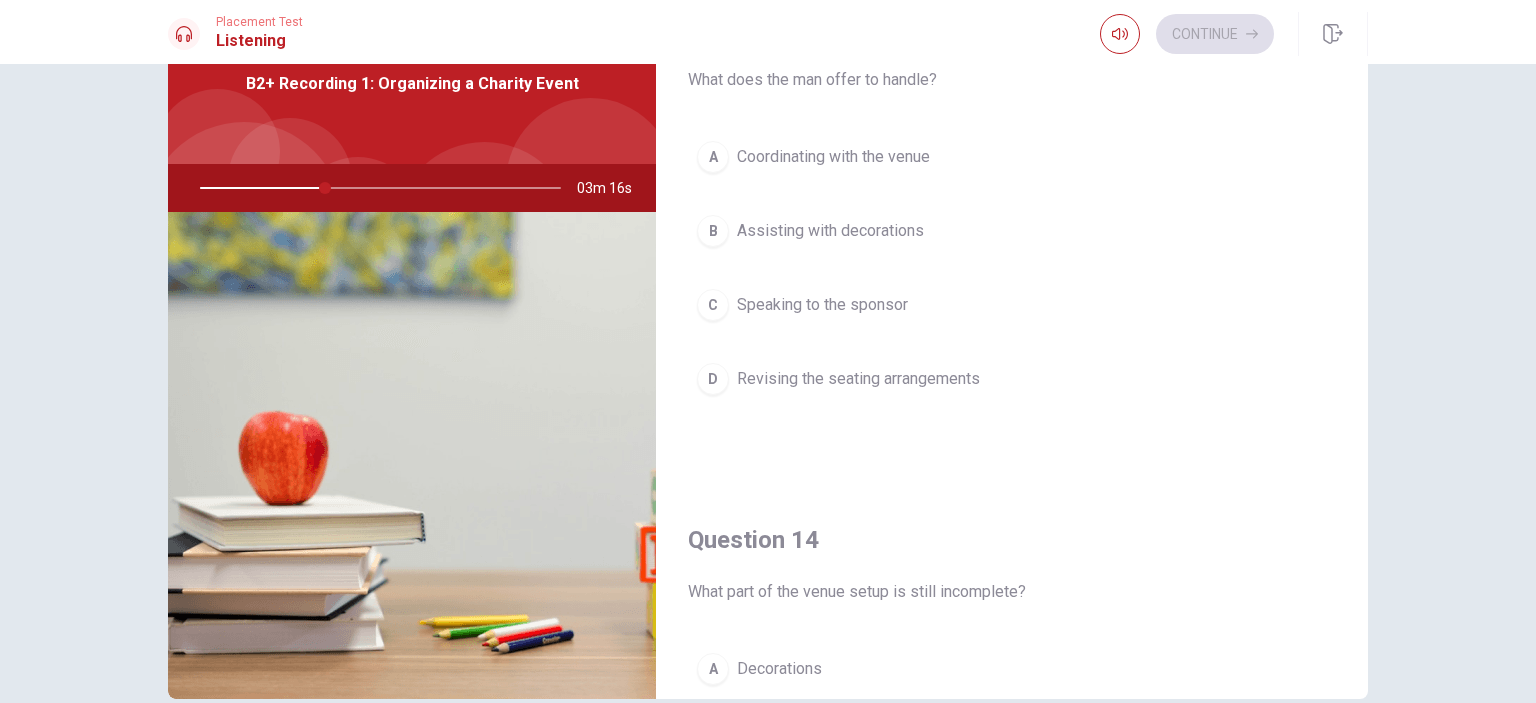 click on "C" at bounding box center (713, 305) 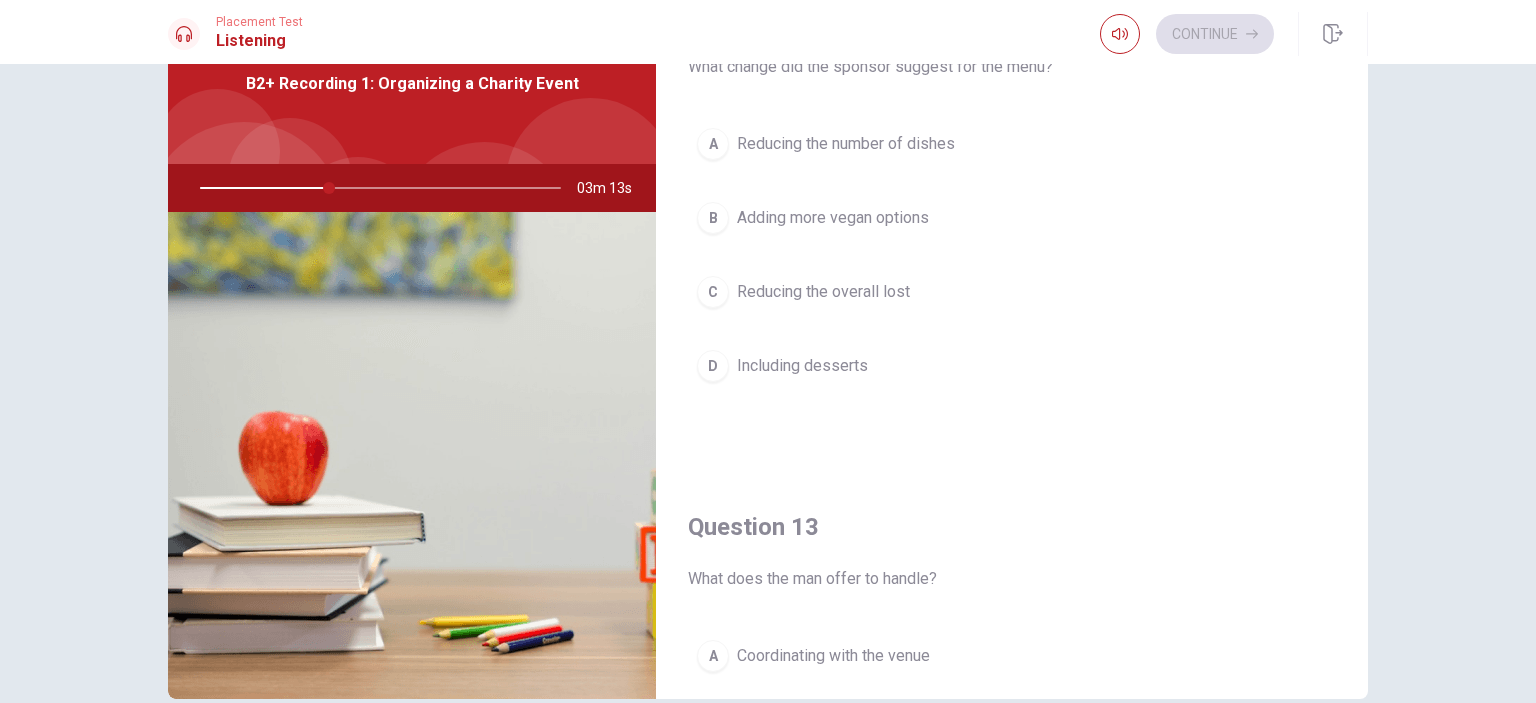 scroll, scrollTop: 556, scrollLeft: 0, axis: vertical 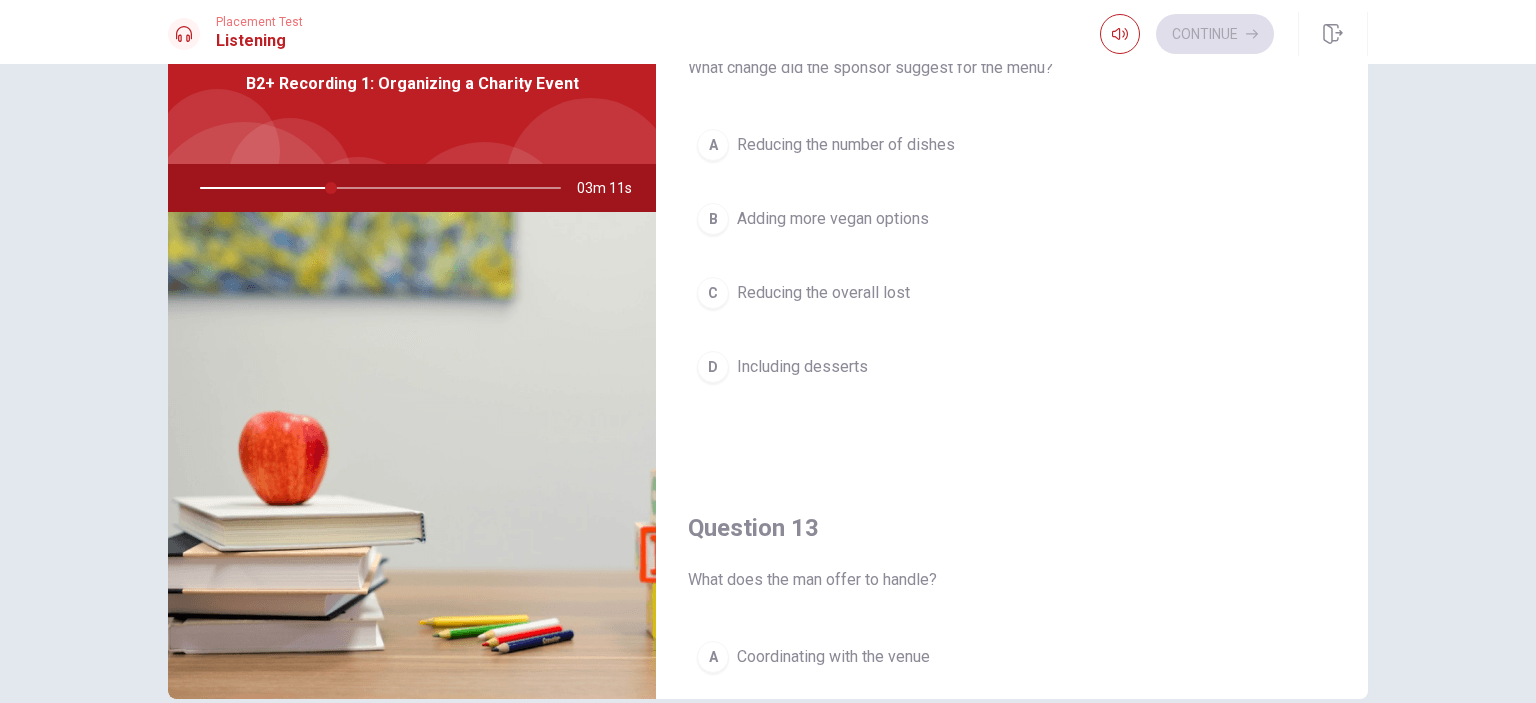 click on "B" at bounding box center [713, 219] 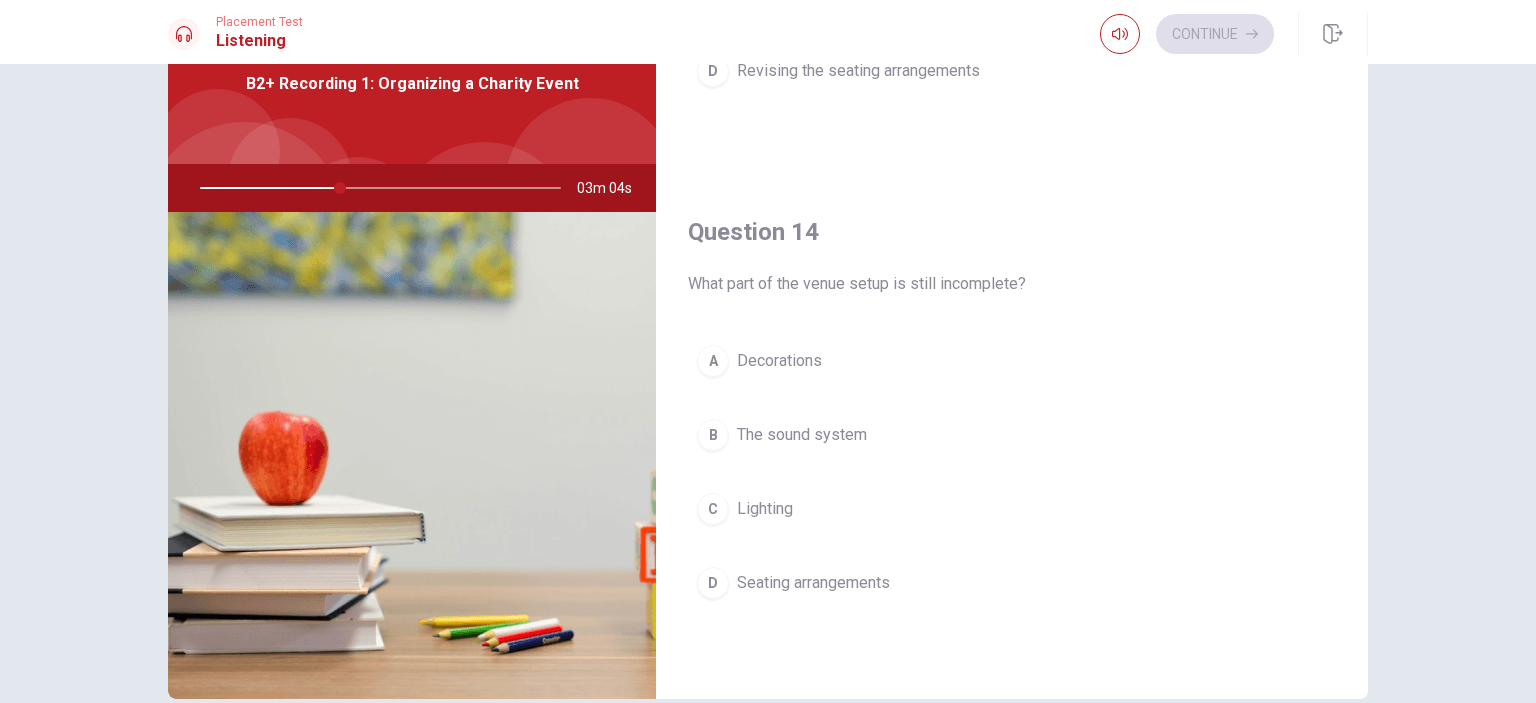 scroll, scrollTop: 1400, scrollLeft: 0, axis: vertical 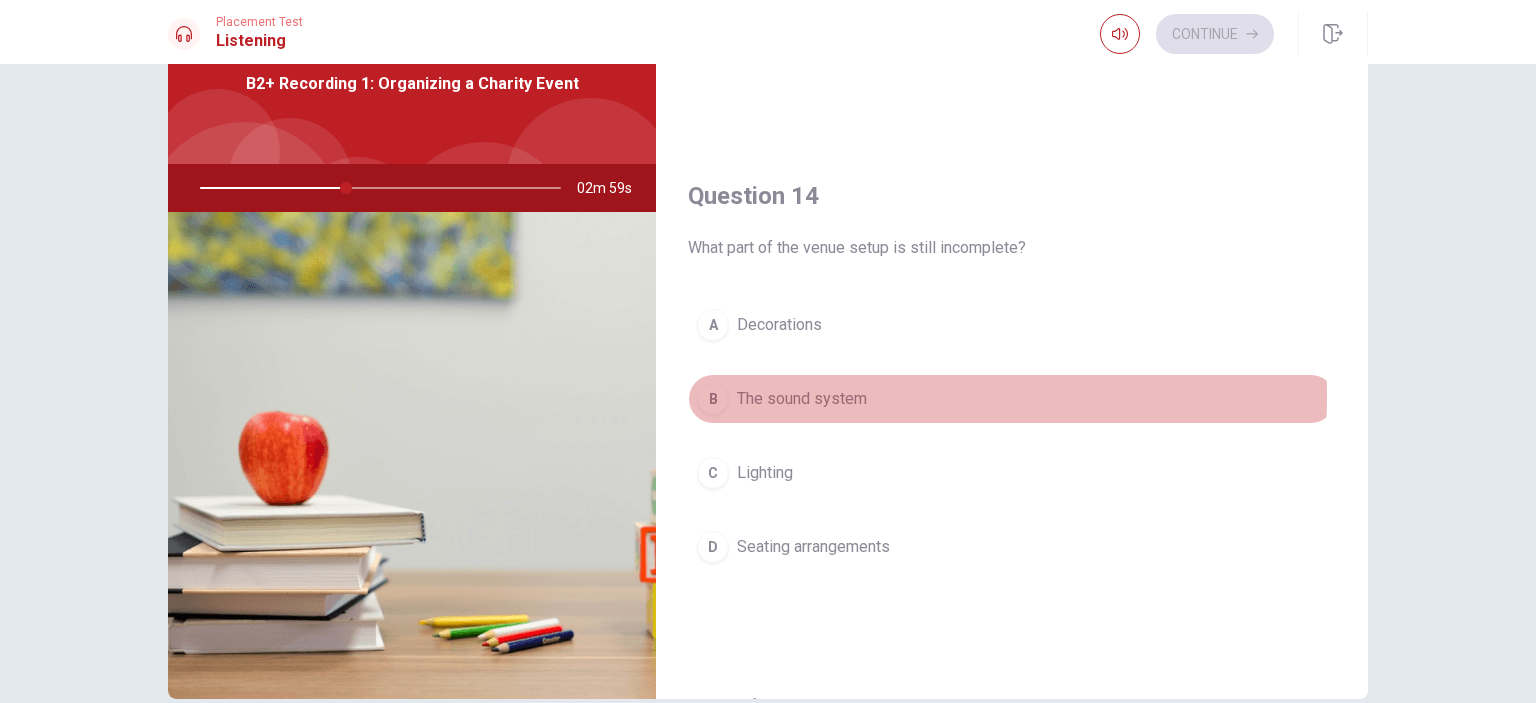 click on "B" at bounding box center (713, 399) 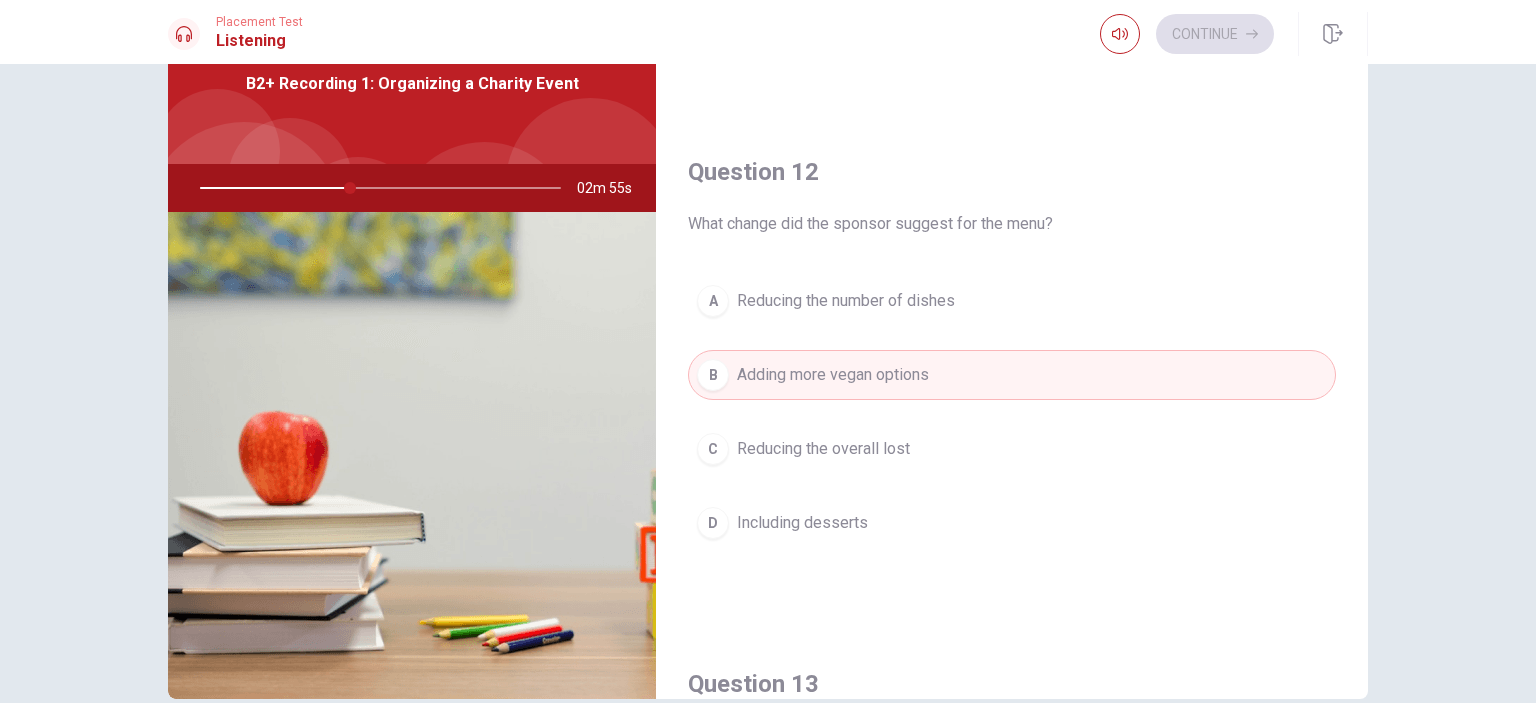 scroll, scrollTop: 0, scrollLeft: 0, axis: both 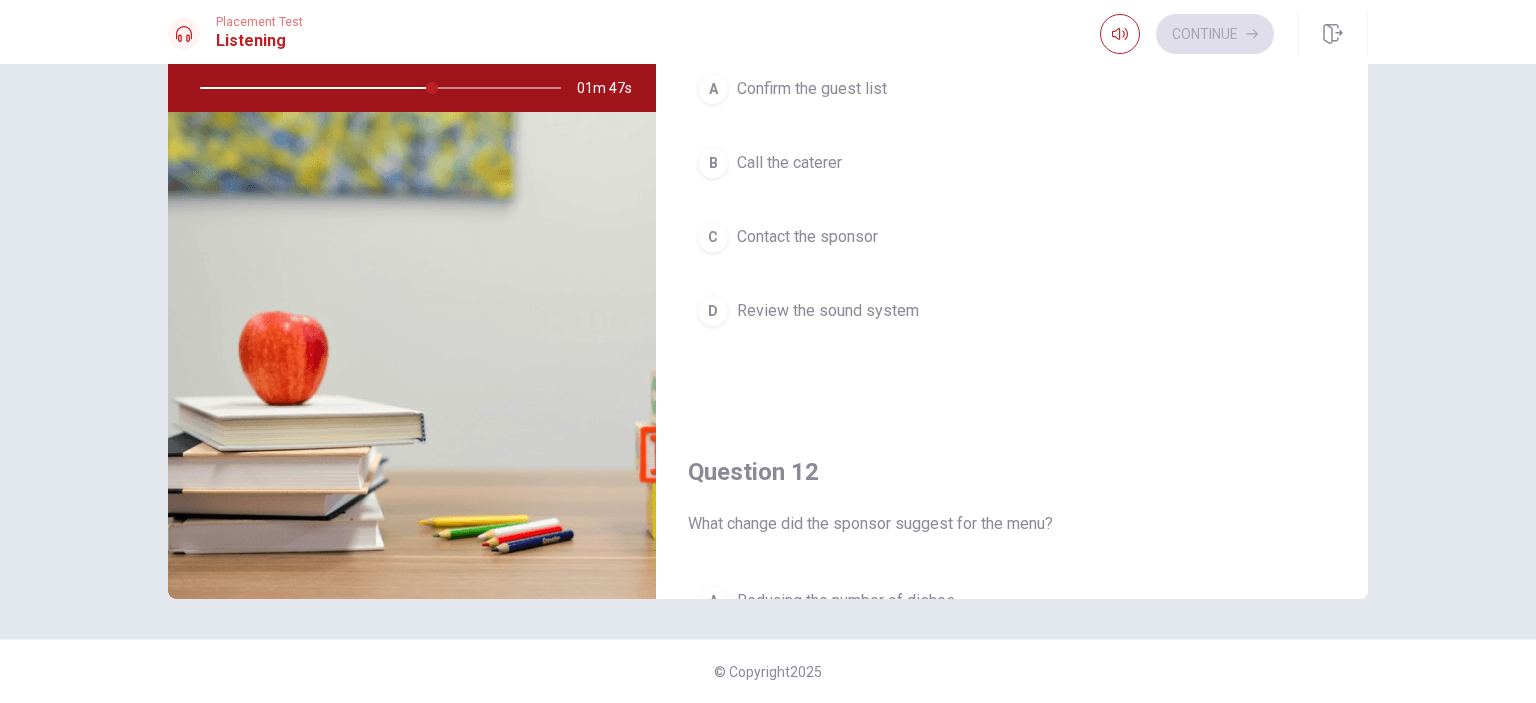 click on "B" at bounding box center (713, 163) 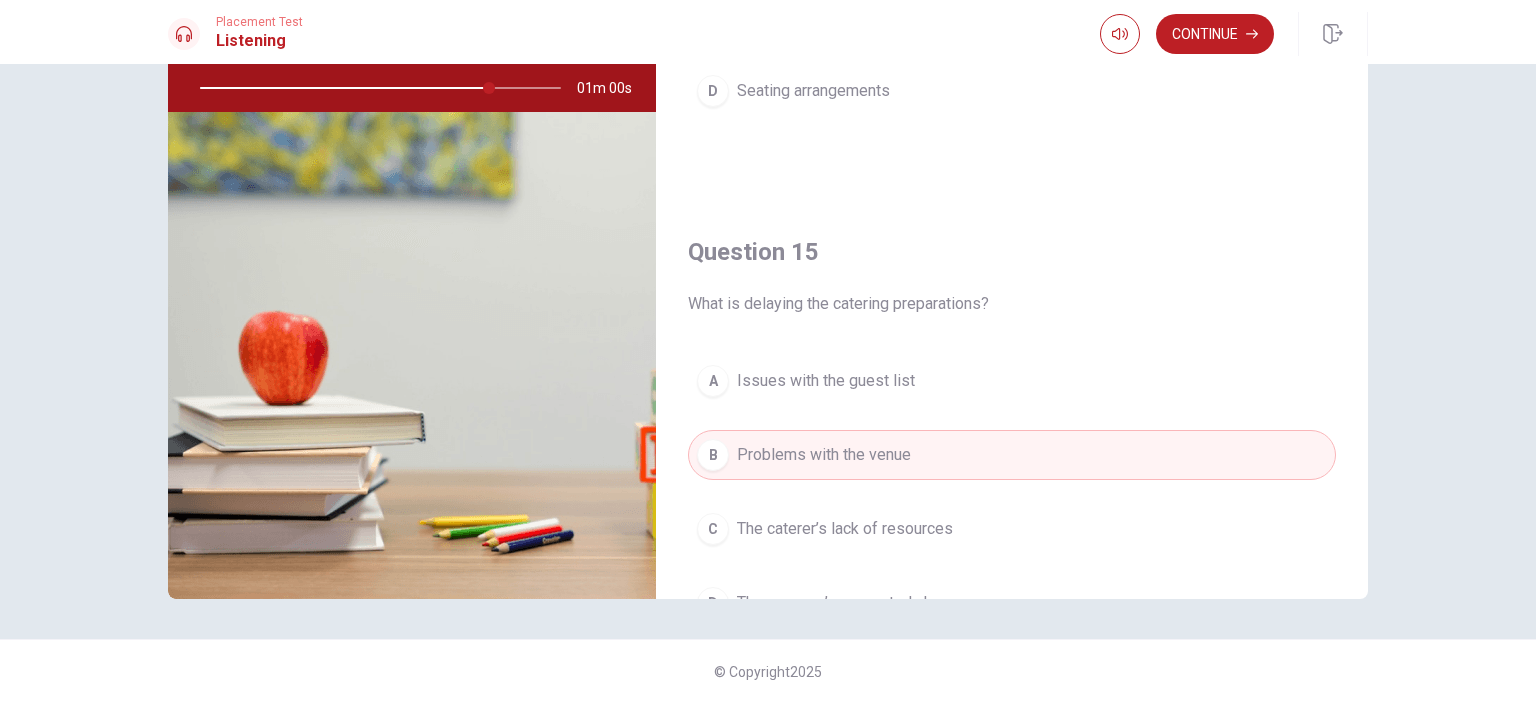 scroll, scrollTop: 1856, scrollLeft: 0, axis: vertical 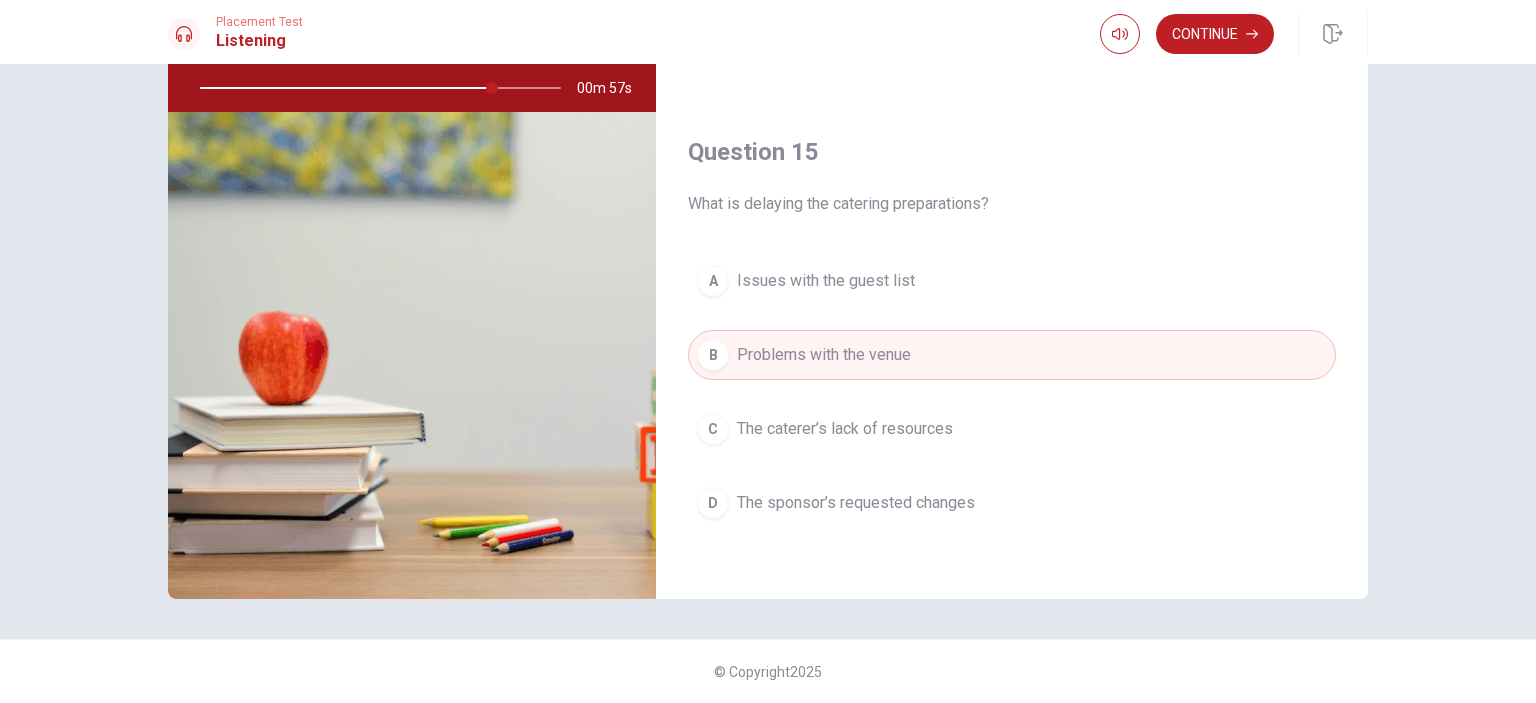 click on "D" at bounding box center [713, 503] 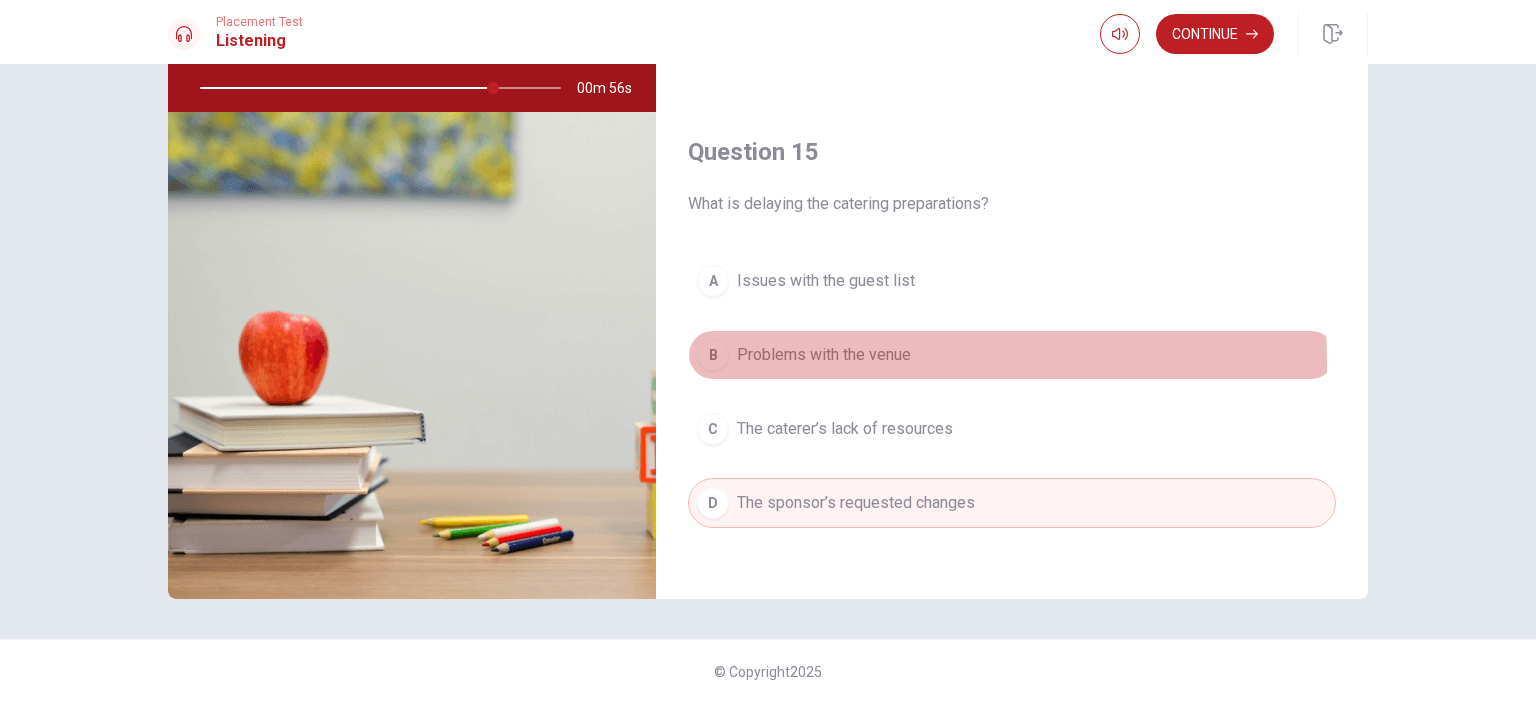 click on "B" at bounding box center (713, 355) 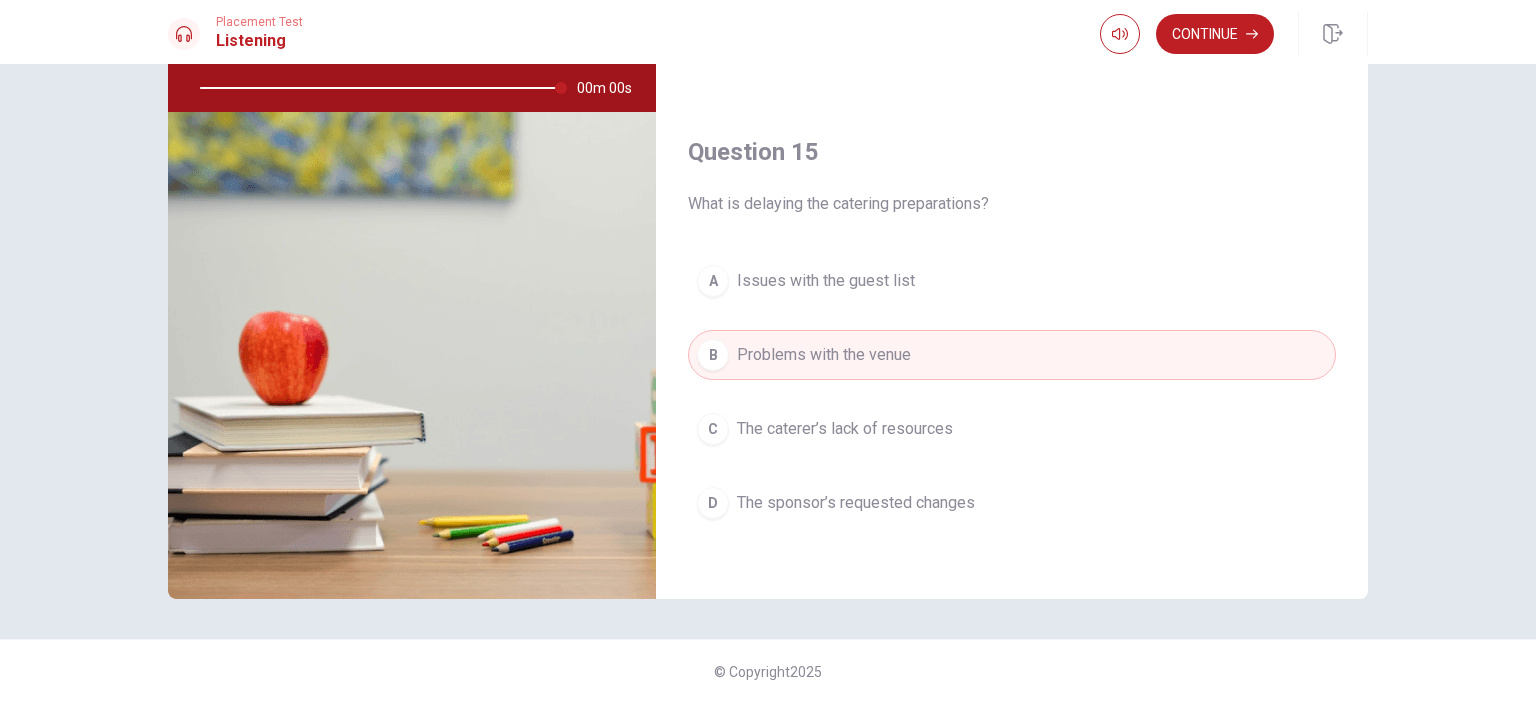 type on "0" 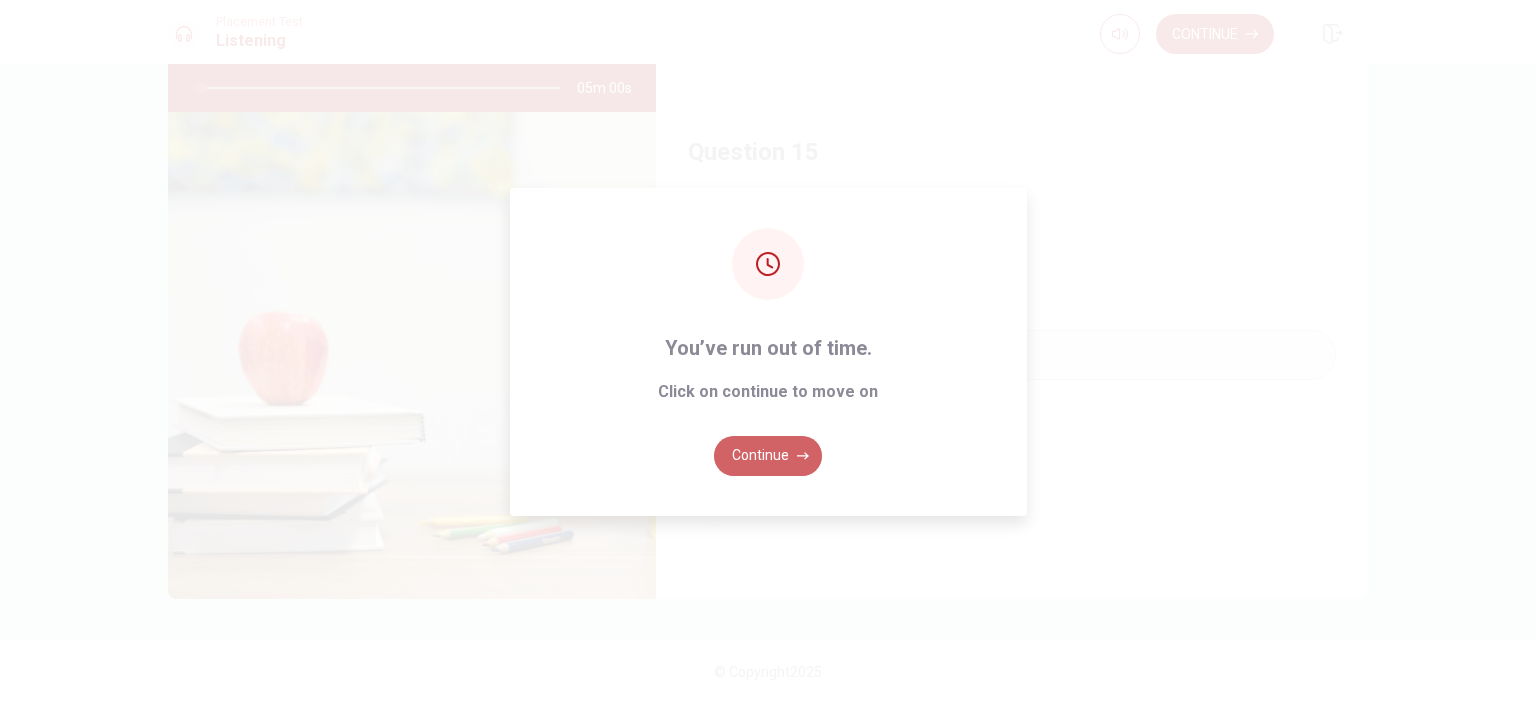 click on "Continue" at bounding box center (768, 456) 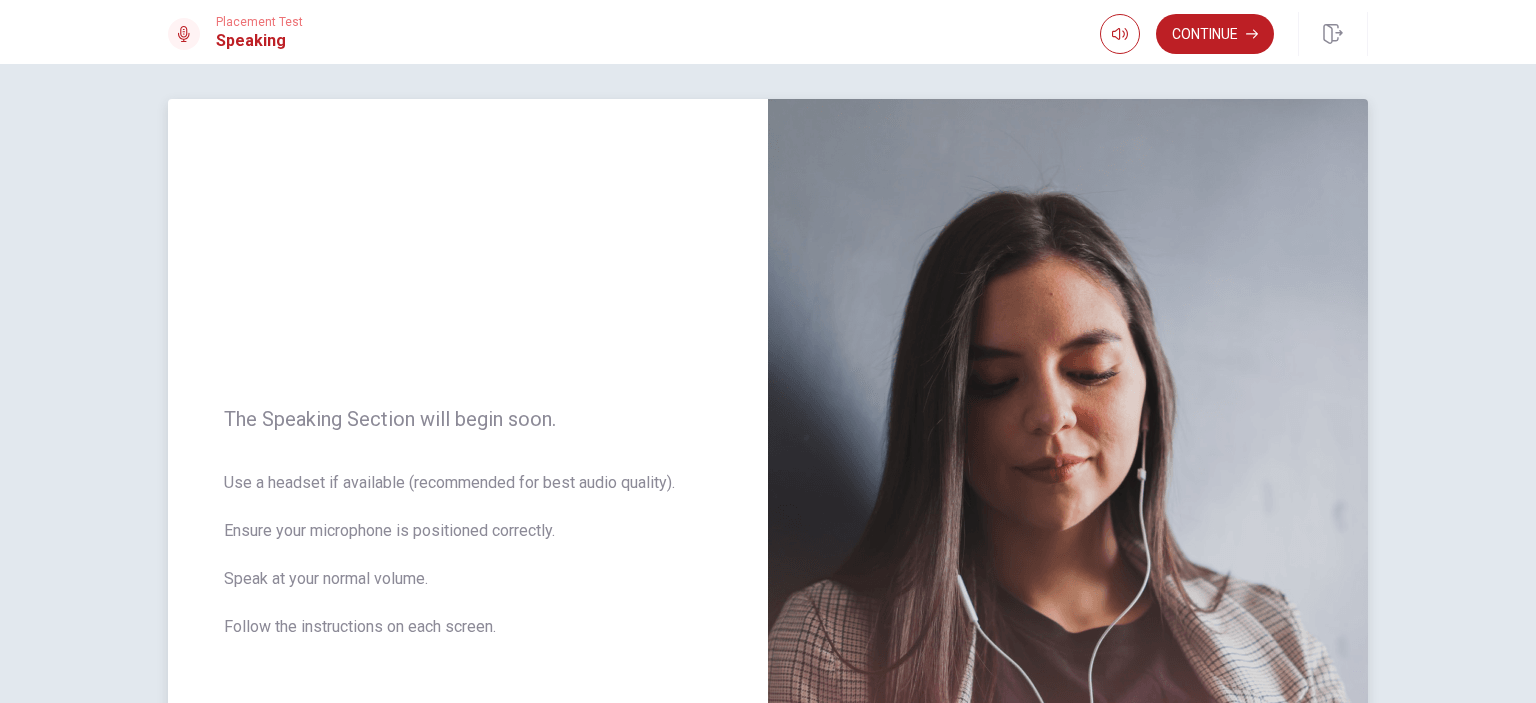 scroll, scrollTop: 0, scrollLeft: 0, axis: both 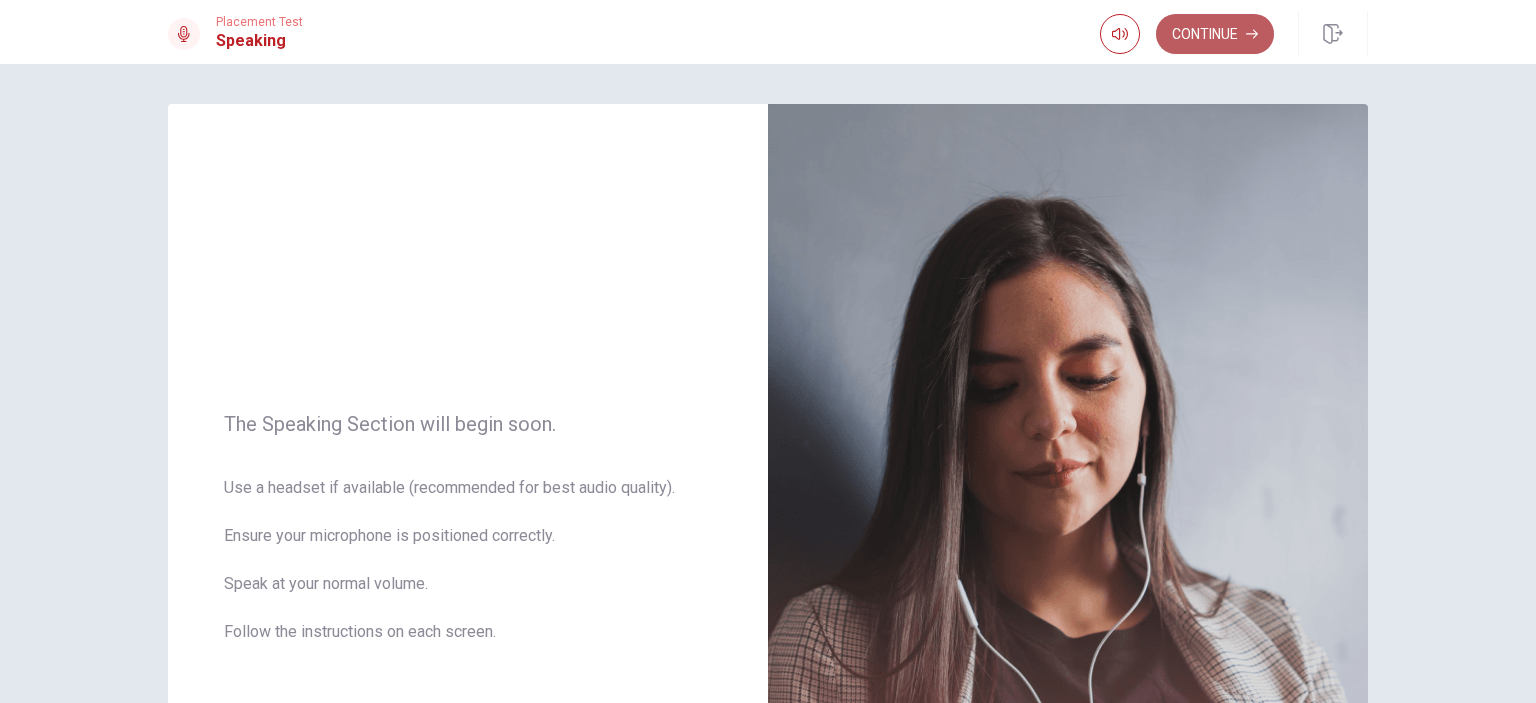 click on "Continue" at bounding box center [1215, 34] 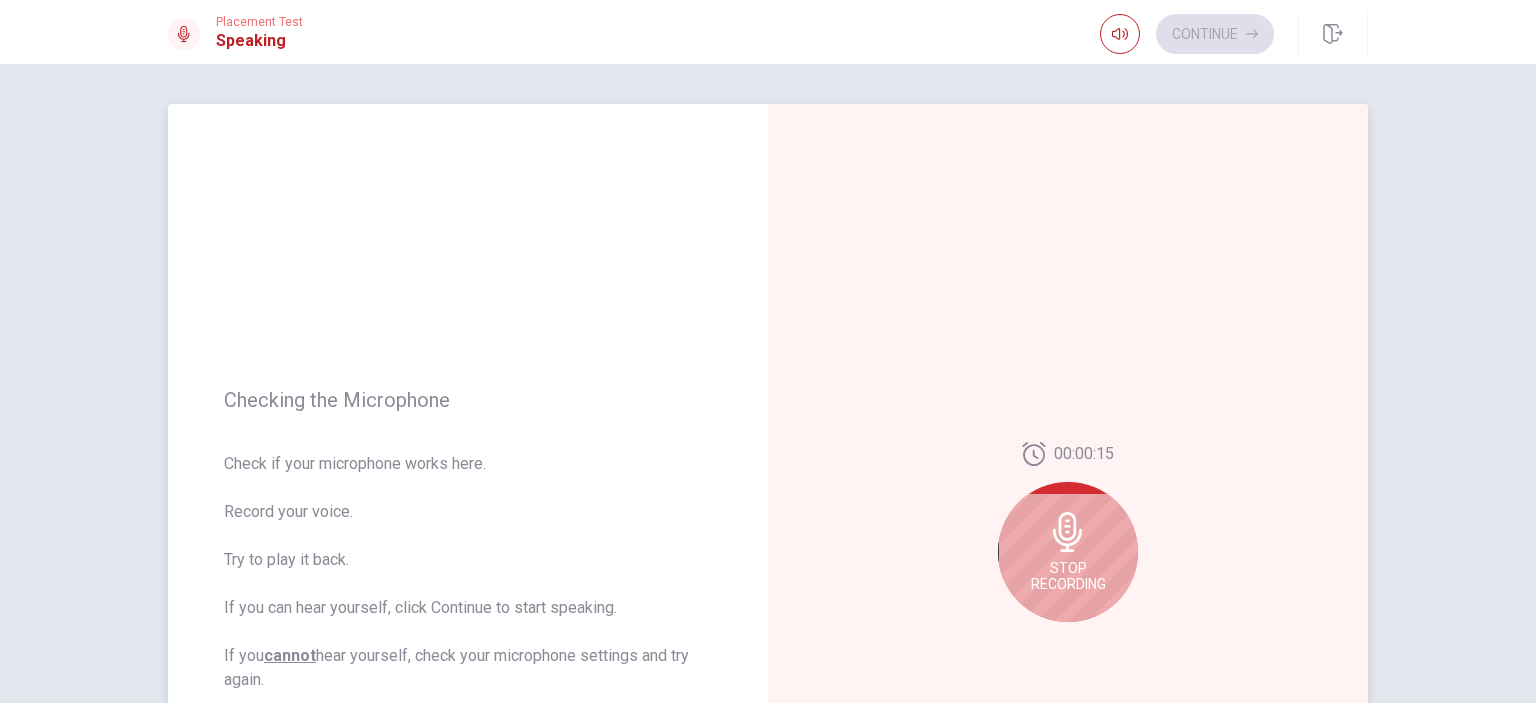 scroll, scrollTop: 200, scrollLeft: 0, axis: vertical 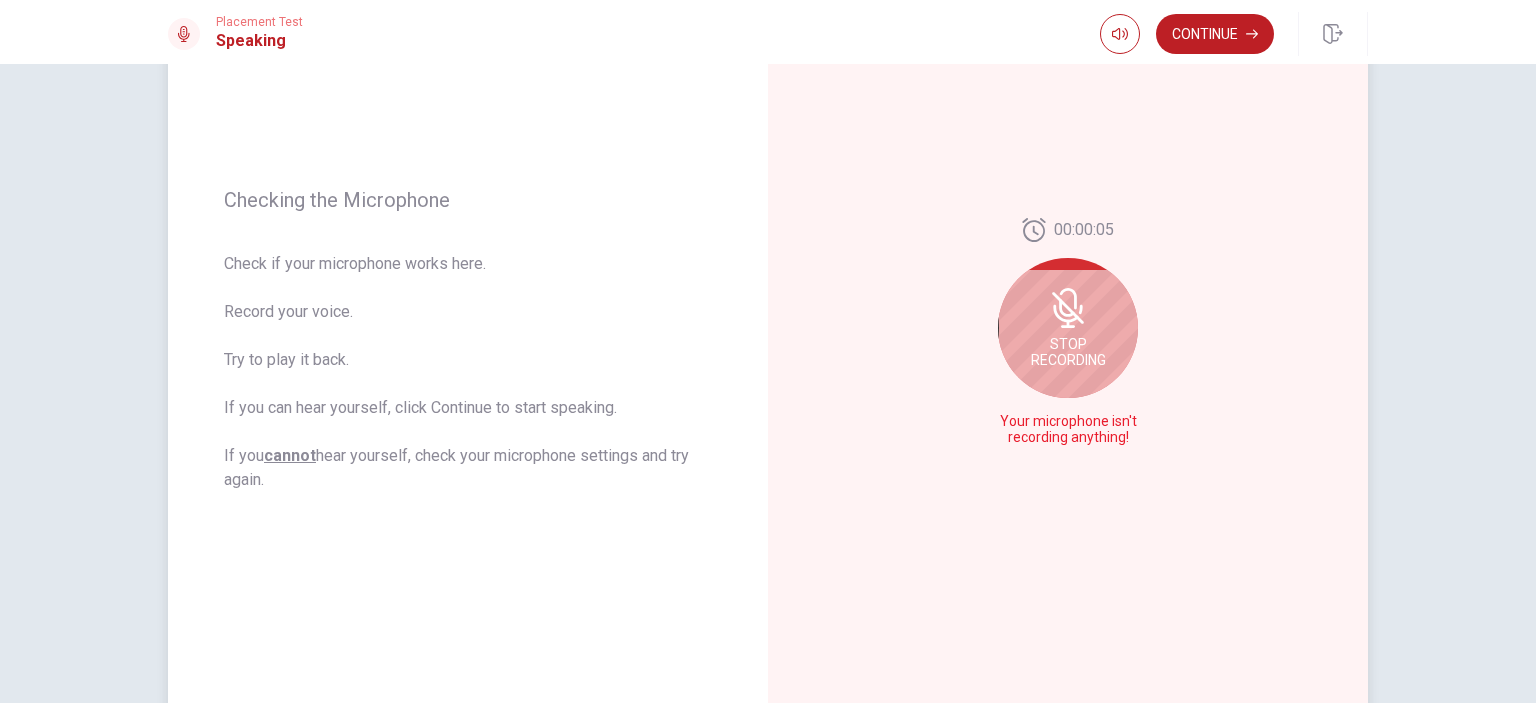 click on "Stop   Recording" at bounding box center [1068, 328] 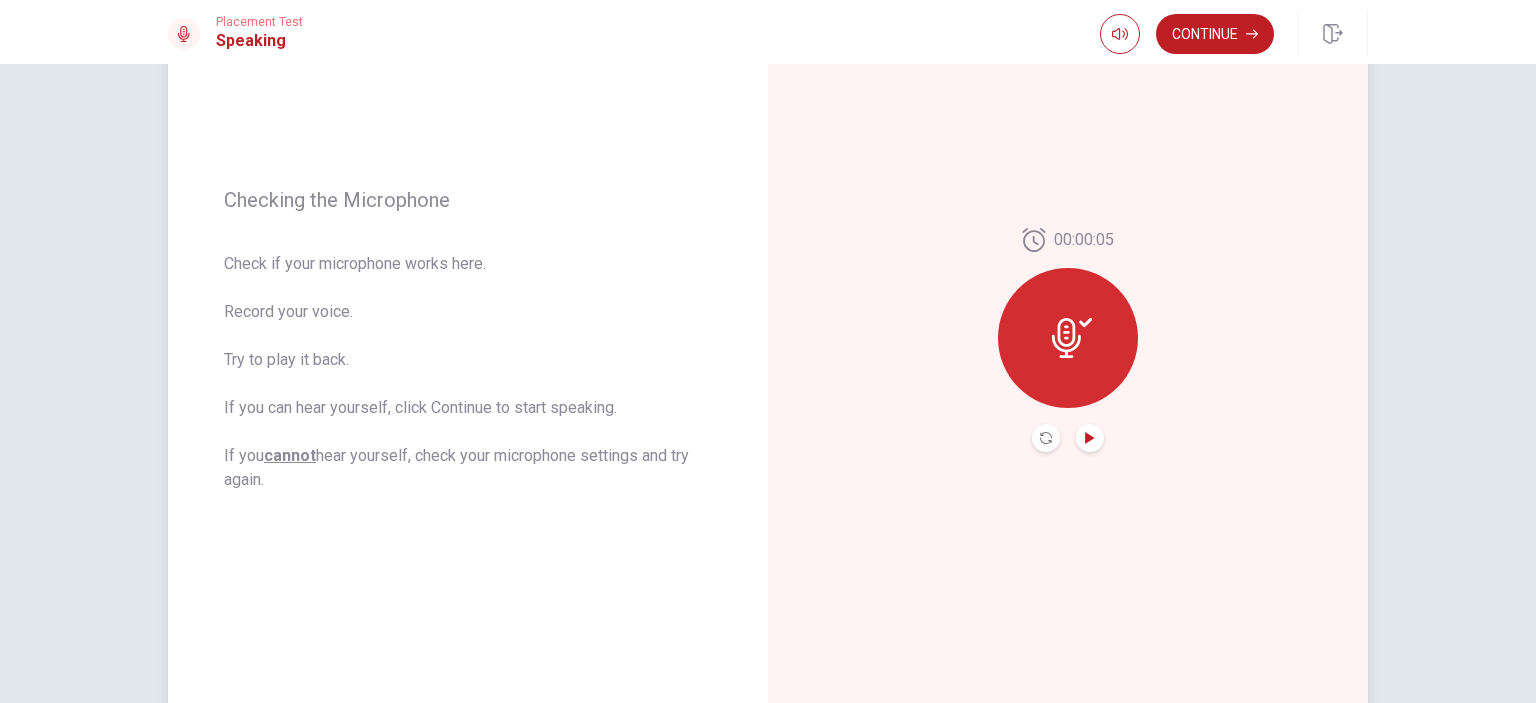 click 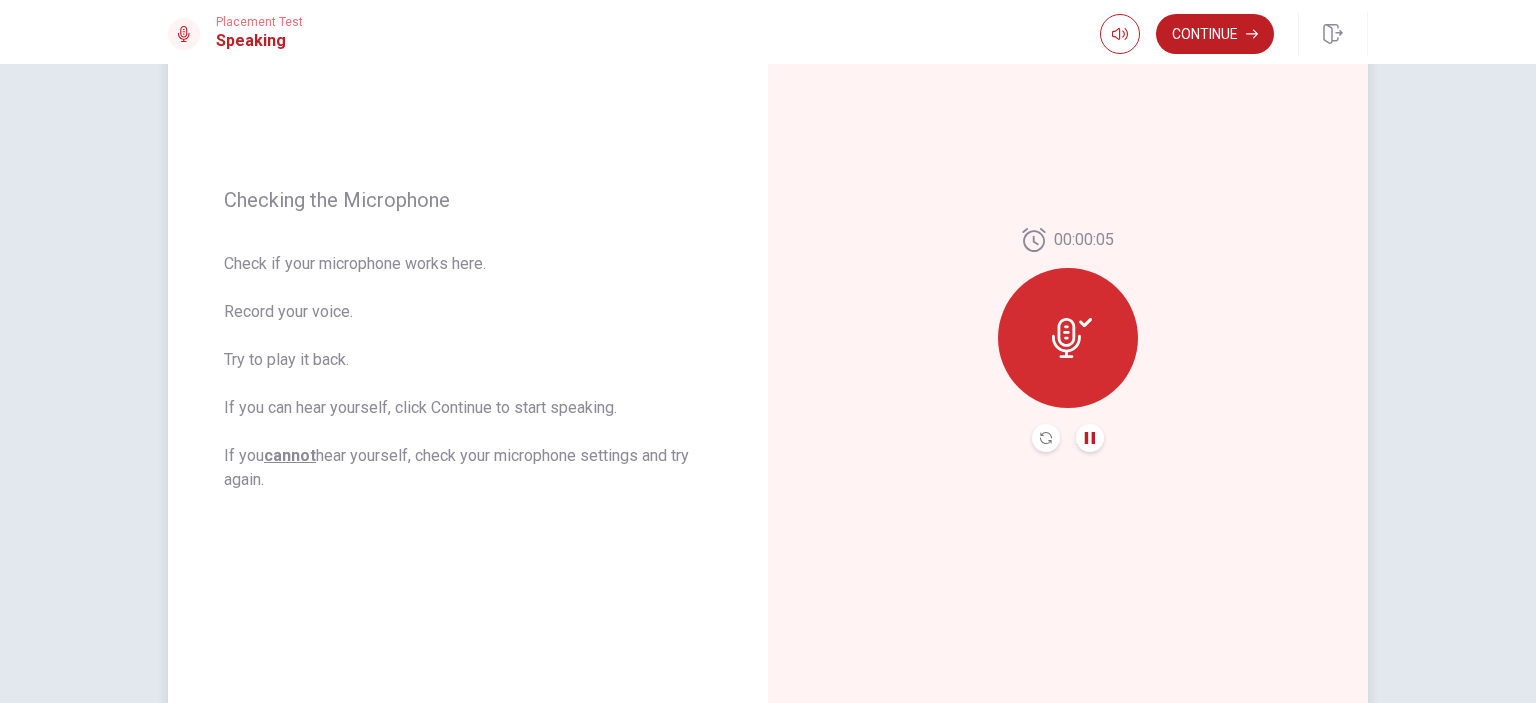 click 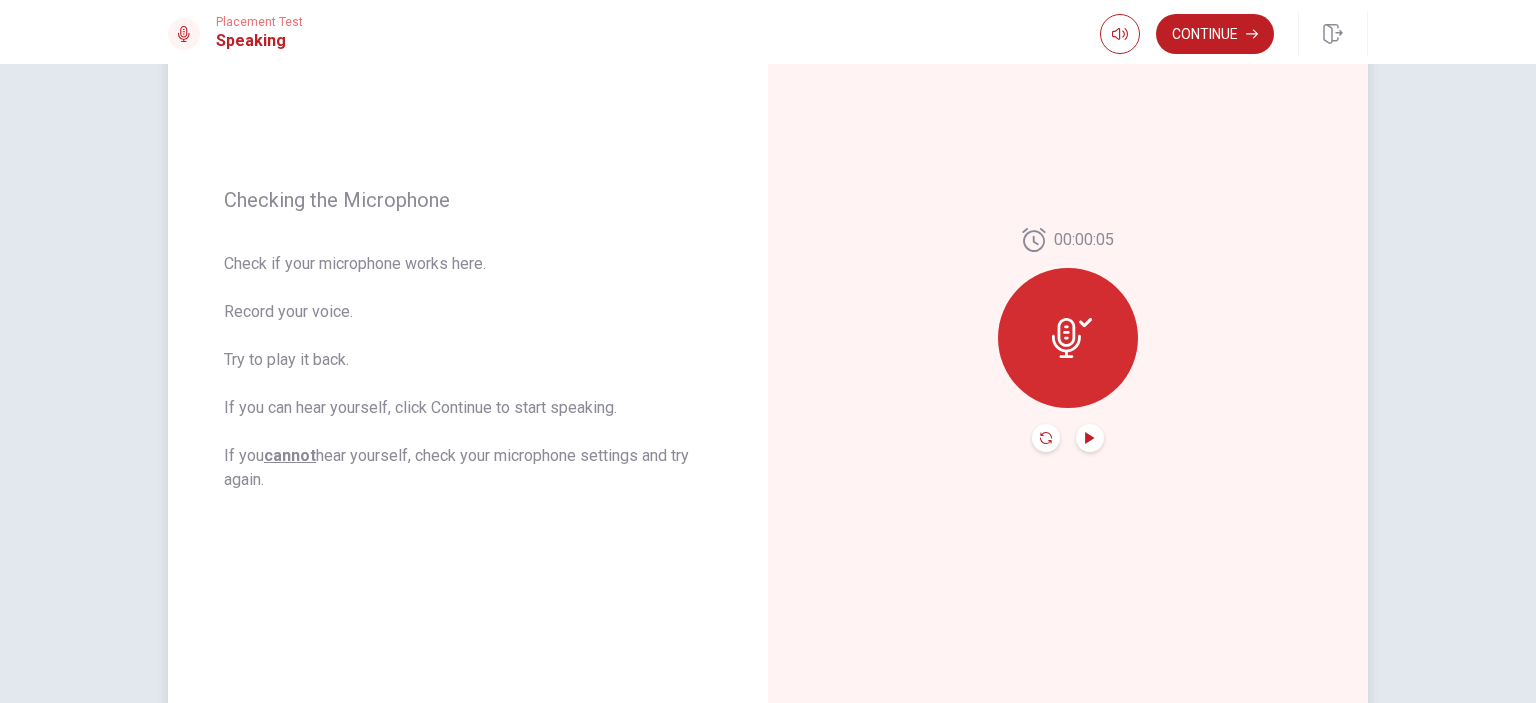 click 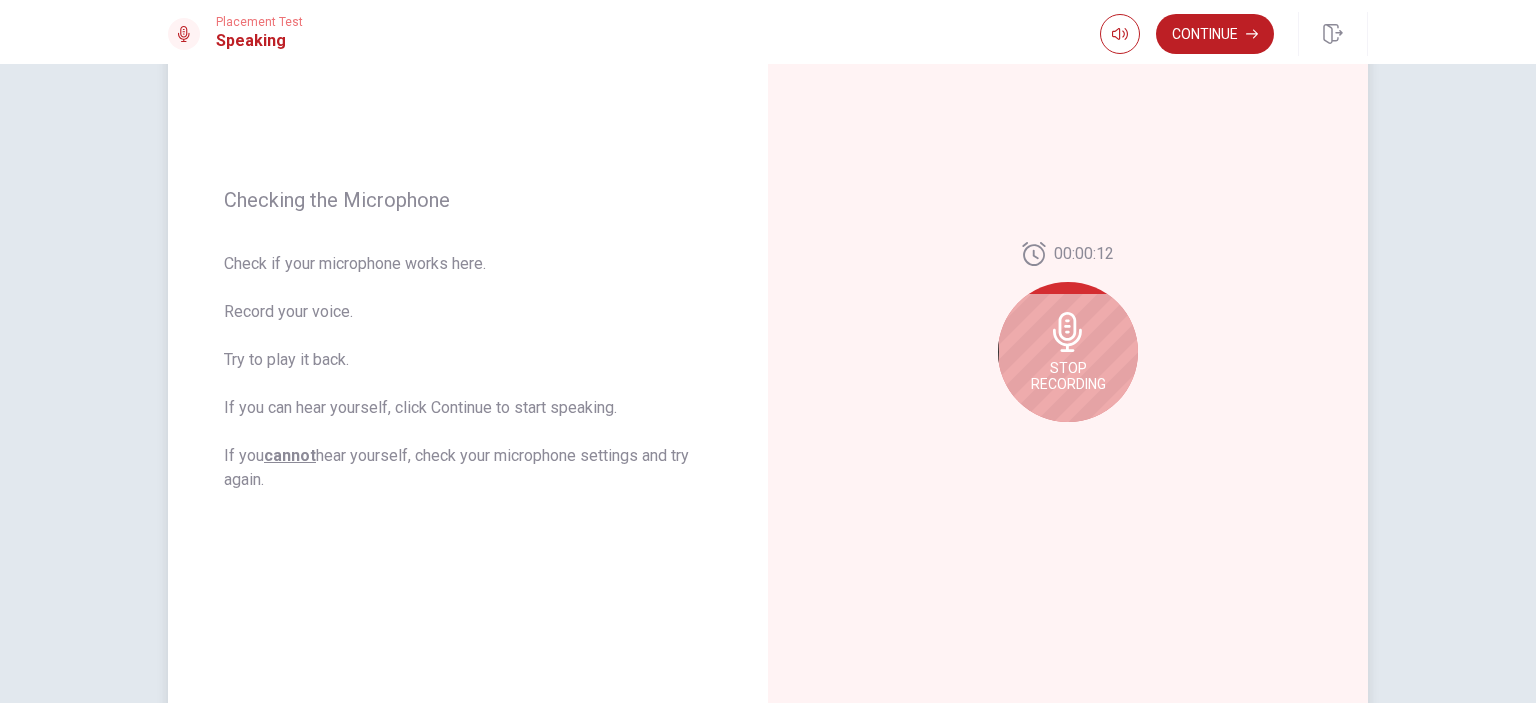 click 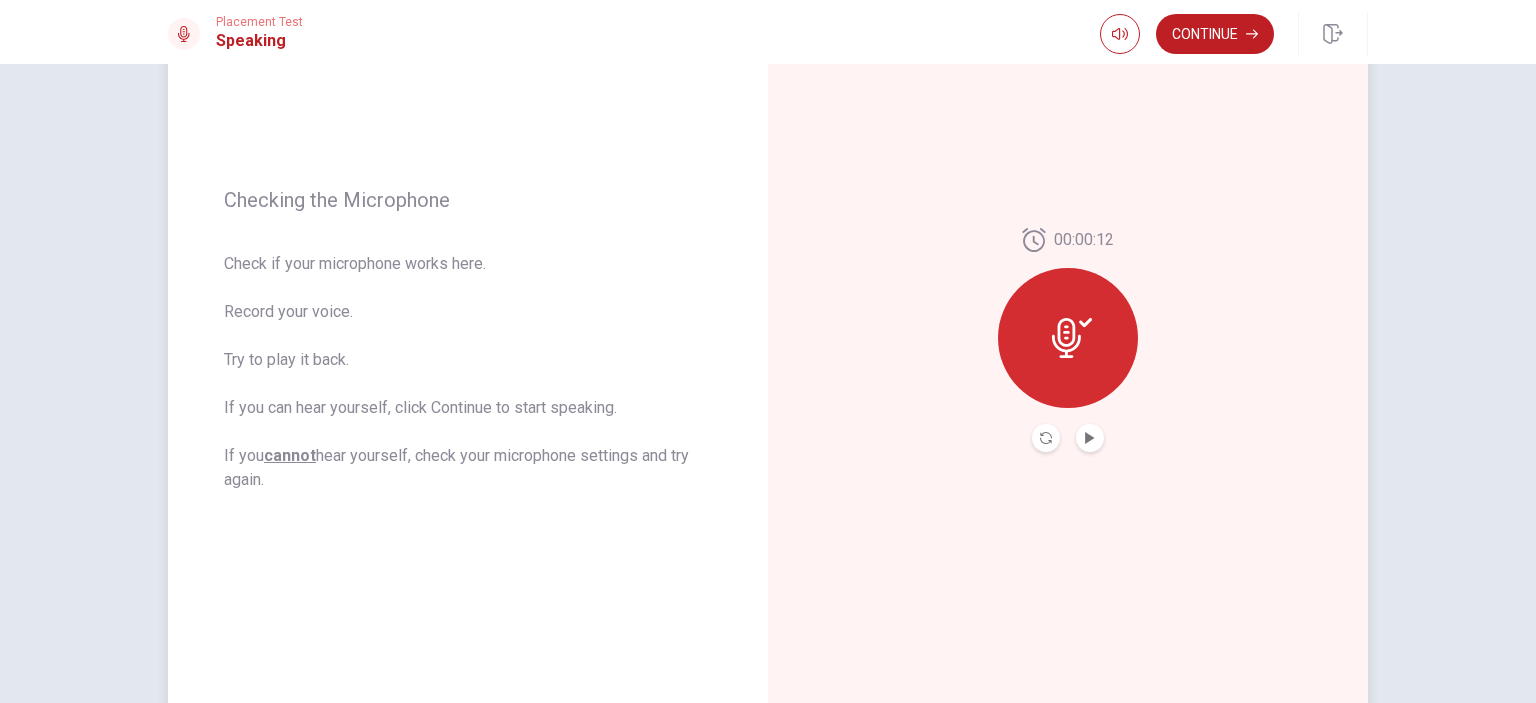 click at bounding box center [1090, 438] 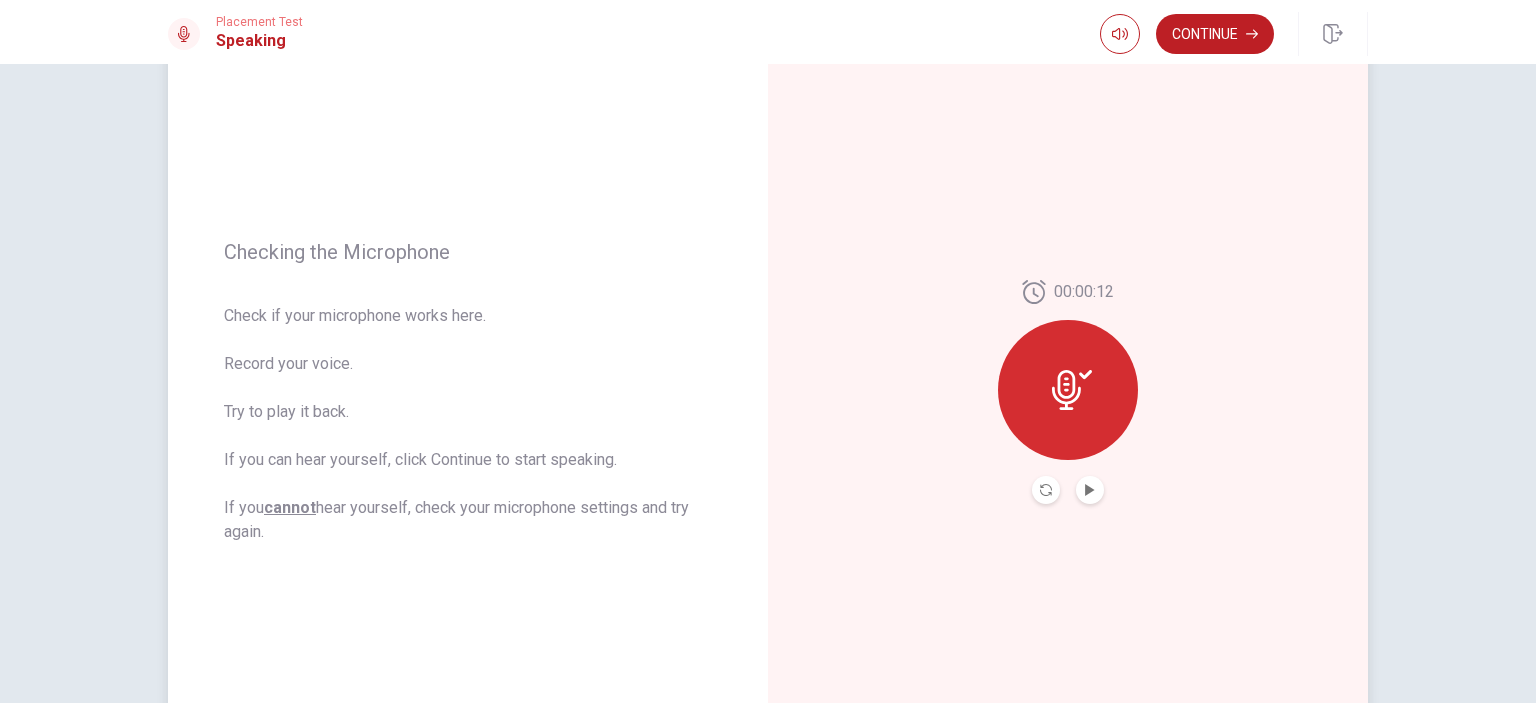 scroll, scrollTop: 276, scrollLeft: 0, axis: vertical 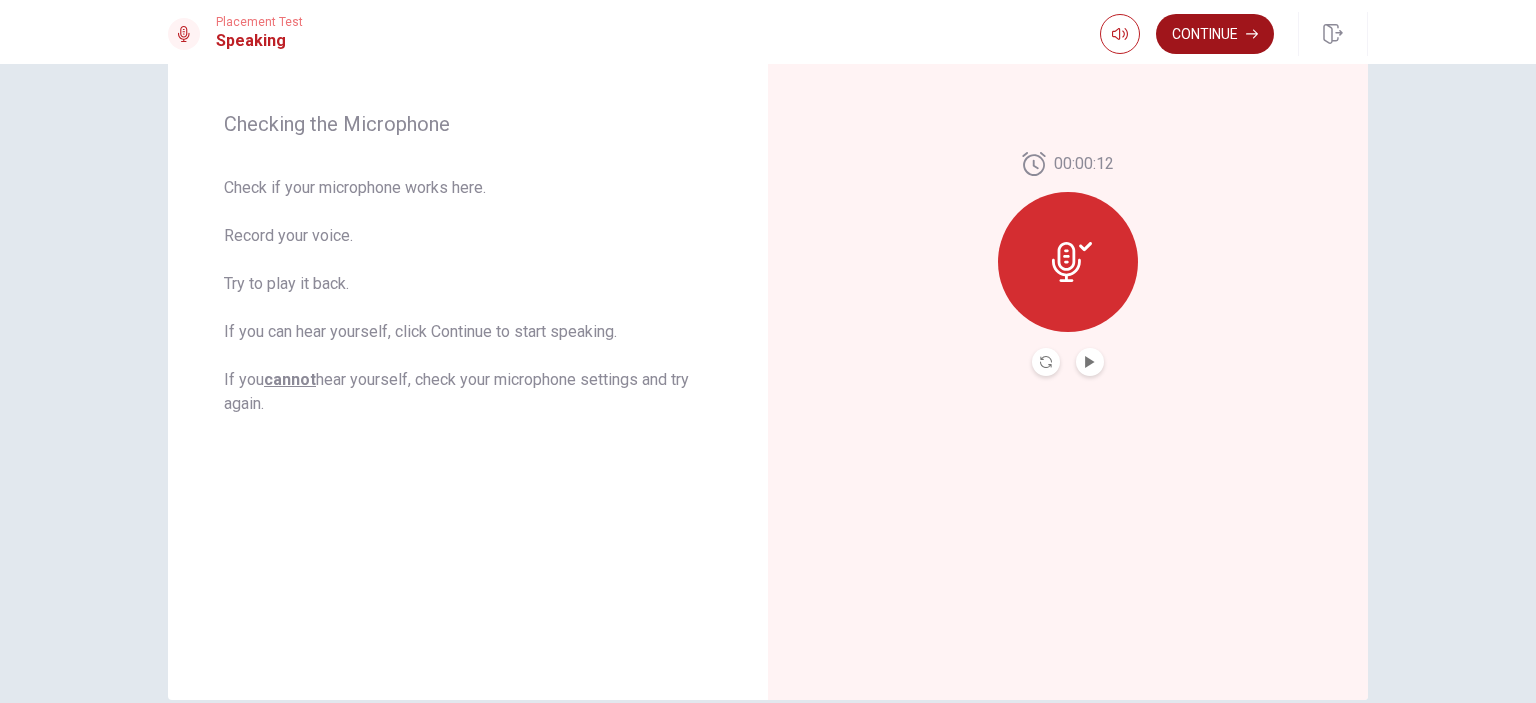 click on "Continue" at bounding box center [1215, 34] 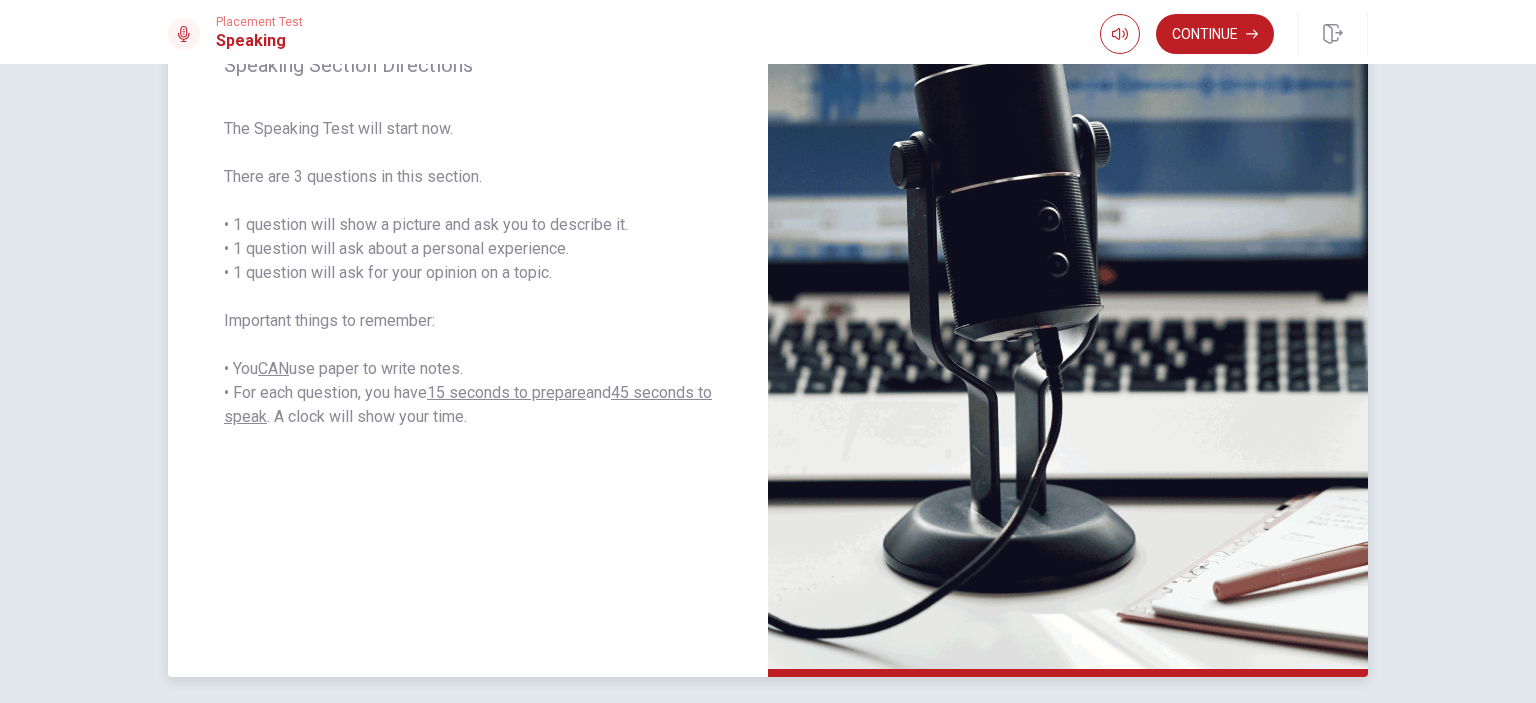 scroll, scrollTop: 300, scrollLeft: 0, axis: vertical 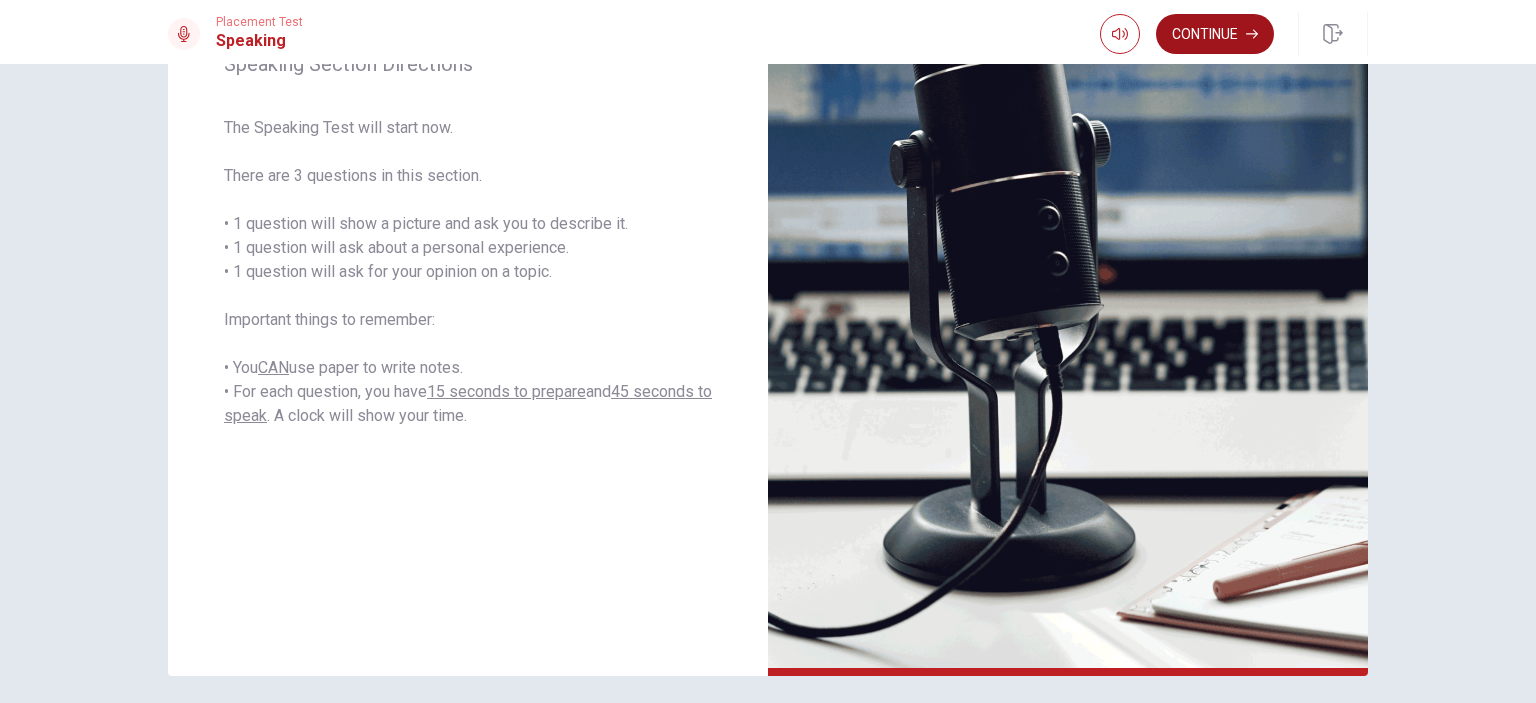 click on "Continue" at bounding box center (1215, 34) 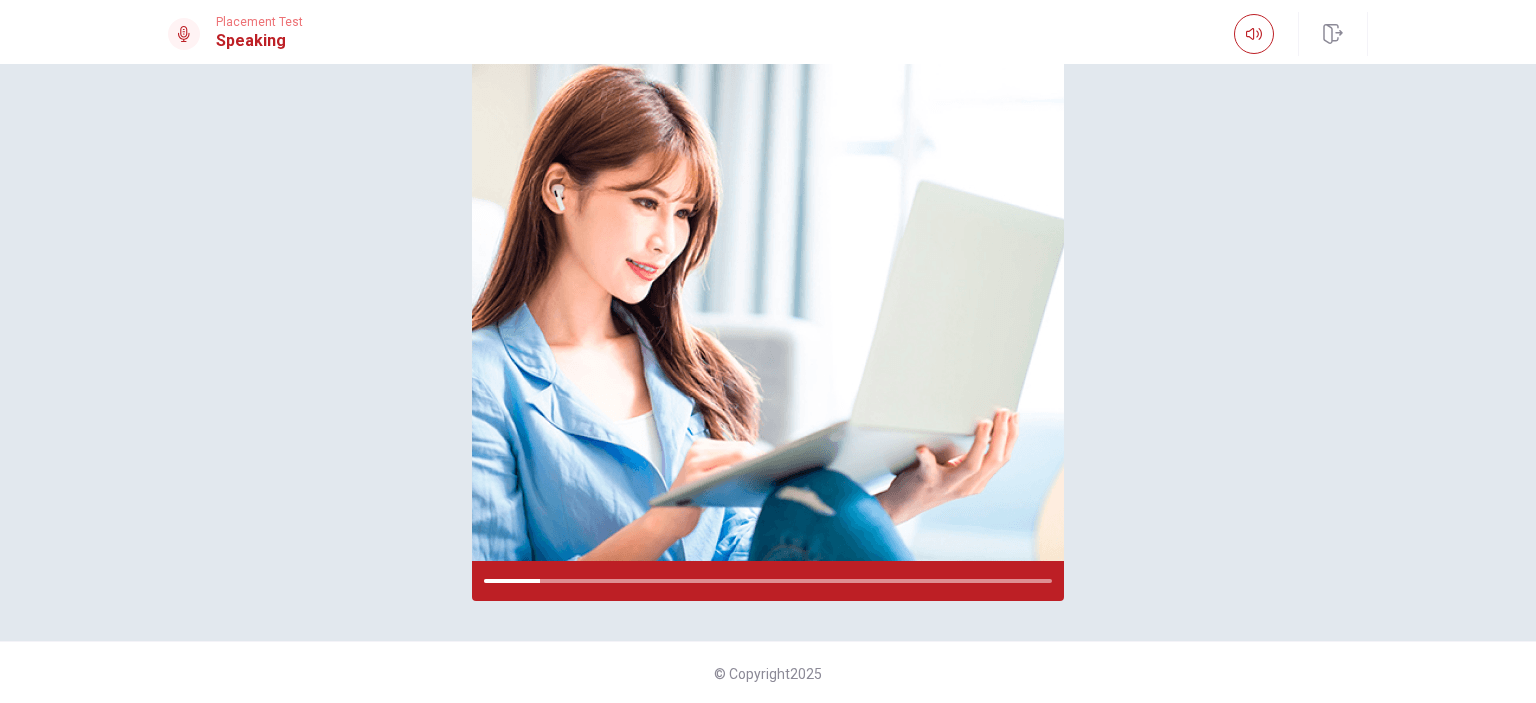 scroll, scrollTop: 173, scrollLeft: 0, axis: vertical 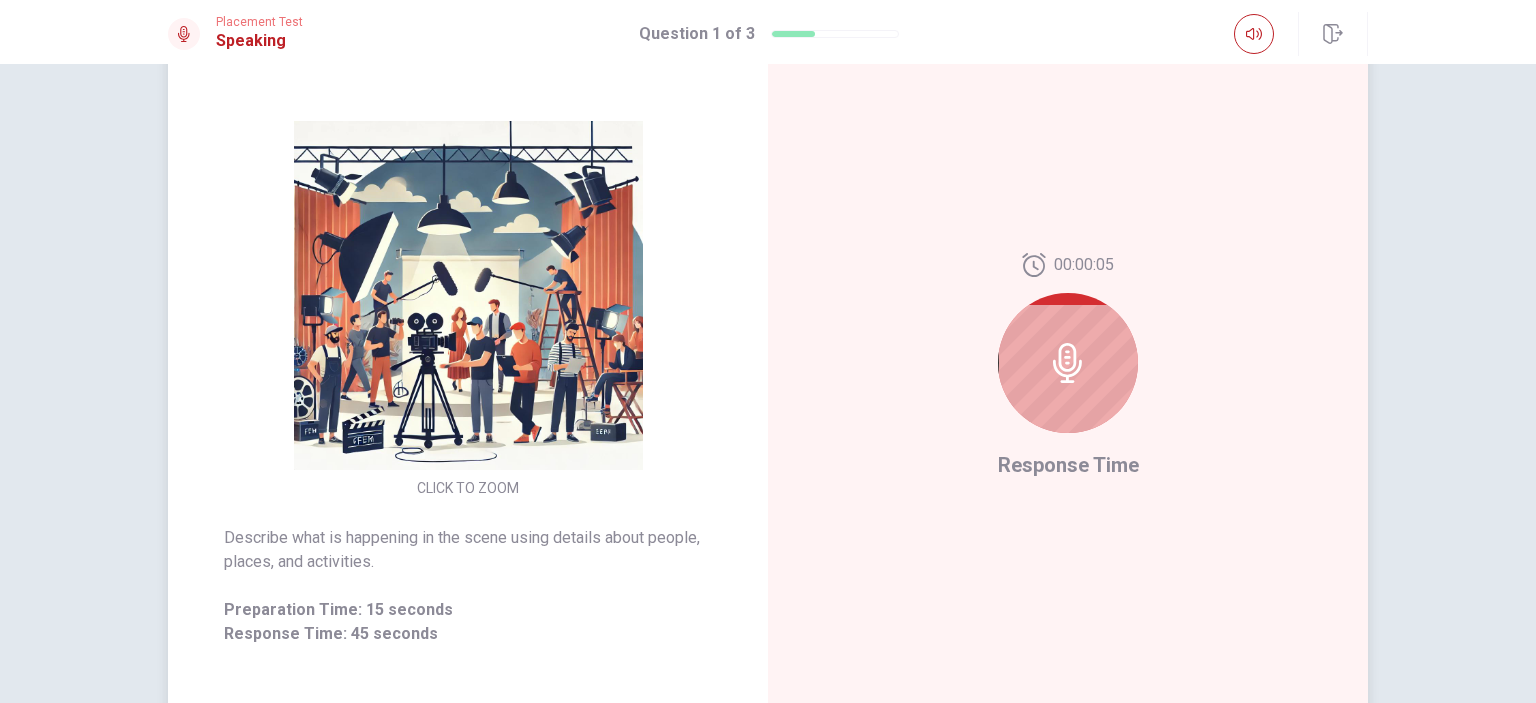click 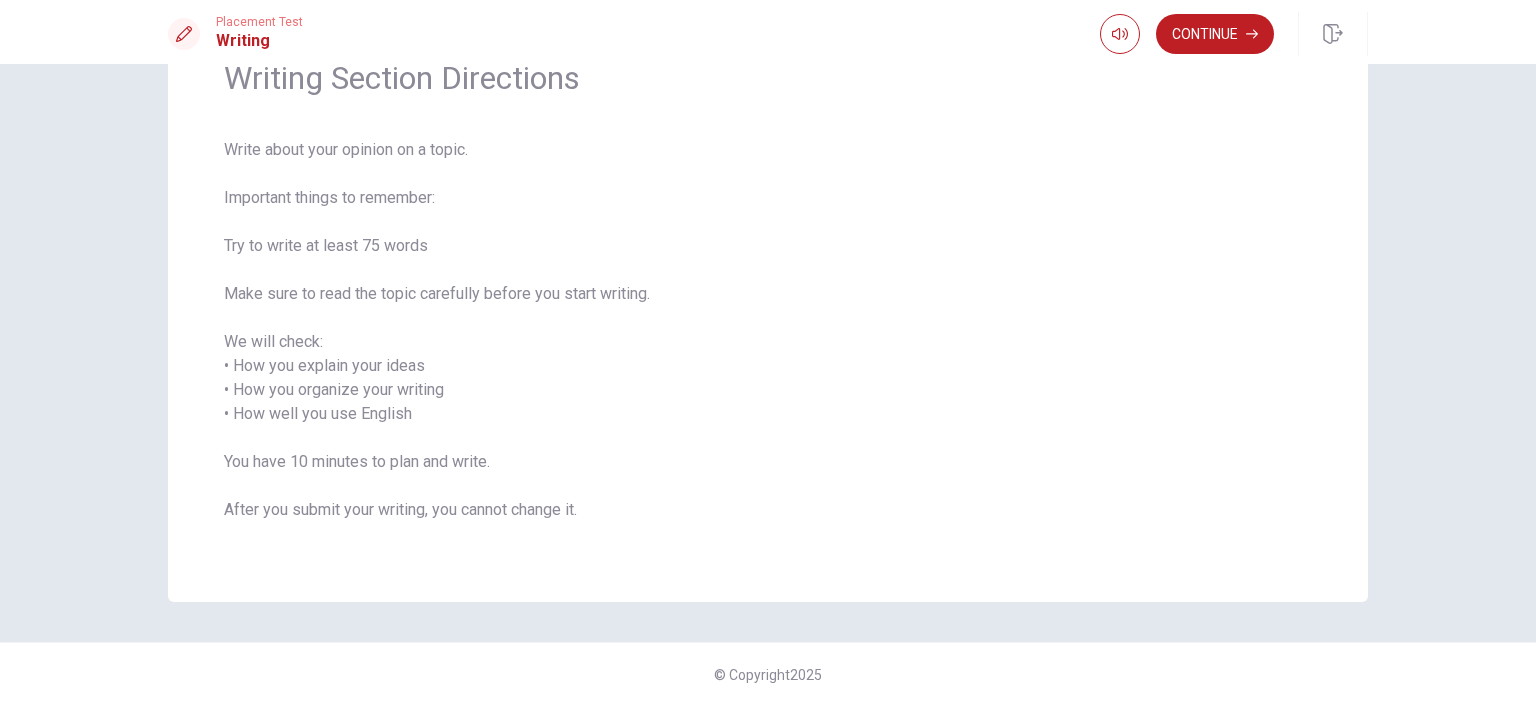 scroll, scrollTop: 104, scrollLeft: 0, axis: vertical 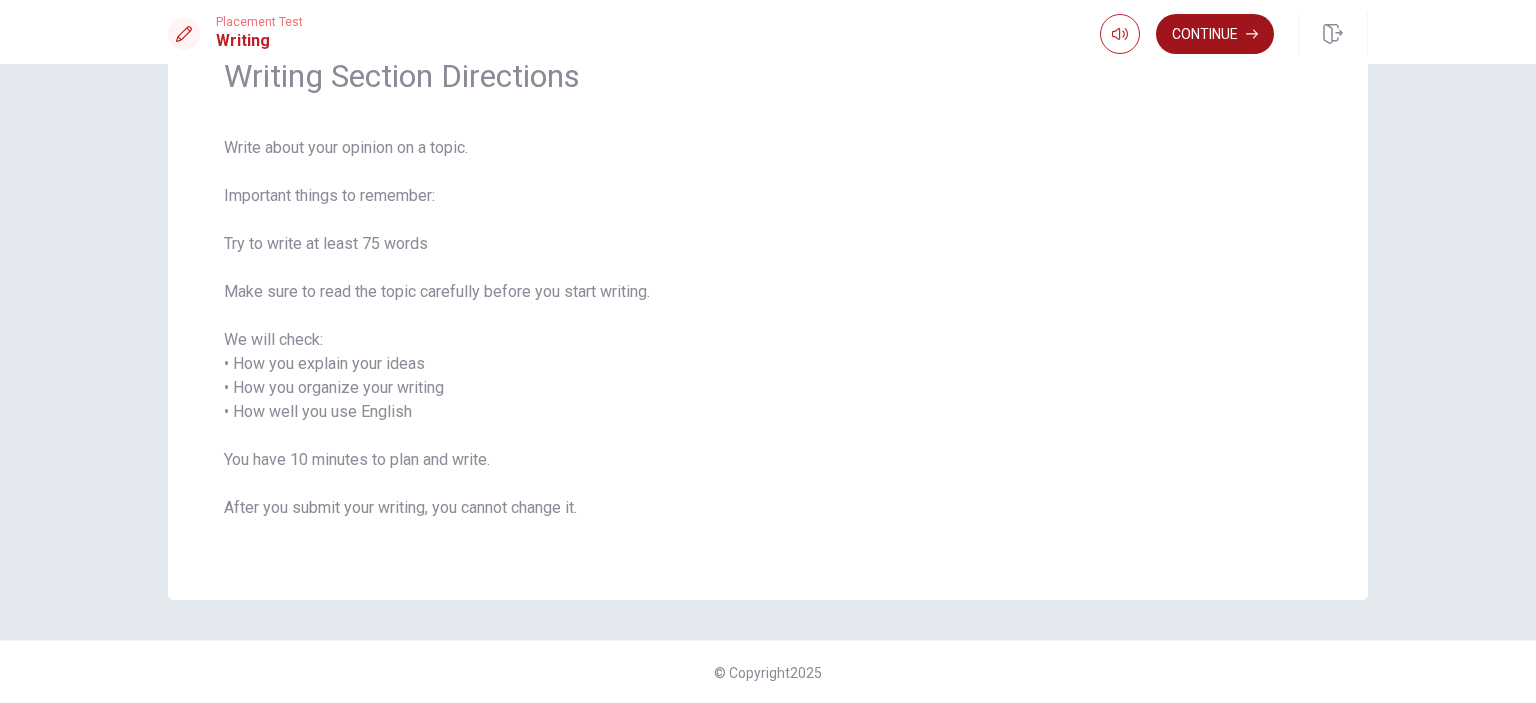click on "Continue" at bounding box center (1215, 34) 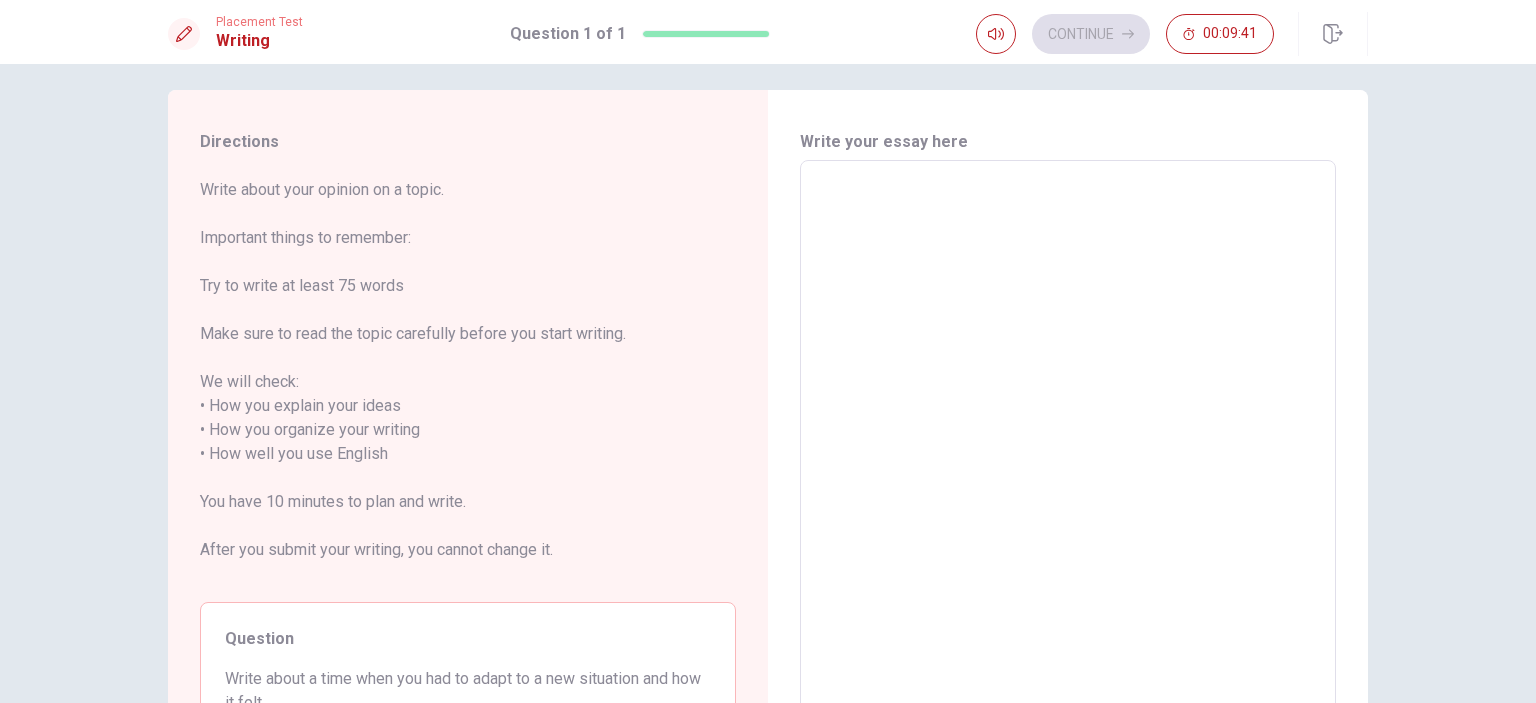 scroll, scrollTop: 0, scrollLeft: 0, axis: both 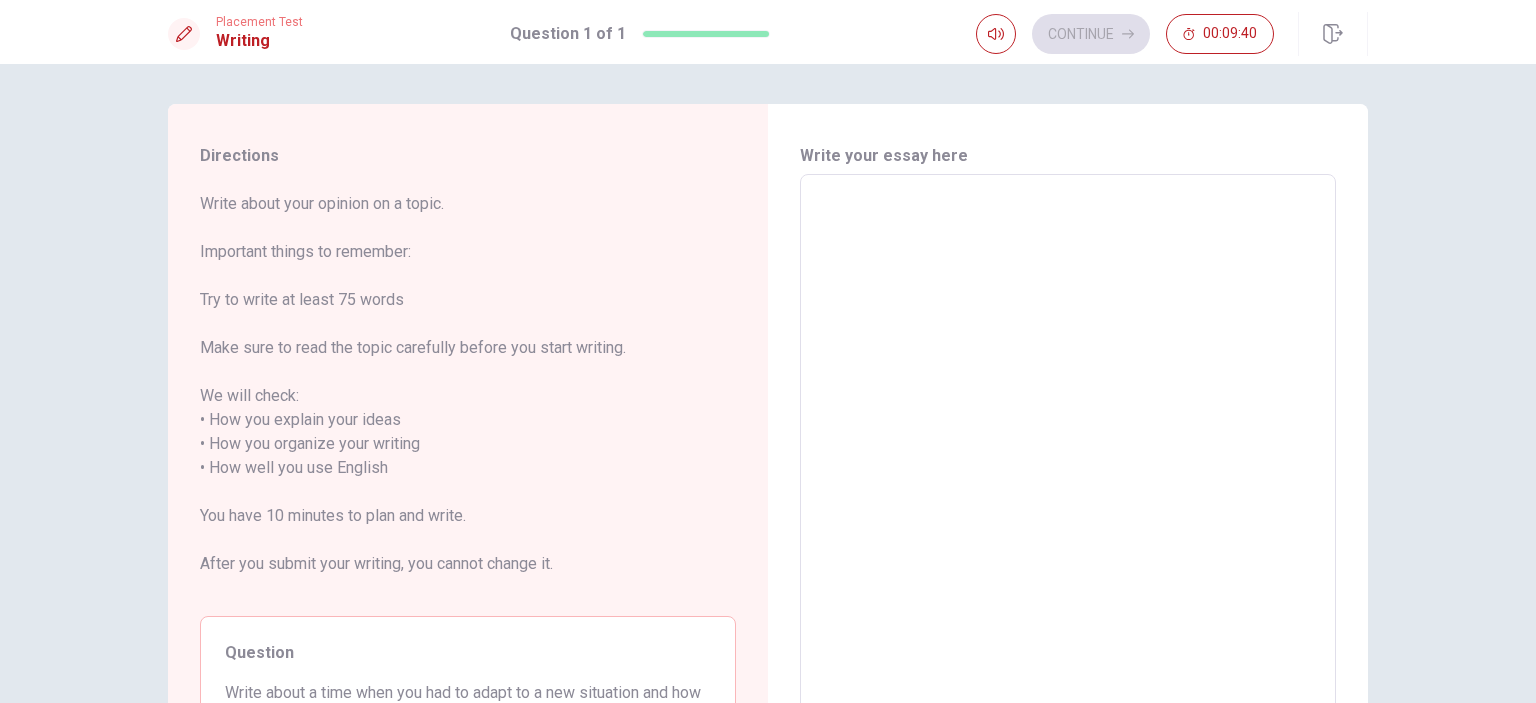 click at bounding box center (1068, 468) 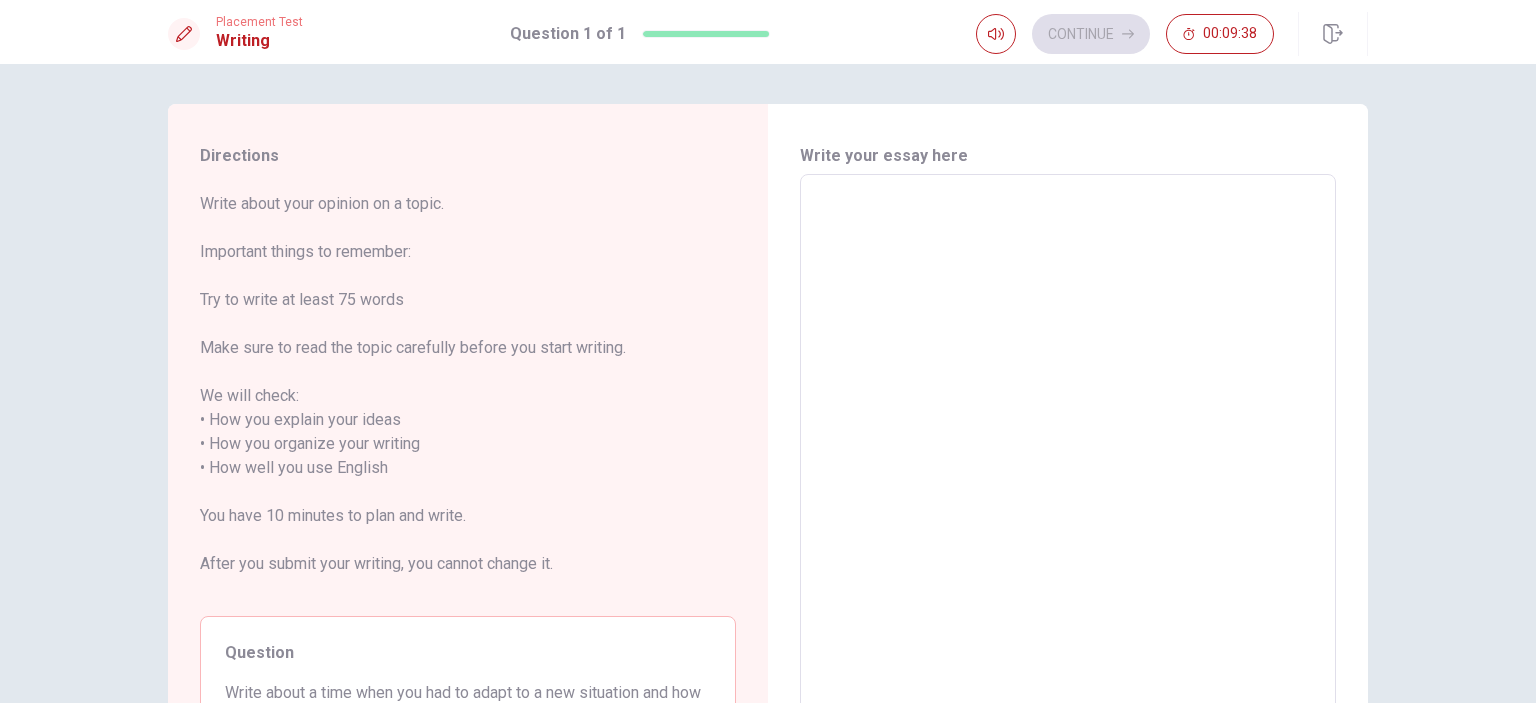 type on "W" 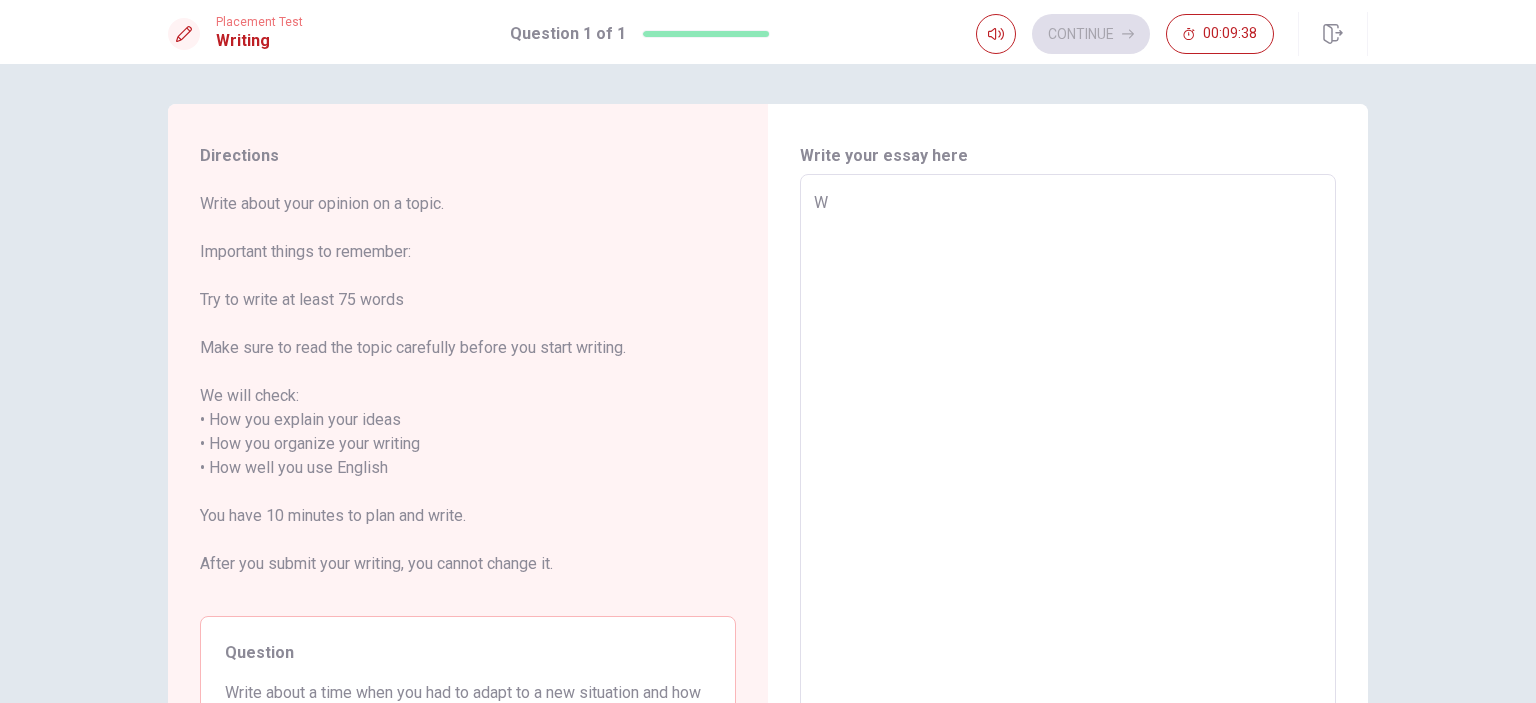 type on "x" 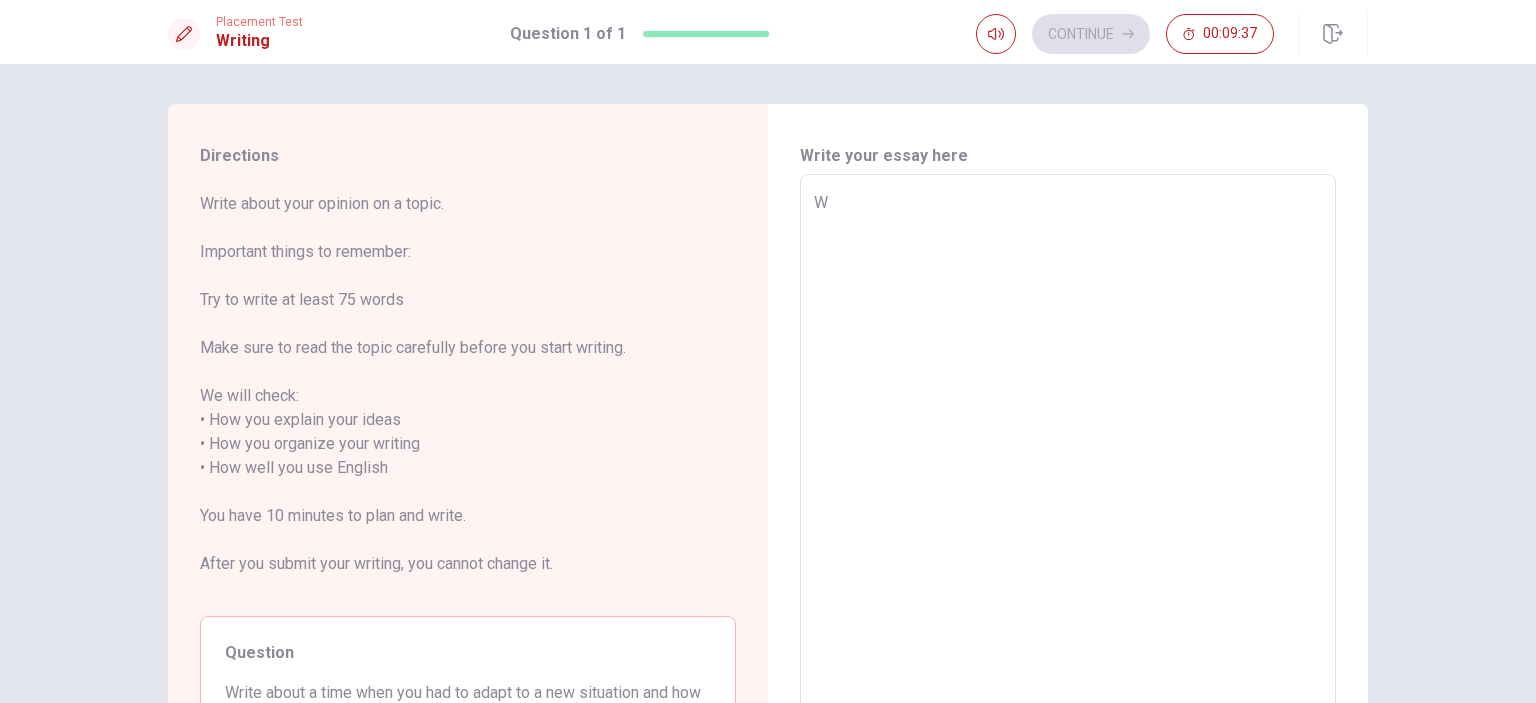 type on "Wh" 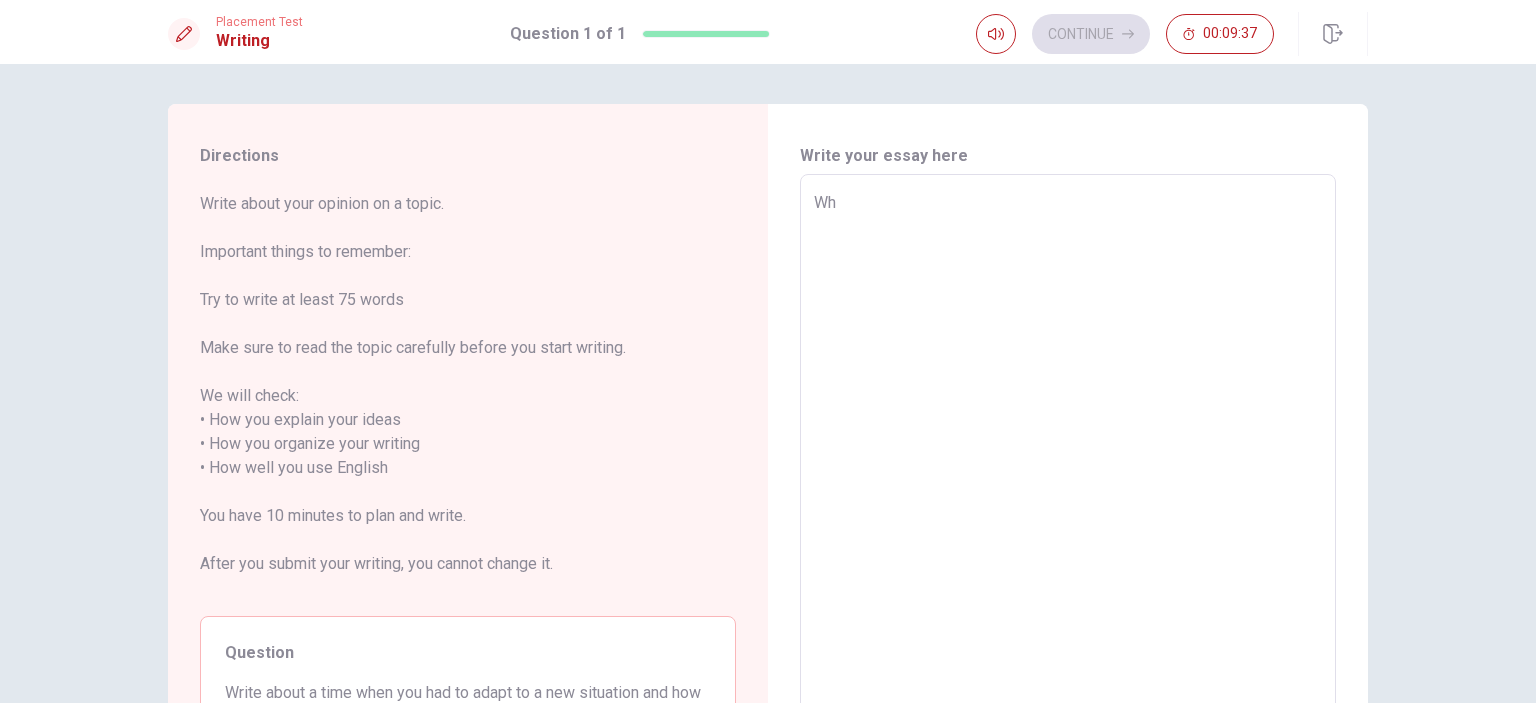 type on "x" 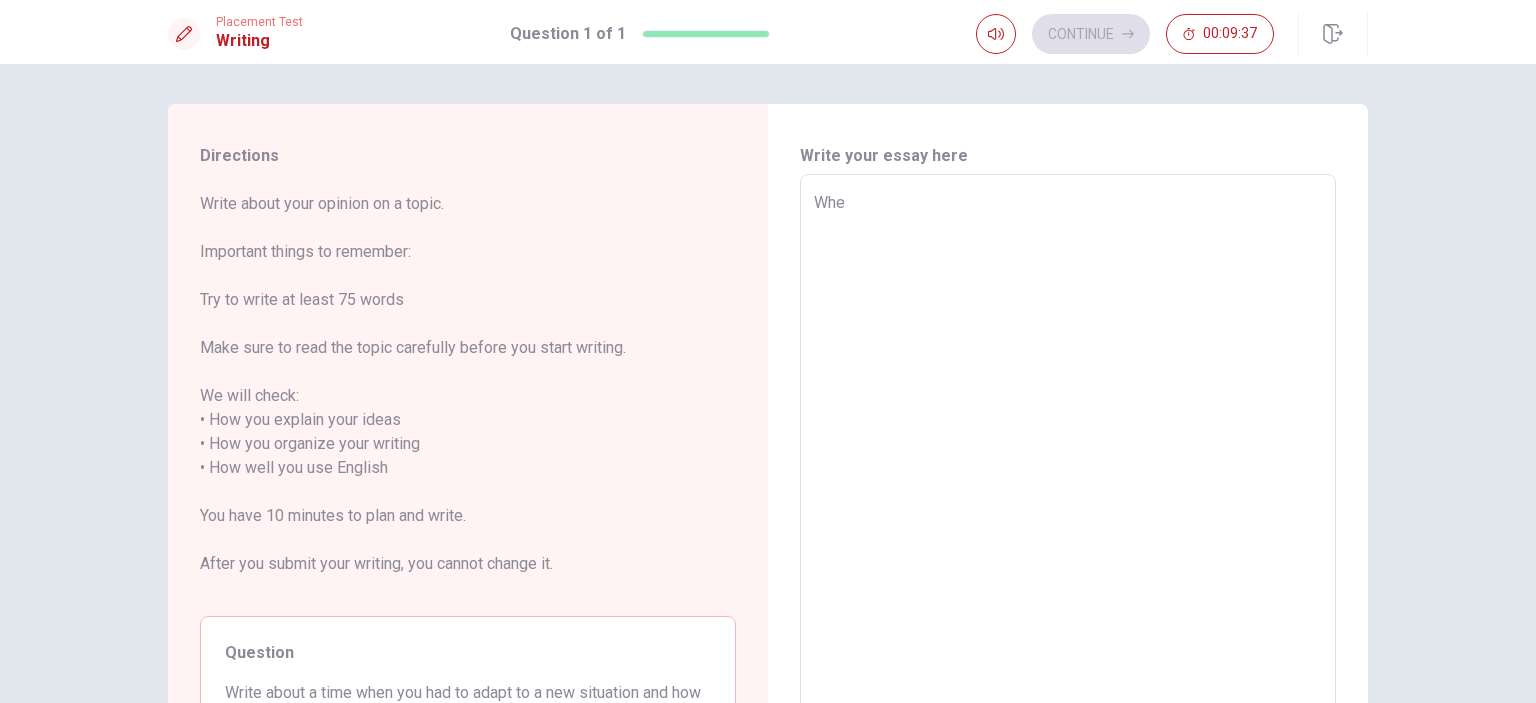 type on "When" 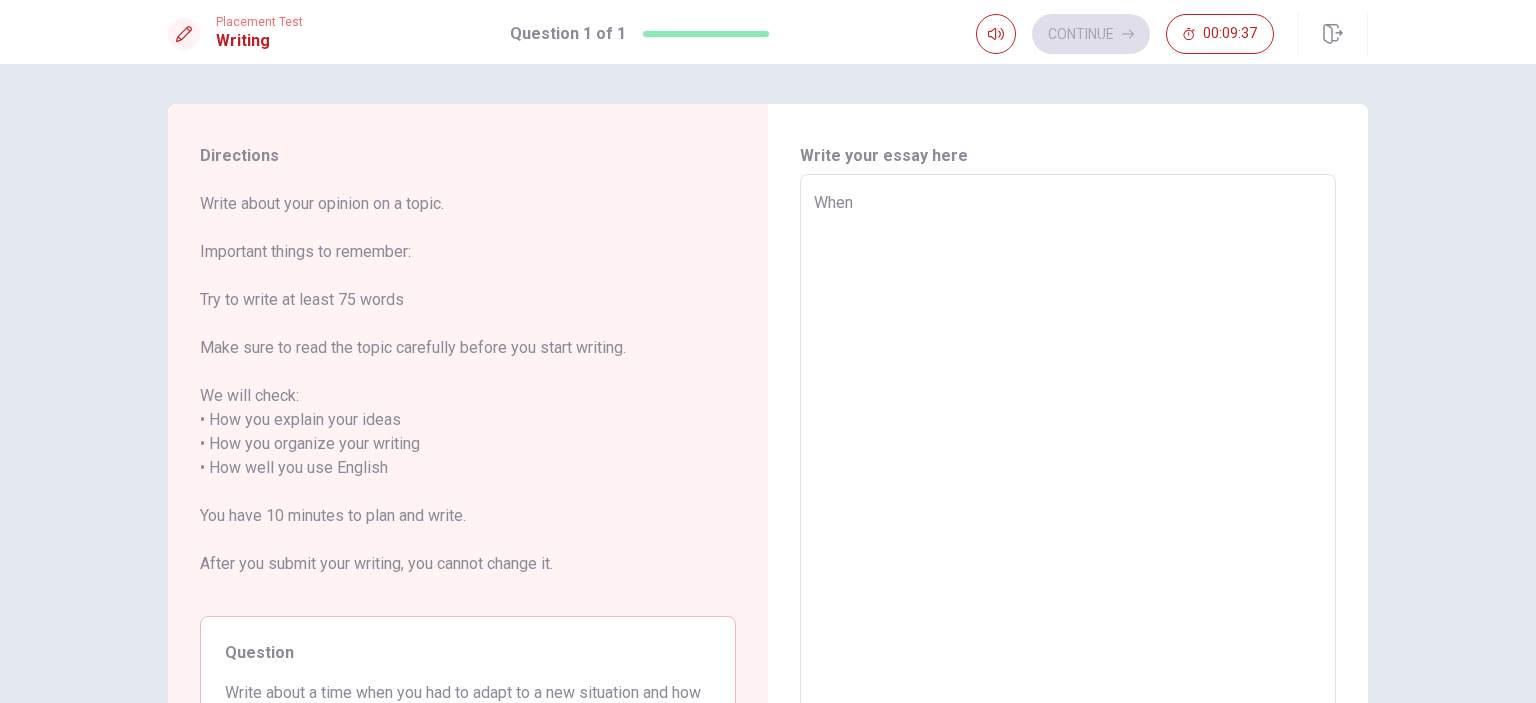 type on "x" 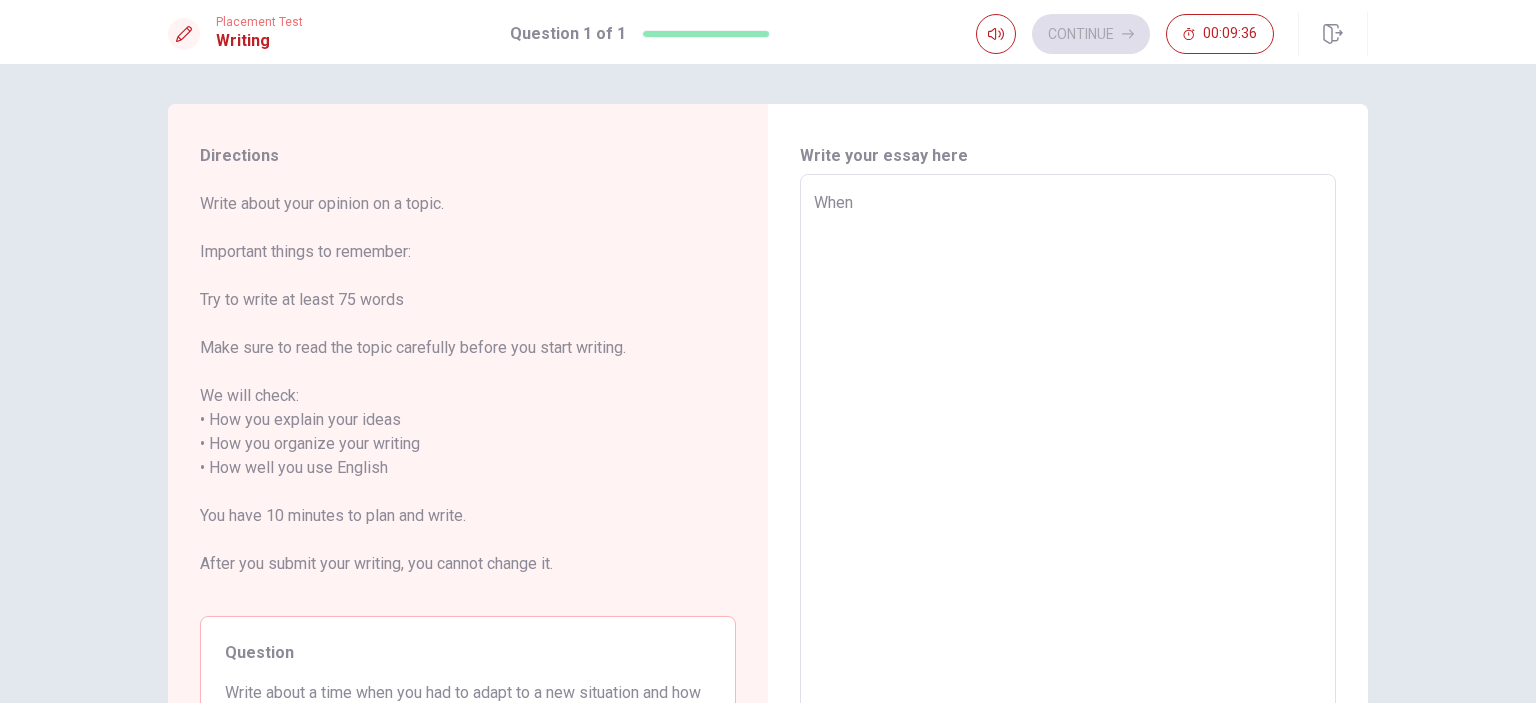 type on "When" 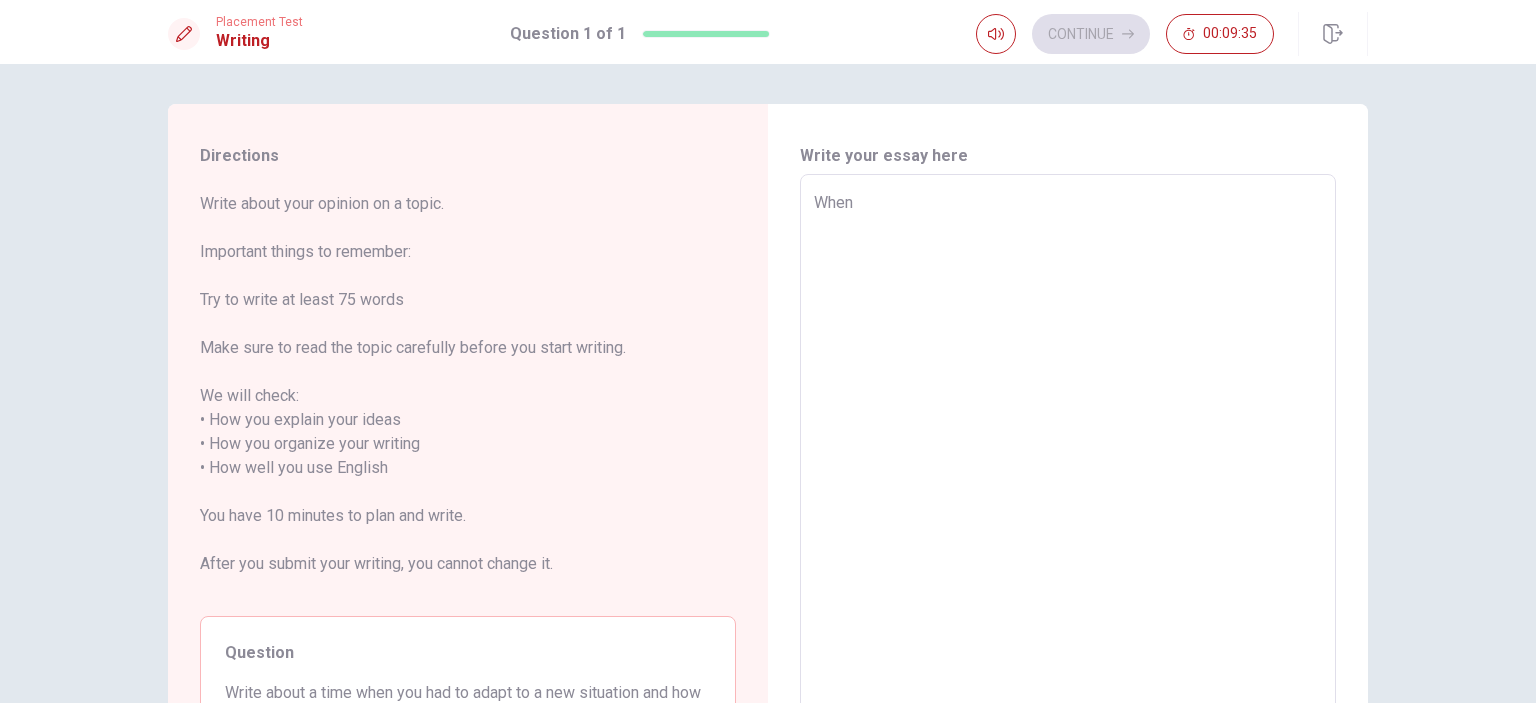 type on "When I" 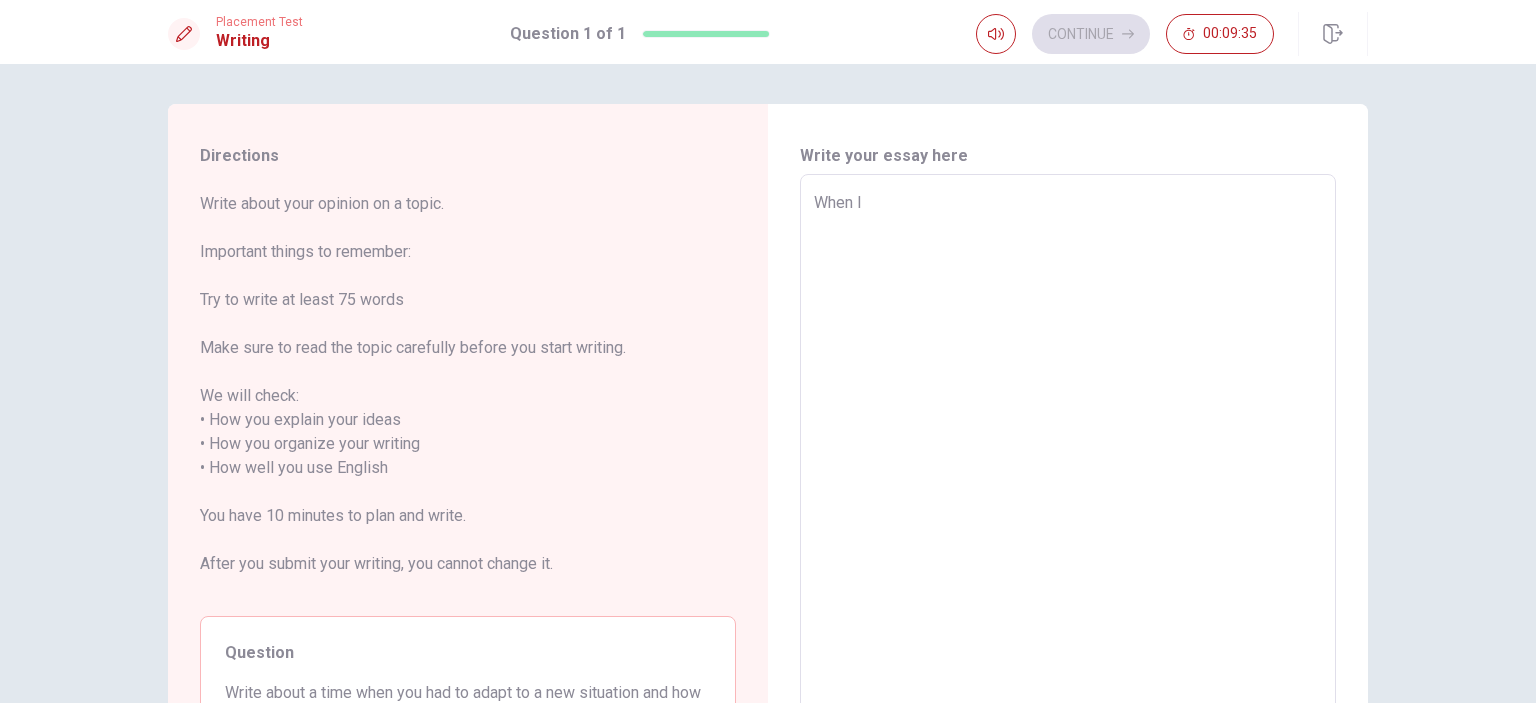 type on "x" 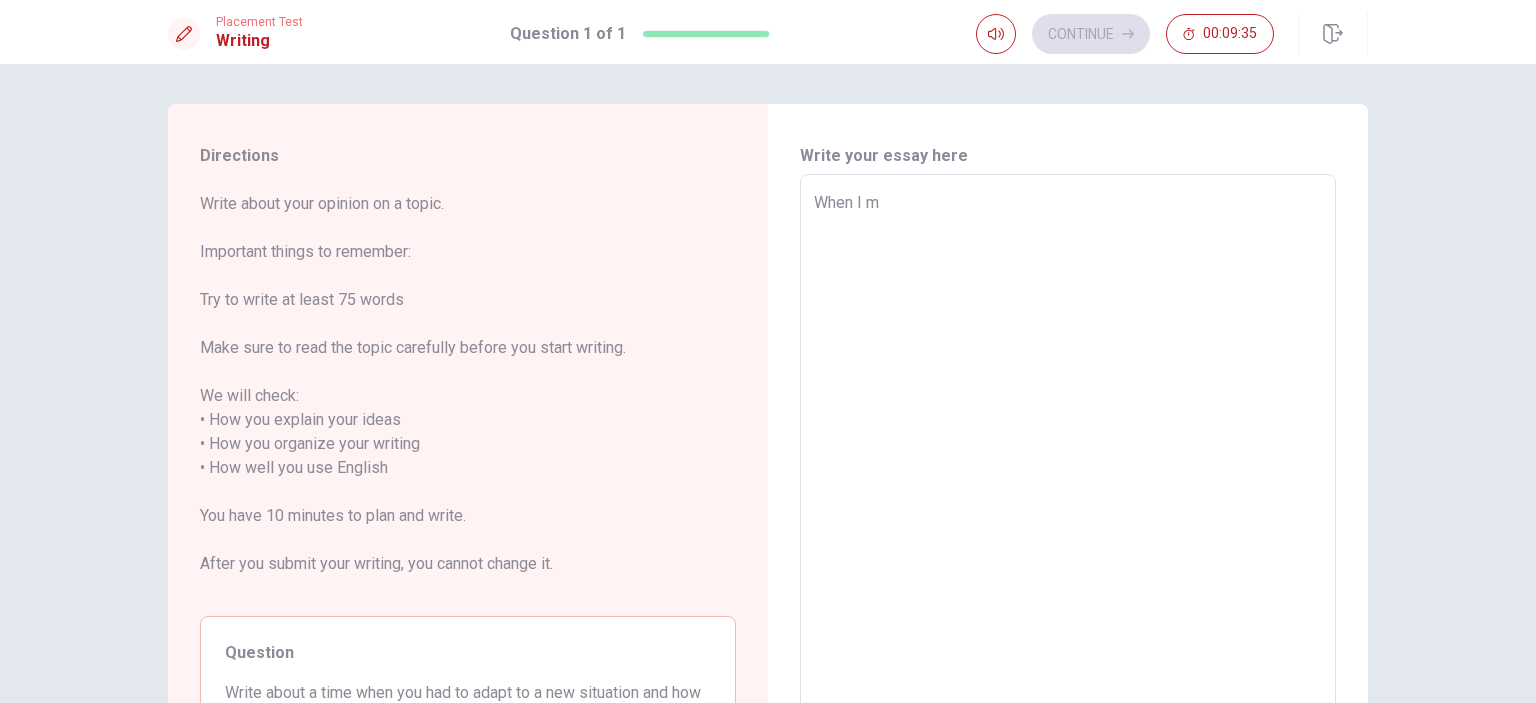 type on "x" 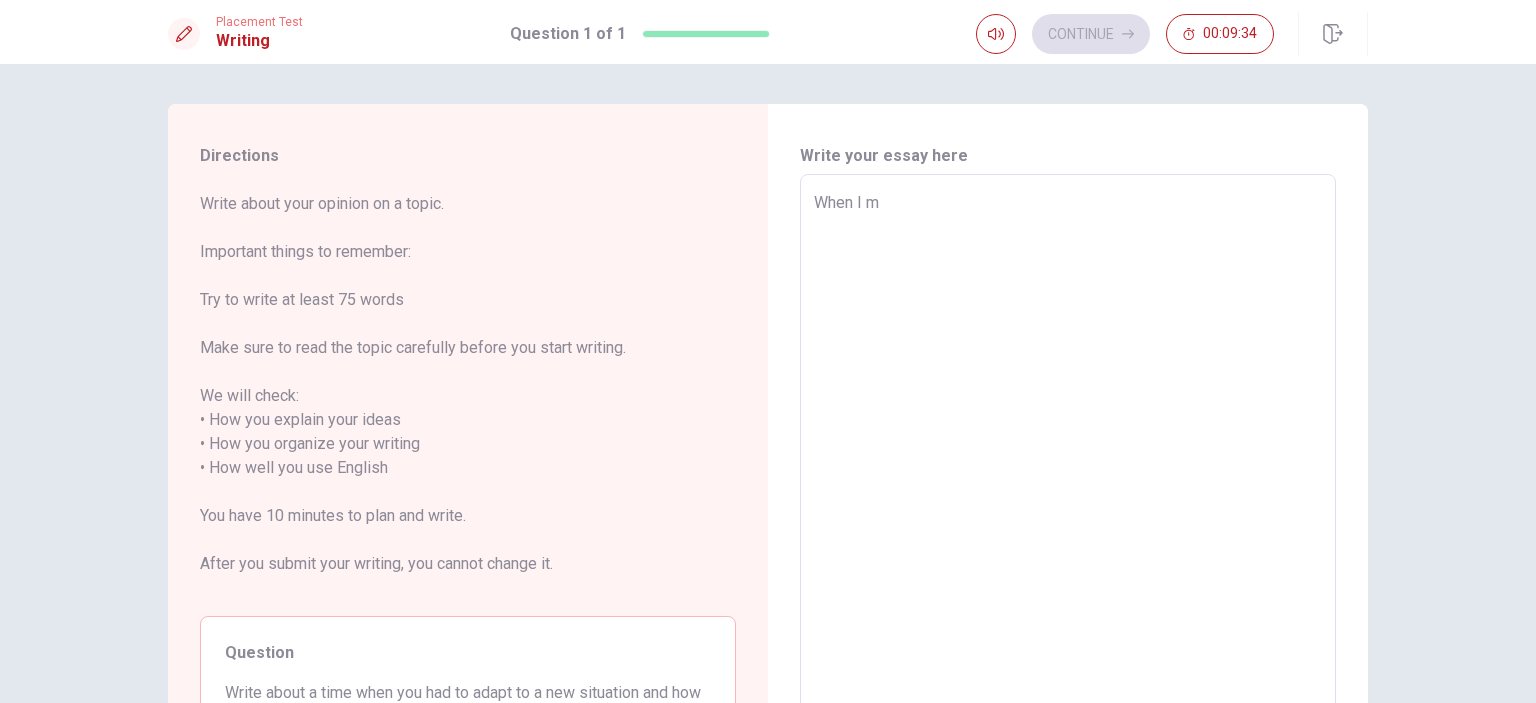 type on "When I mo" 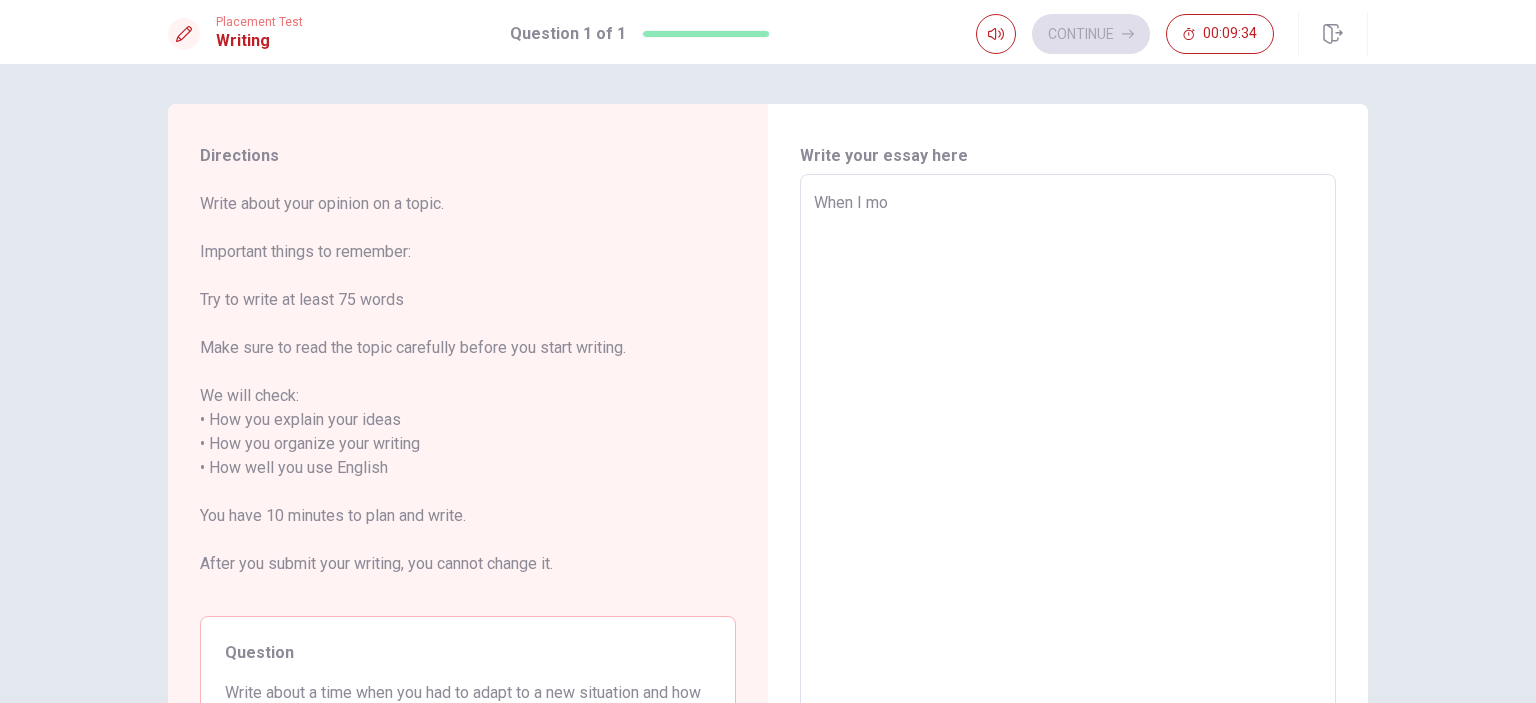 type on "x" 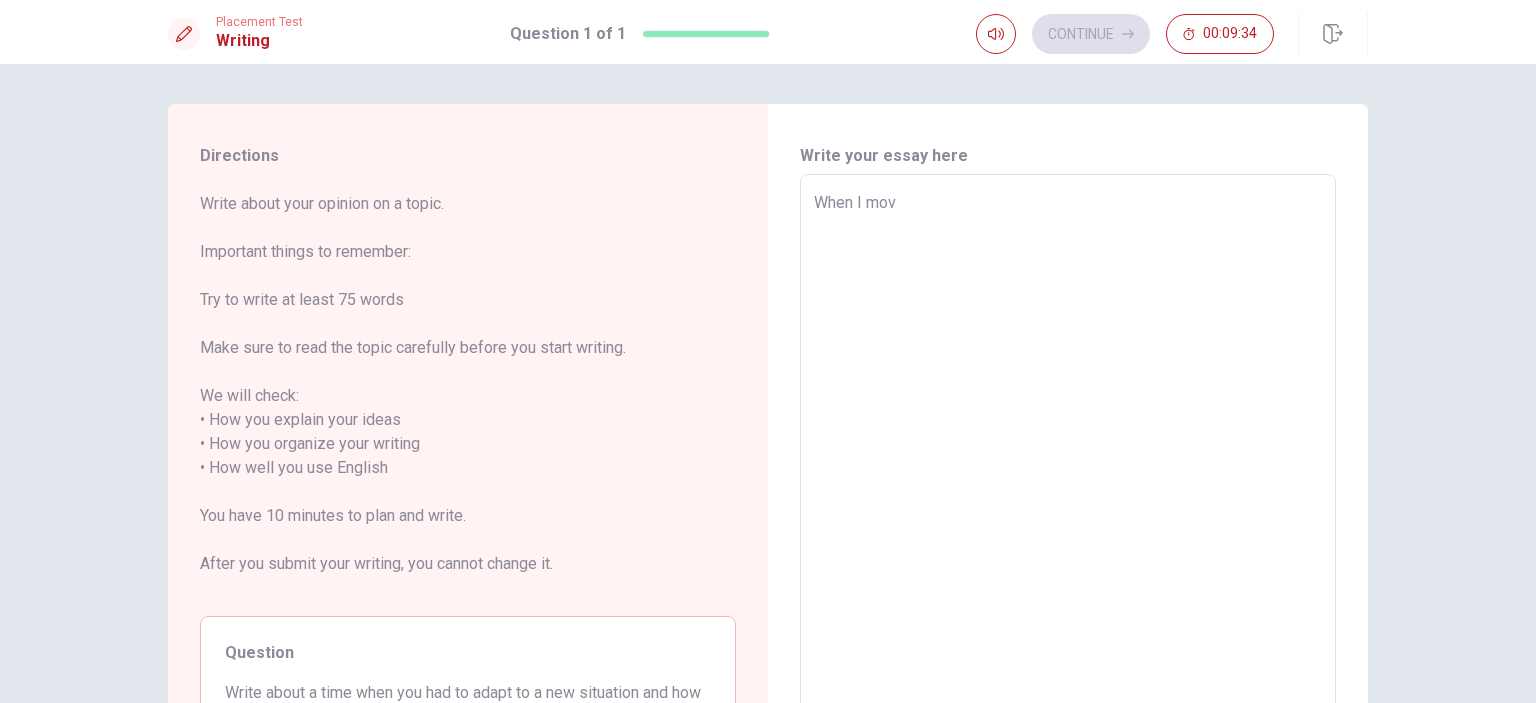 type on "x" 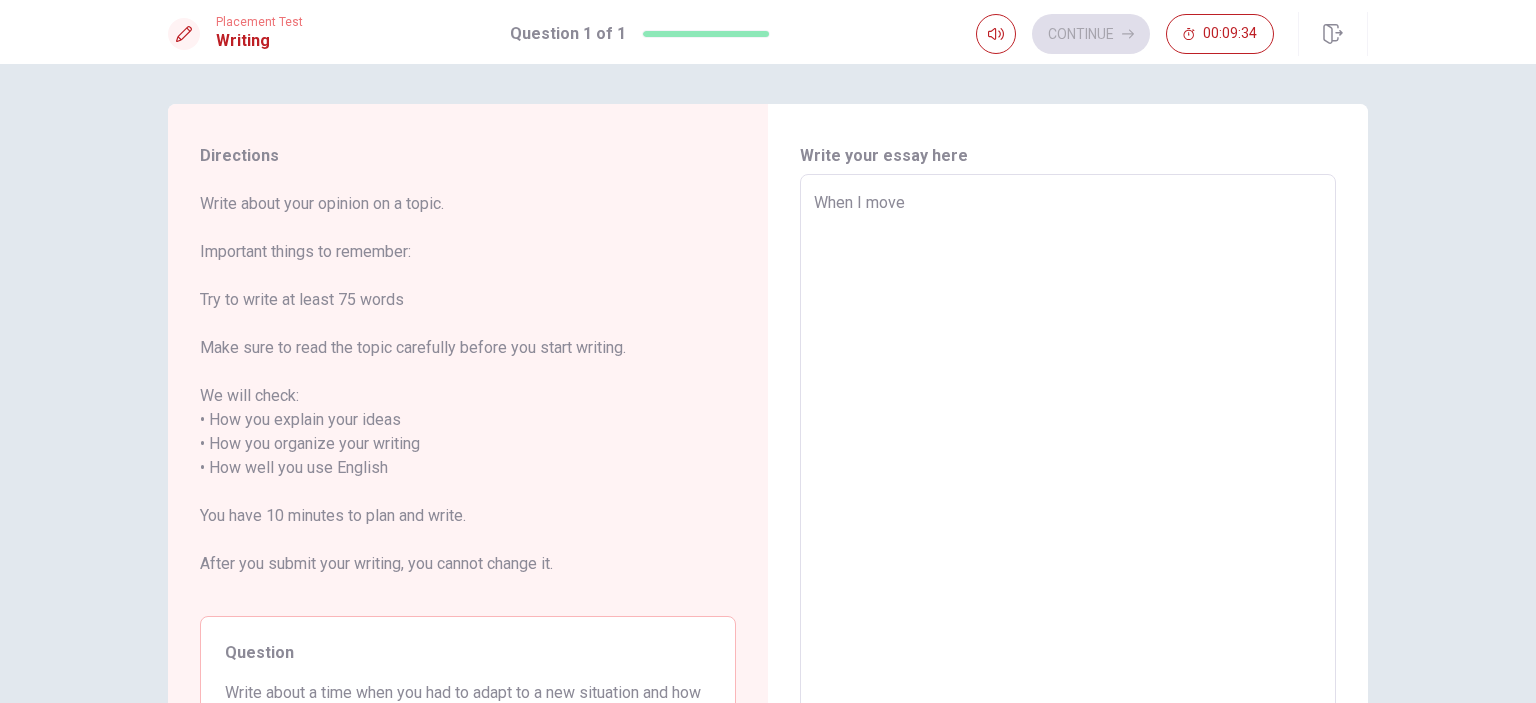 type on "x" 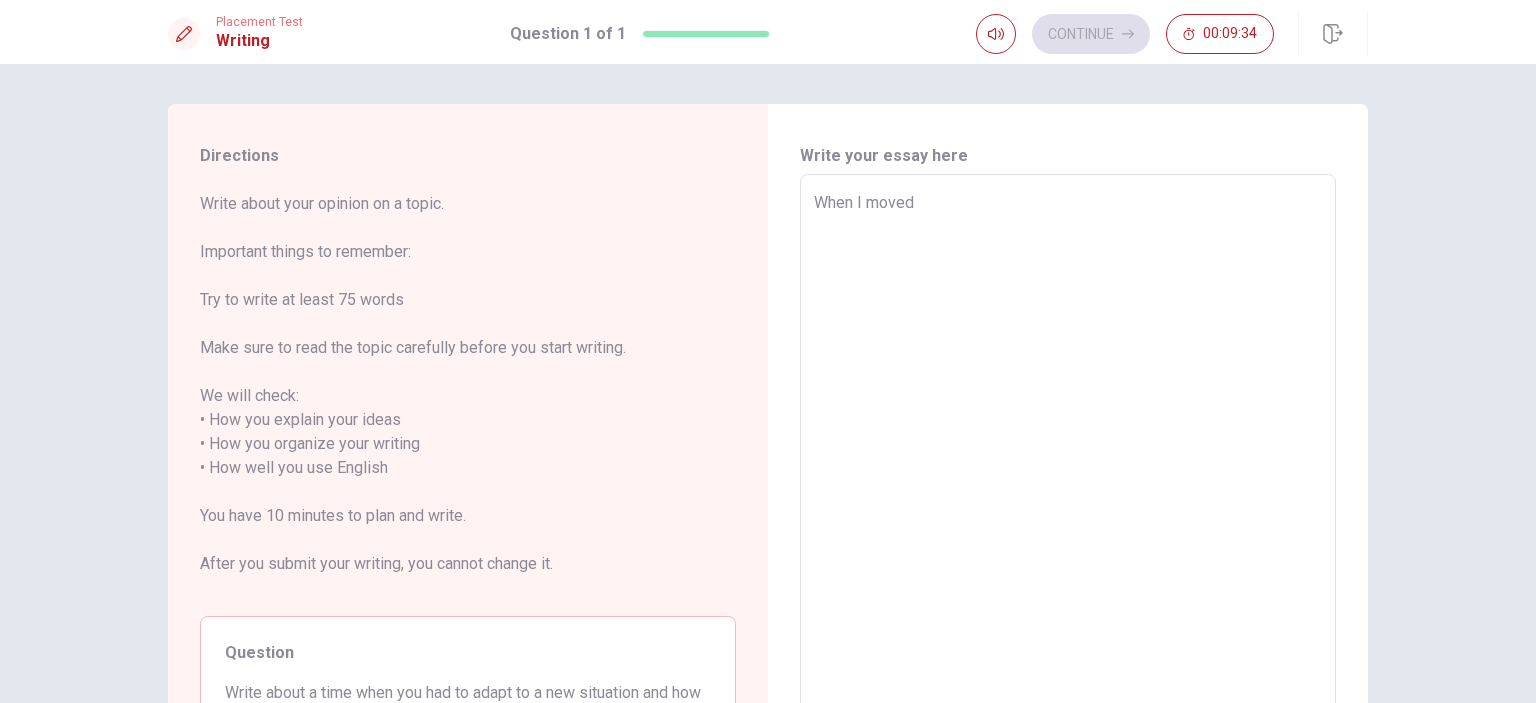 type on "x" 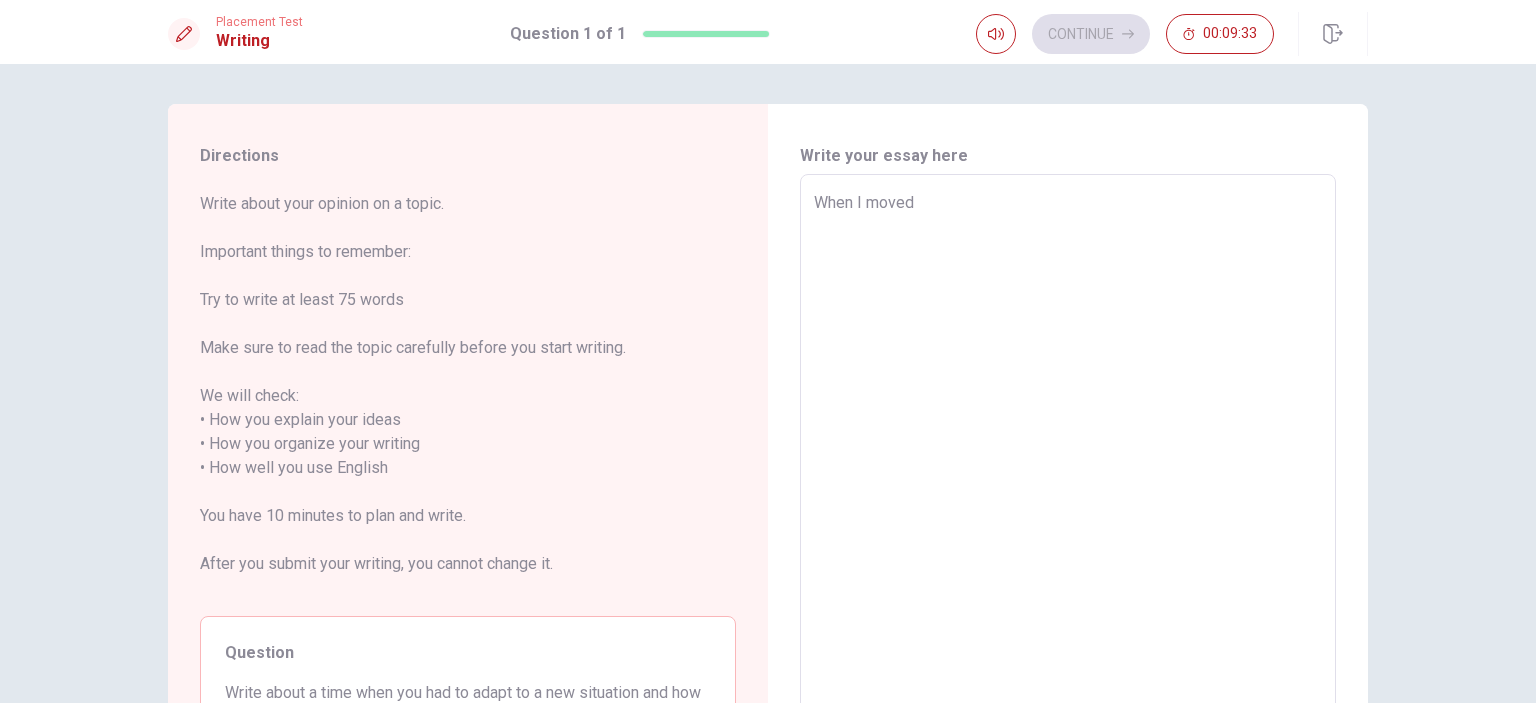 type on "When I moved" 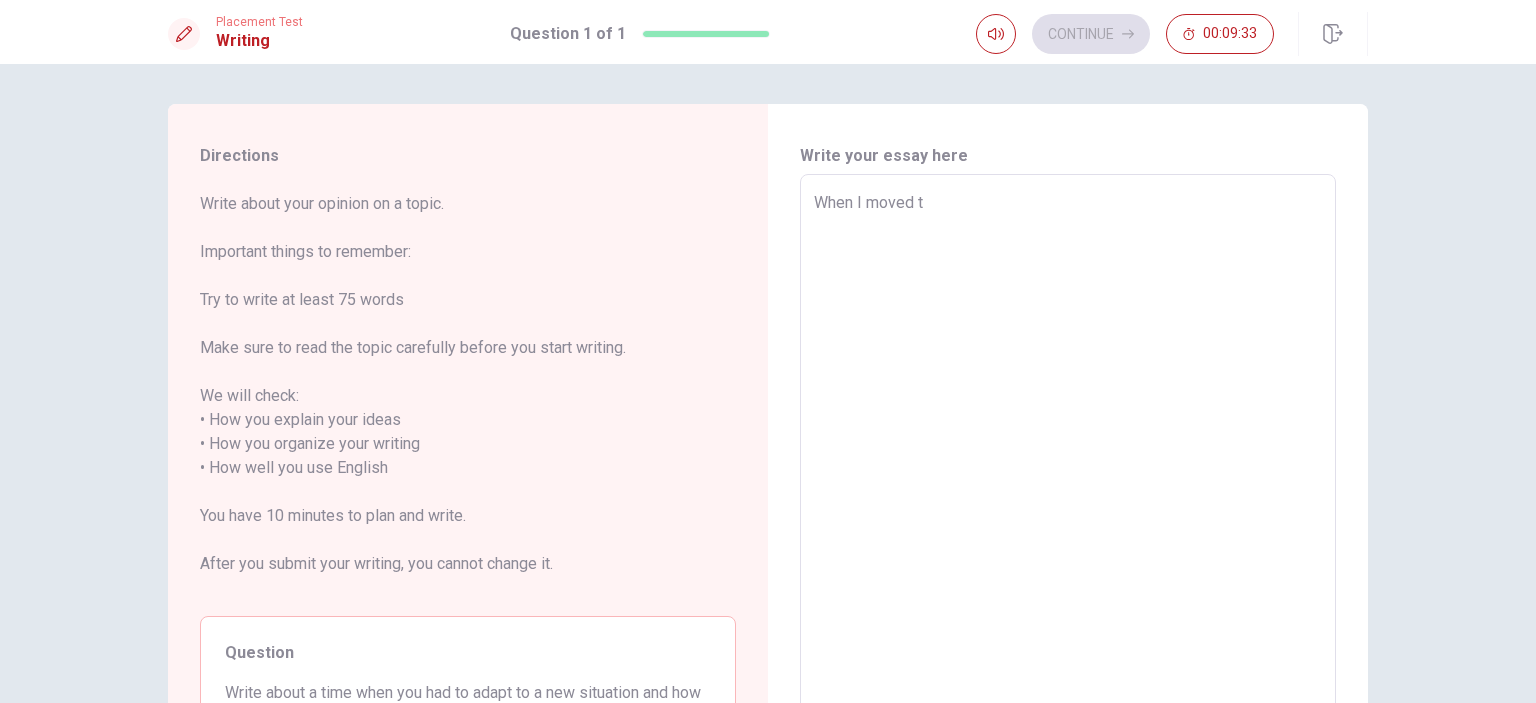 type on "x" 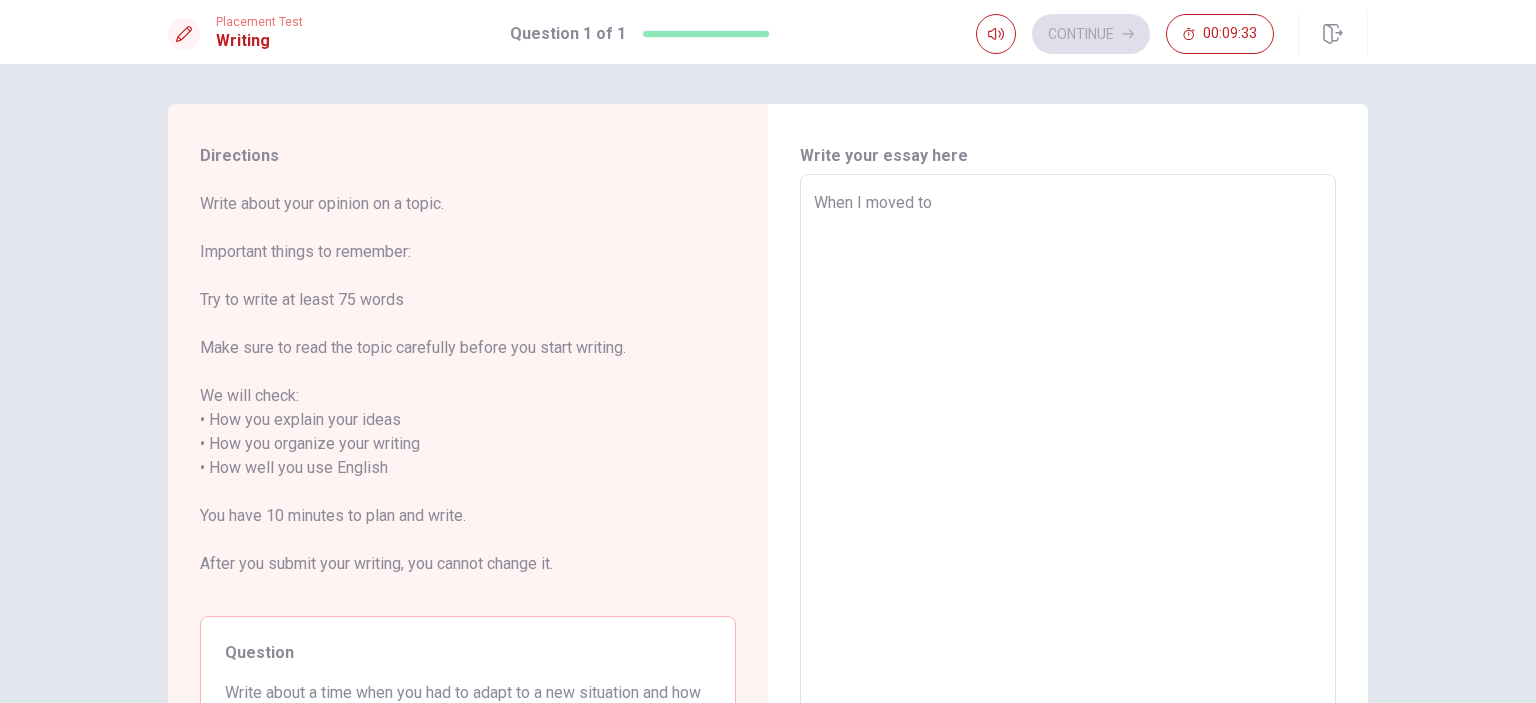 type on "x" 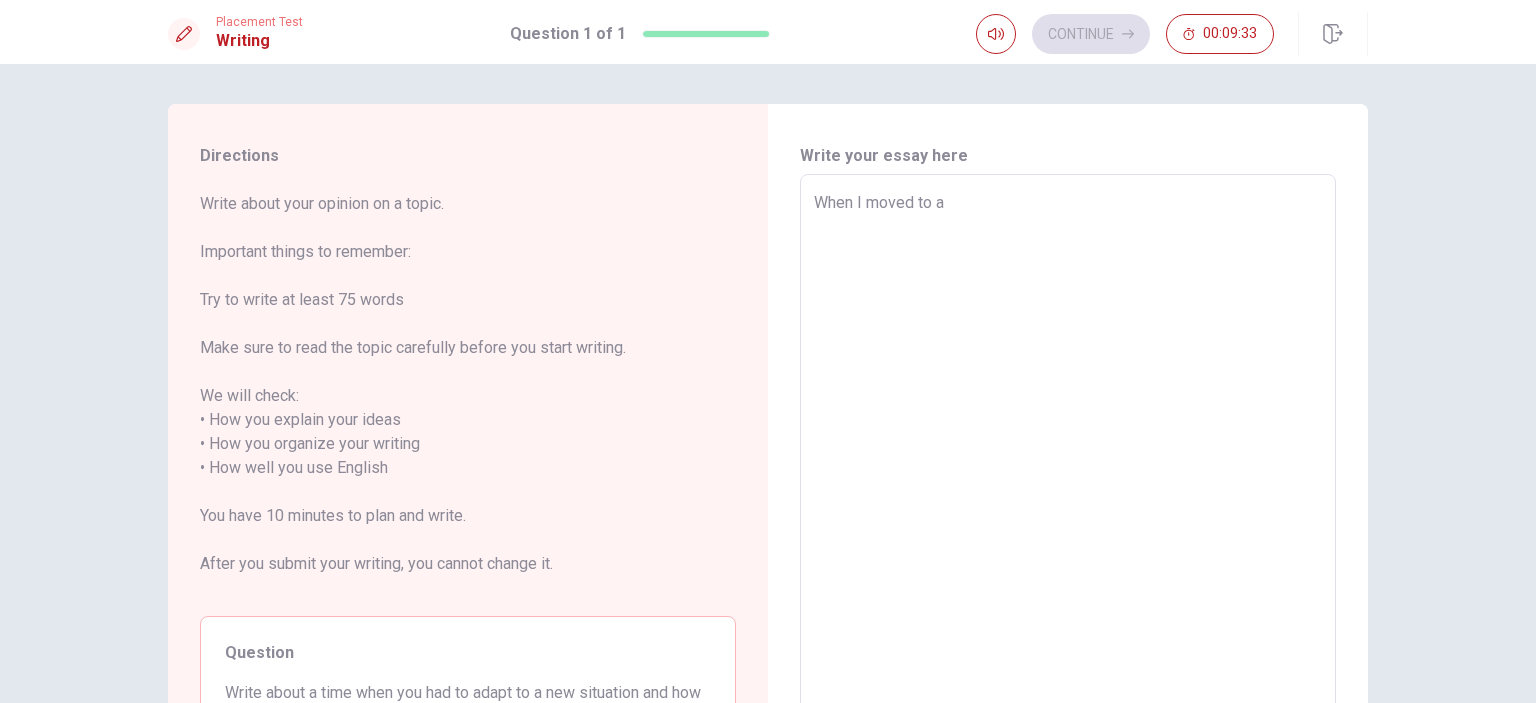 type on "x" 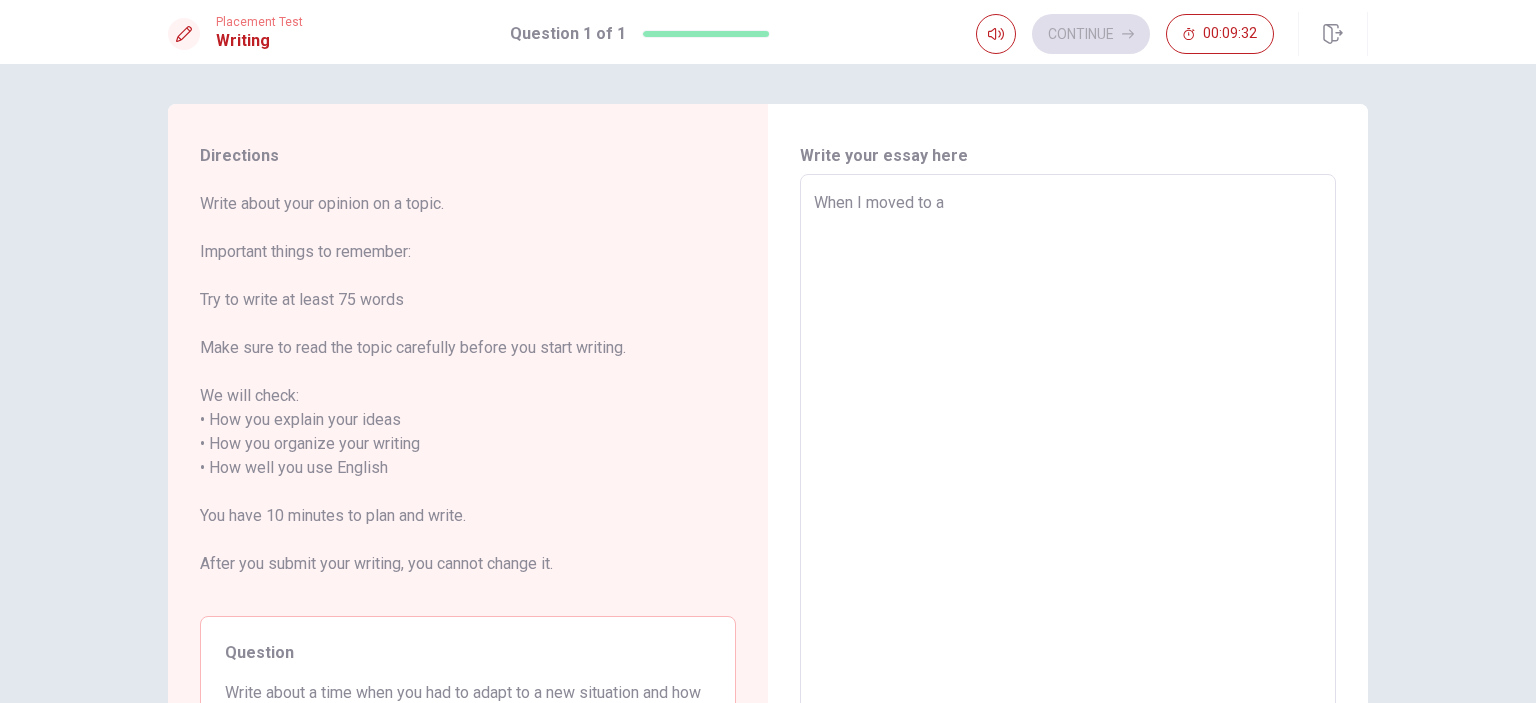 type on "When I moved to a" 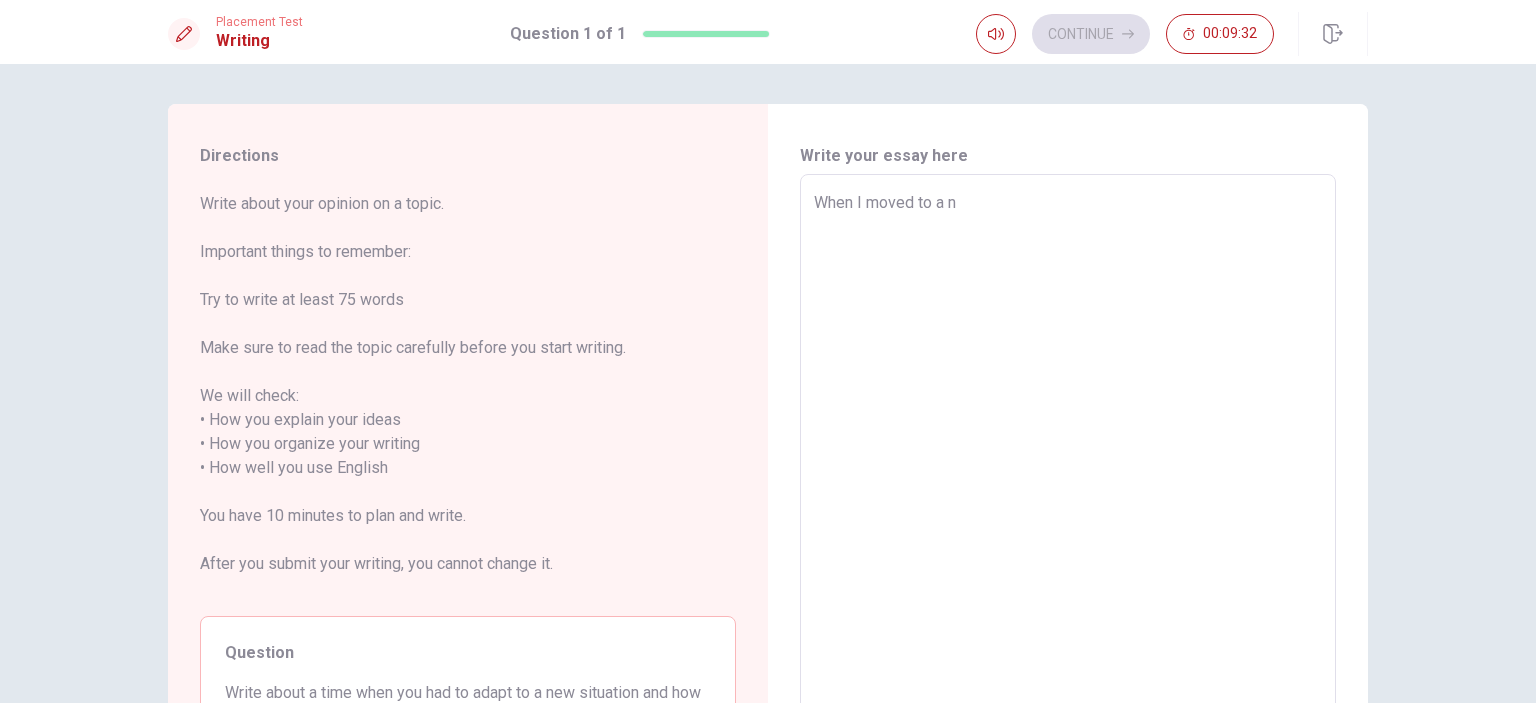 type on "x" 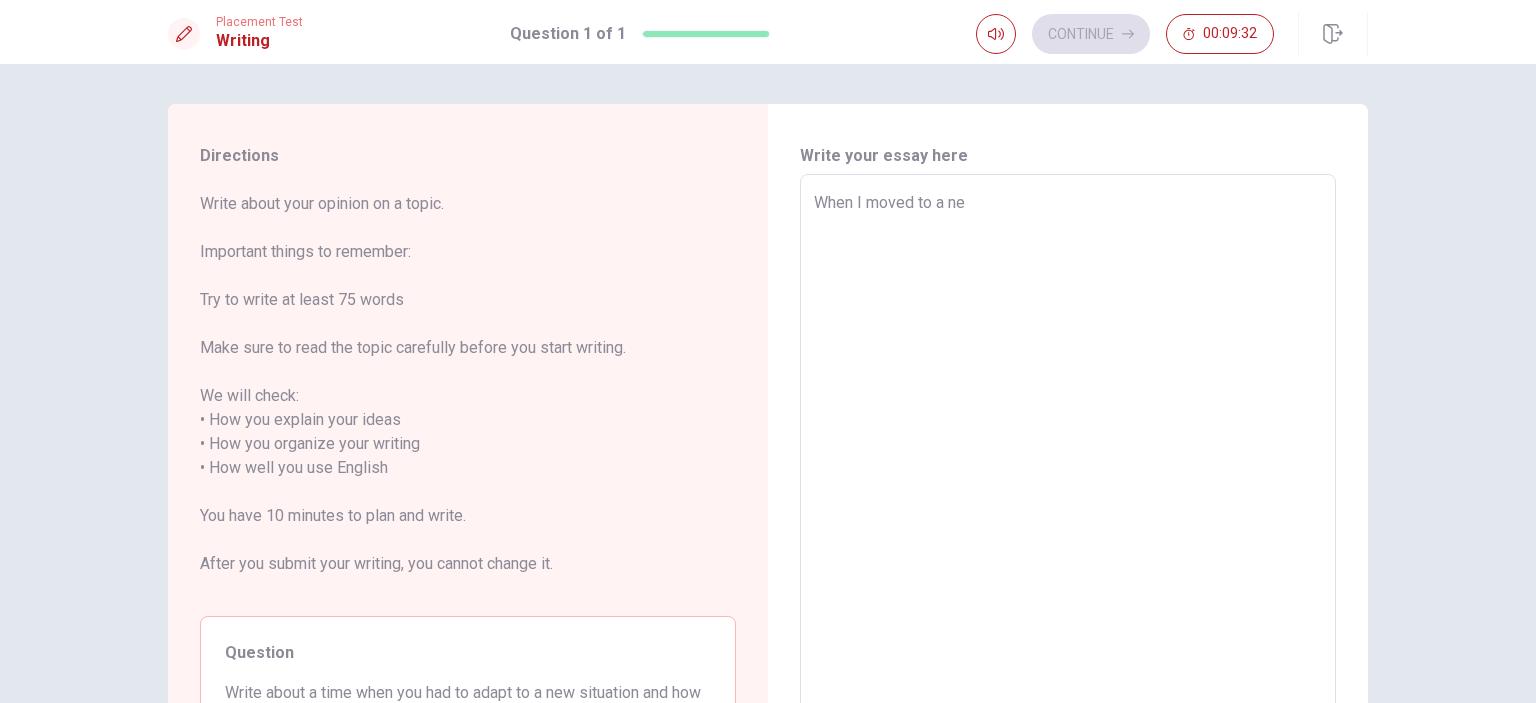 type on "x" 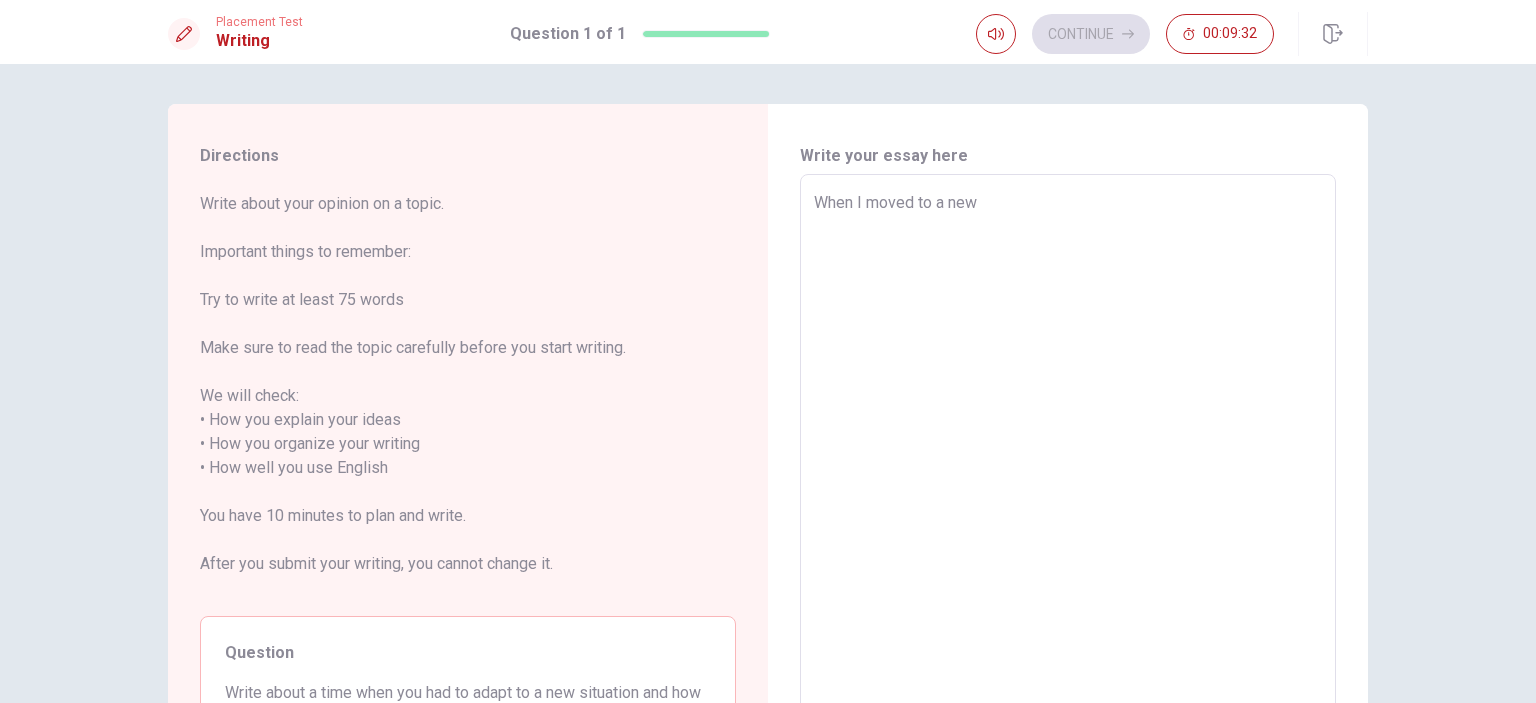type on "x" 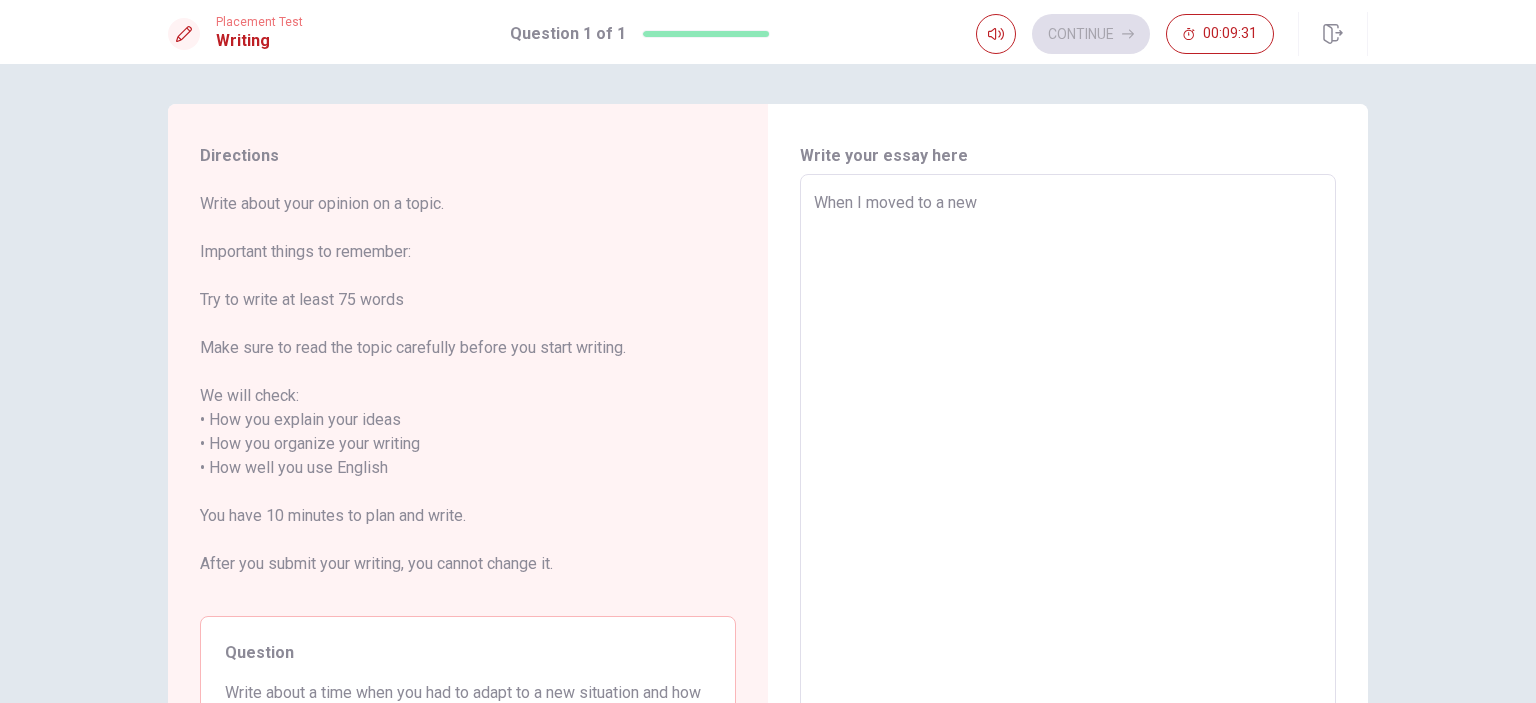 type on "When I moved to a new s" 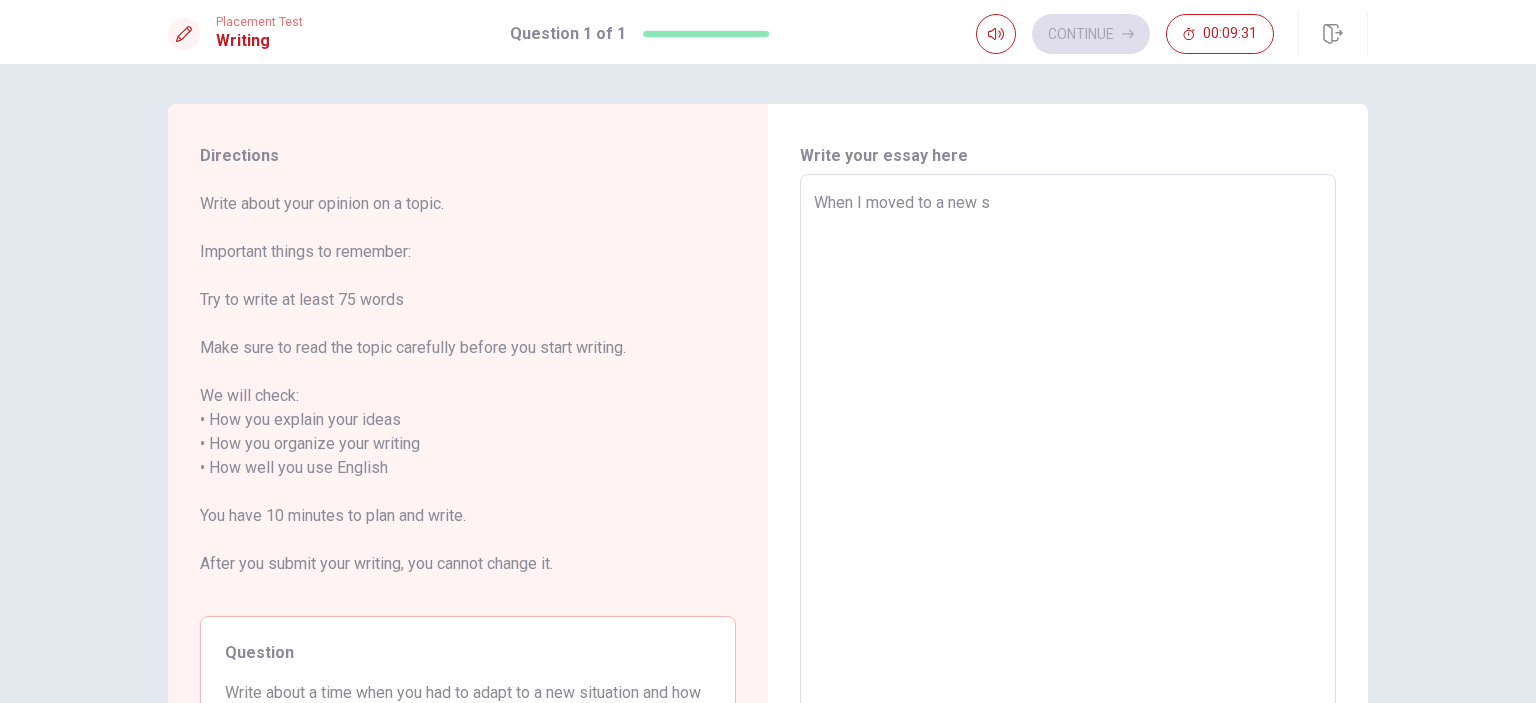 type on "x" 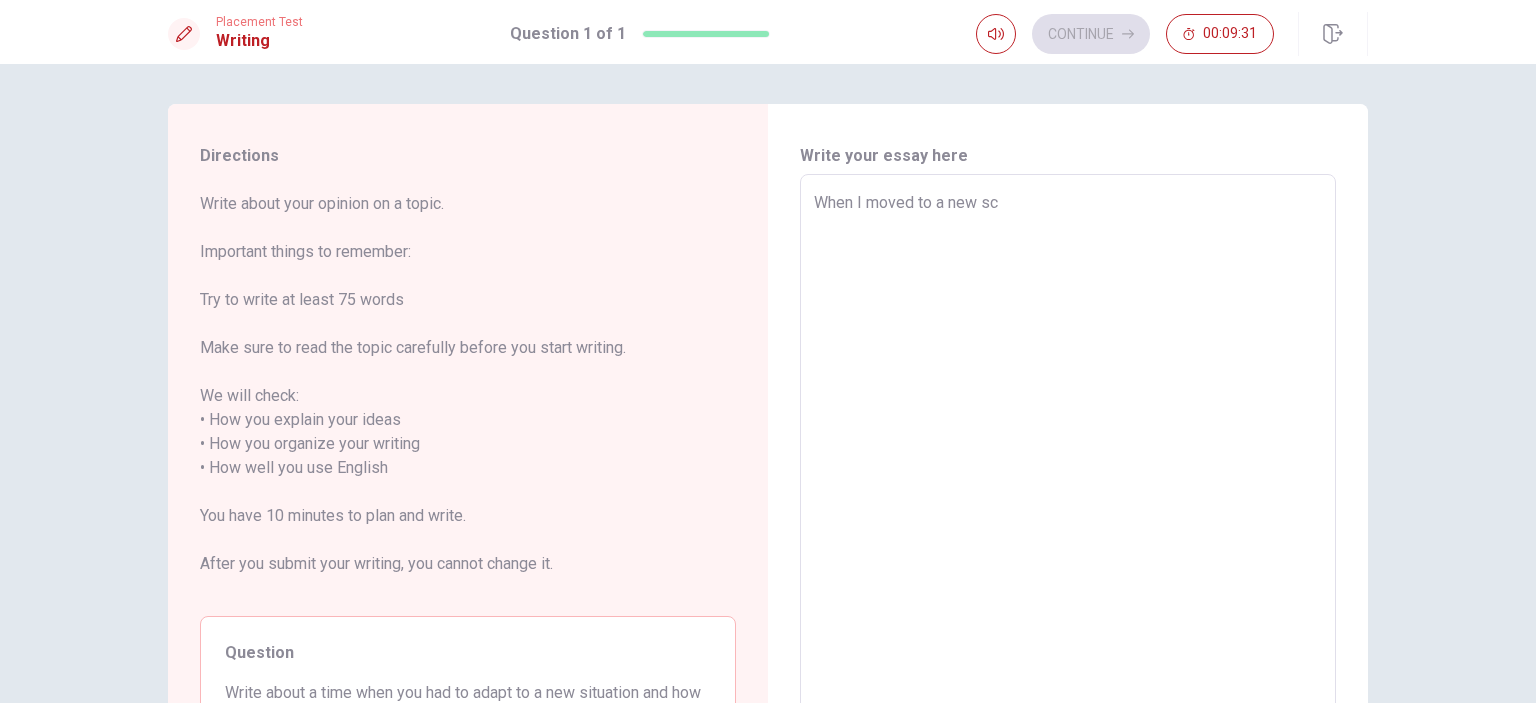 type on "x" 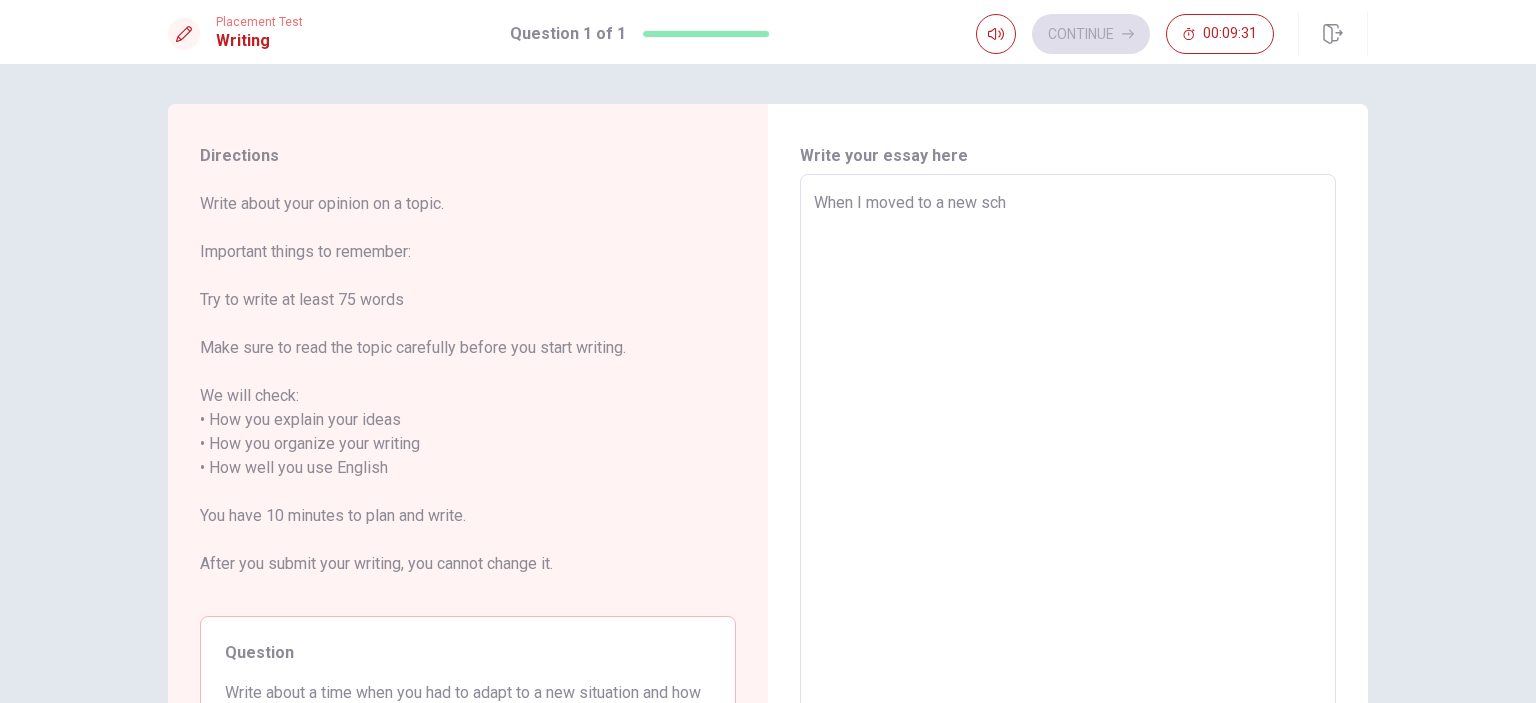 type on "x" 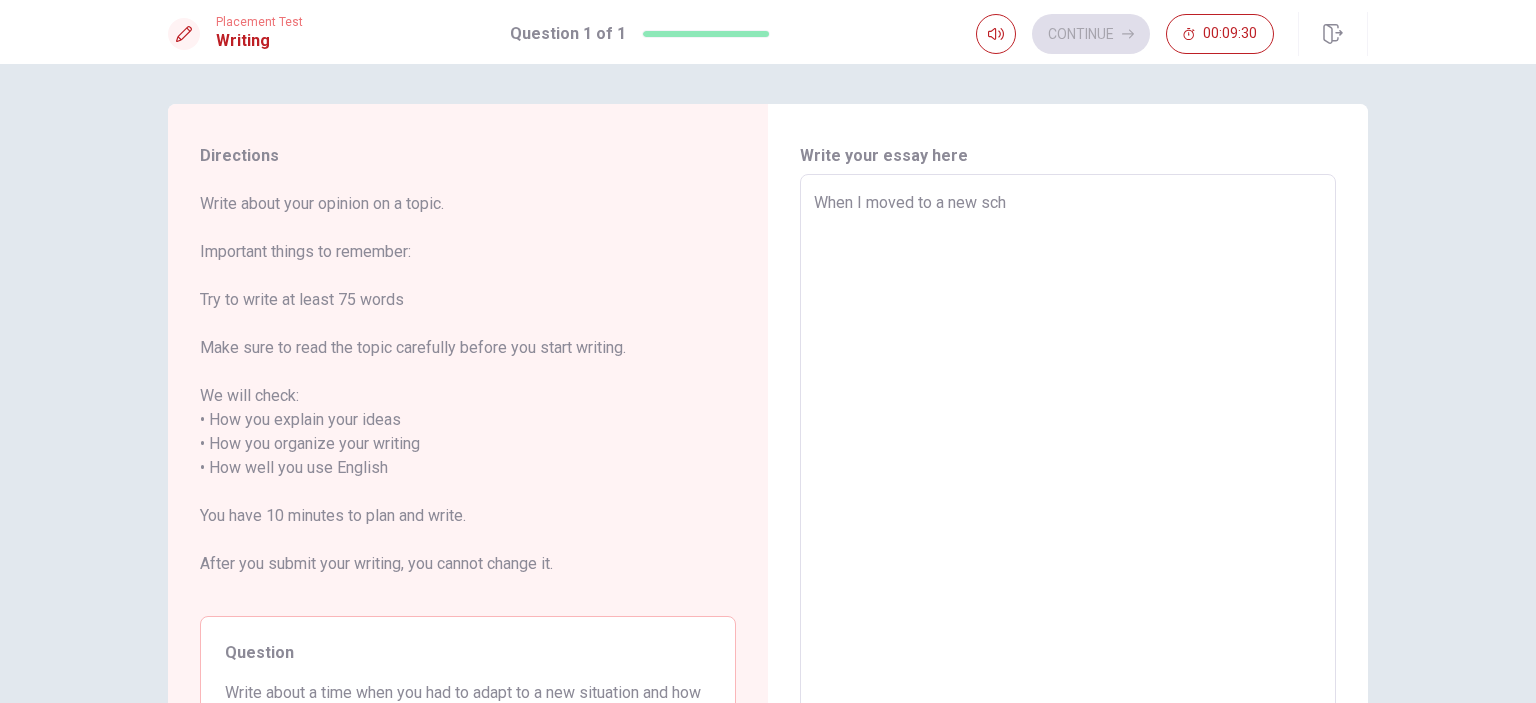 type on "When I moved to a new scho" 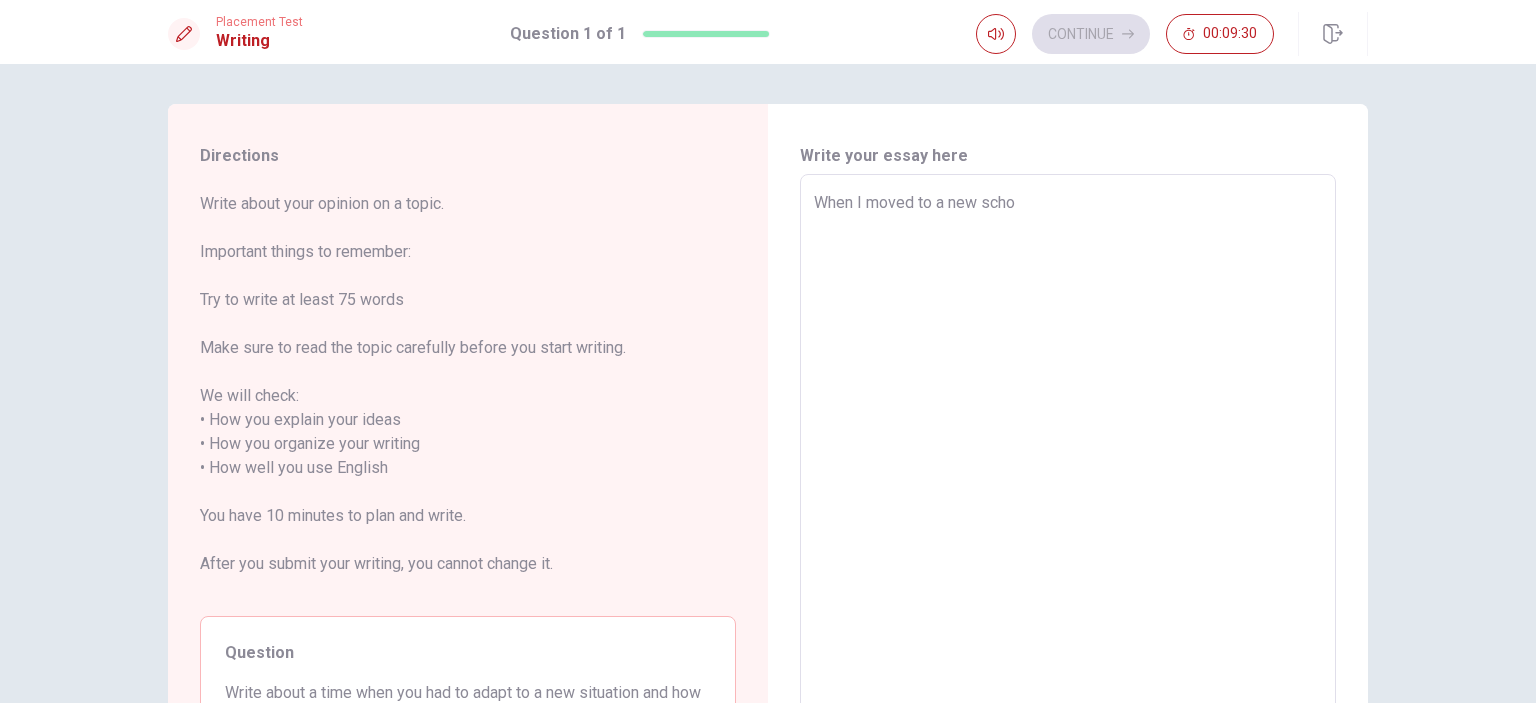 type on "x" 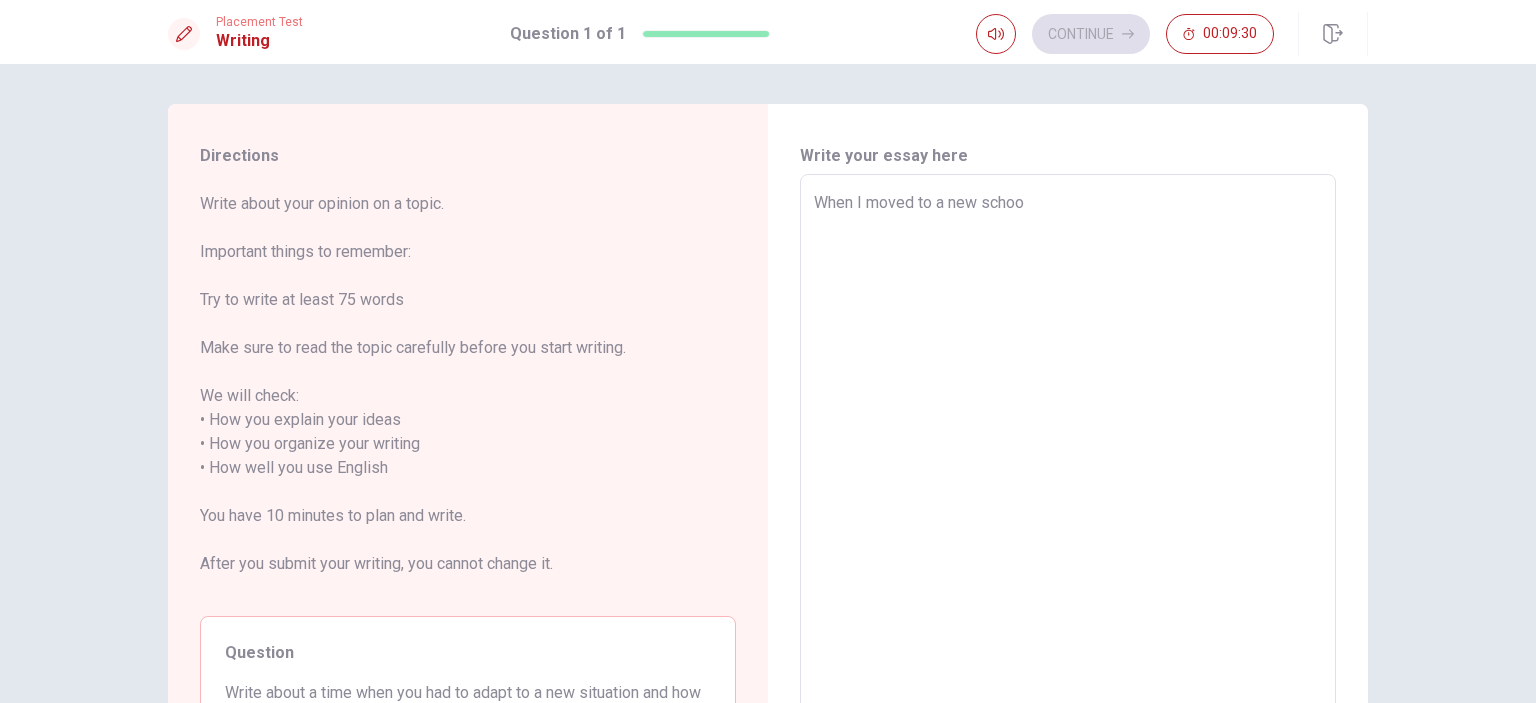 type on "x" 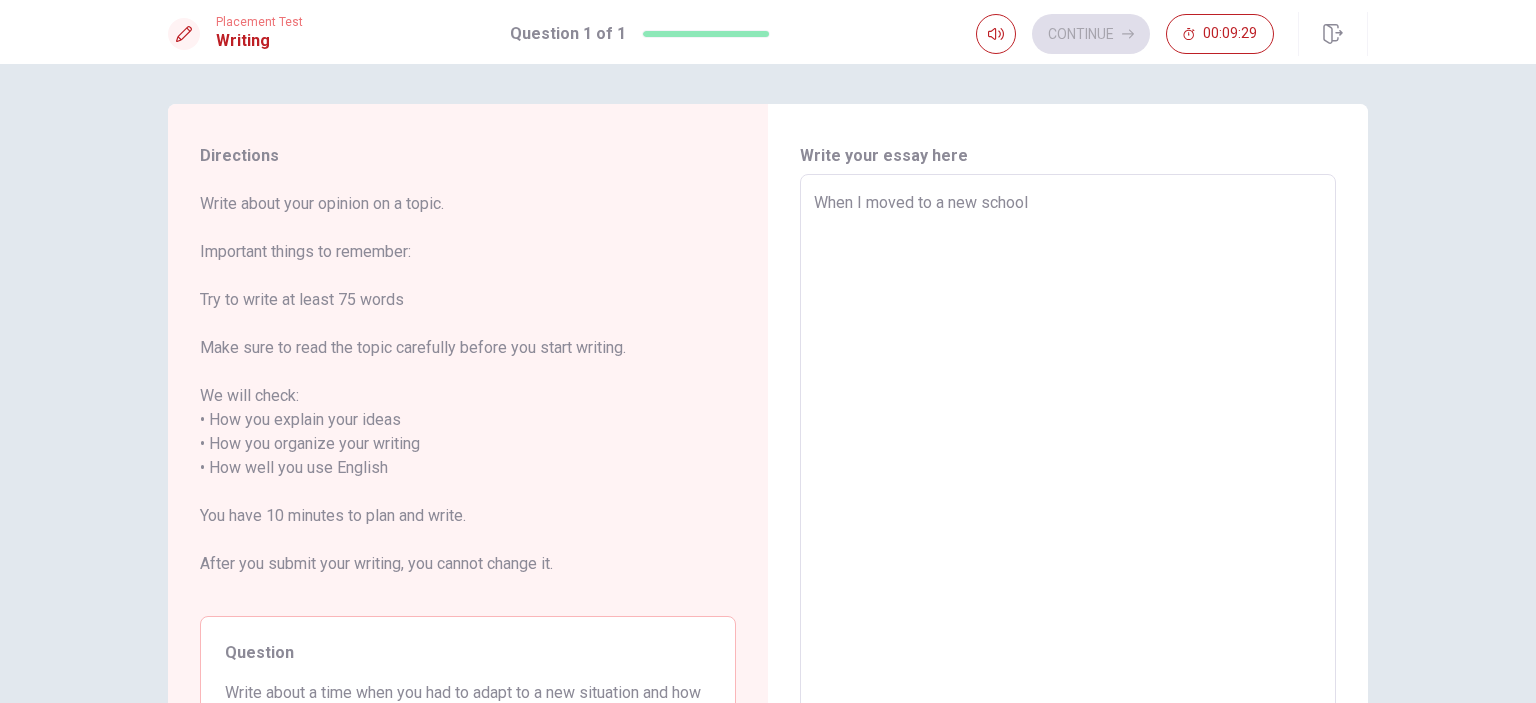 type on "x" 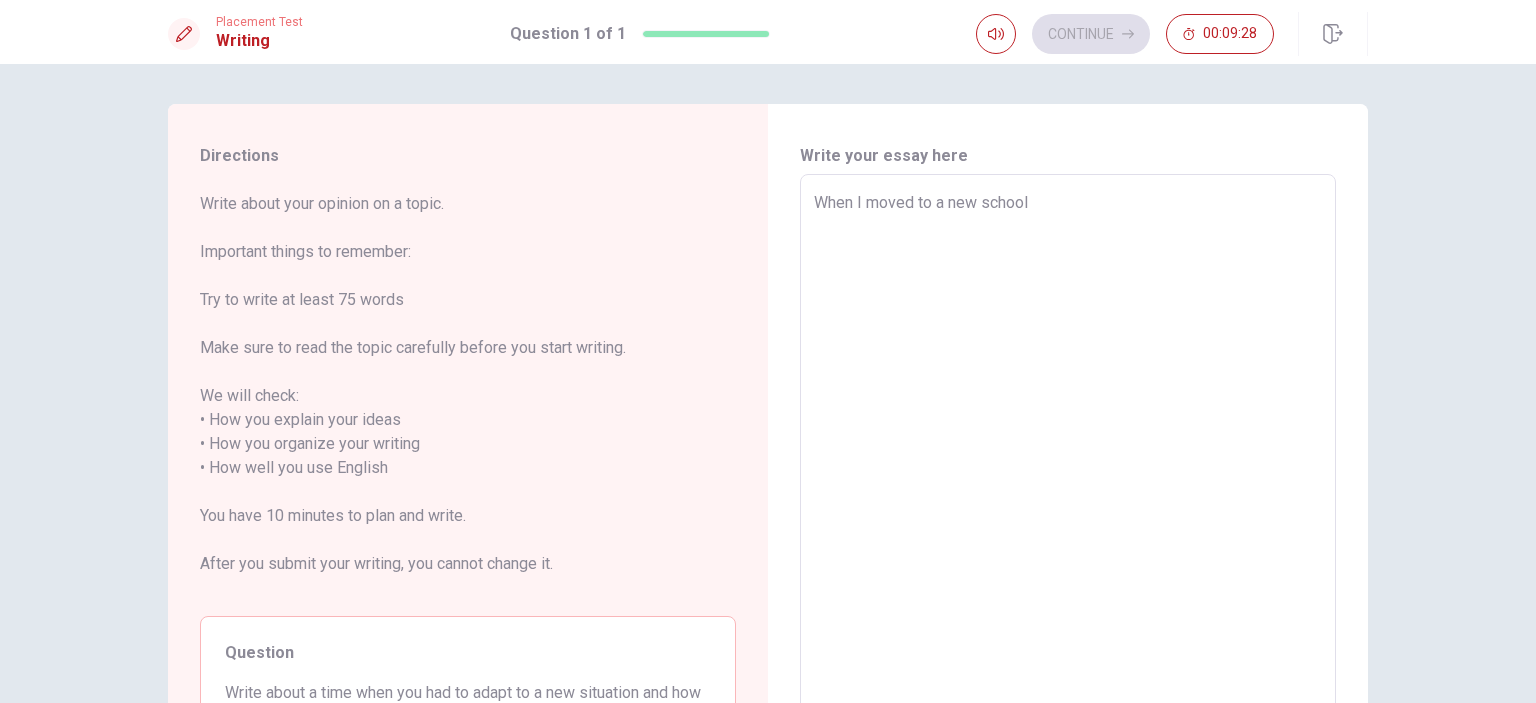 type on "When I moved to a new school" 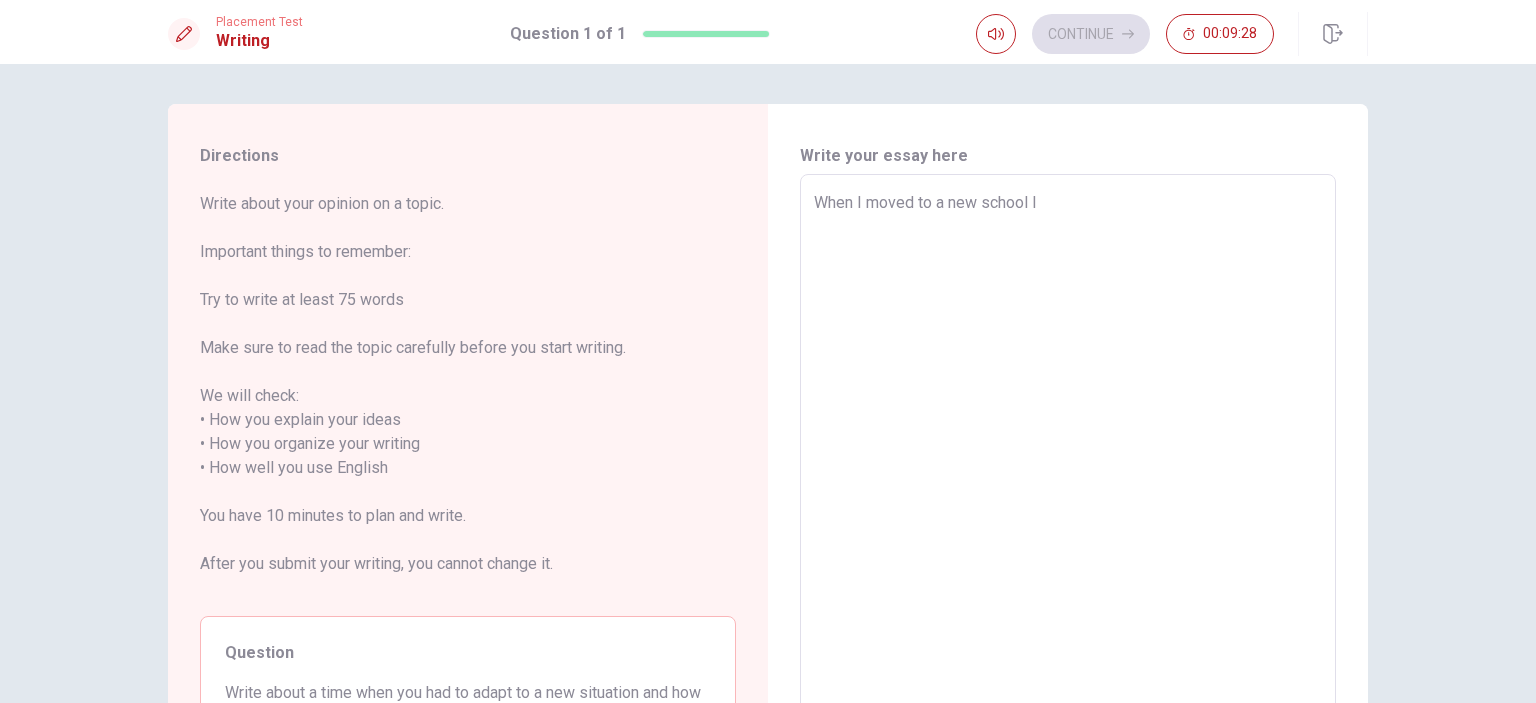 type on "x" 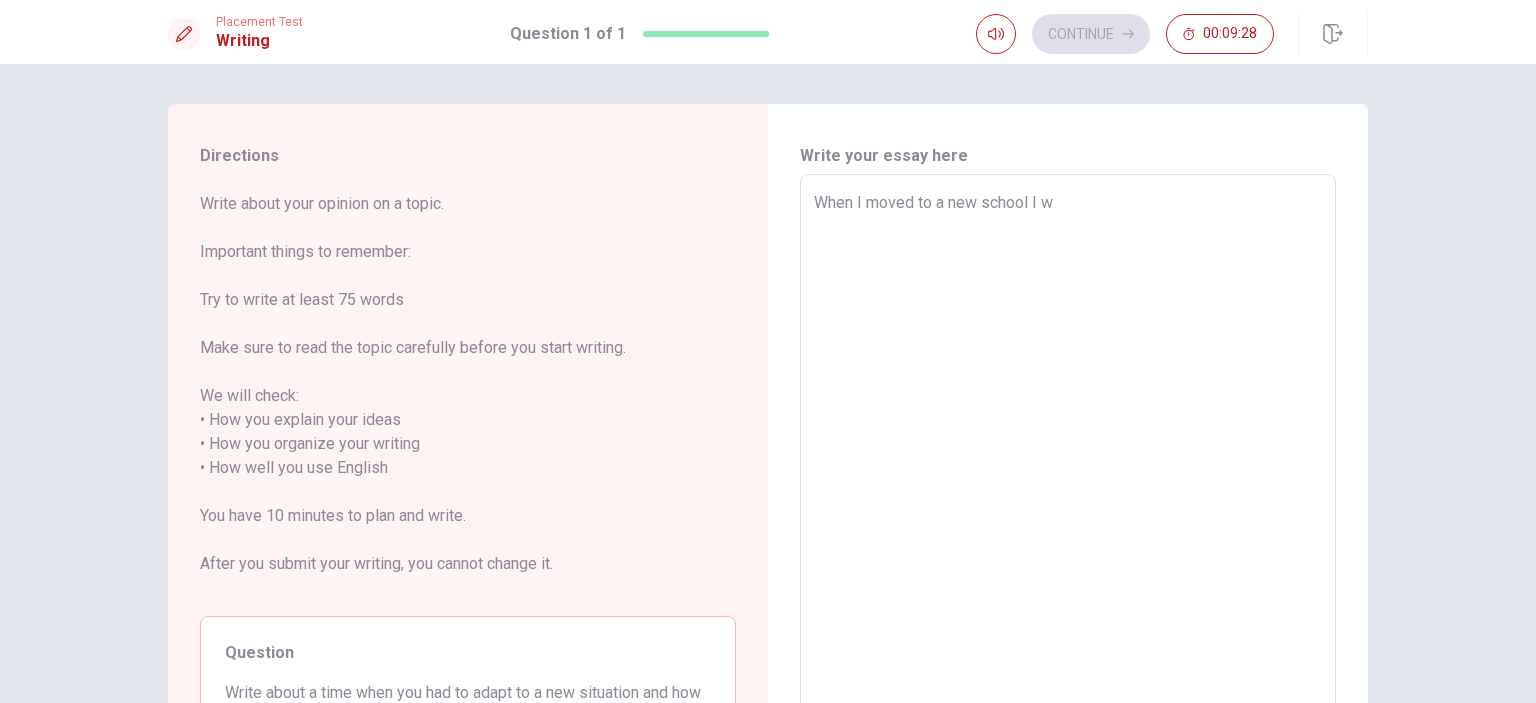 type on "x" 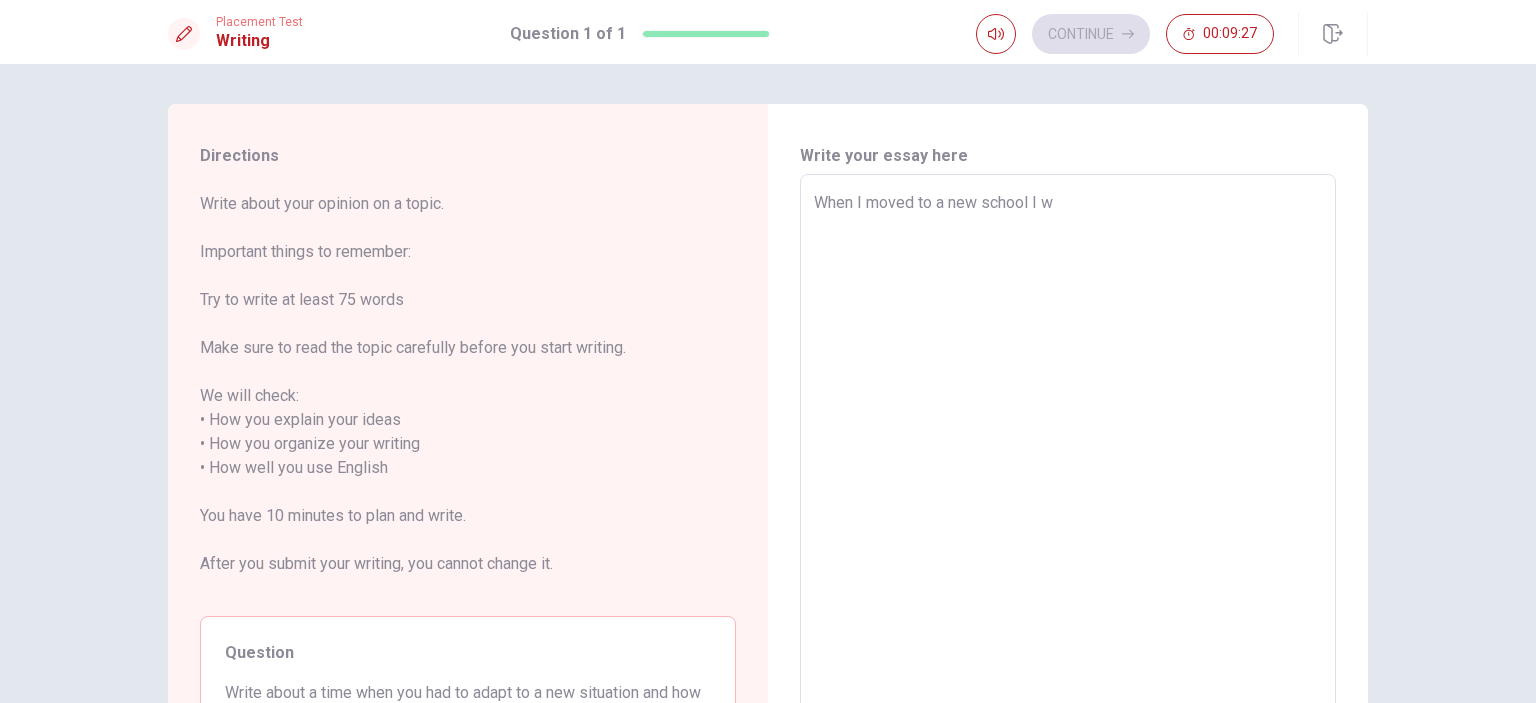 type on "When I moved to a new school I [GEOGRAPHIC_DATA]" 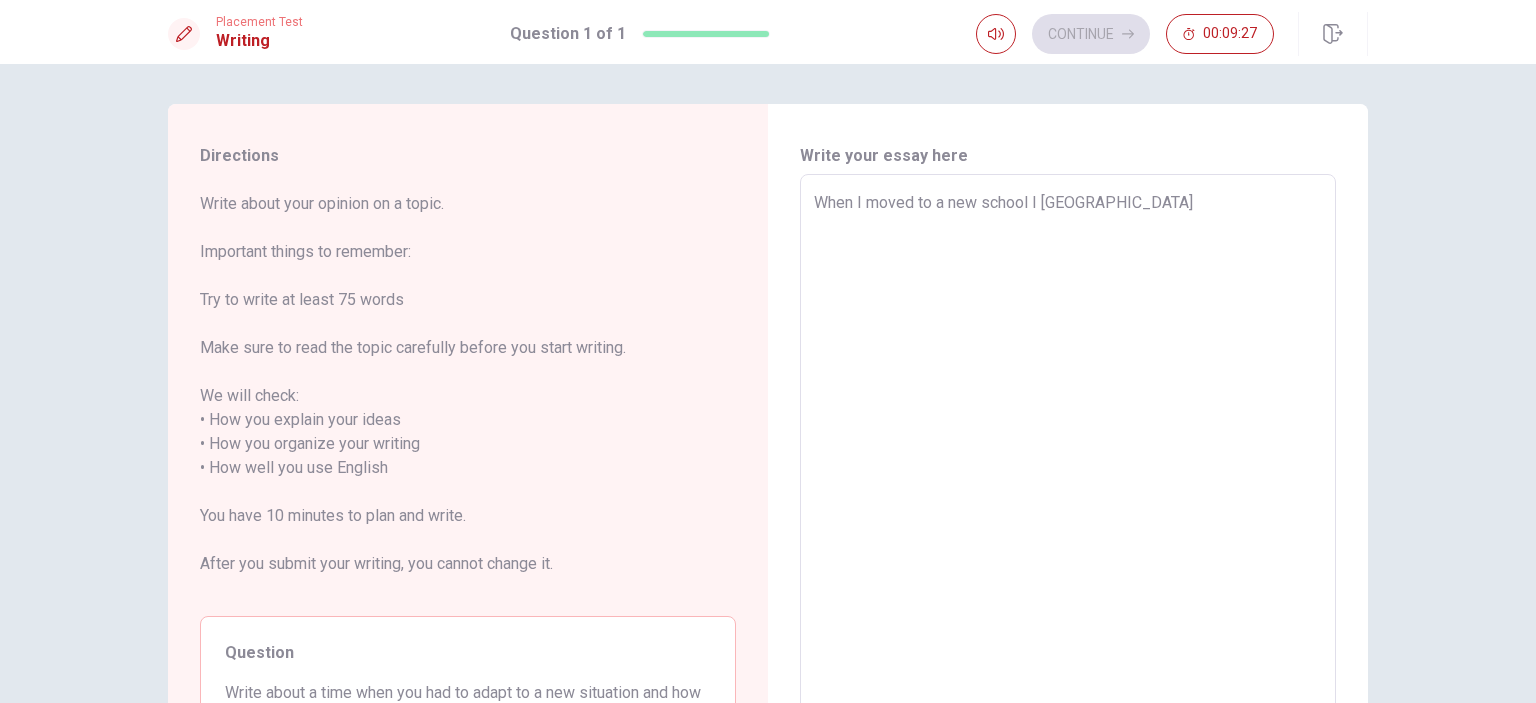 type on "x" 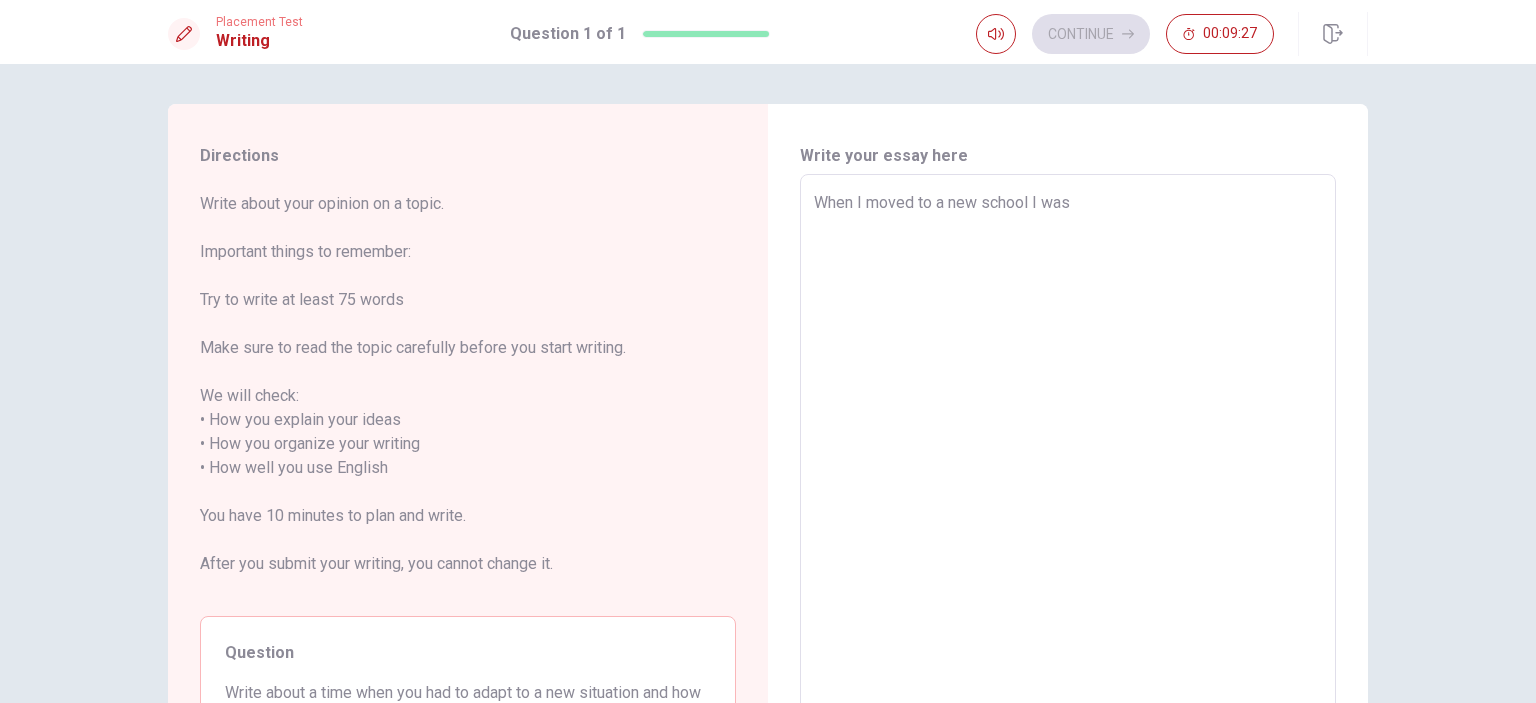 type on "x" 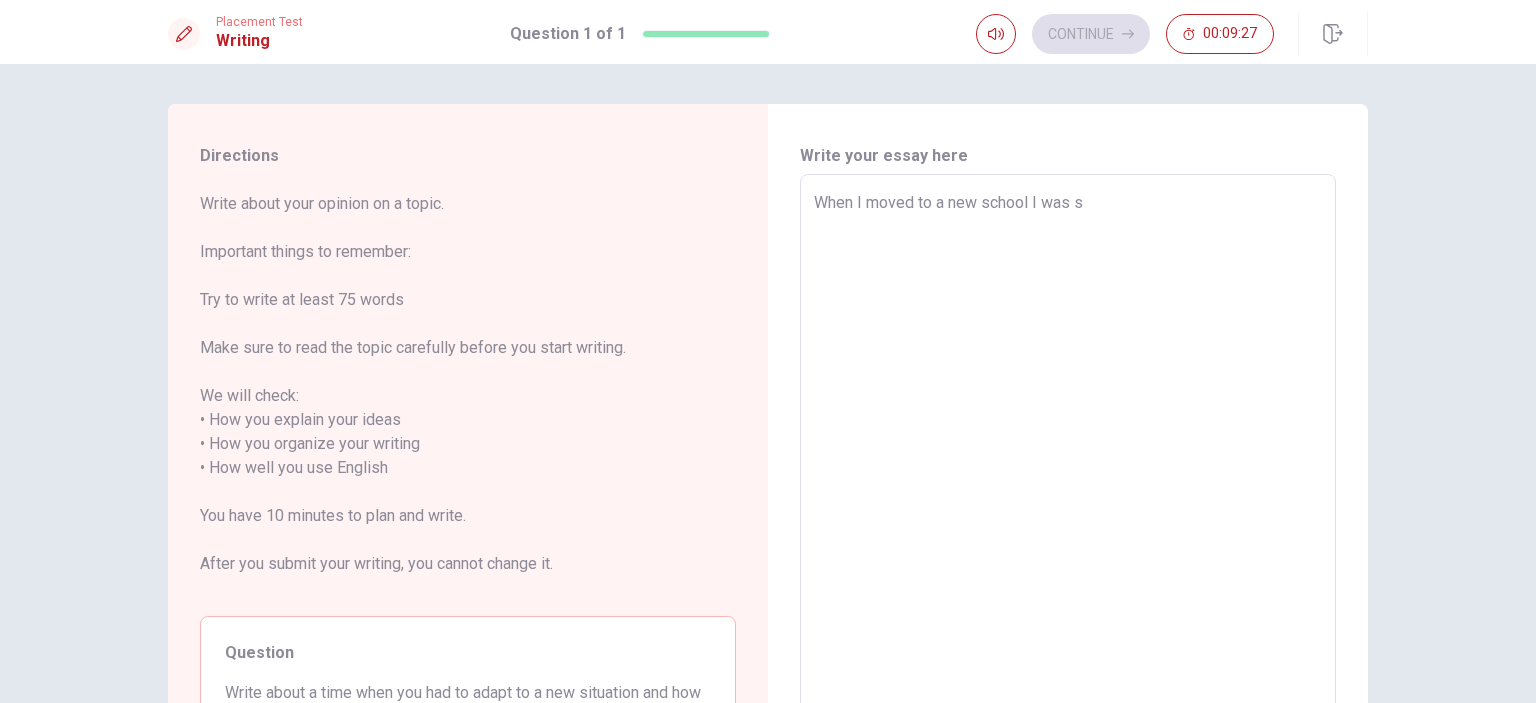 type on "x" 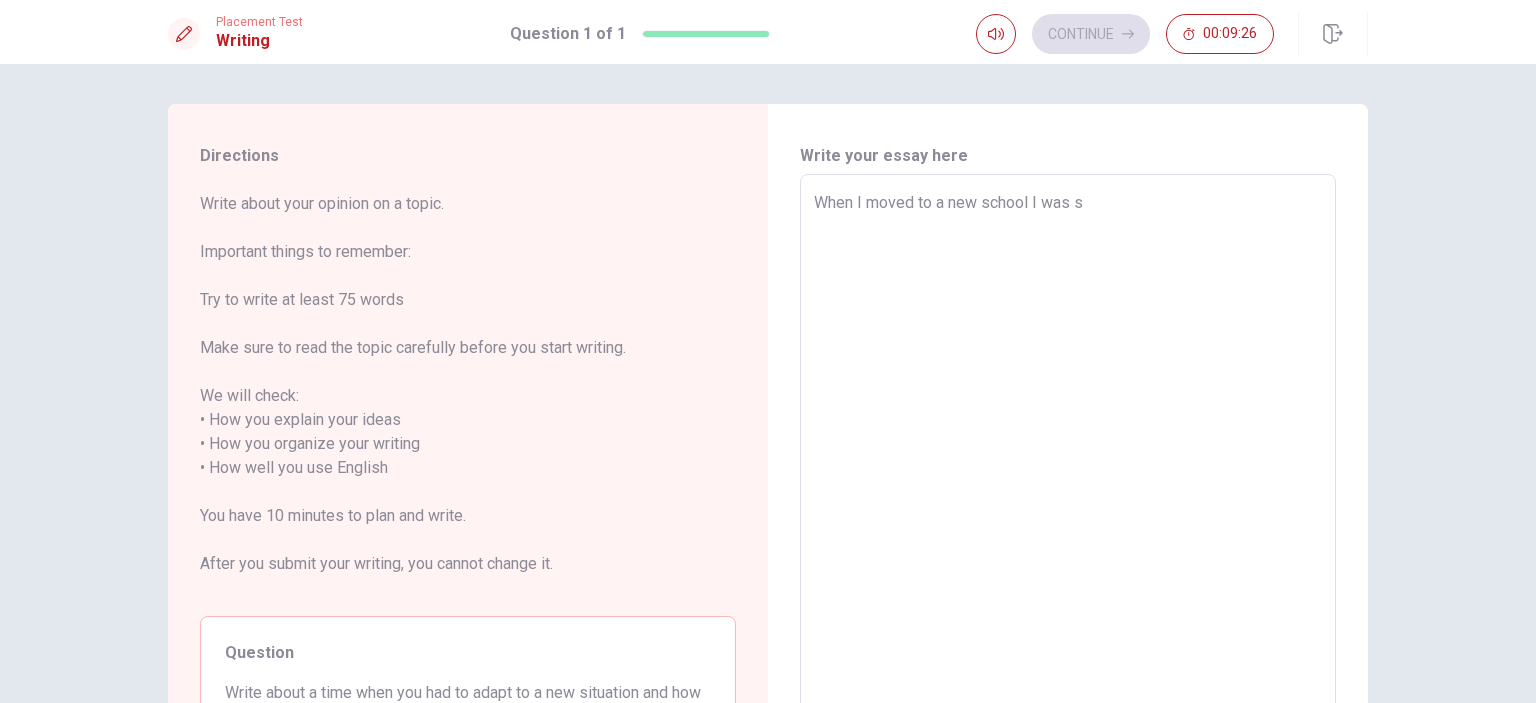 type on "When I moved to a new school I was sc" 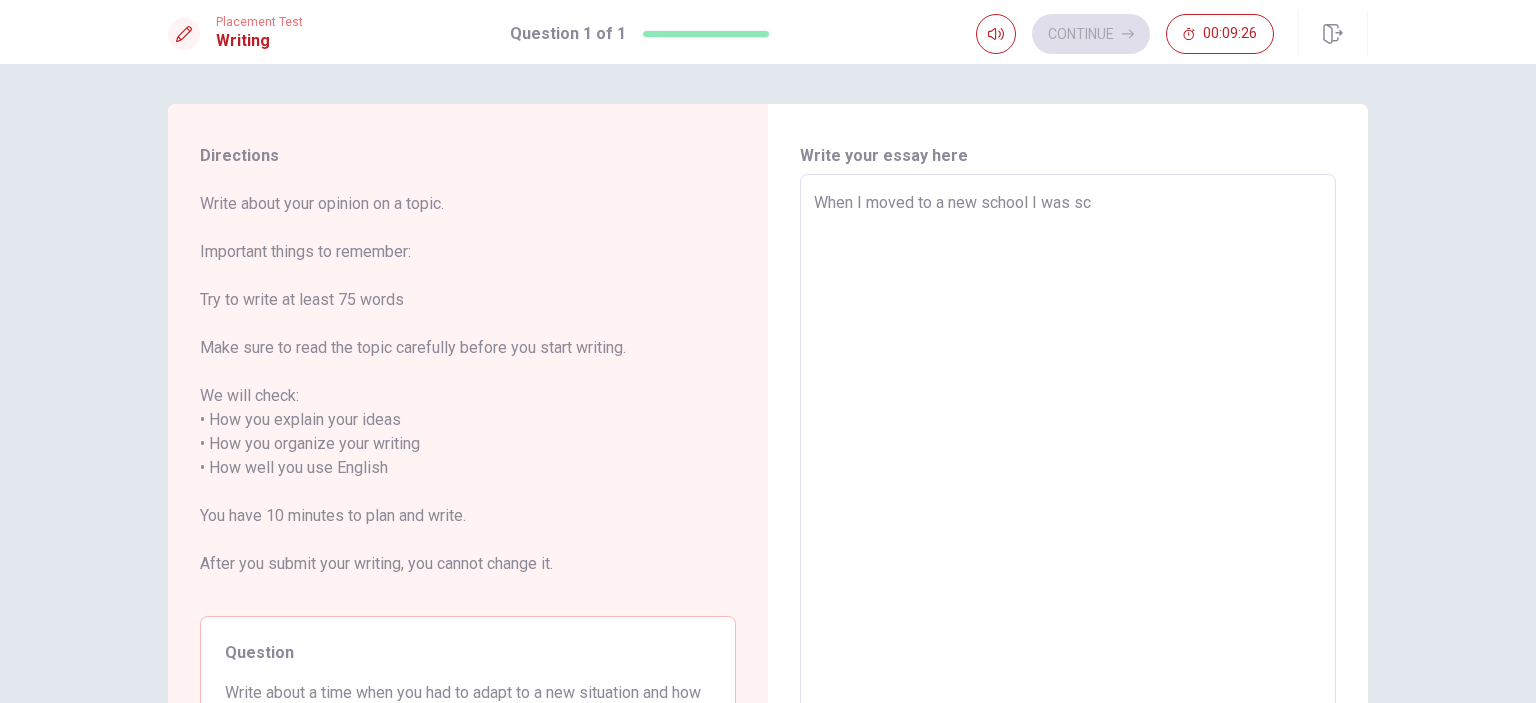type on "x" 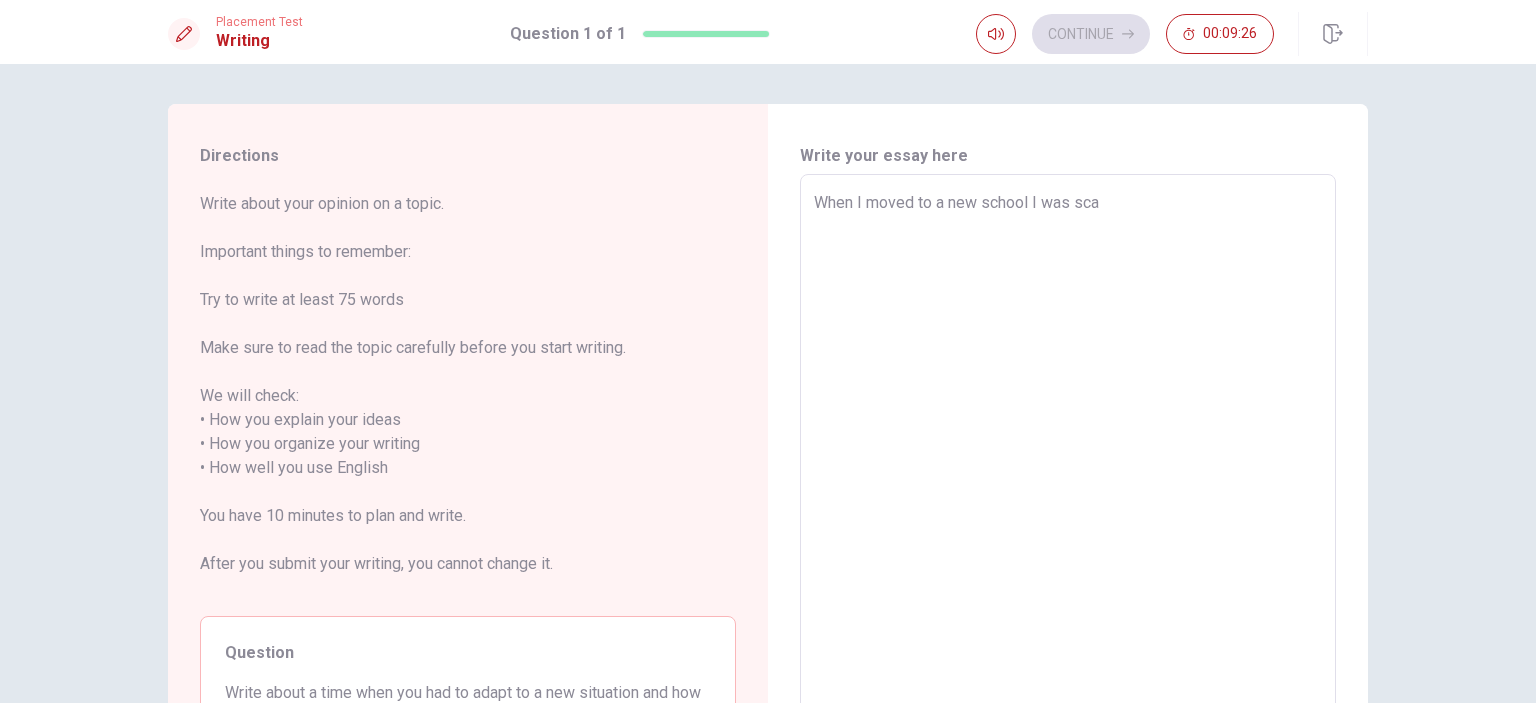 type on "x" 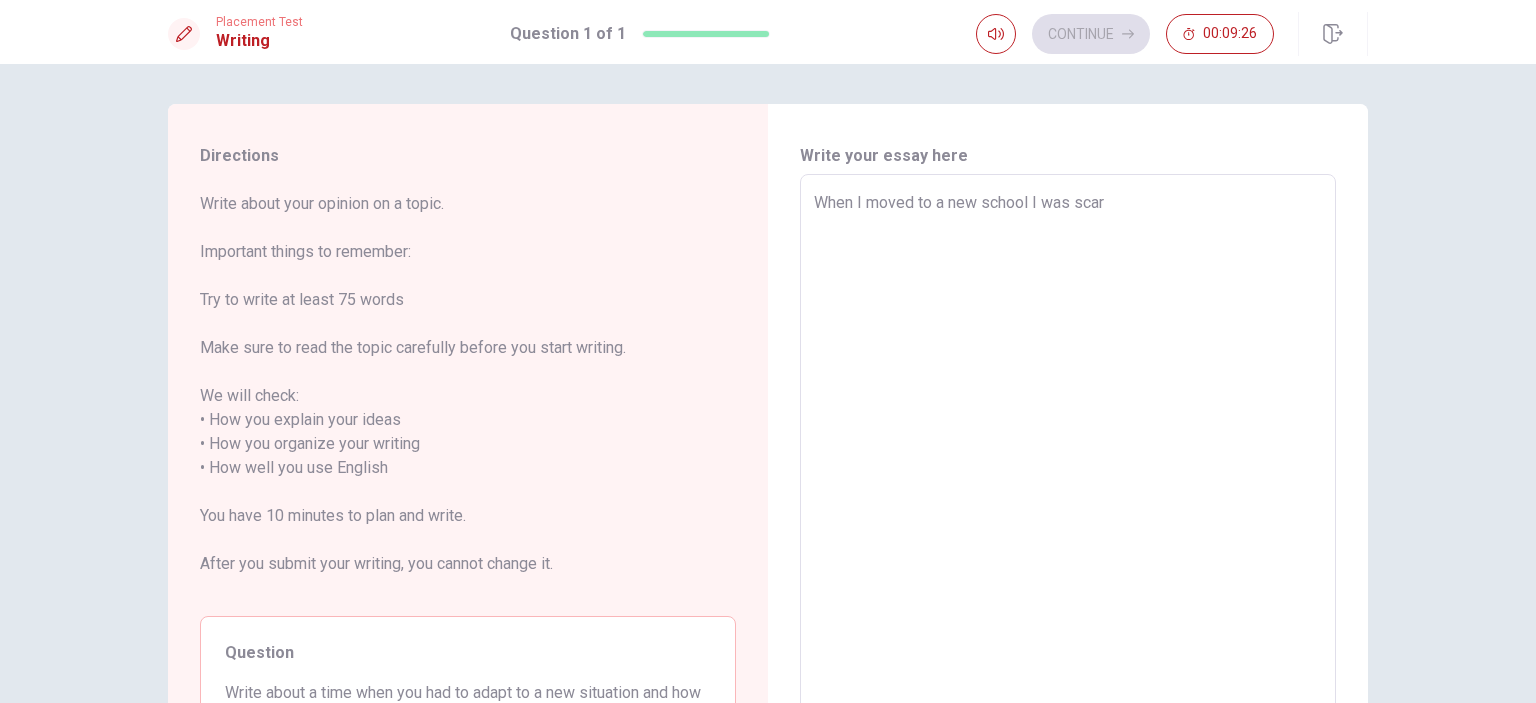 type on "x" 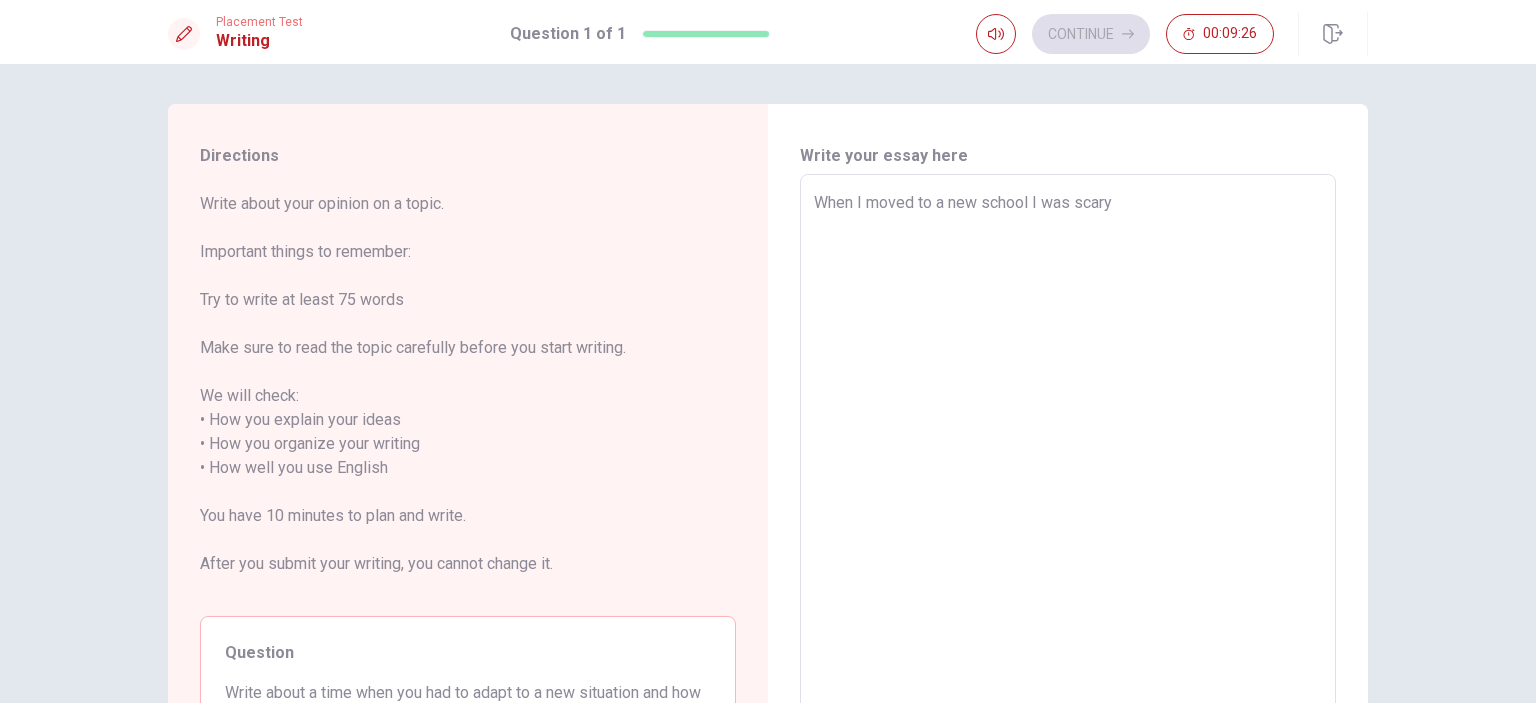 type on "x" 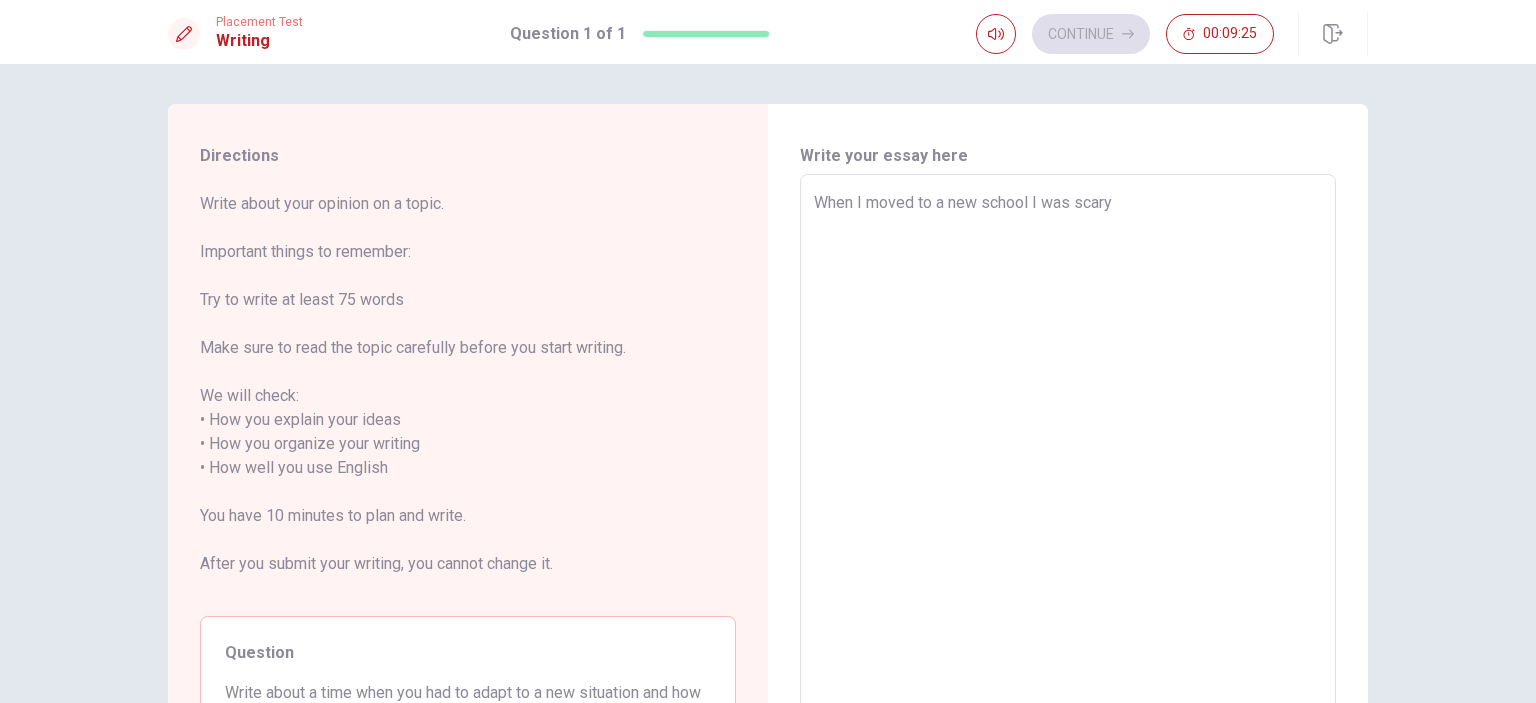 type on "When I moved to a new school I was scary" 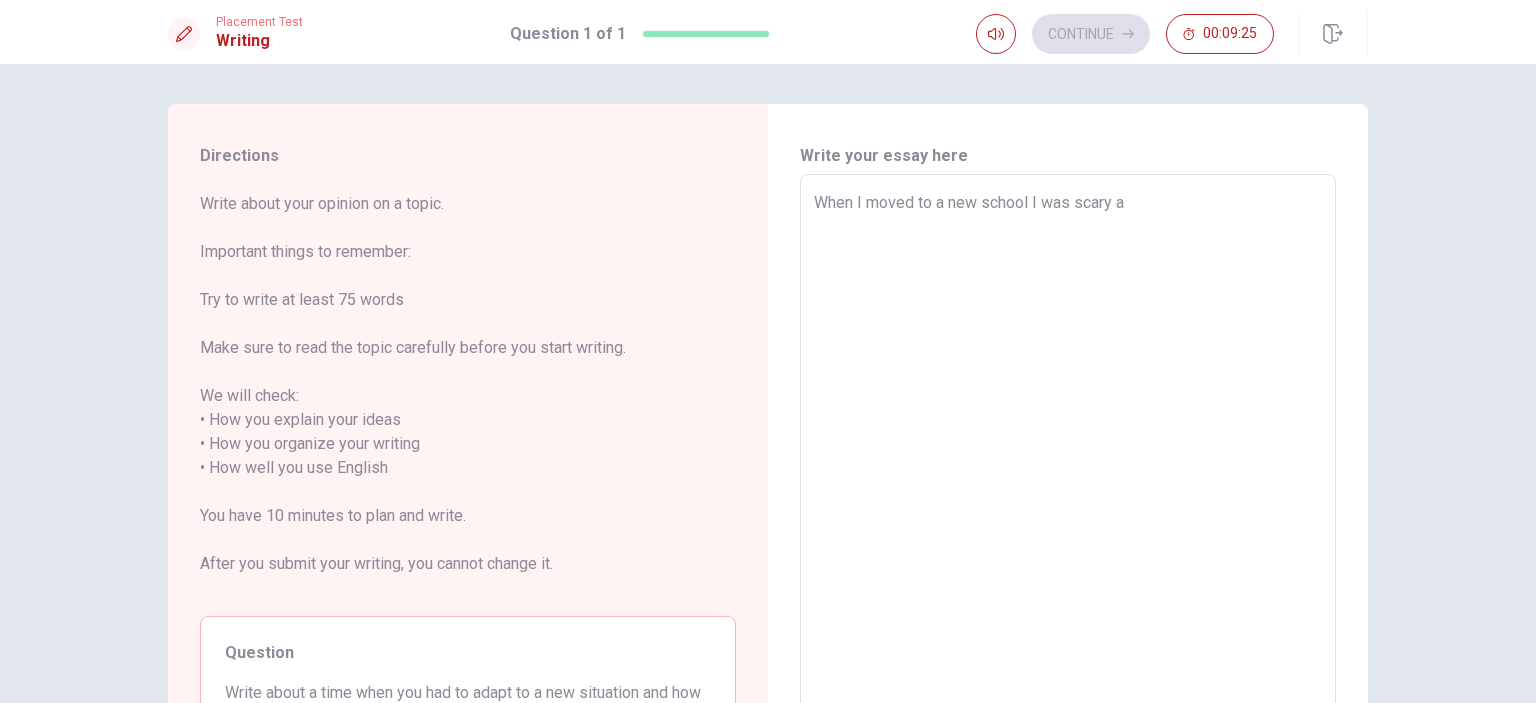 type on "x" 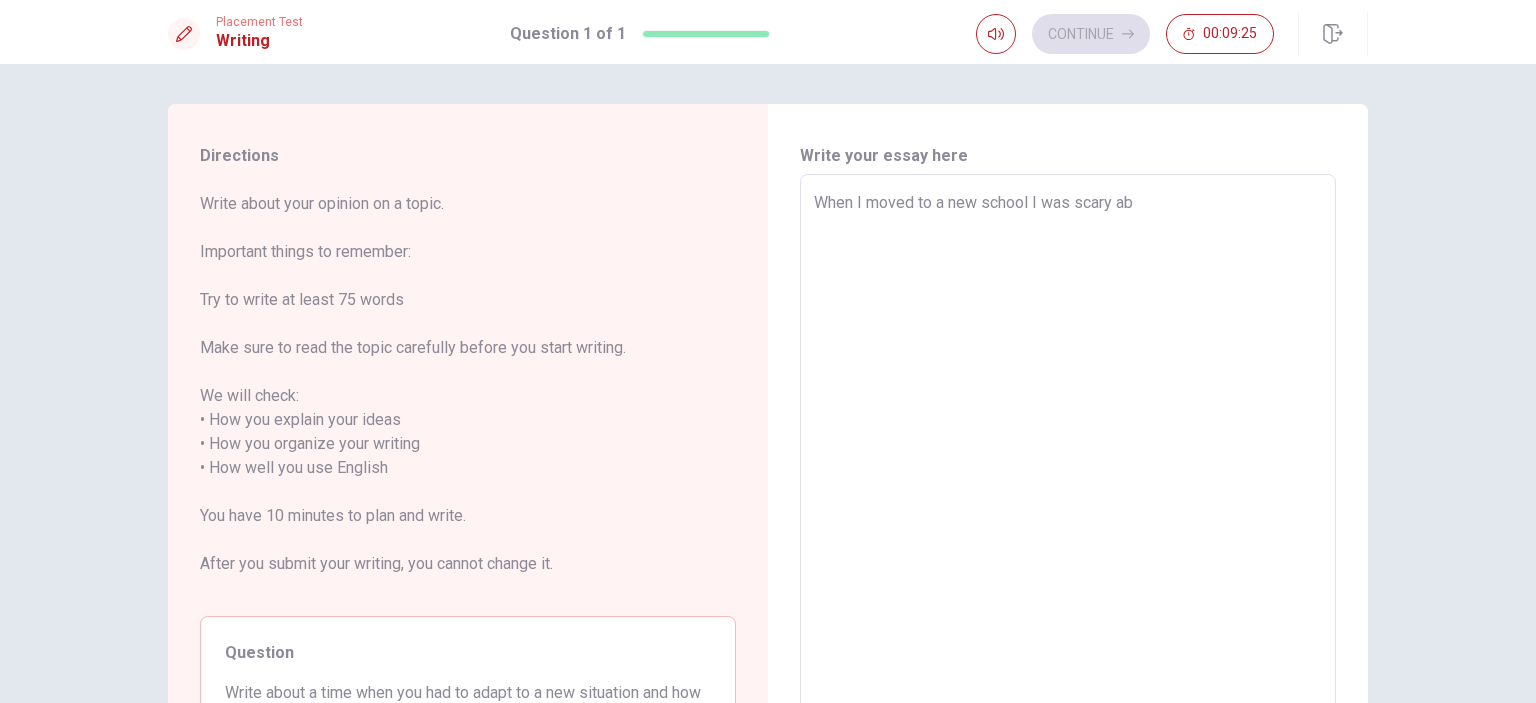 type on "x" 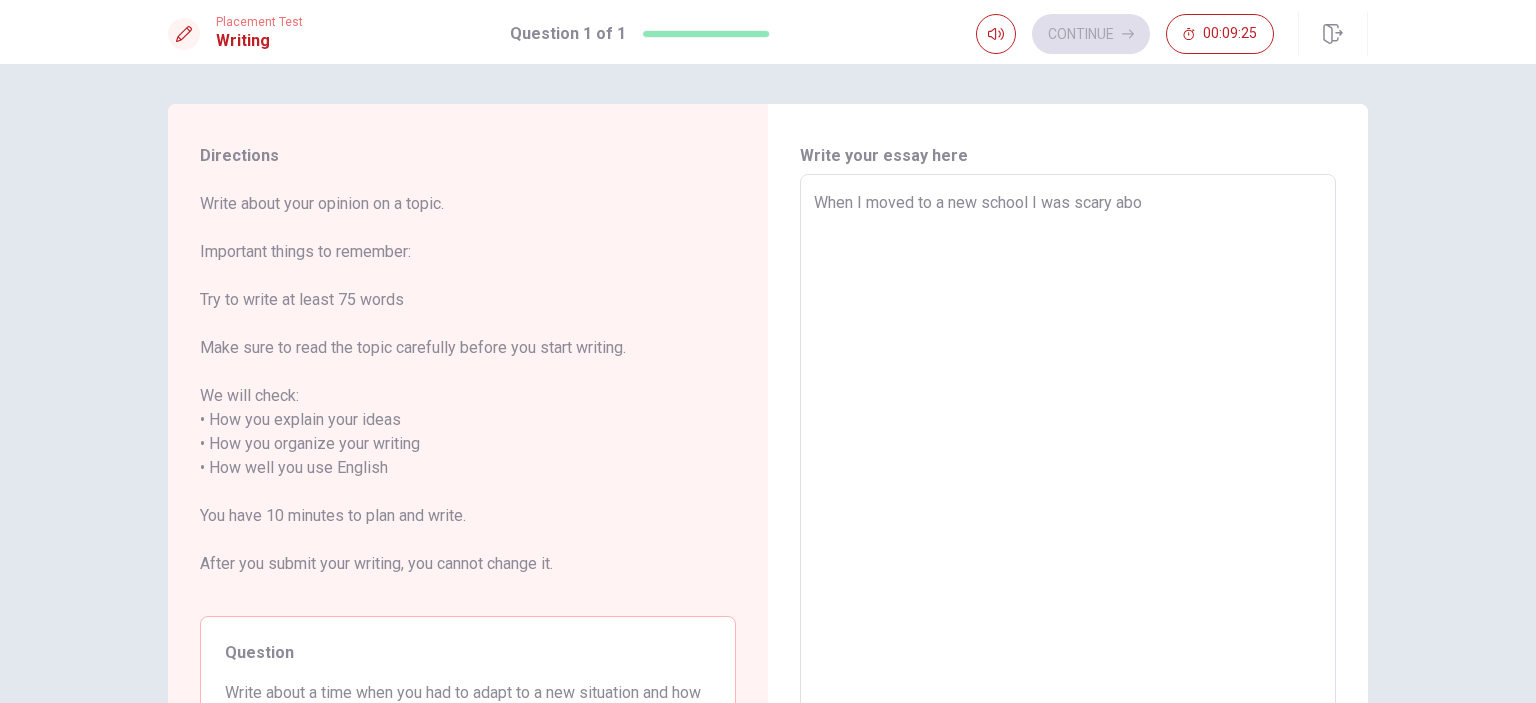type on "x" 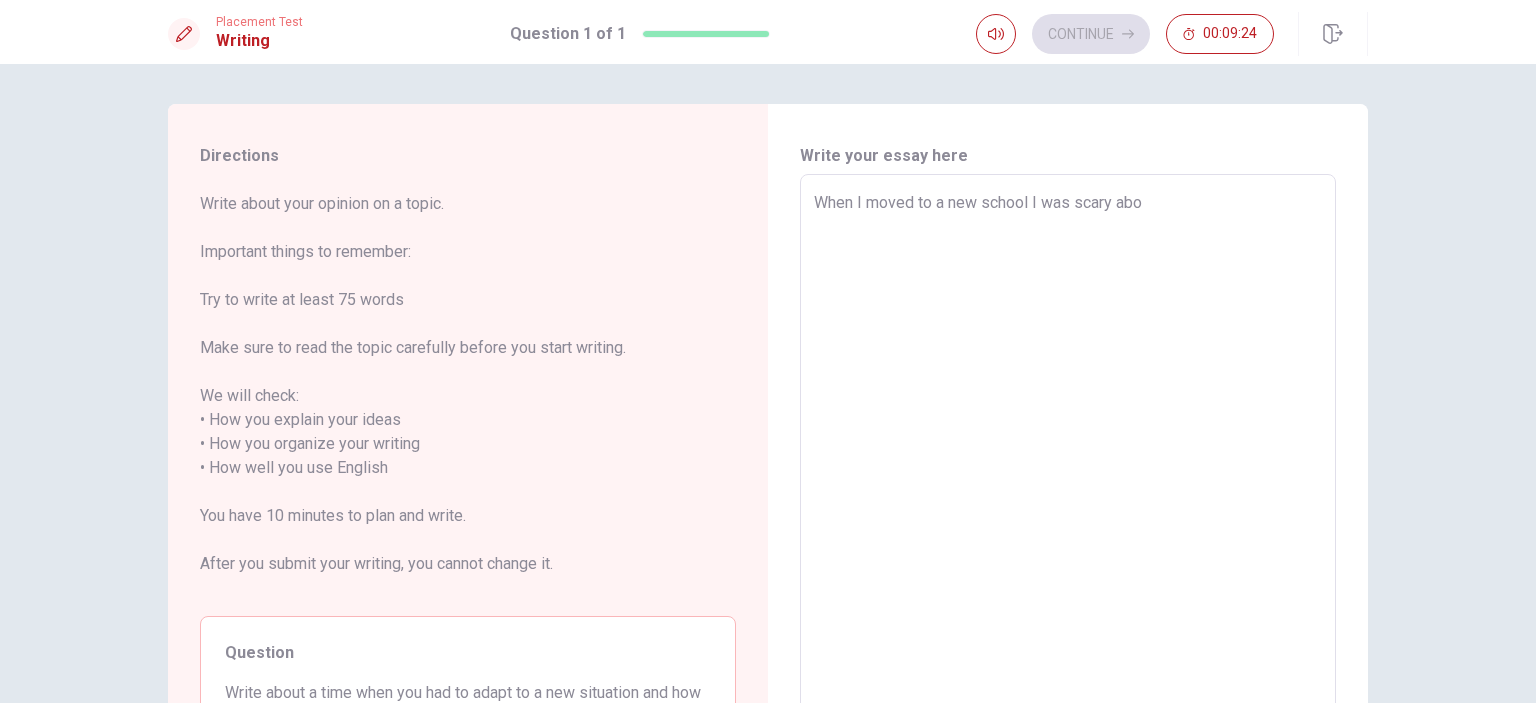 type on "When I moved to a new school I was scary abou" 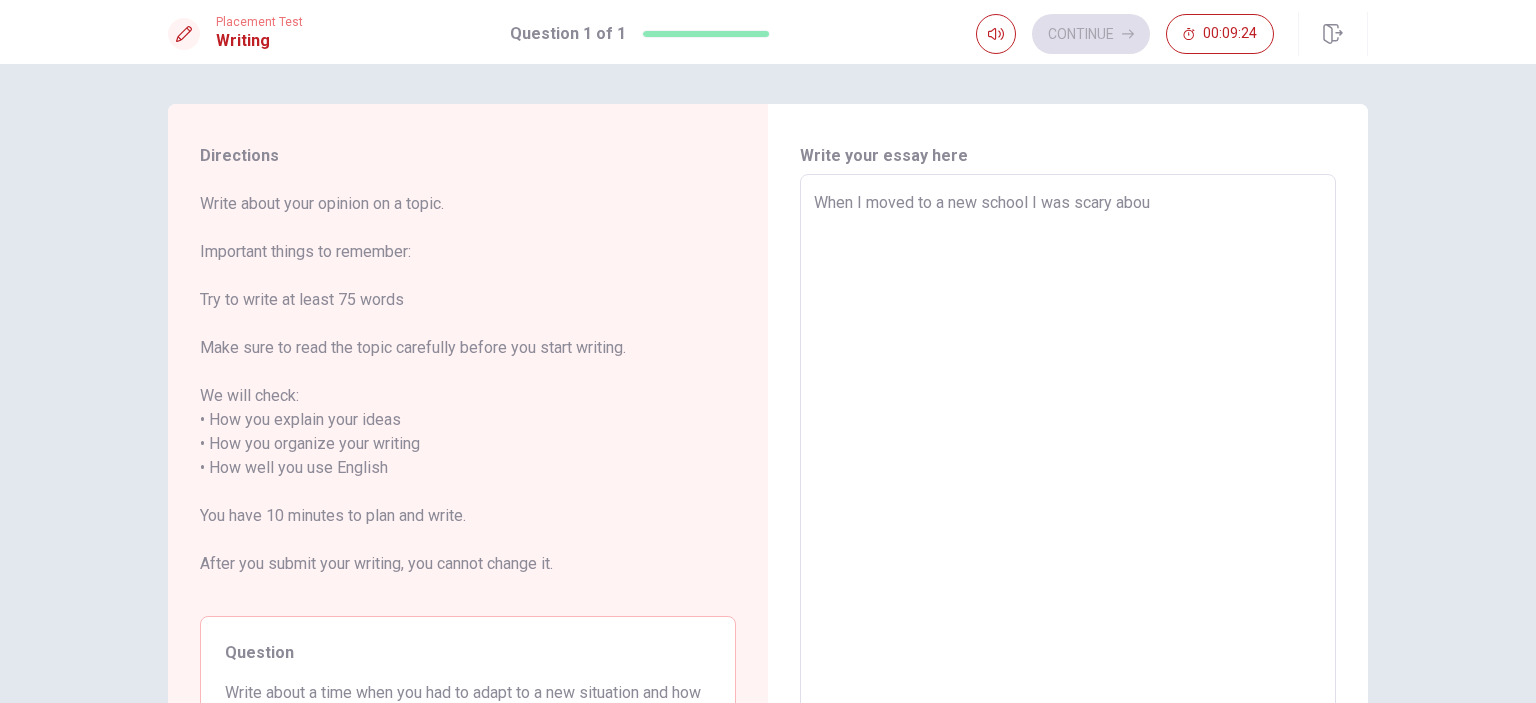 type on "x" 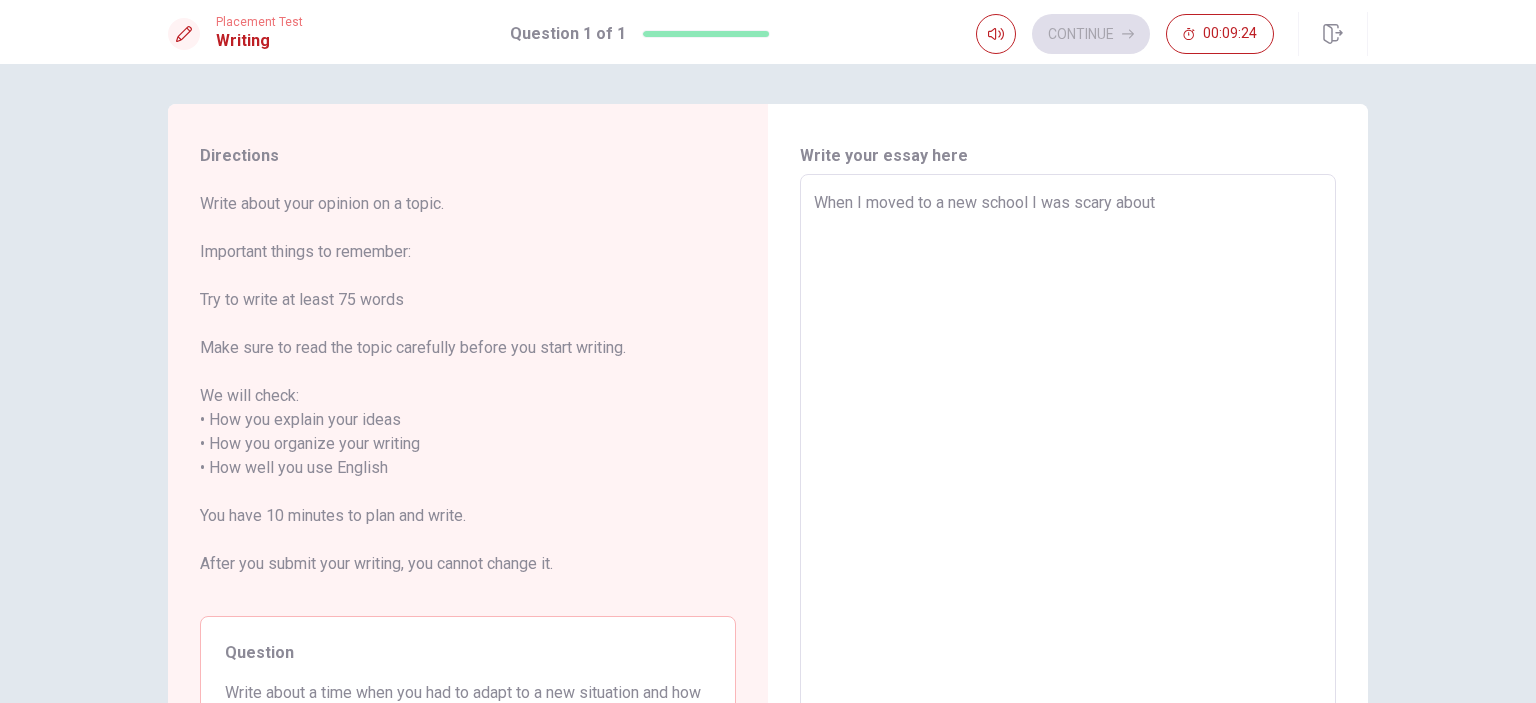 type on "x" 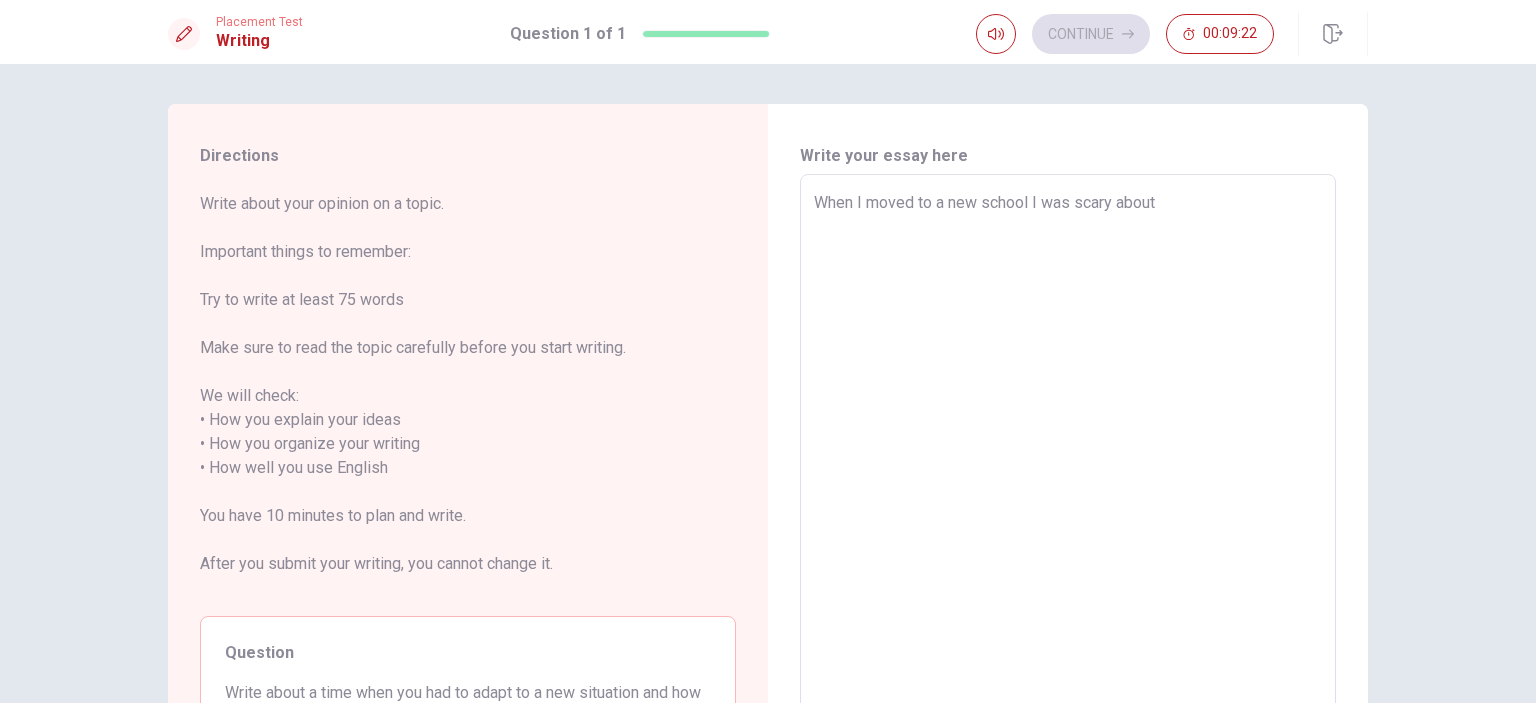 type on "x" 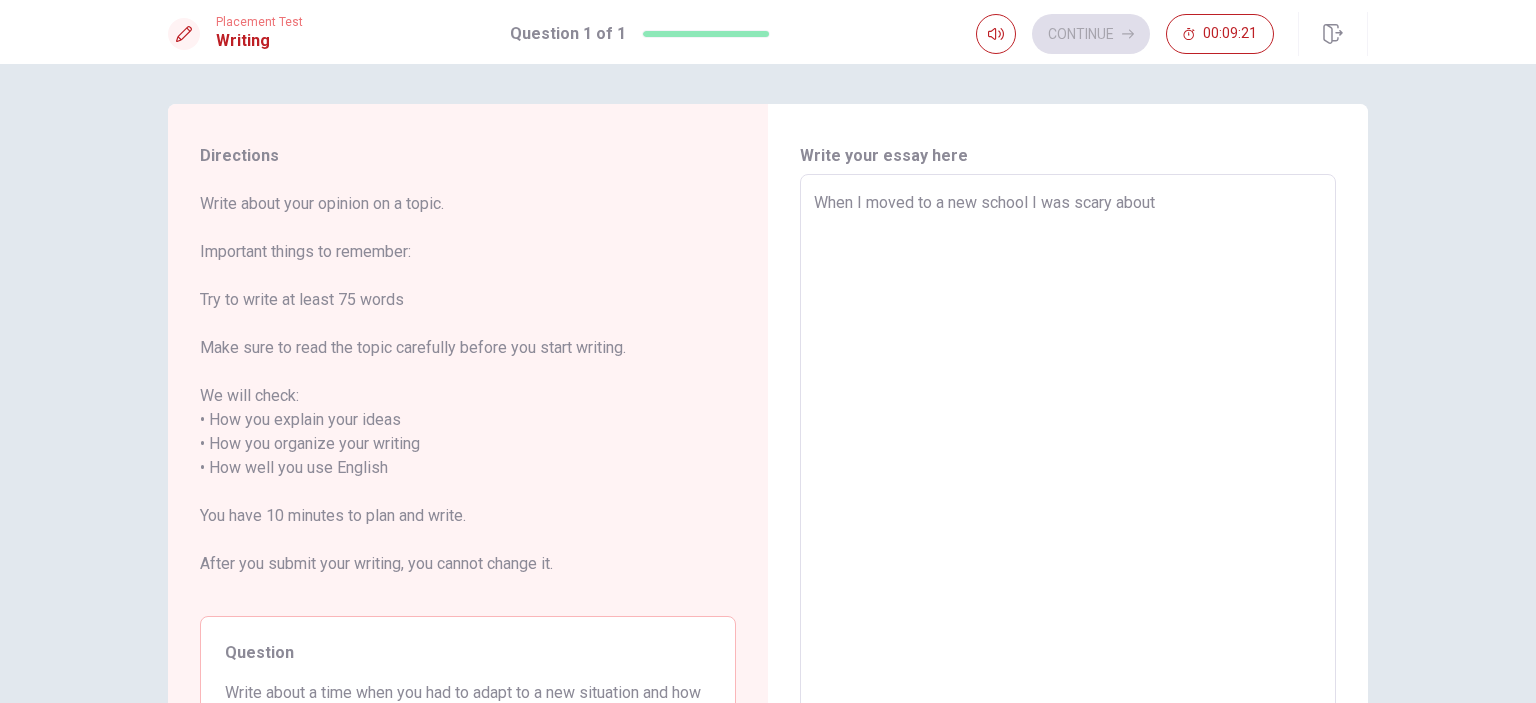 type on "When I moved to a new school I was scary about n" 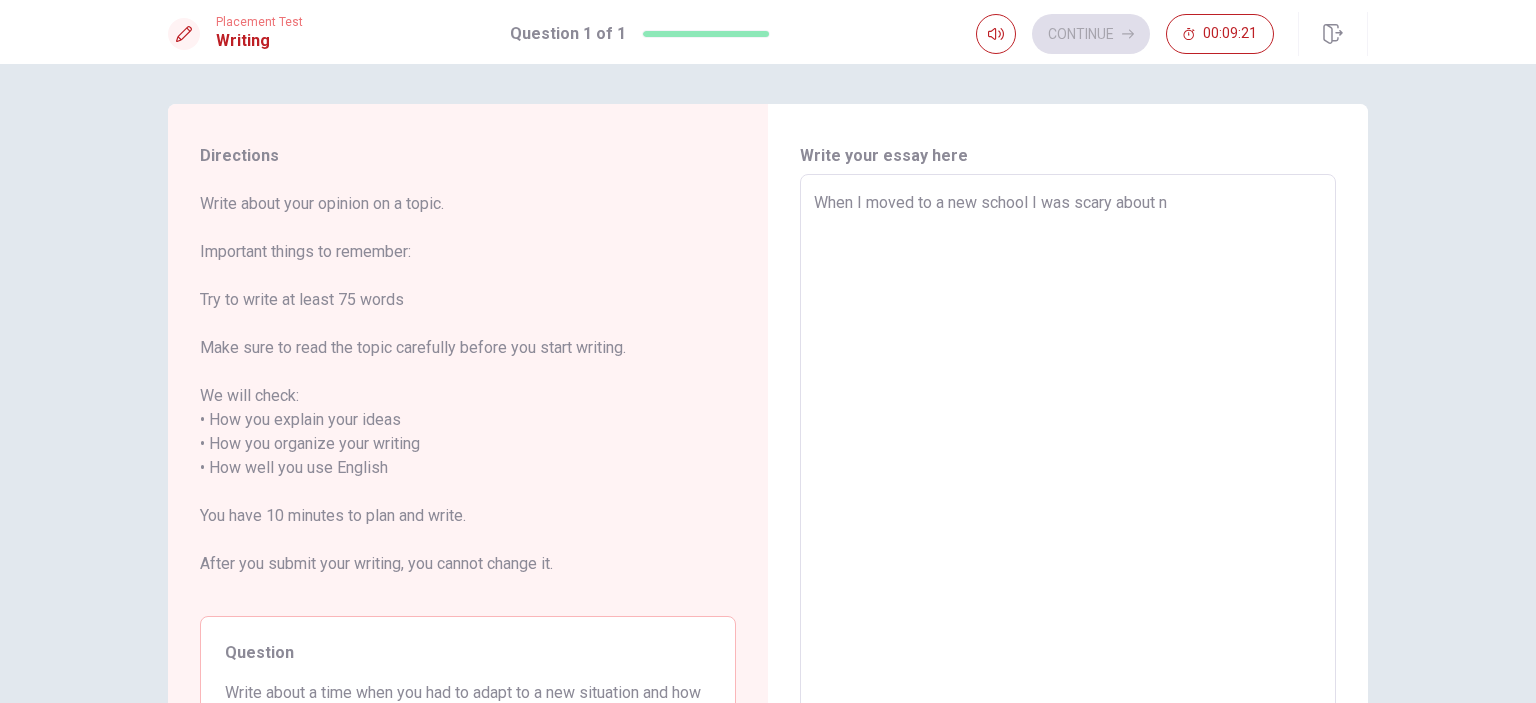 type on "x" 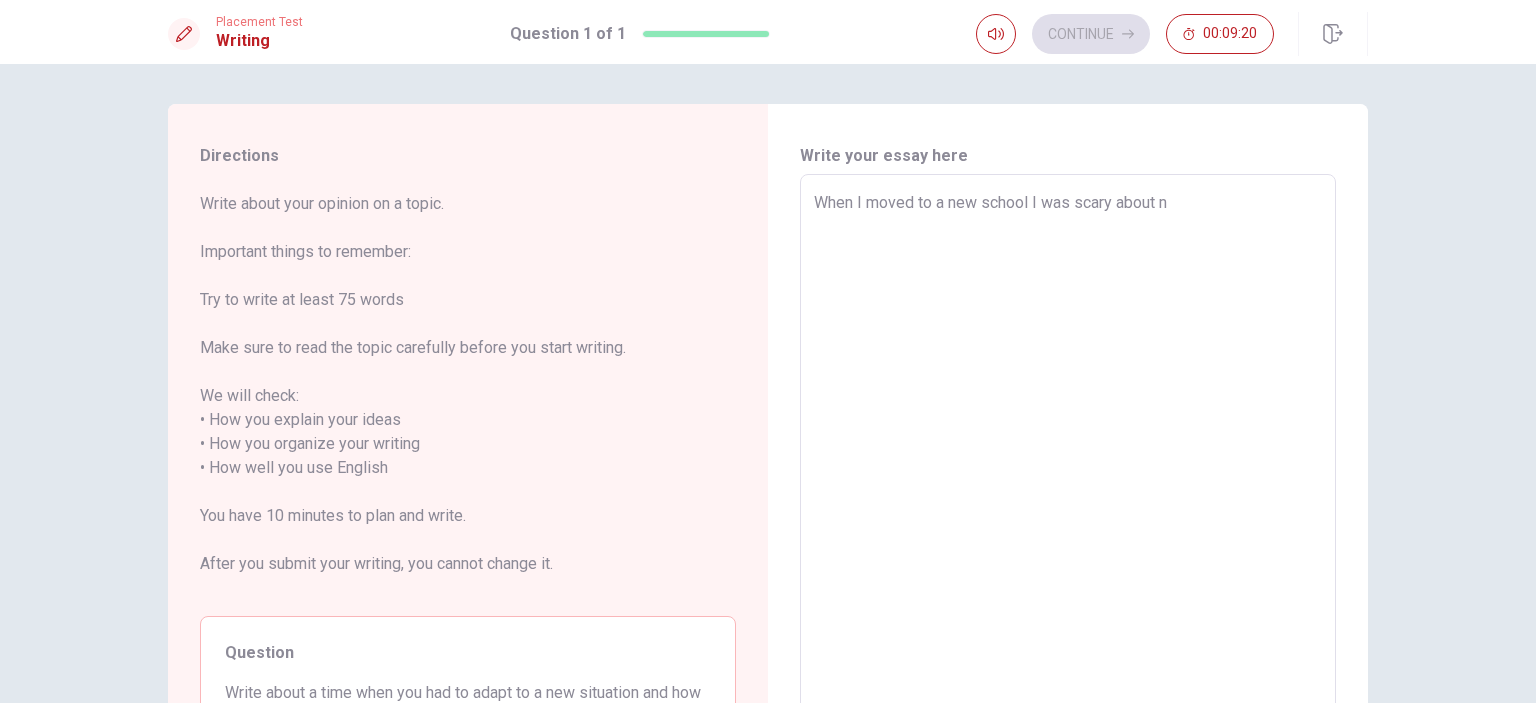 type on "When I moved to a new school I was scary about ne" 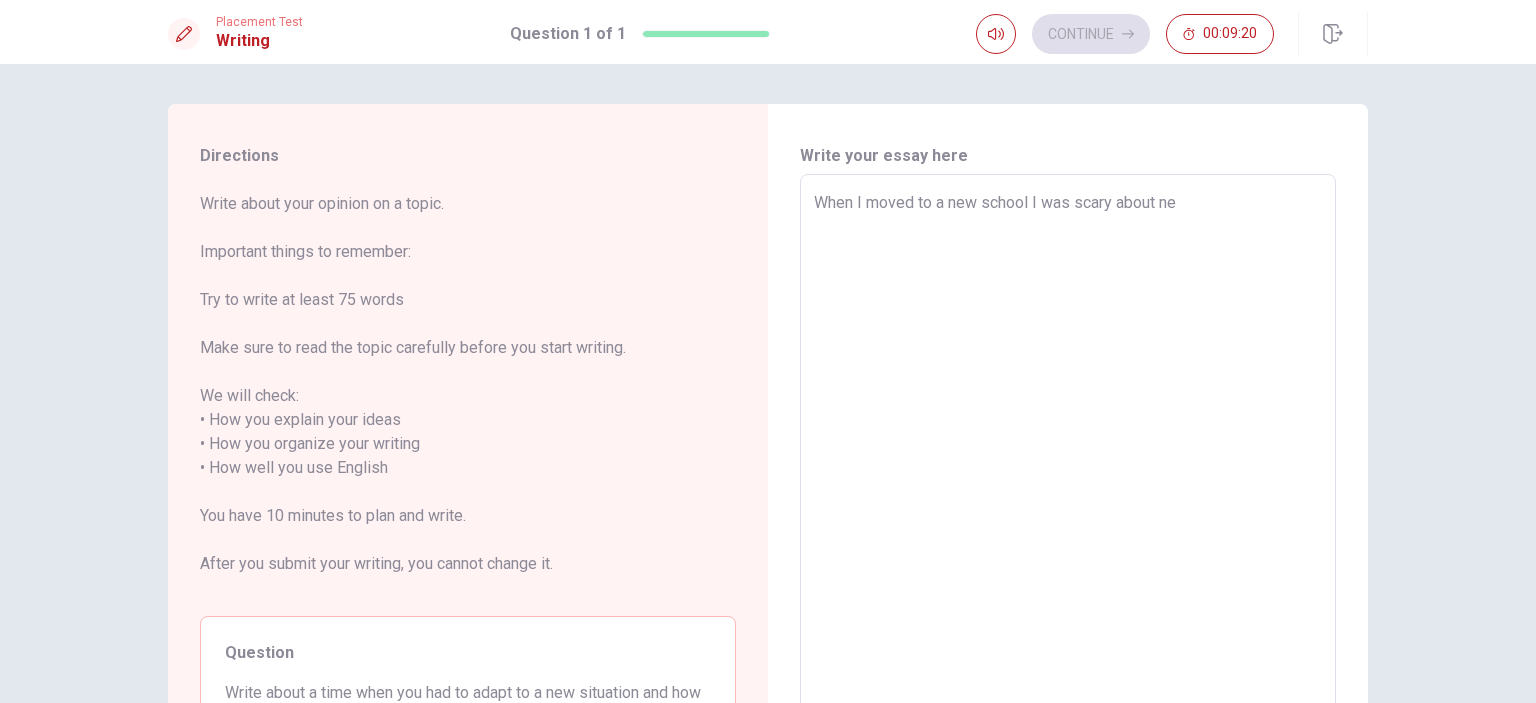 type on "x" 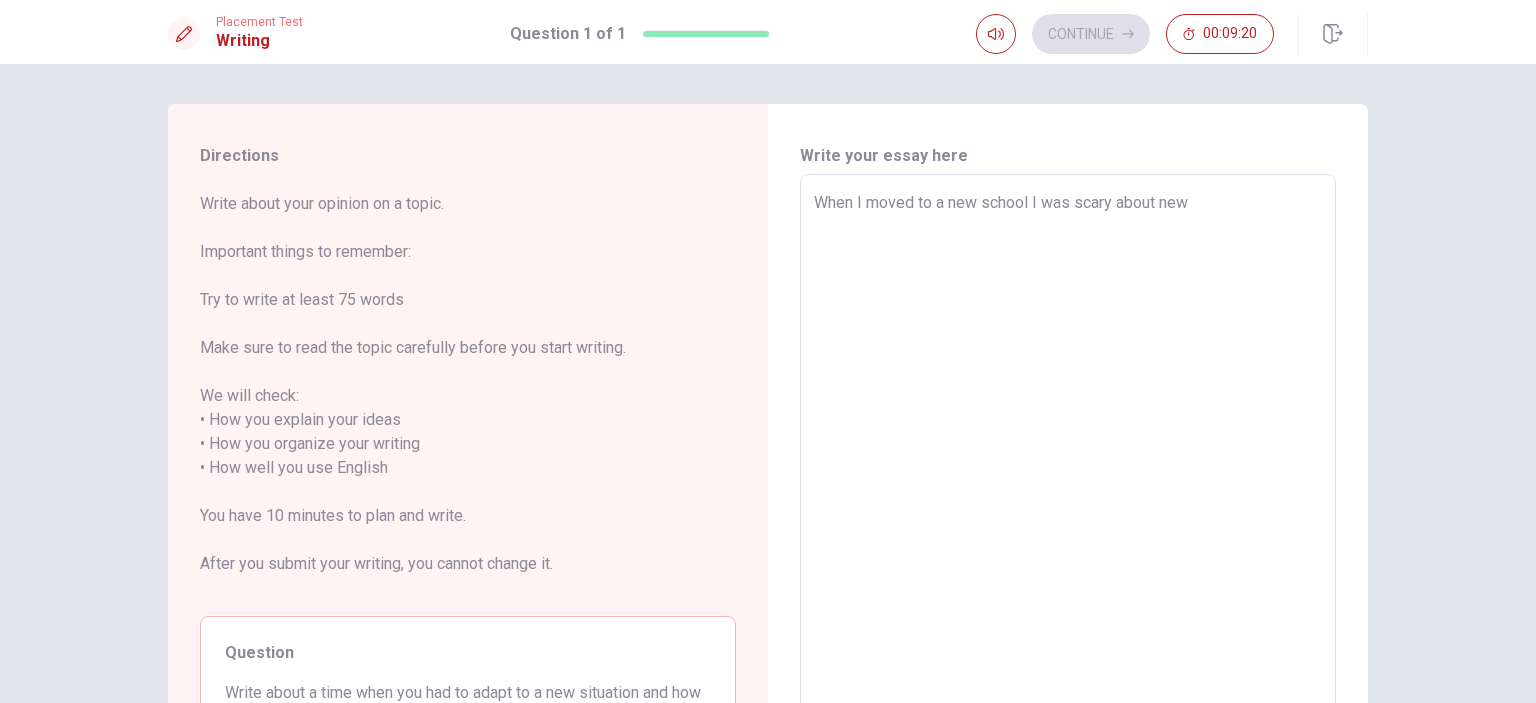 type on "x" 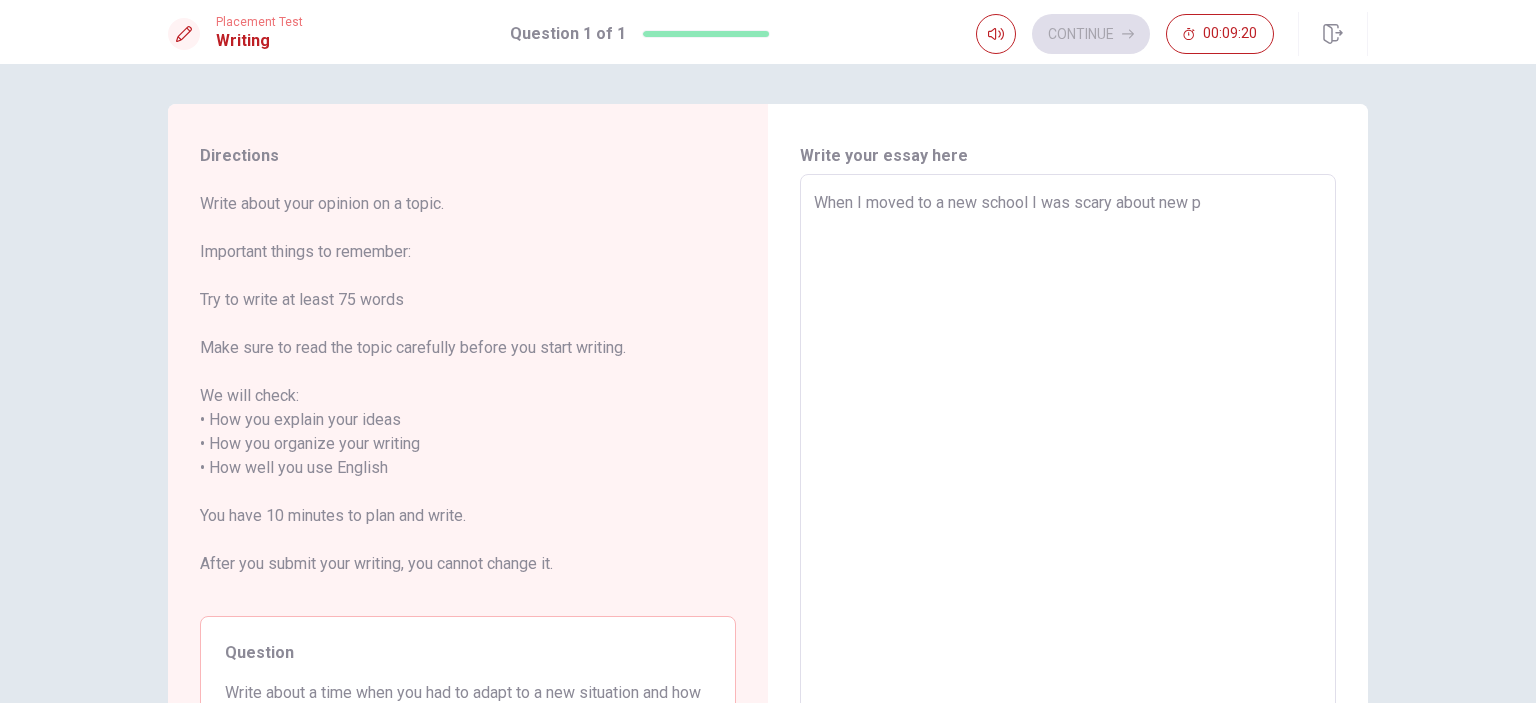 type on "x" 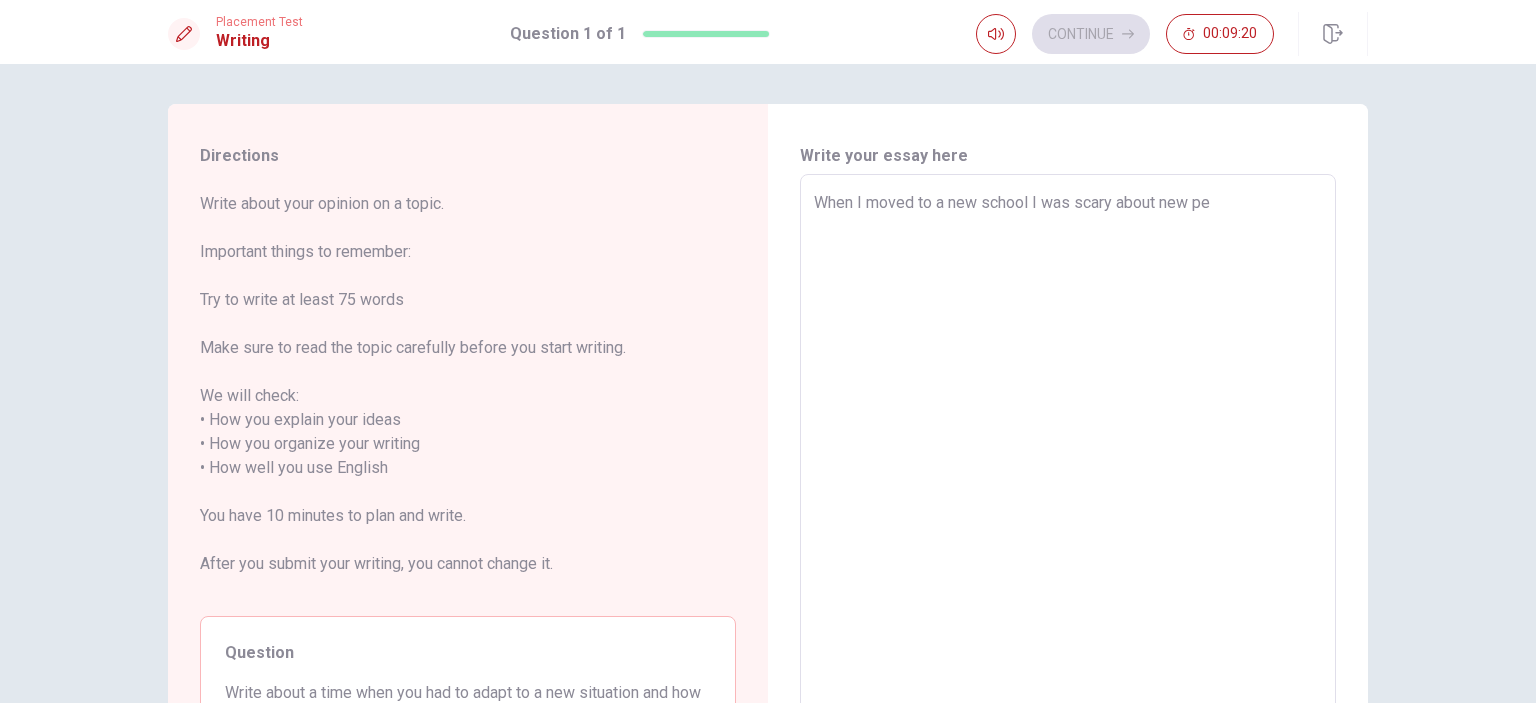 type on "x" 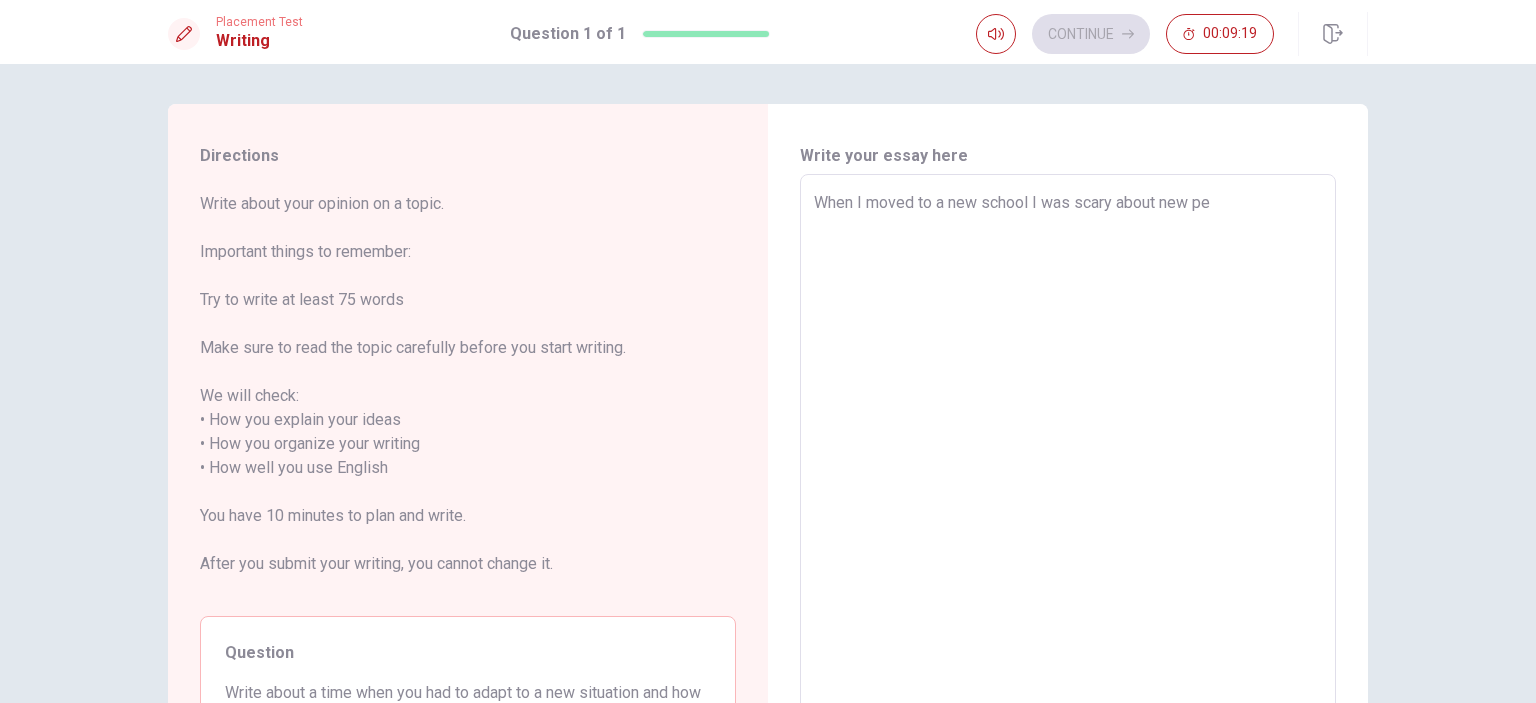type on "When I moved to a new school I was scary about new peo" 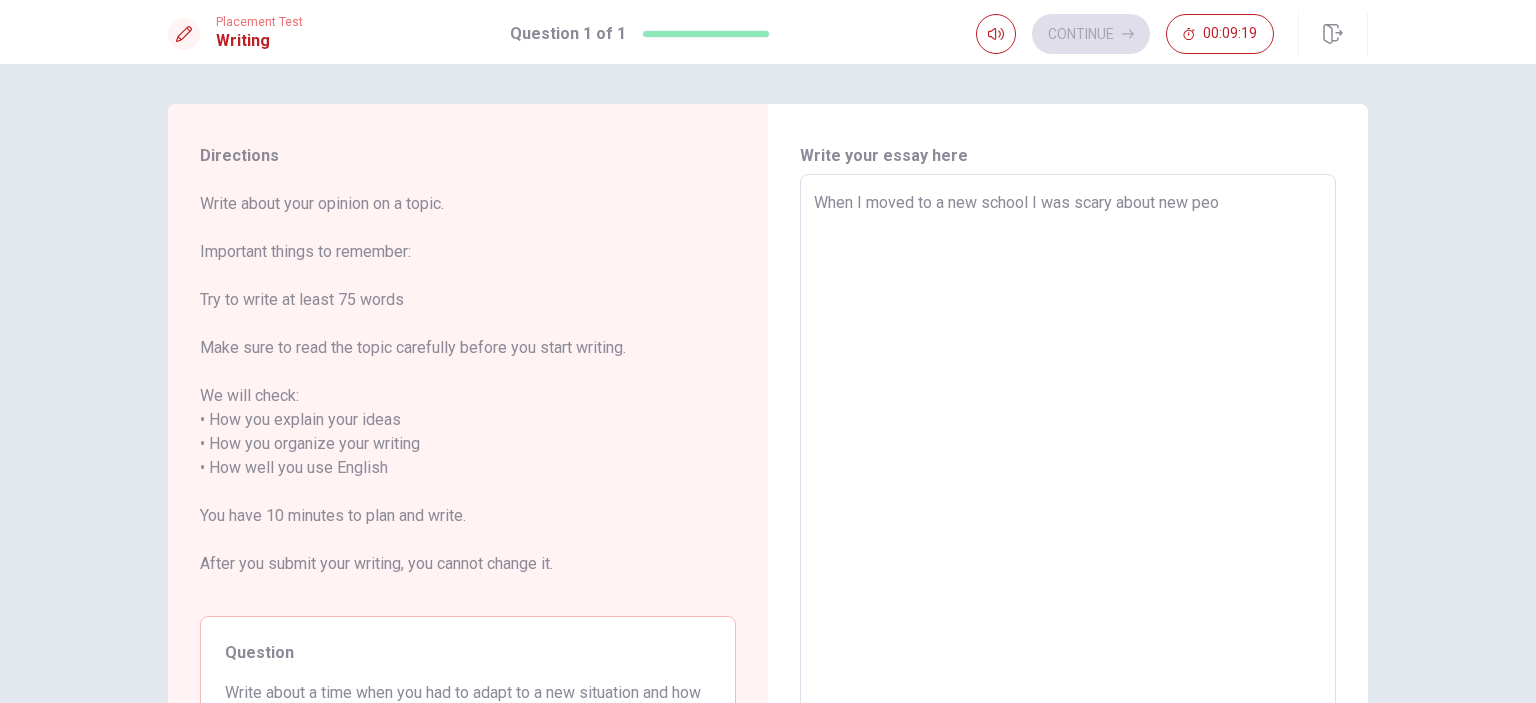 type on "x" 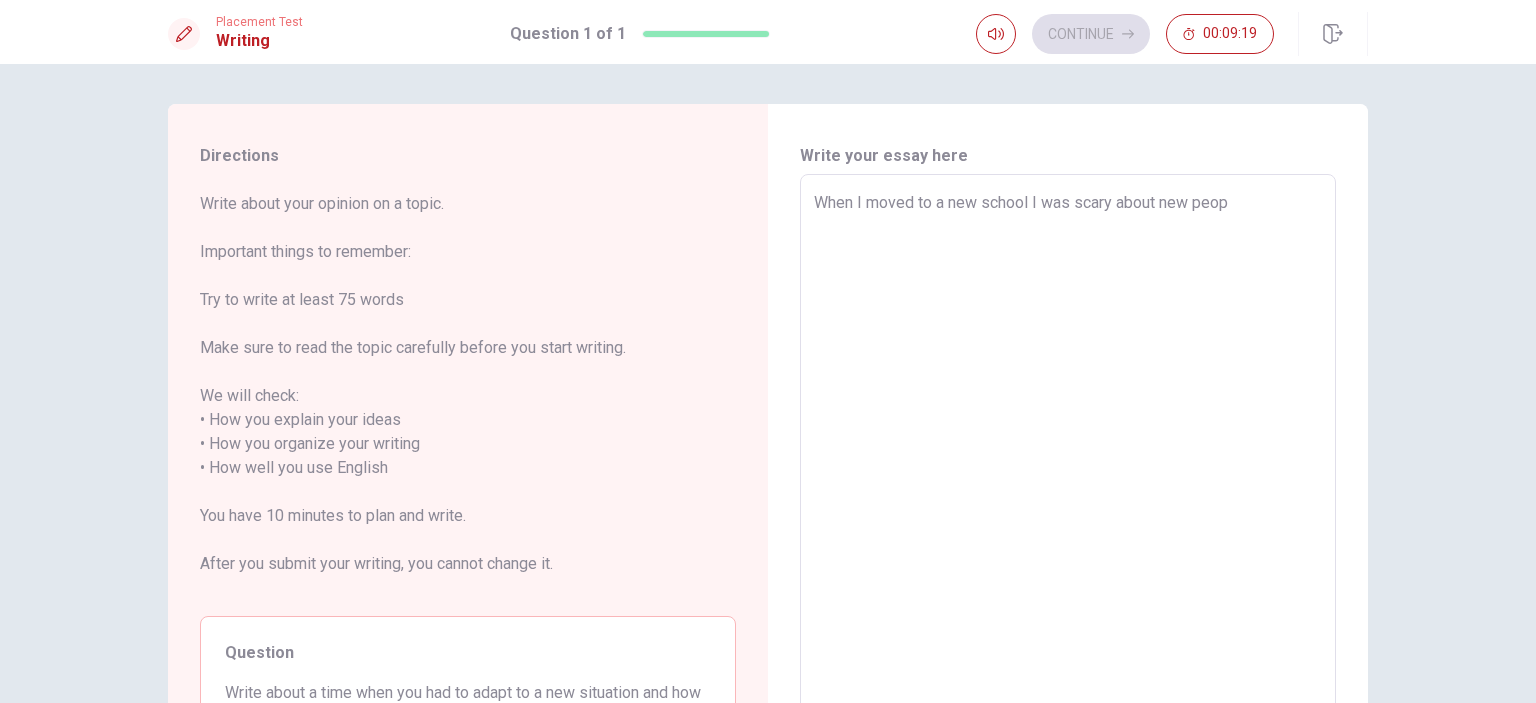 type on "x" 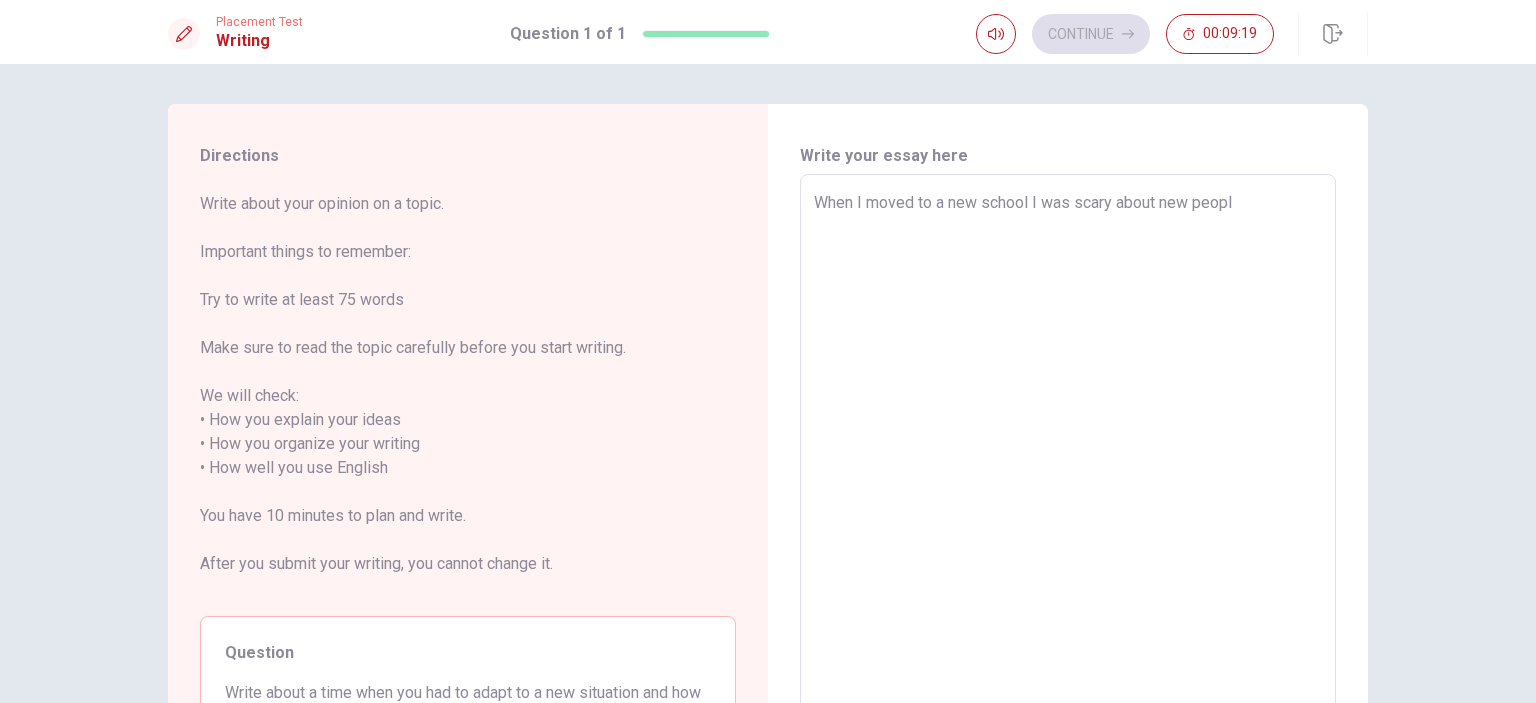 type on "x" 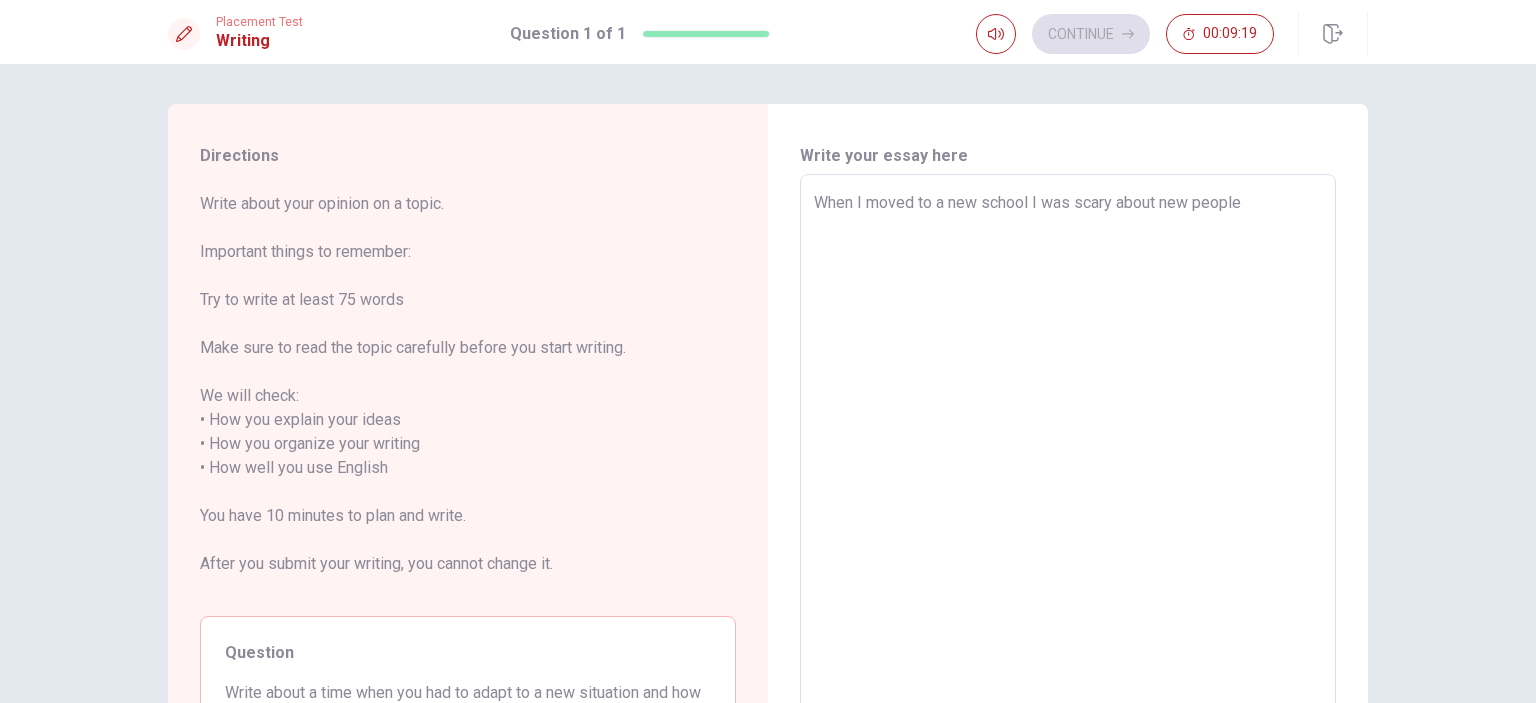 type on "x" 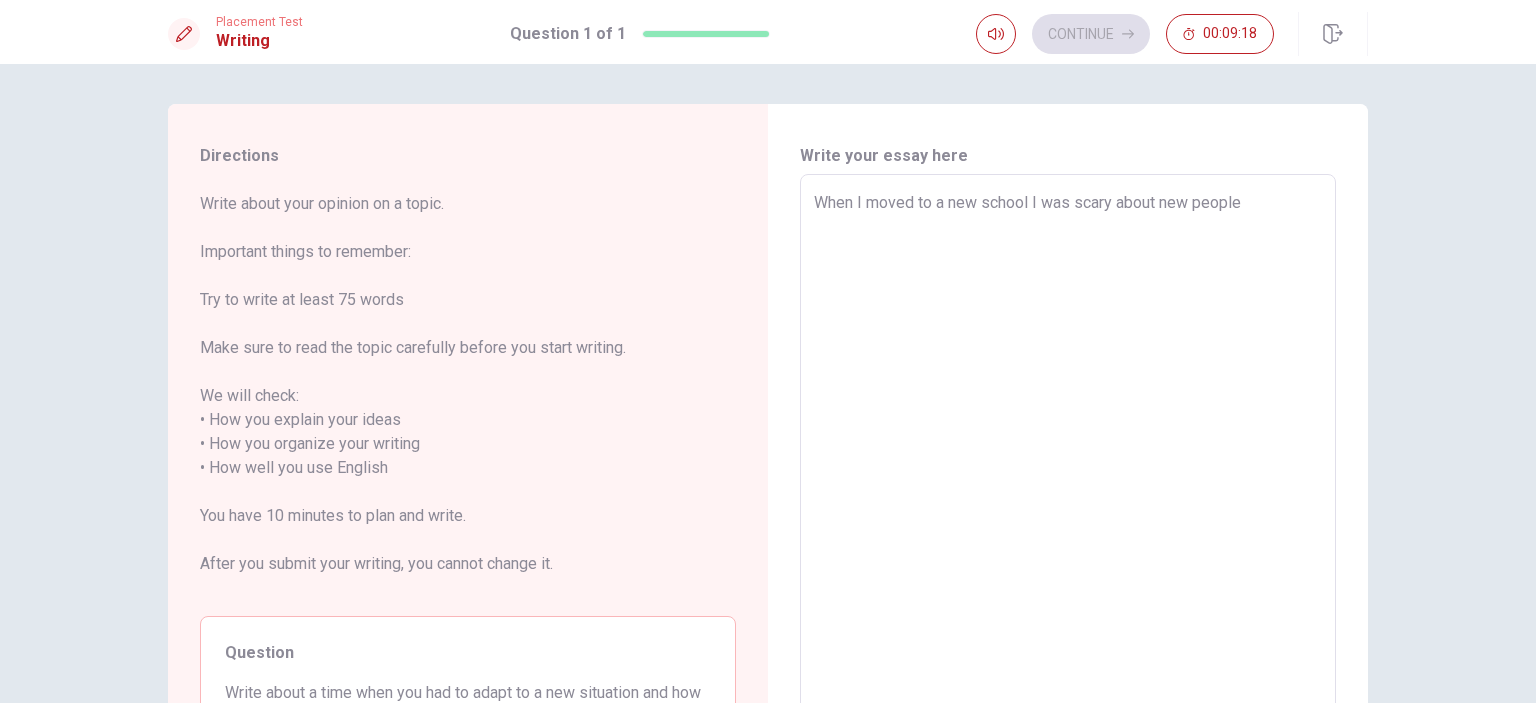 type on "x" 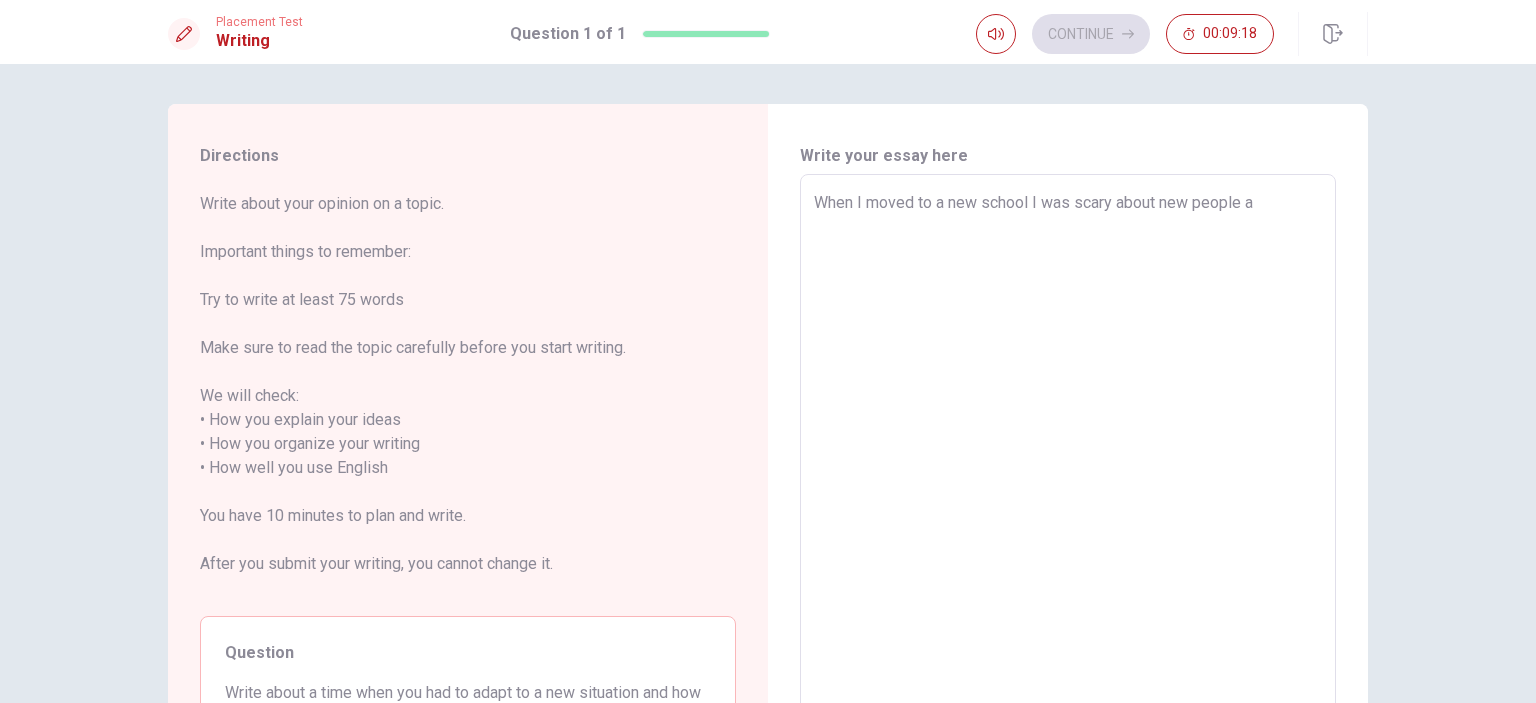 type on "x" 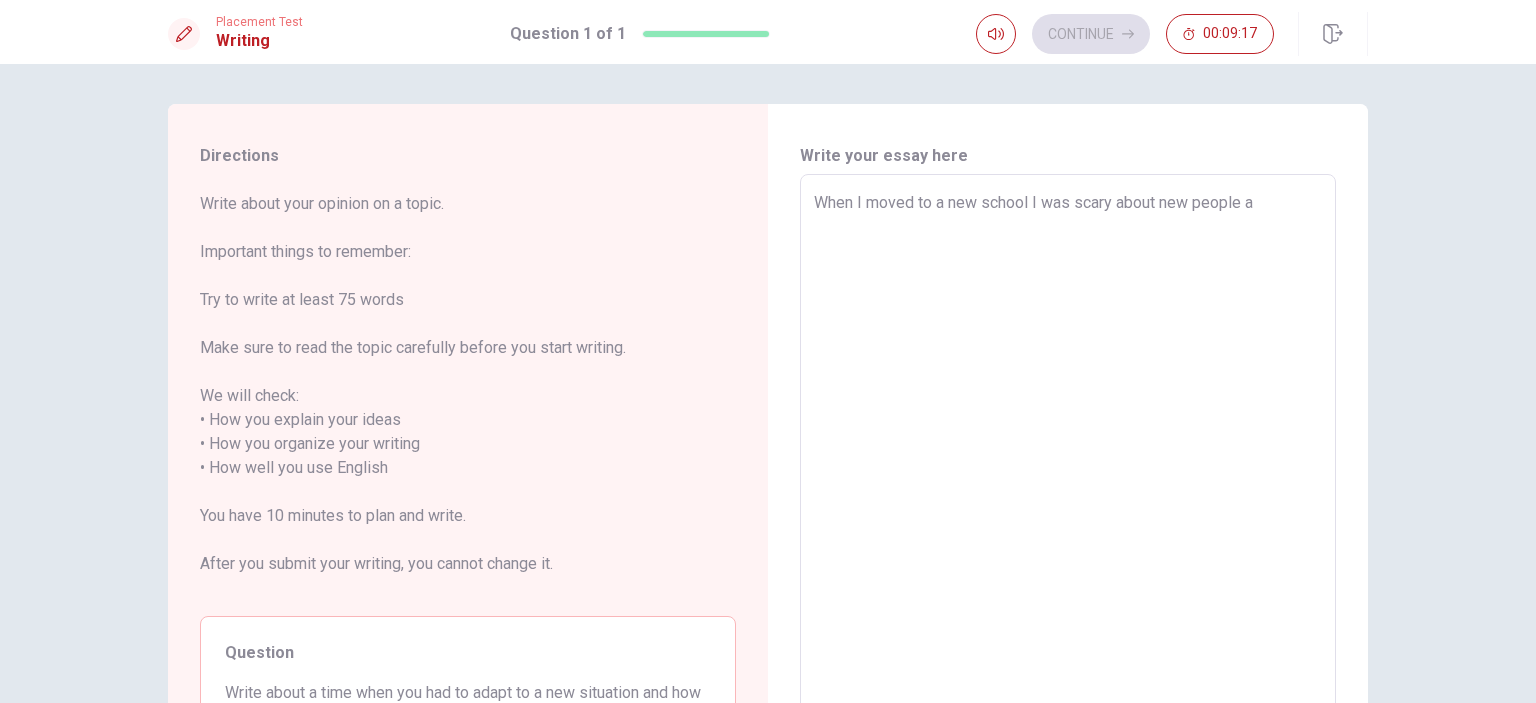 type on "When I moved to a new school I was scary about new people an" 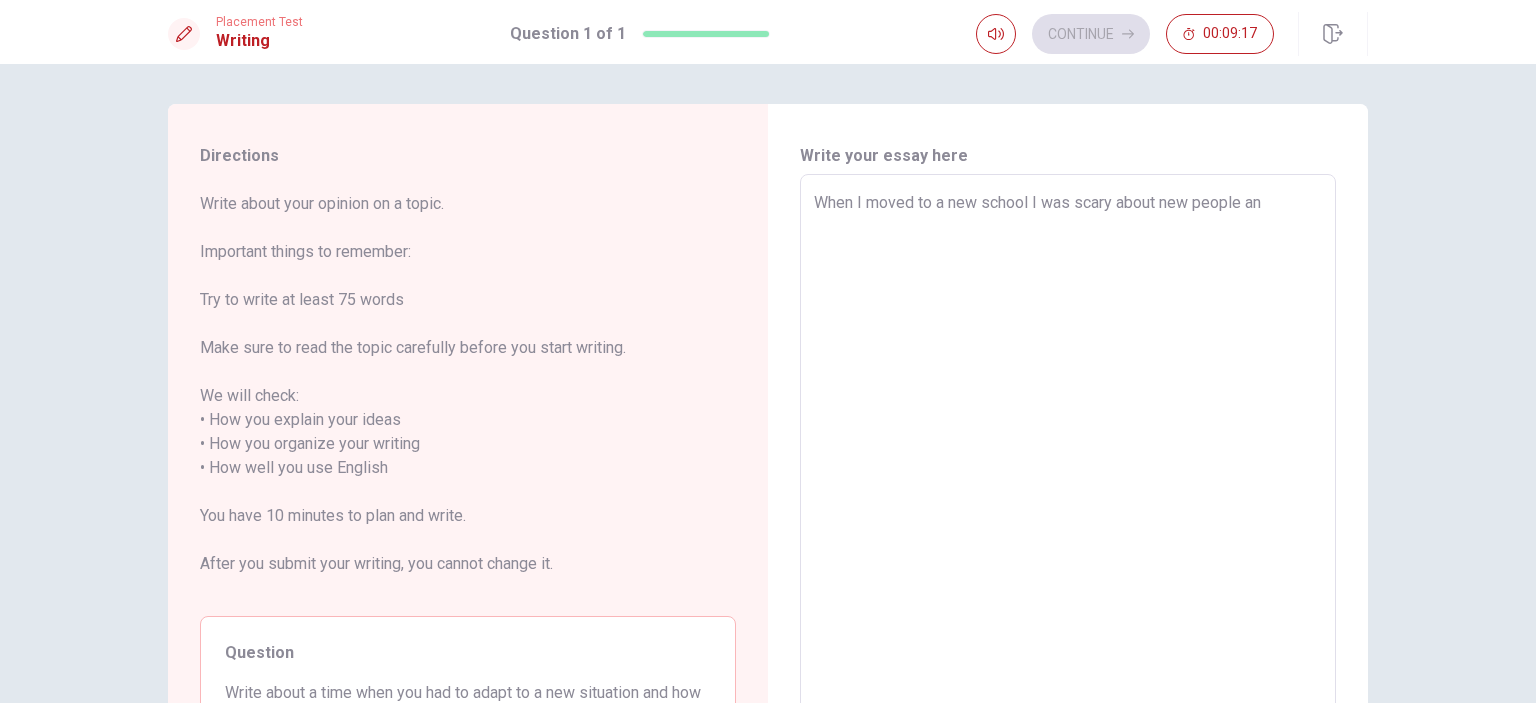 type on "x" 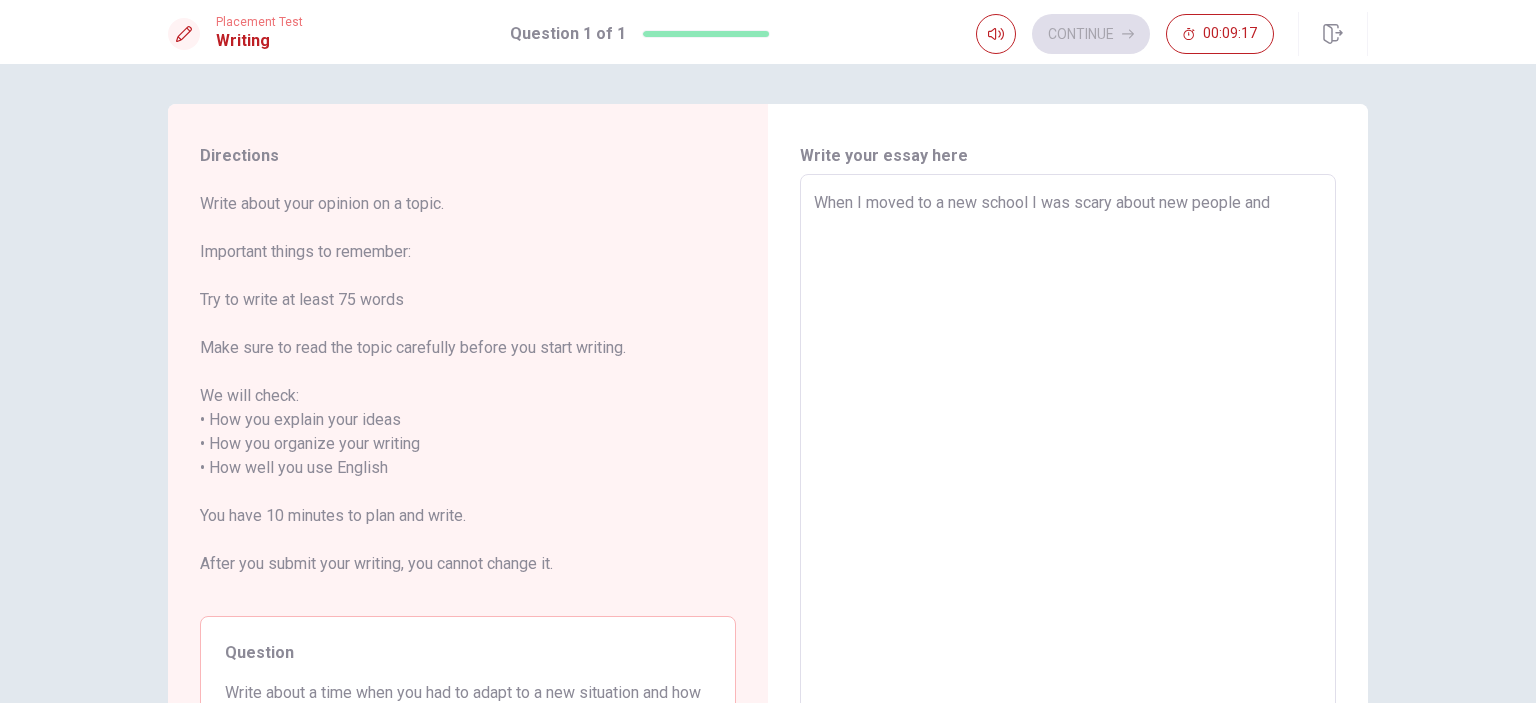 type on "x" 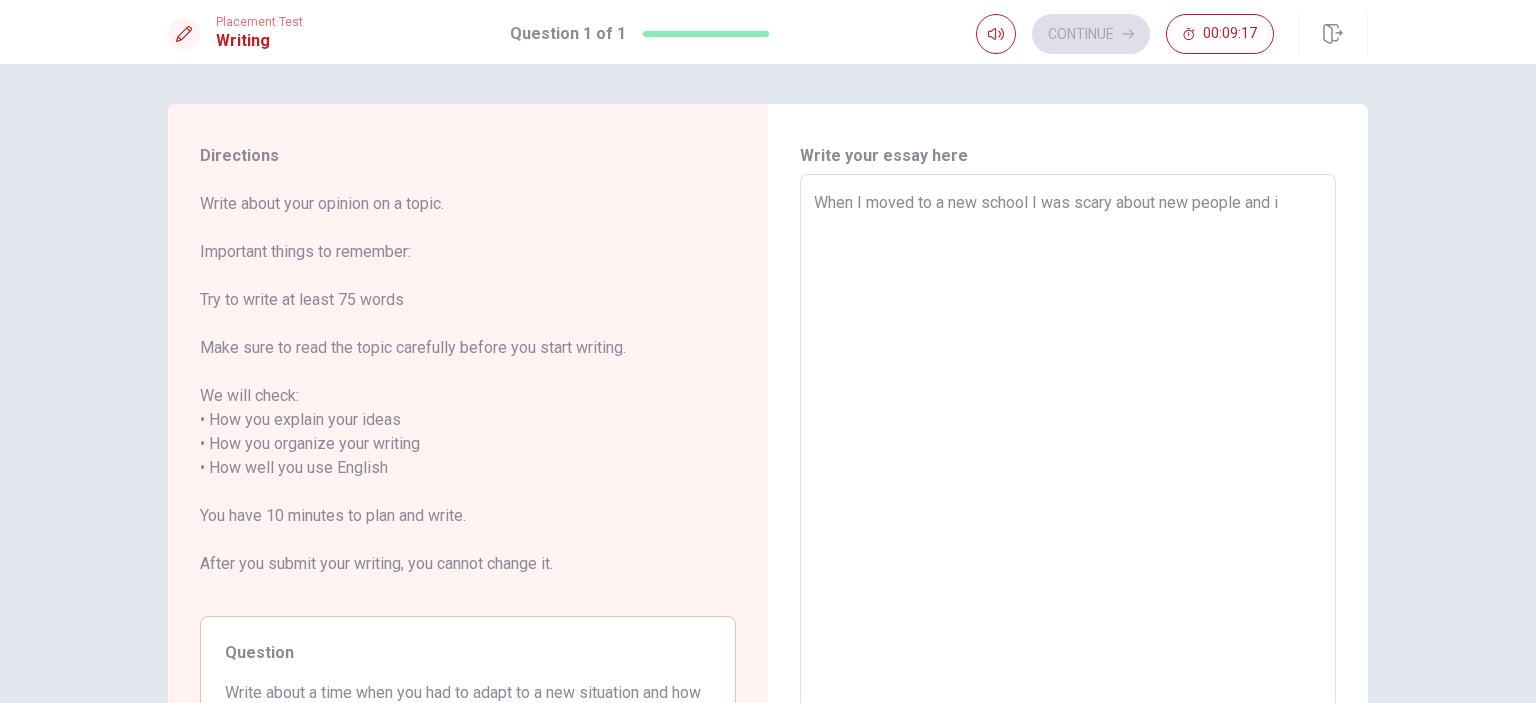 type on "x" 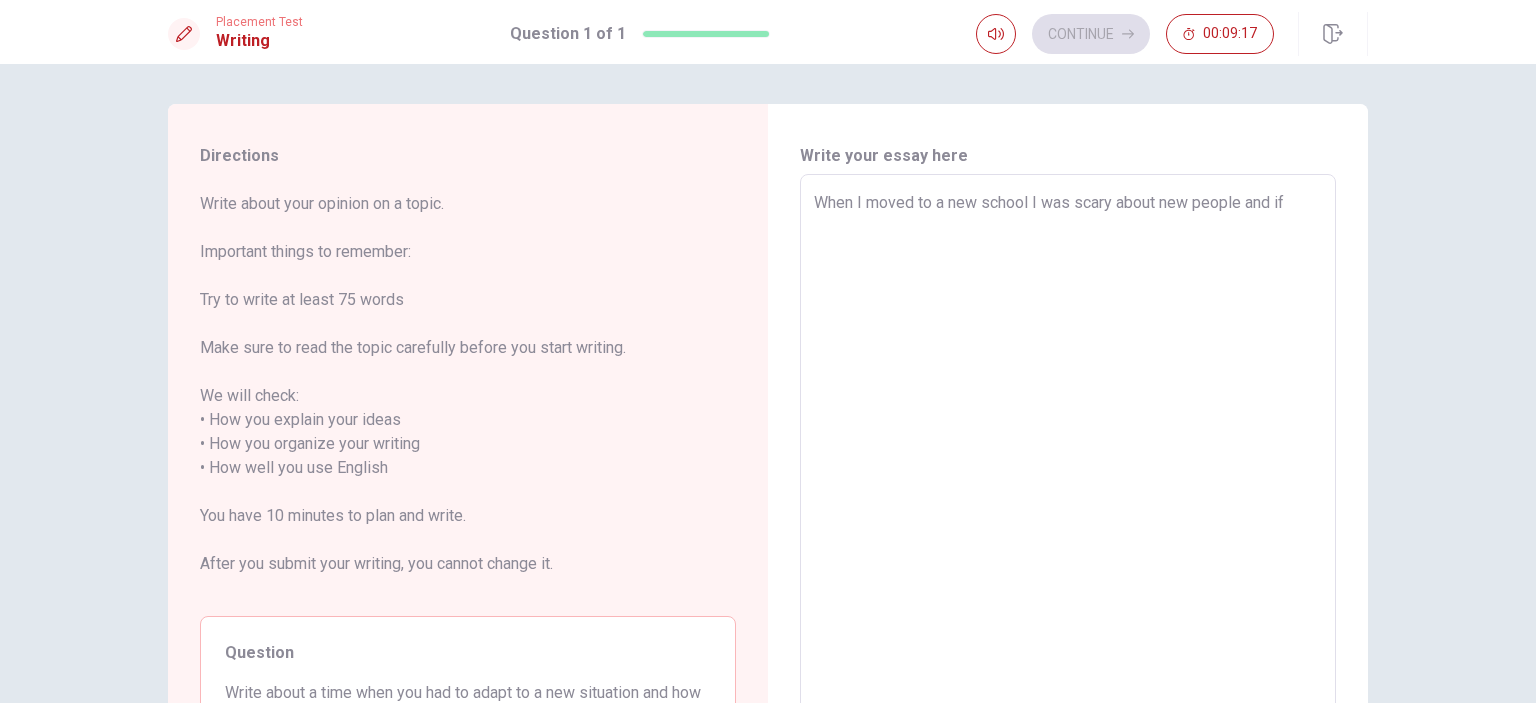 type on "x" 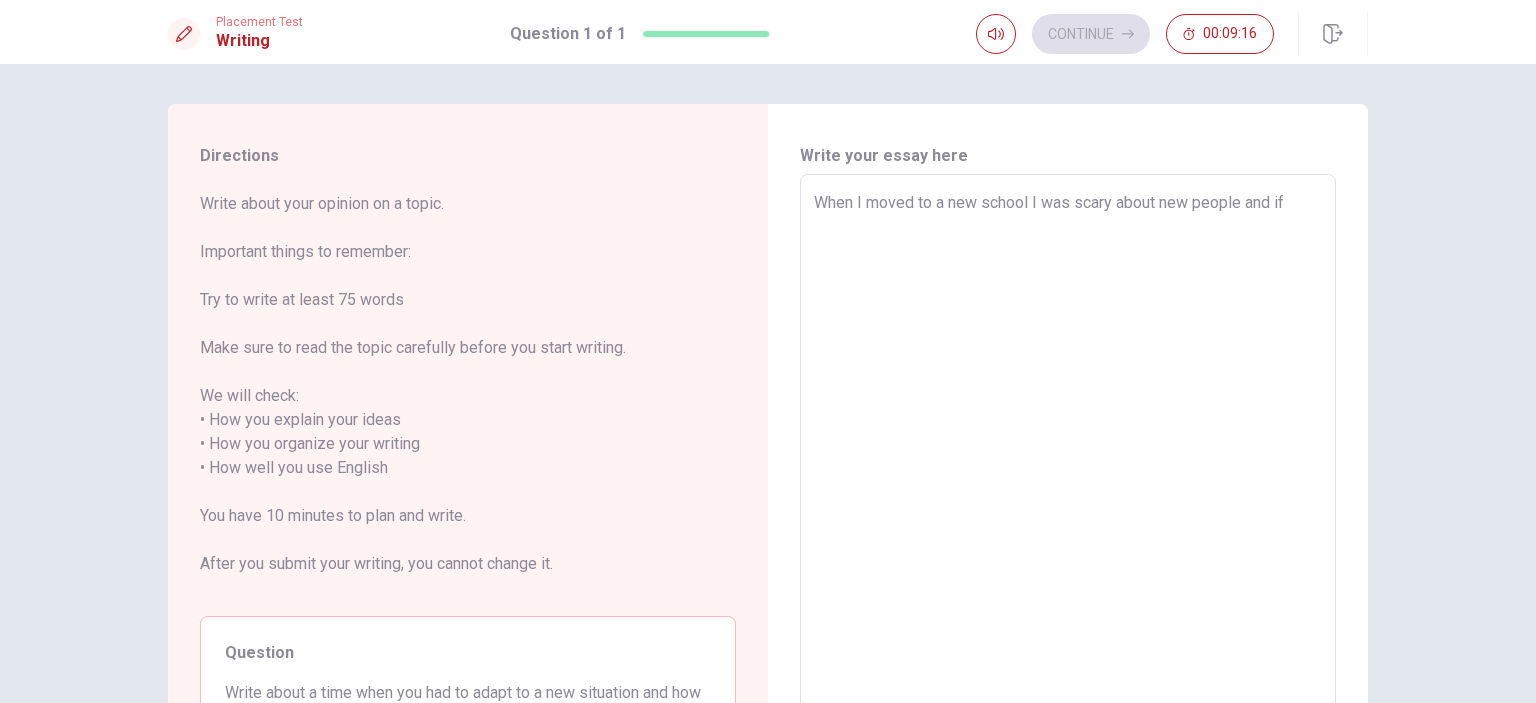 type on "When I moved to a new school I was scary about new people and if" 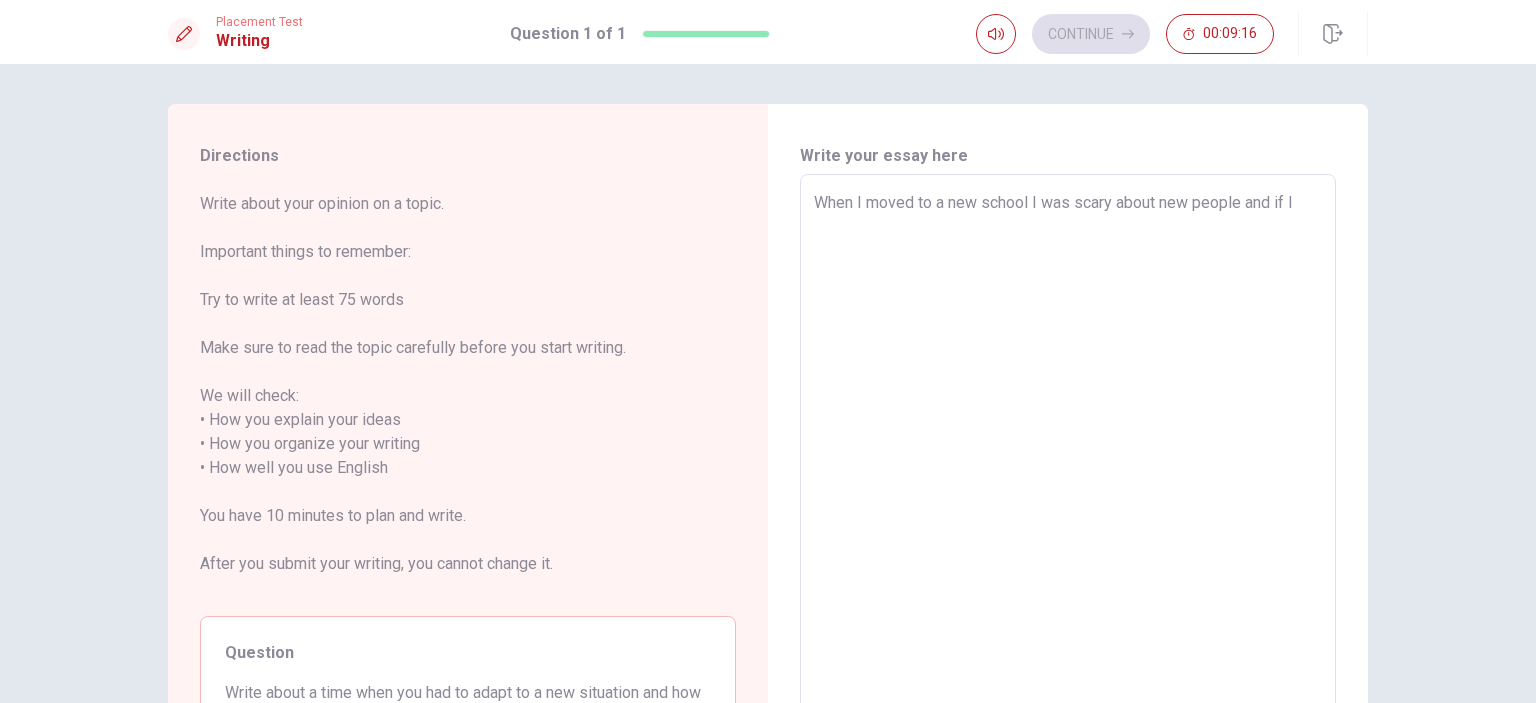 type on "x" 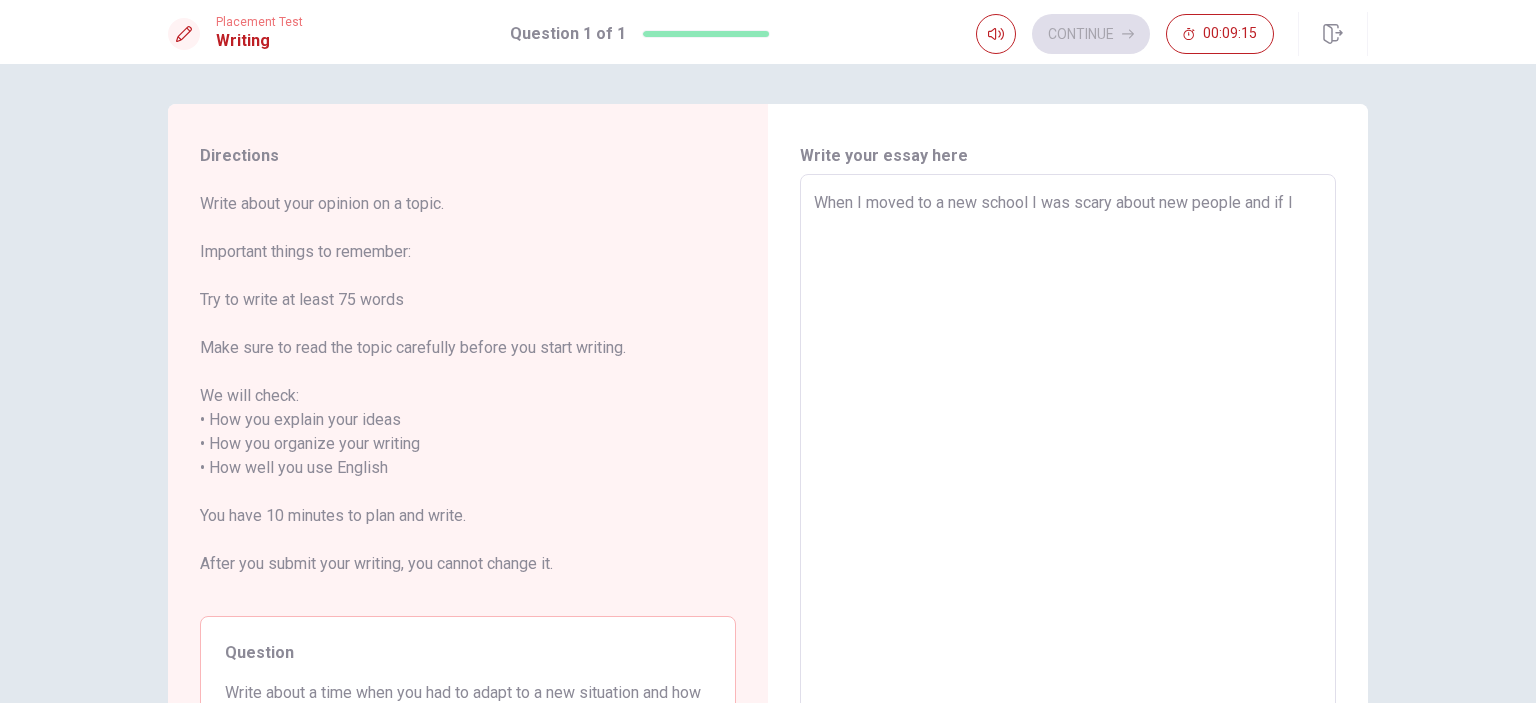 type on "When I moved to a new school I was scary about new people and if I" 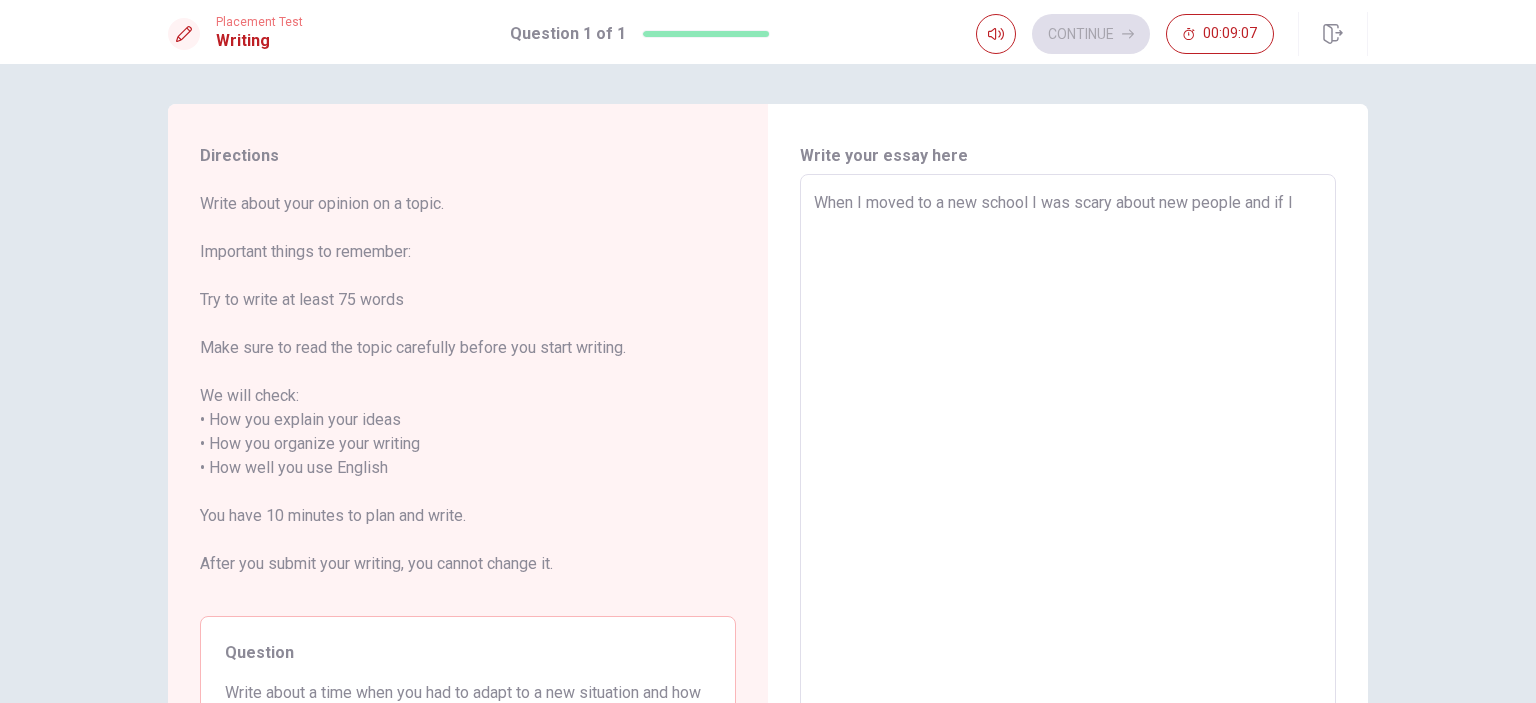 type on "x" 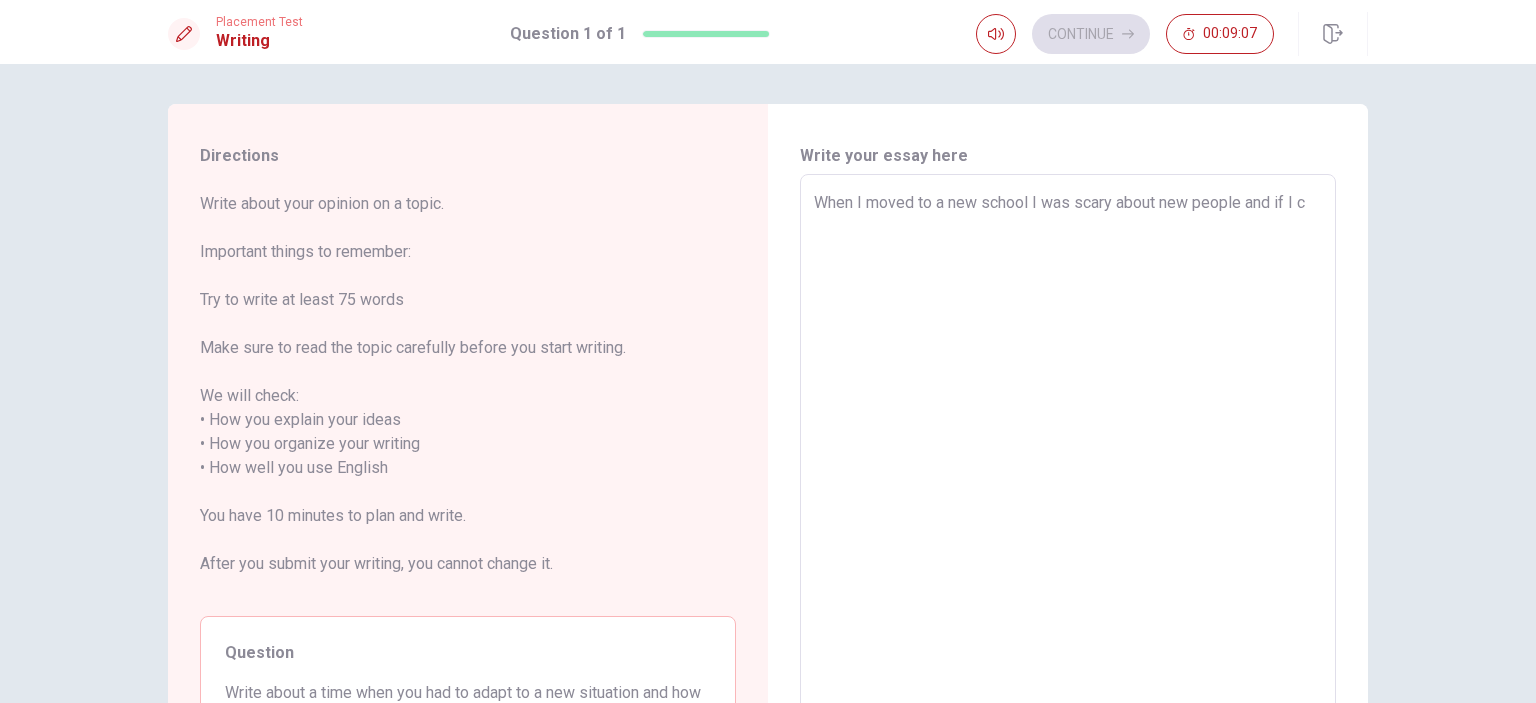 type on "x" 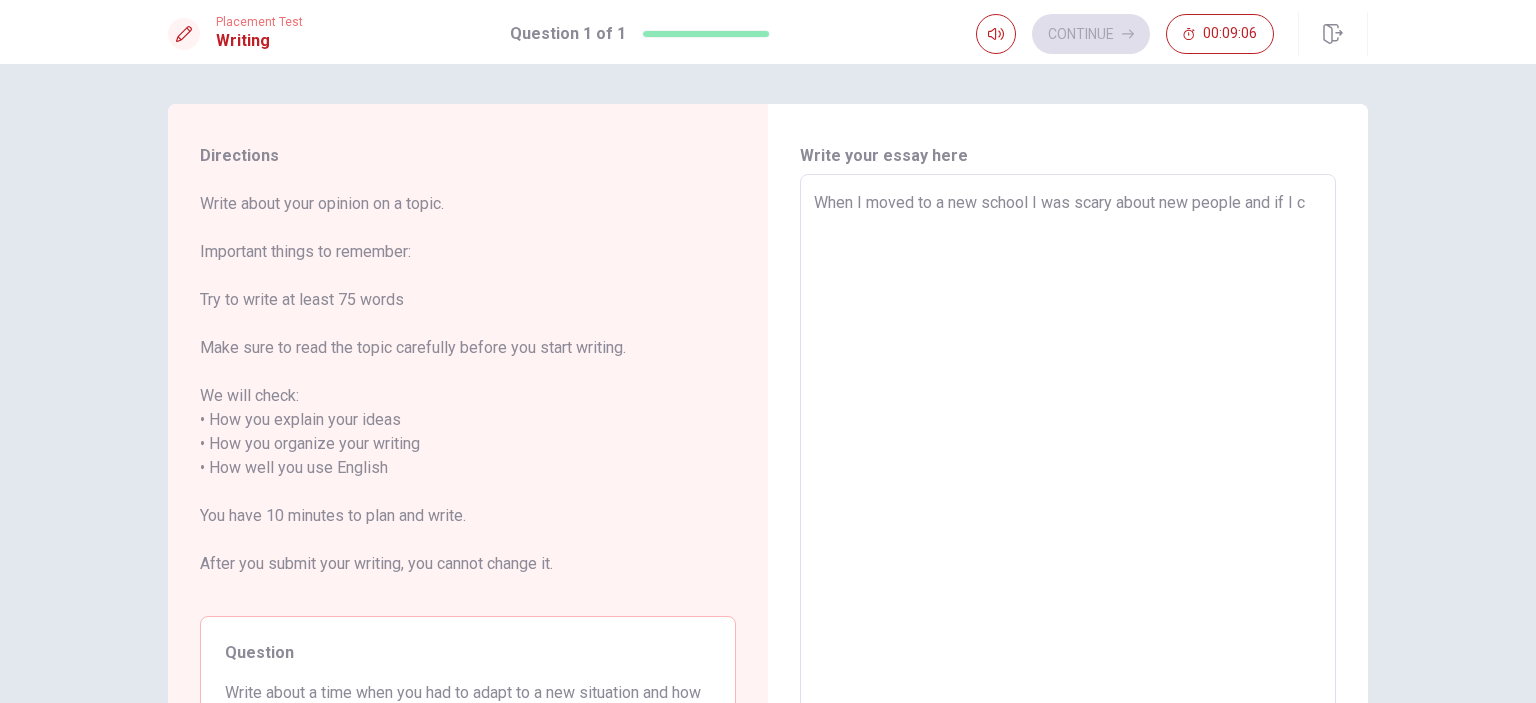 type on "When I moved to a new school I was scary about new people and if I co" 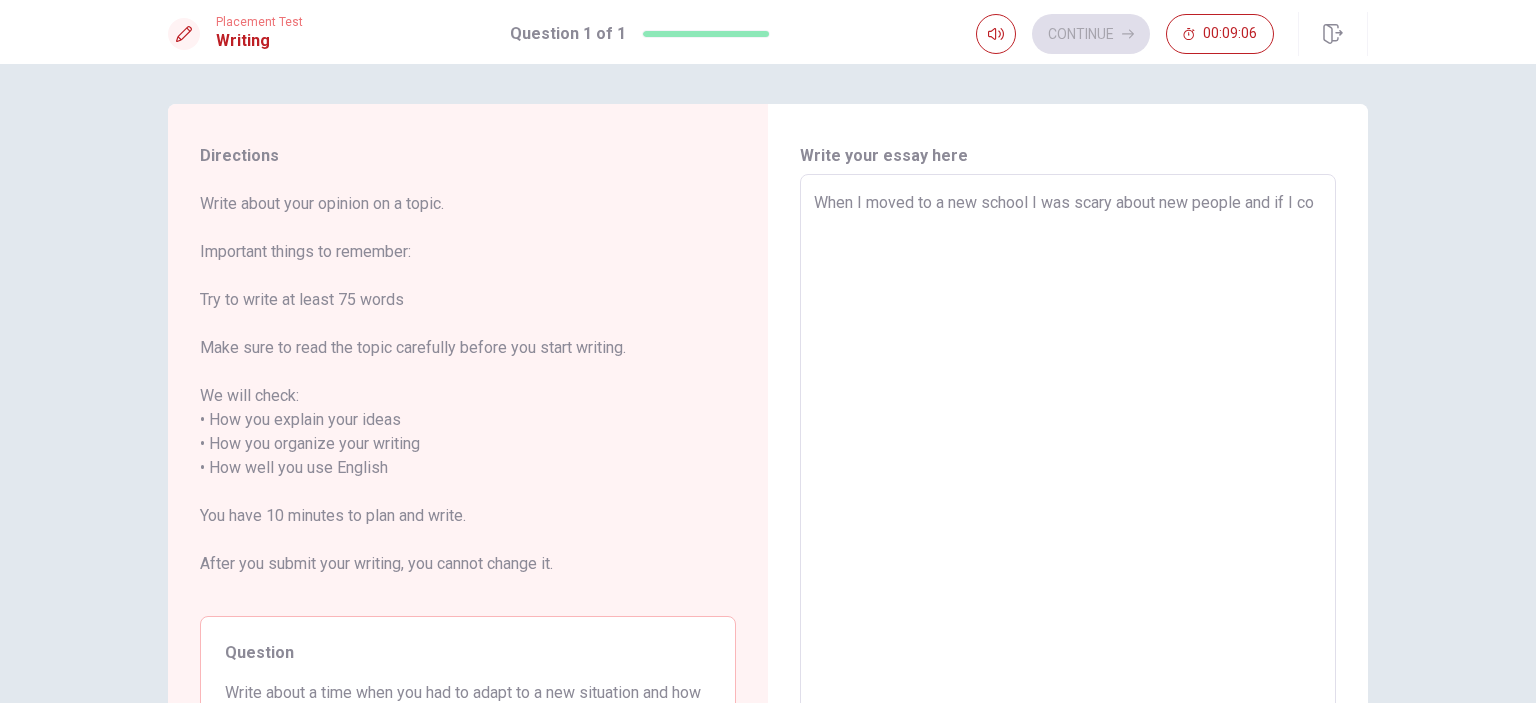 type on "x" 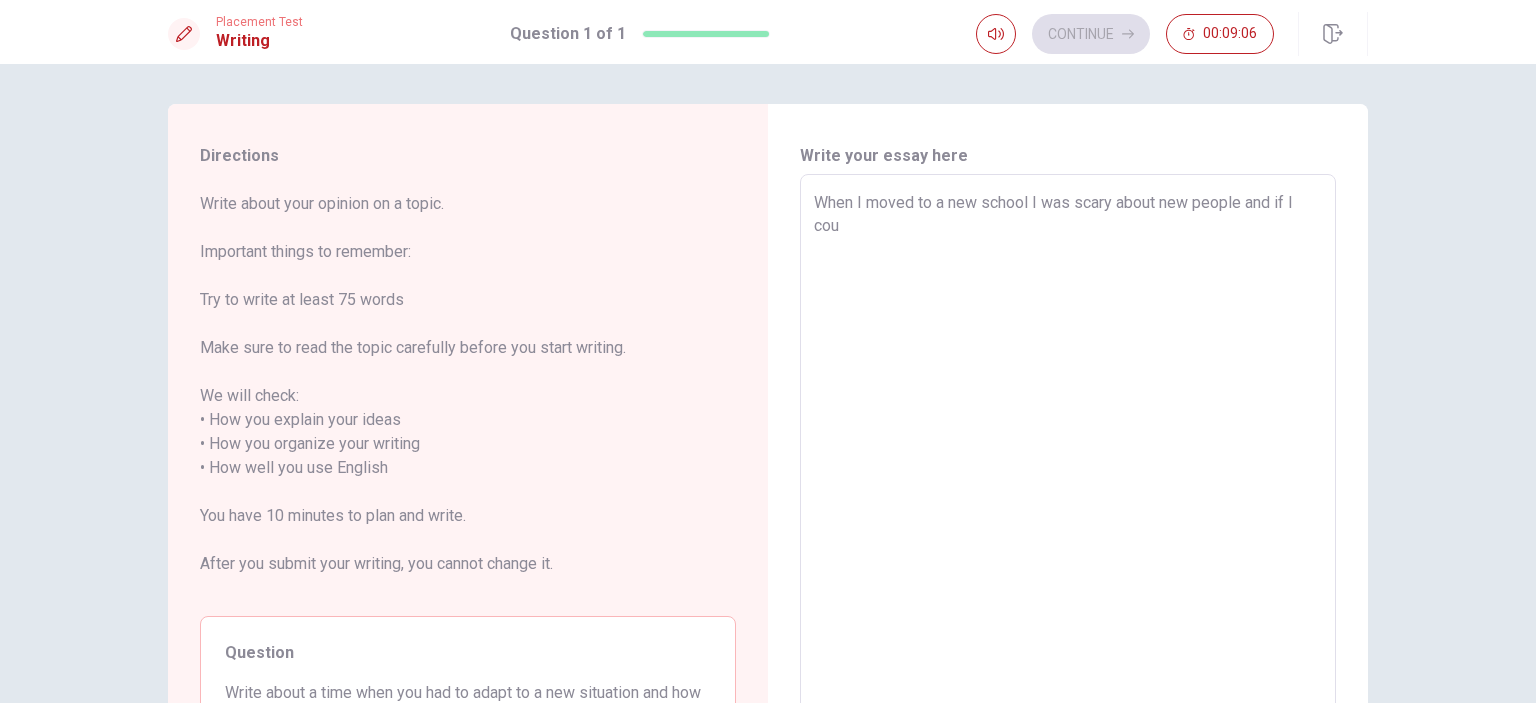 type on "x" 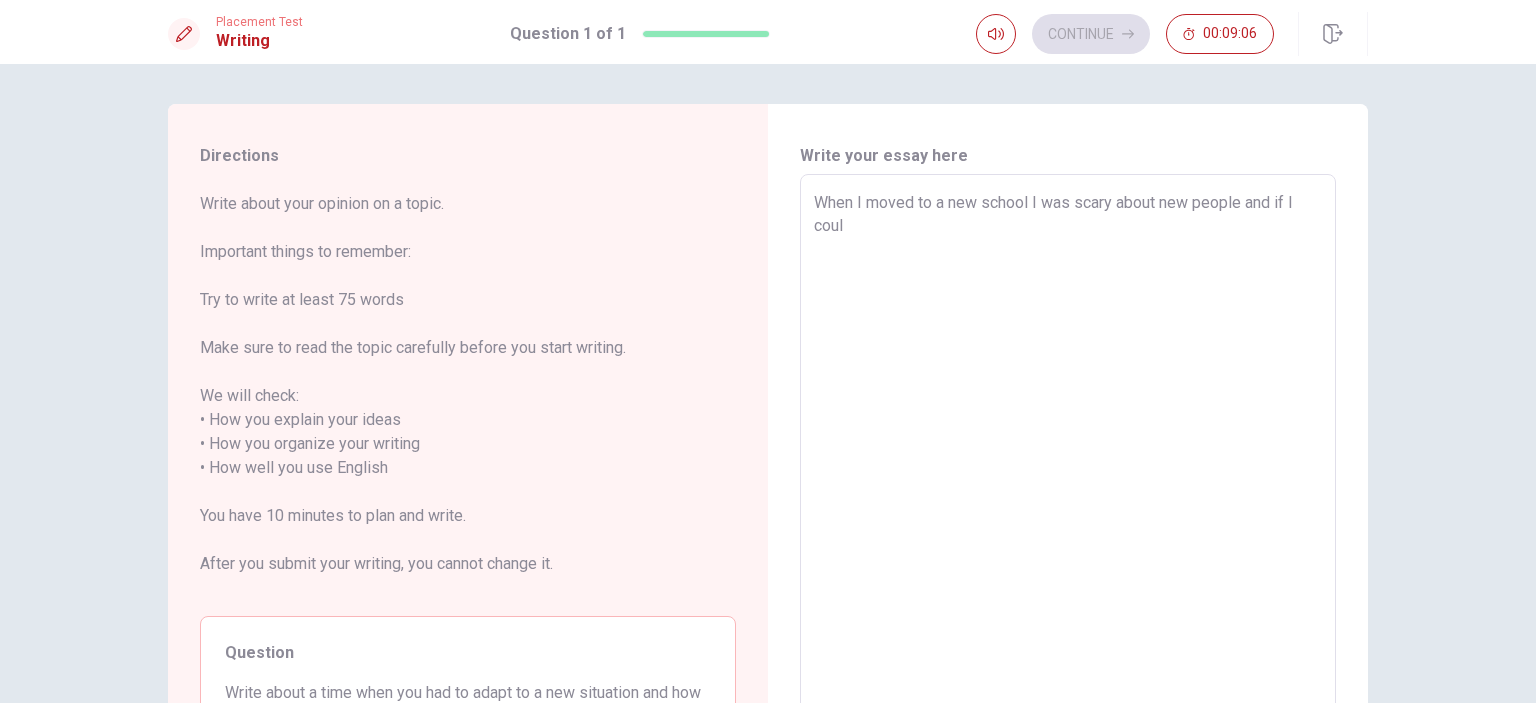 type on "x" 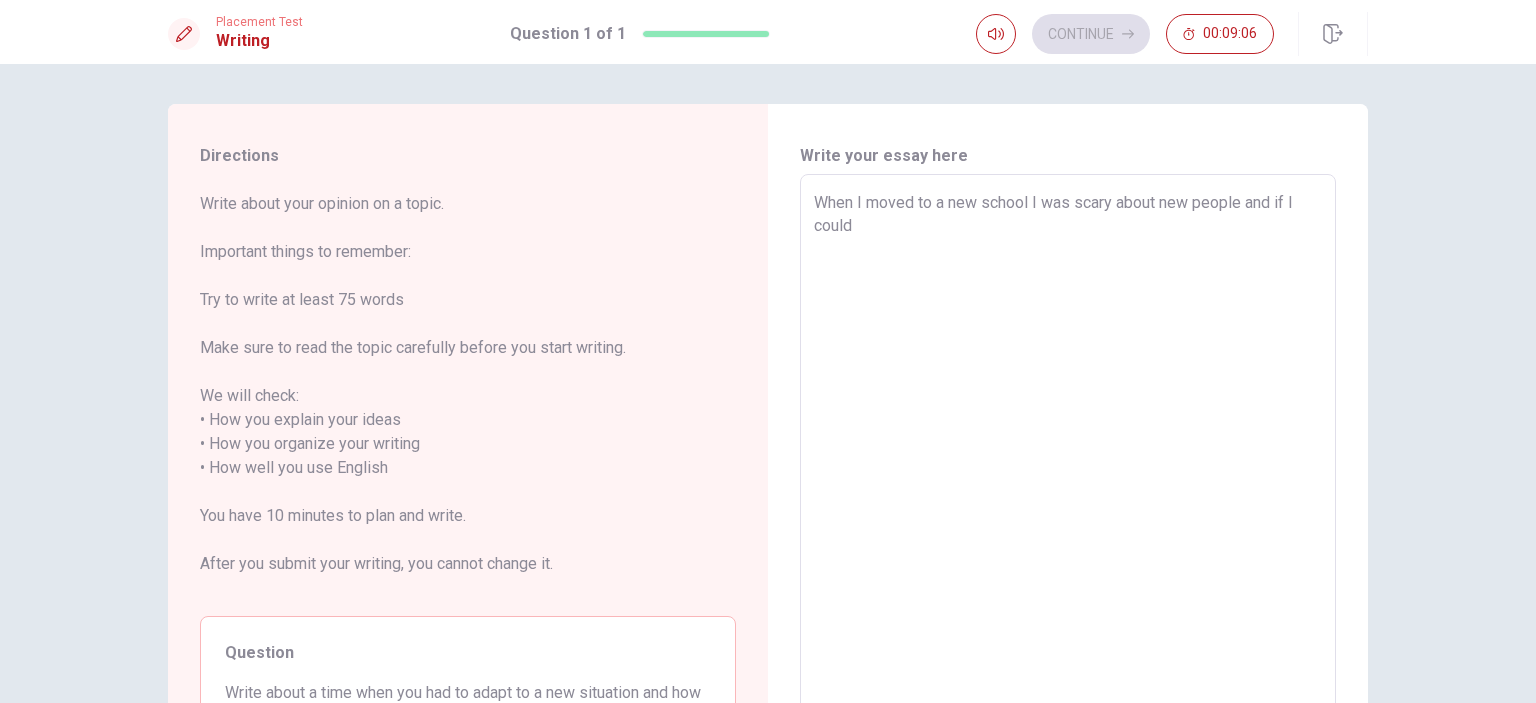 type on "When I moved to a new school I was scary about new people and if I could" 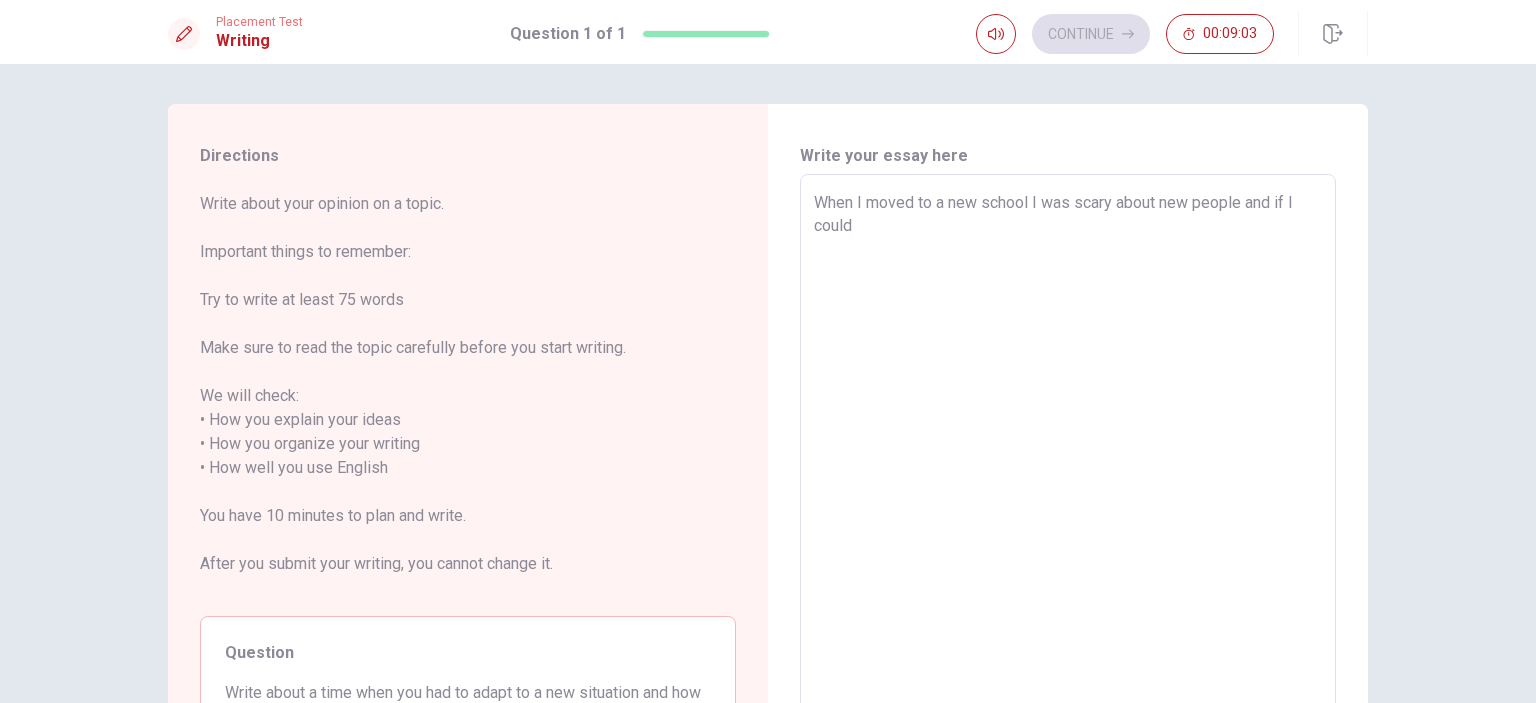 type on "x" 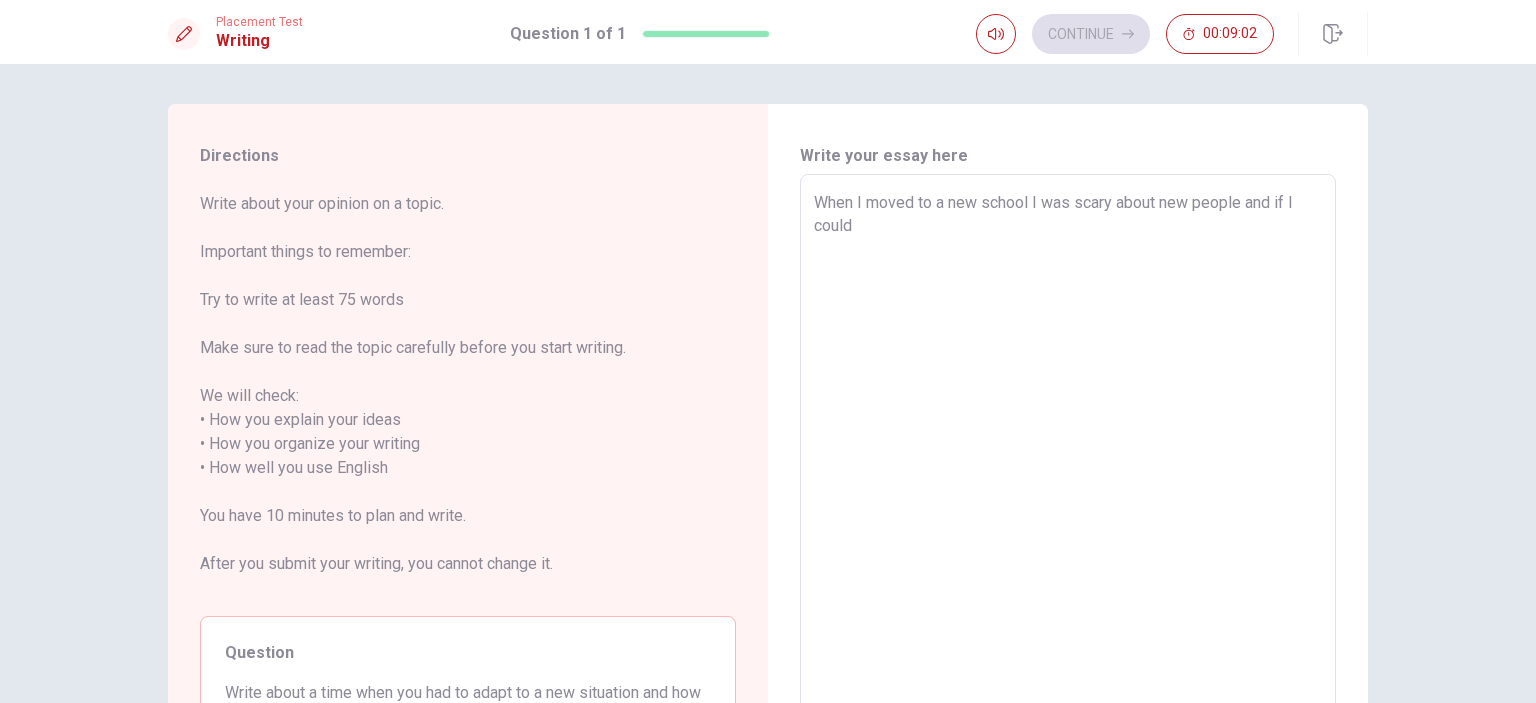 type on "When I moved to a new school I was scary about new people and if I could m" 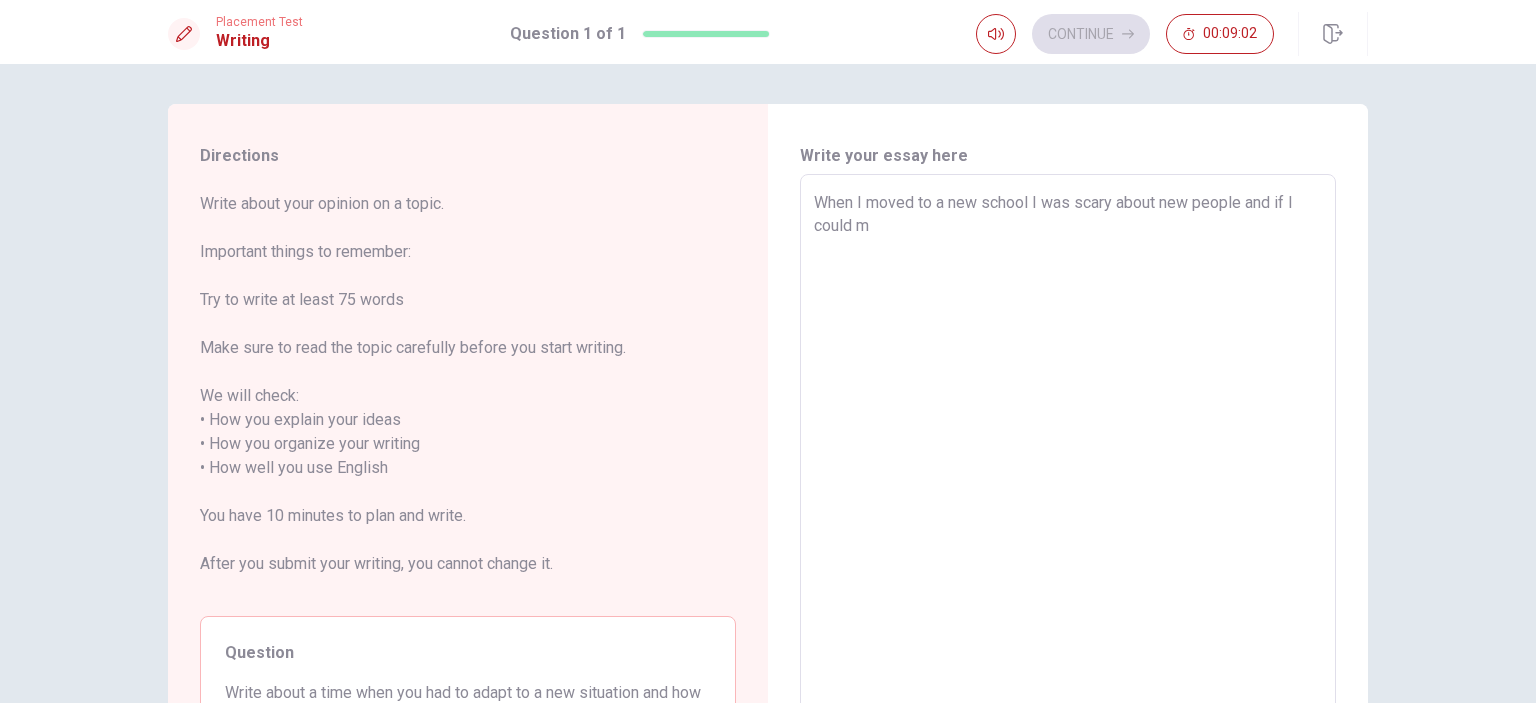 type on "x" 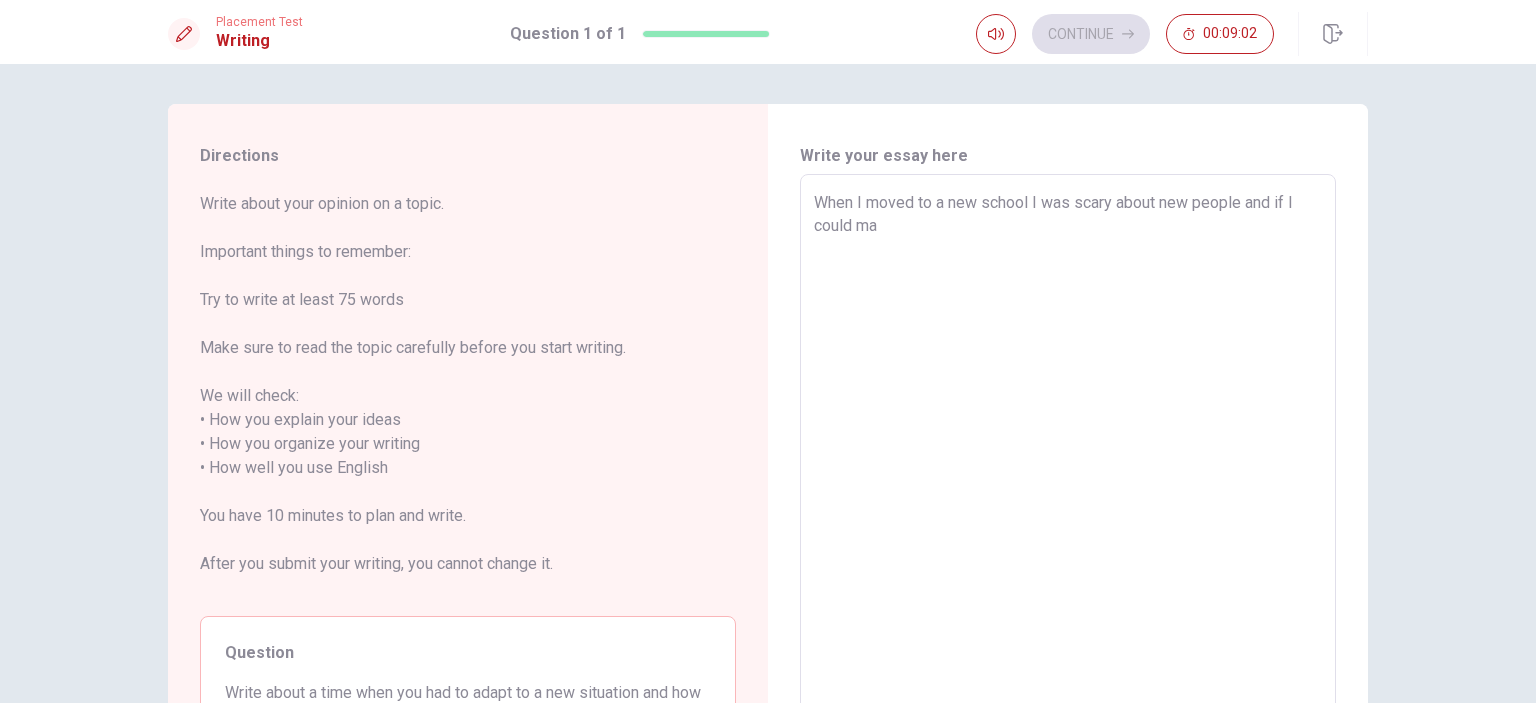 type on "x" 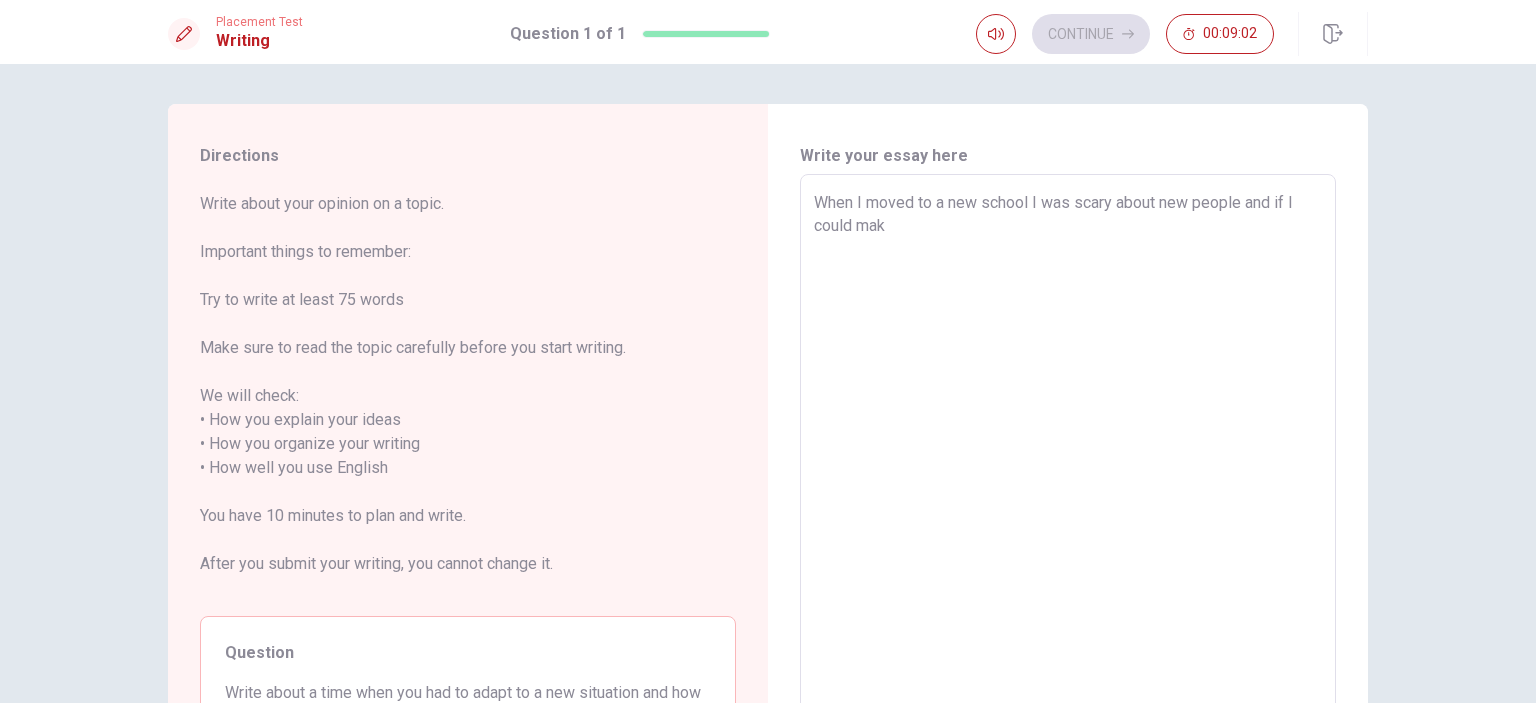 type on "x" 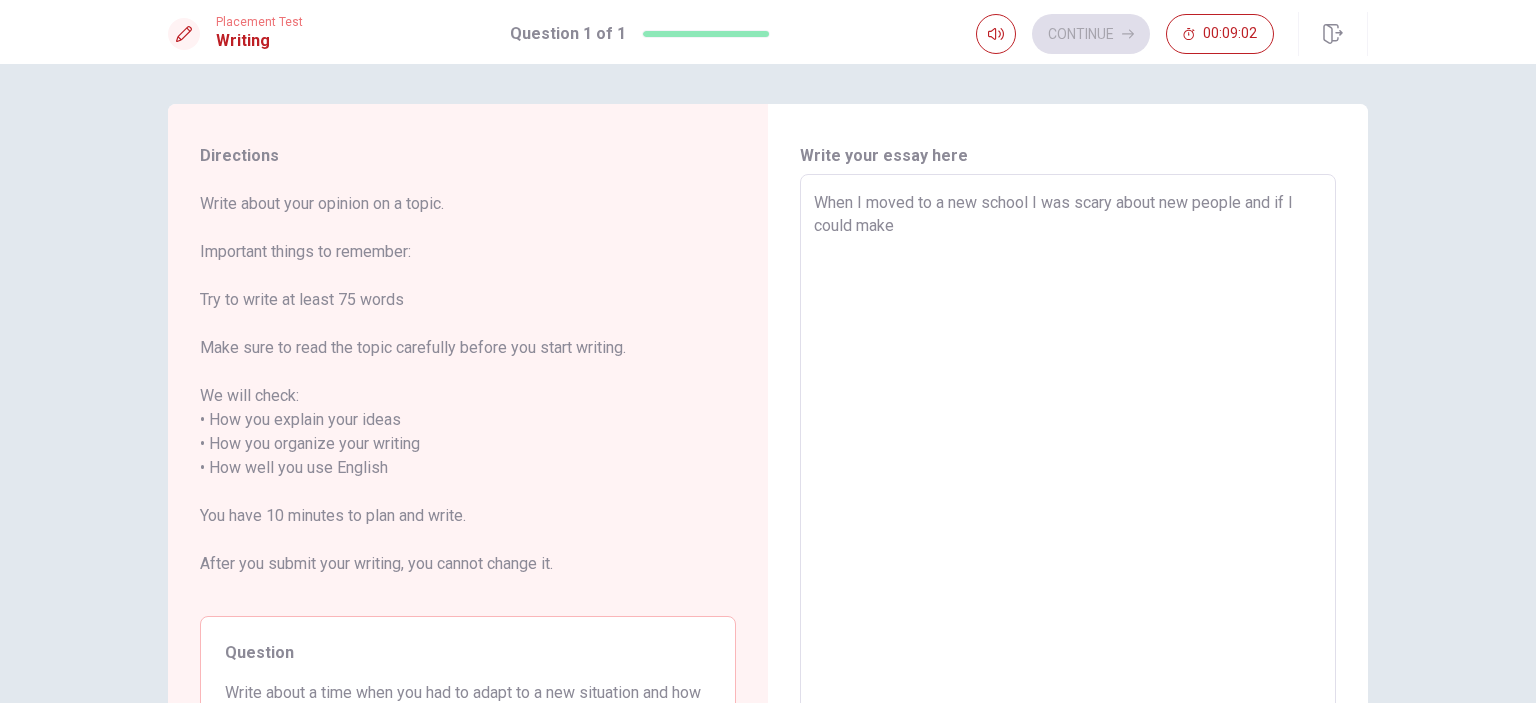 type on "x" 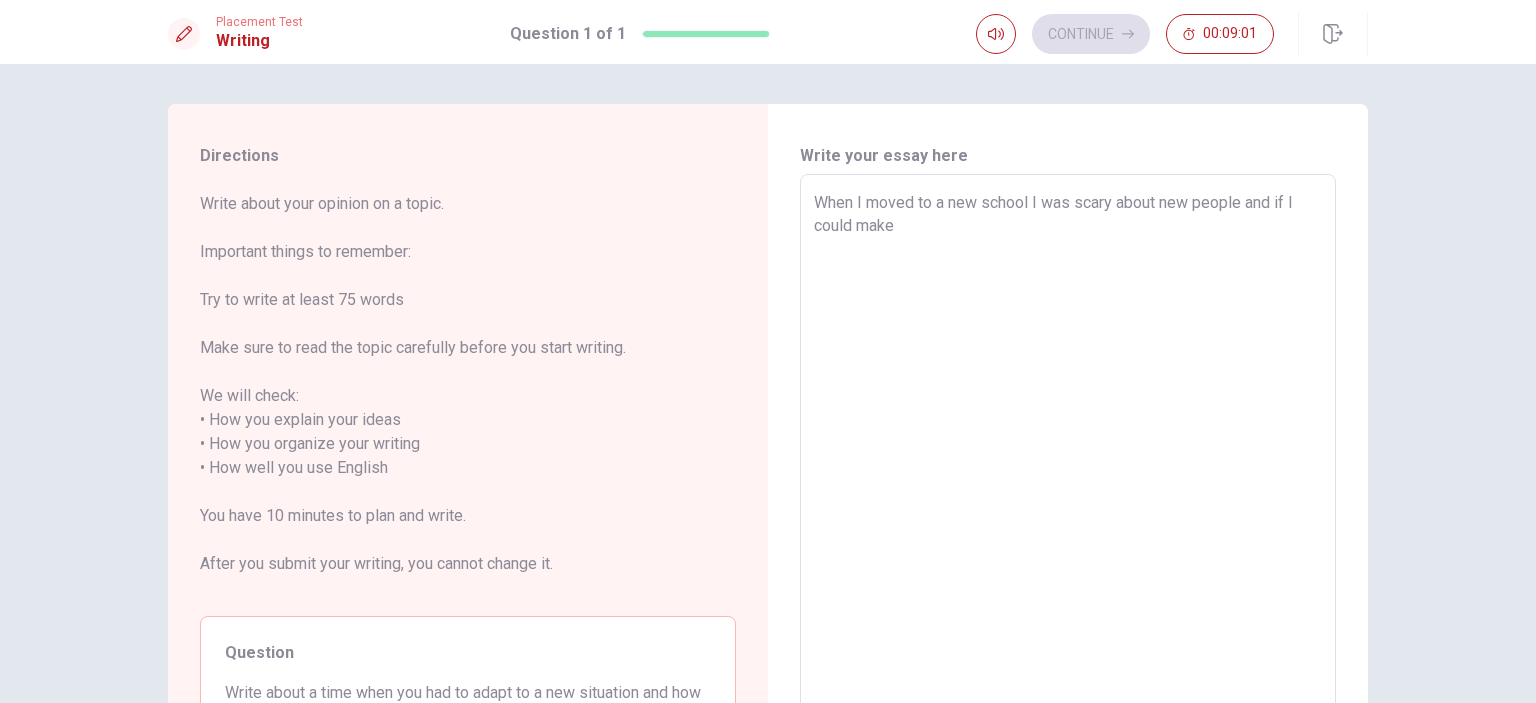 type on "When I moved to a new school I was scary about new people and if I could make" 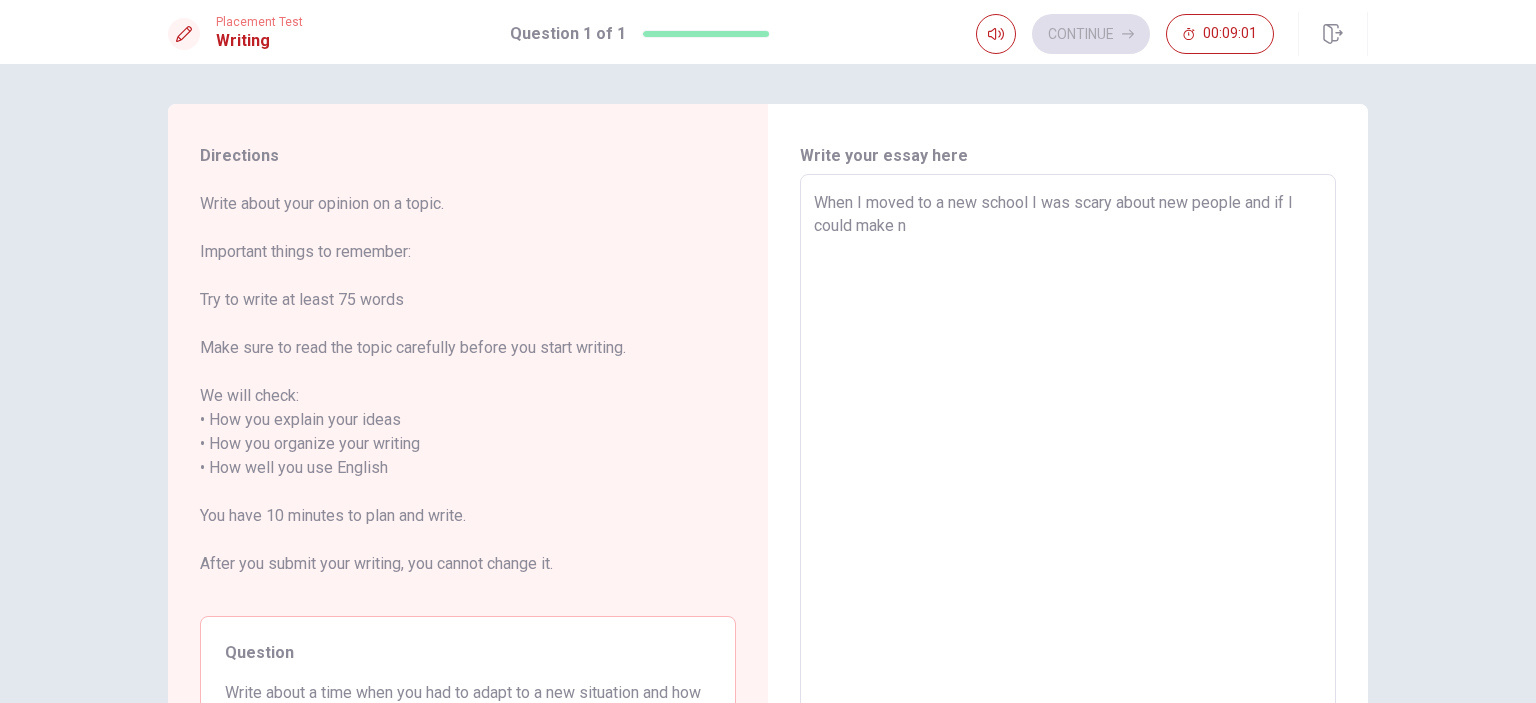 type on "x" 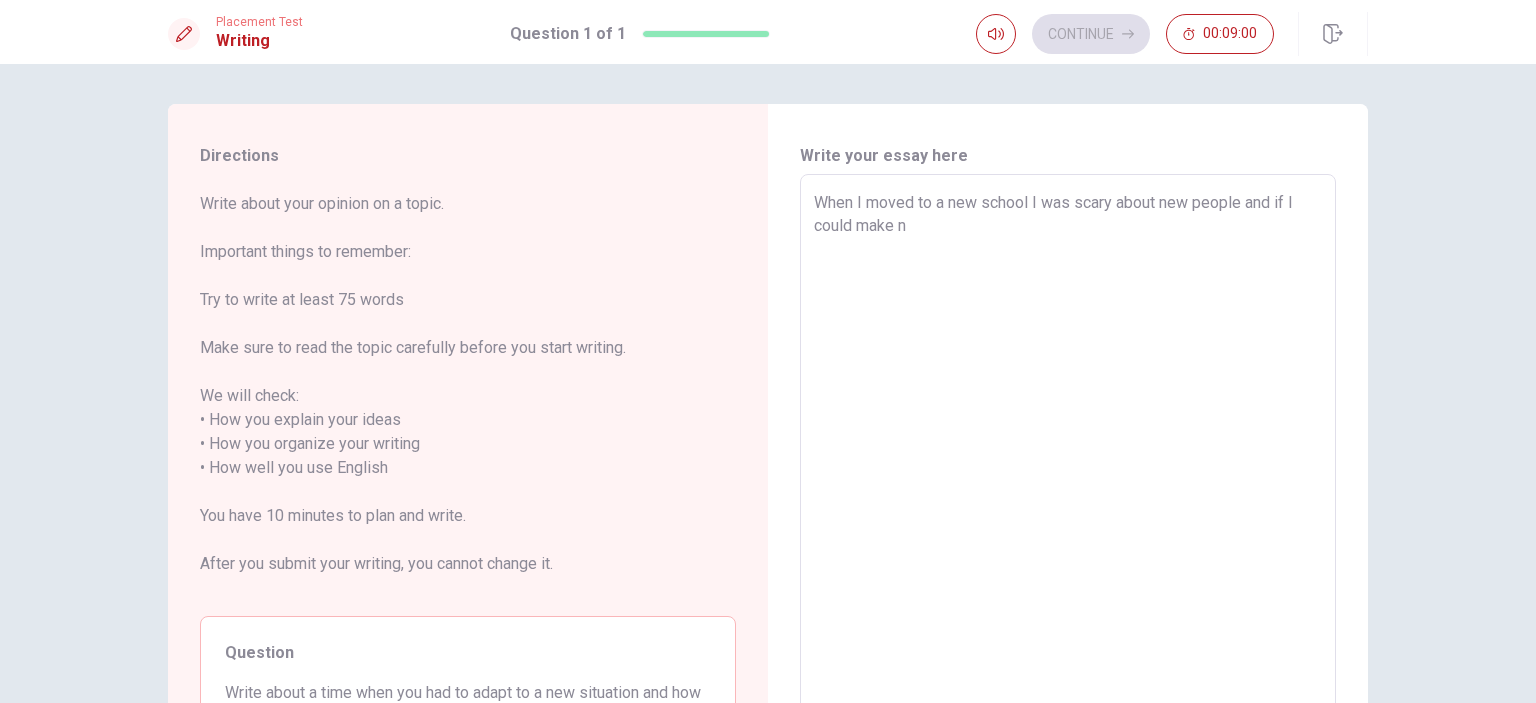 type on "When I moved to a new school I was scary about new people and if I could make ne" 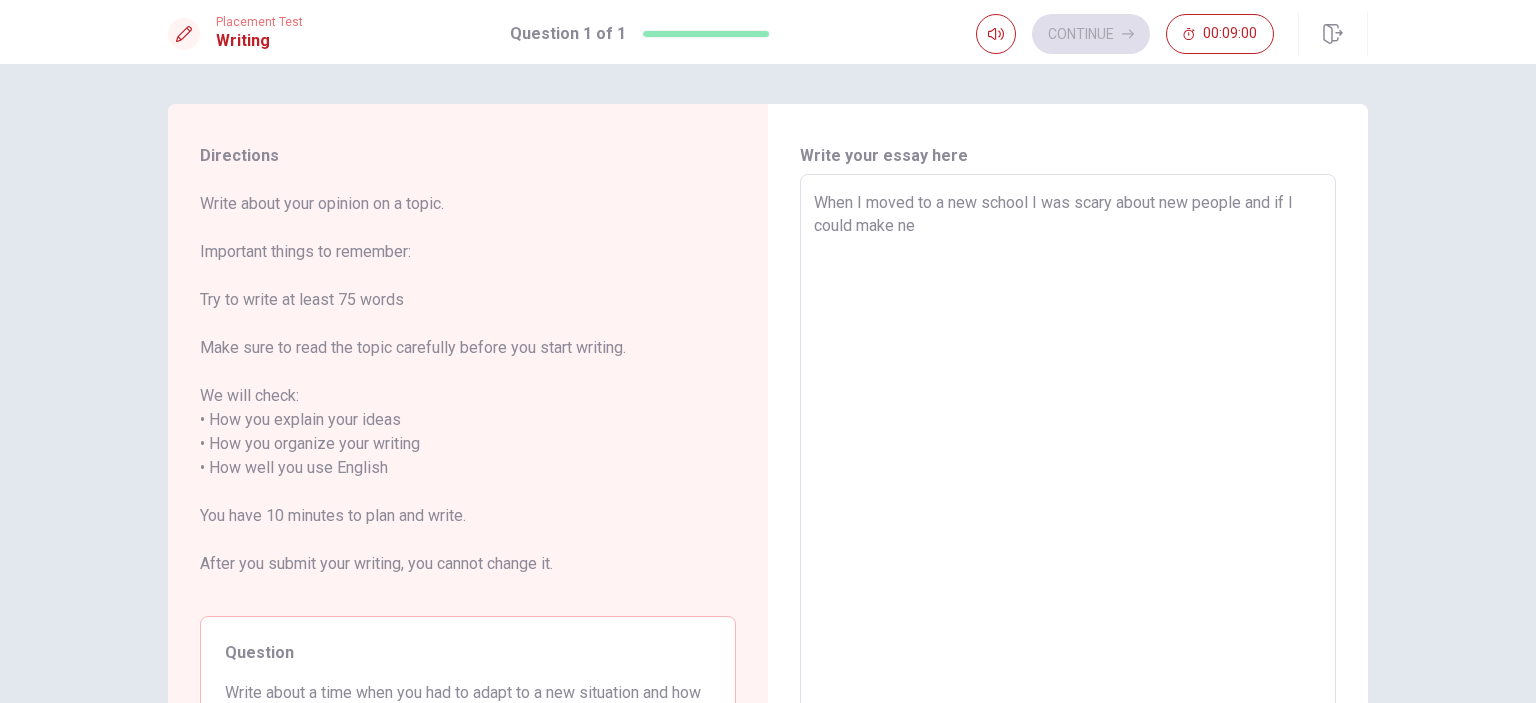 type on "x" 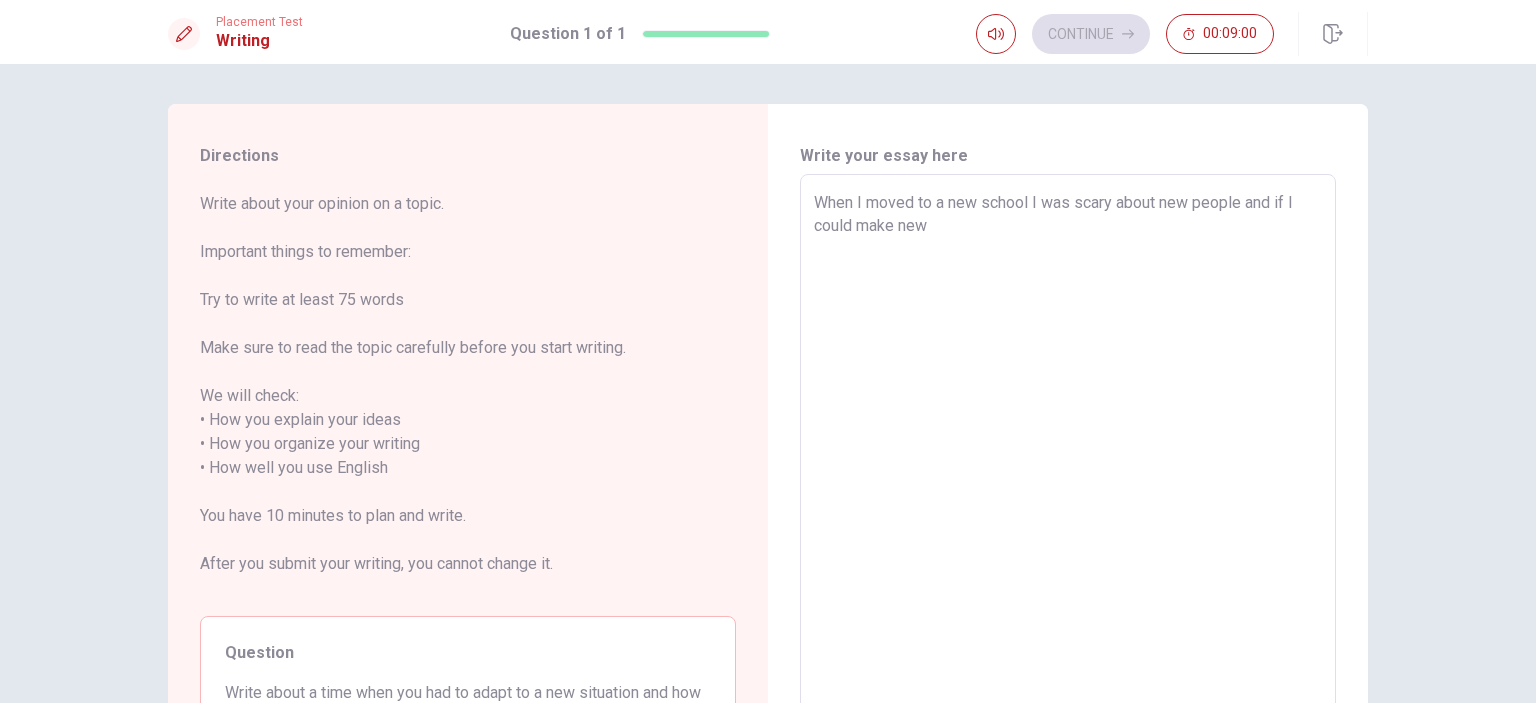 type on "x" 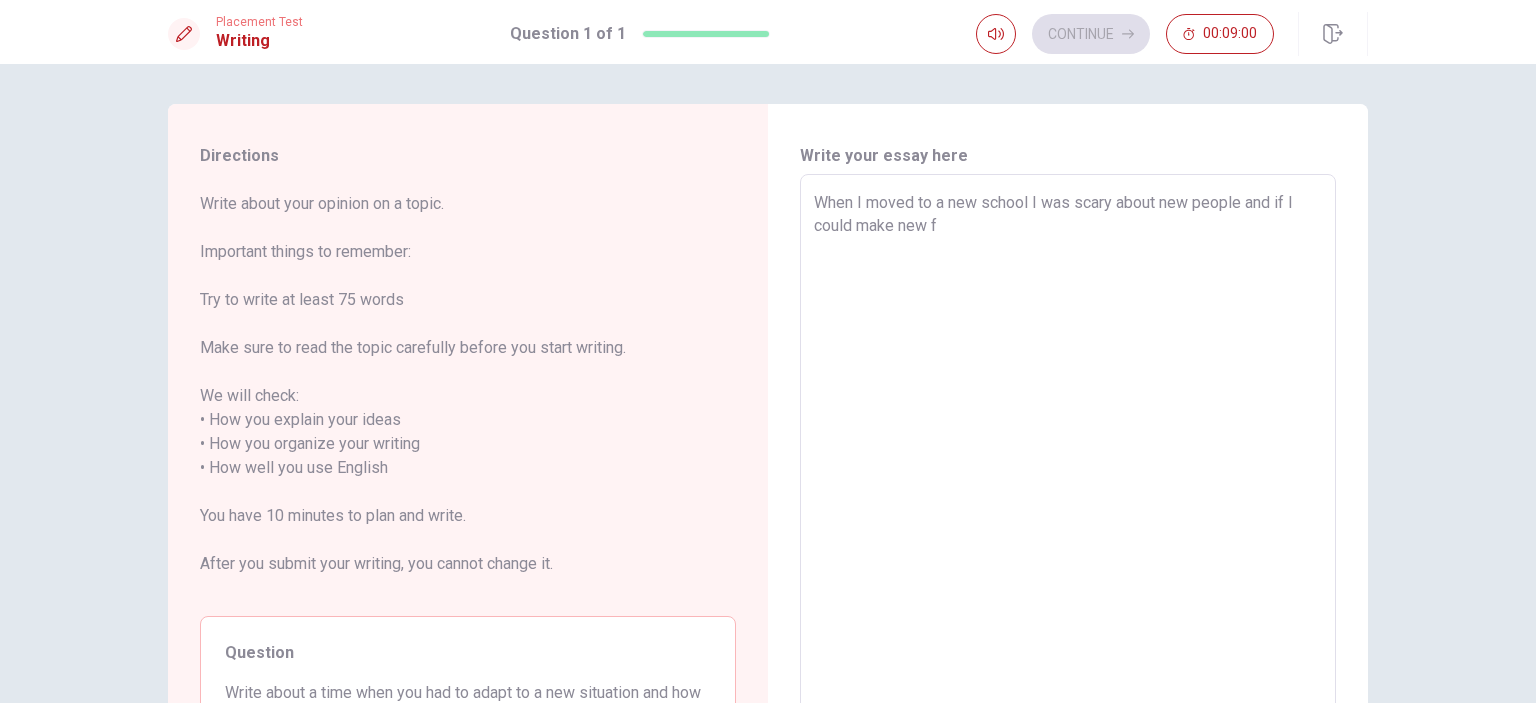 type on "x" 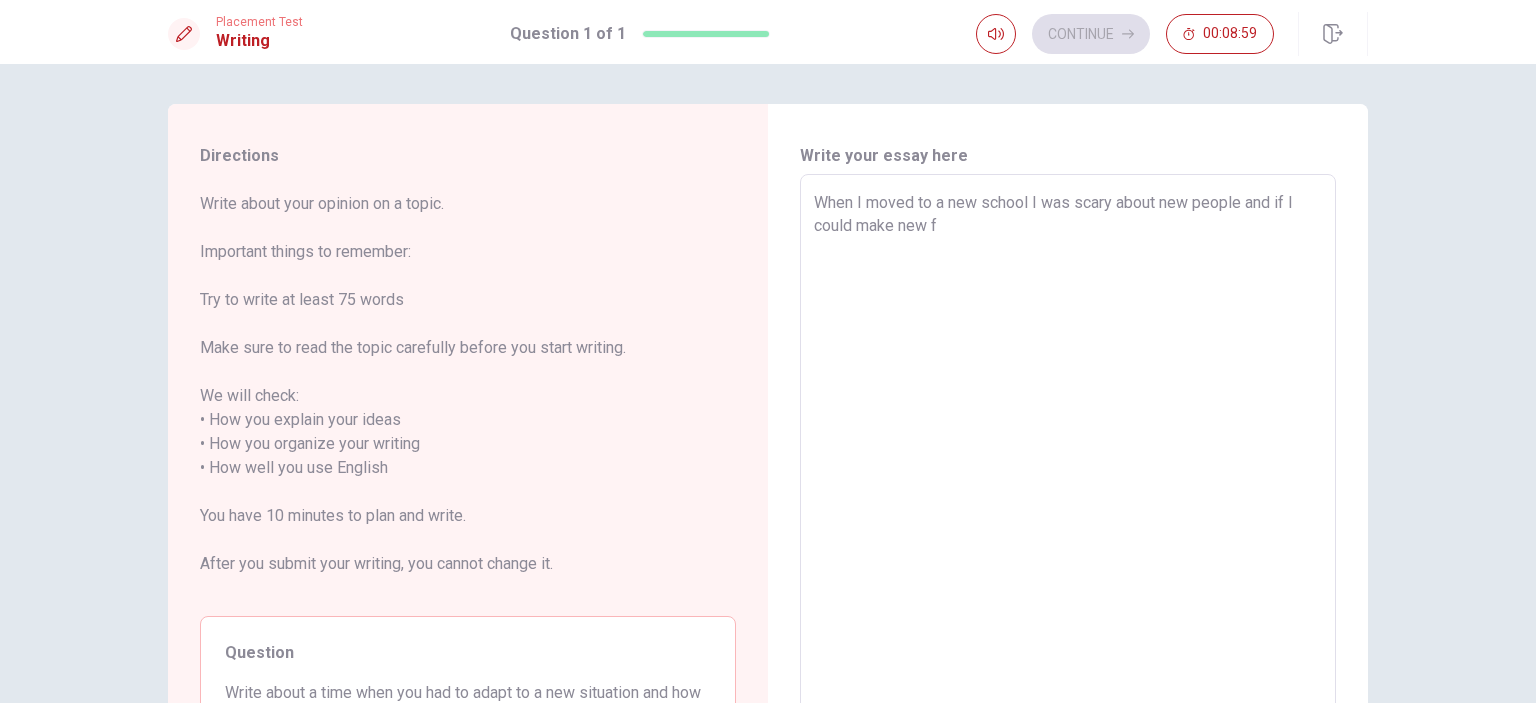 type on "When I moved to a new school I was scary about new people and if I could make new fr" 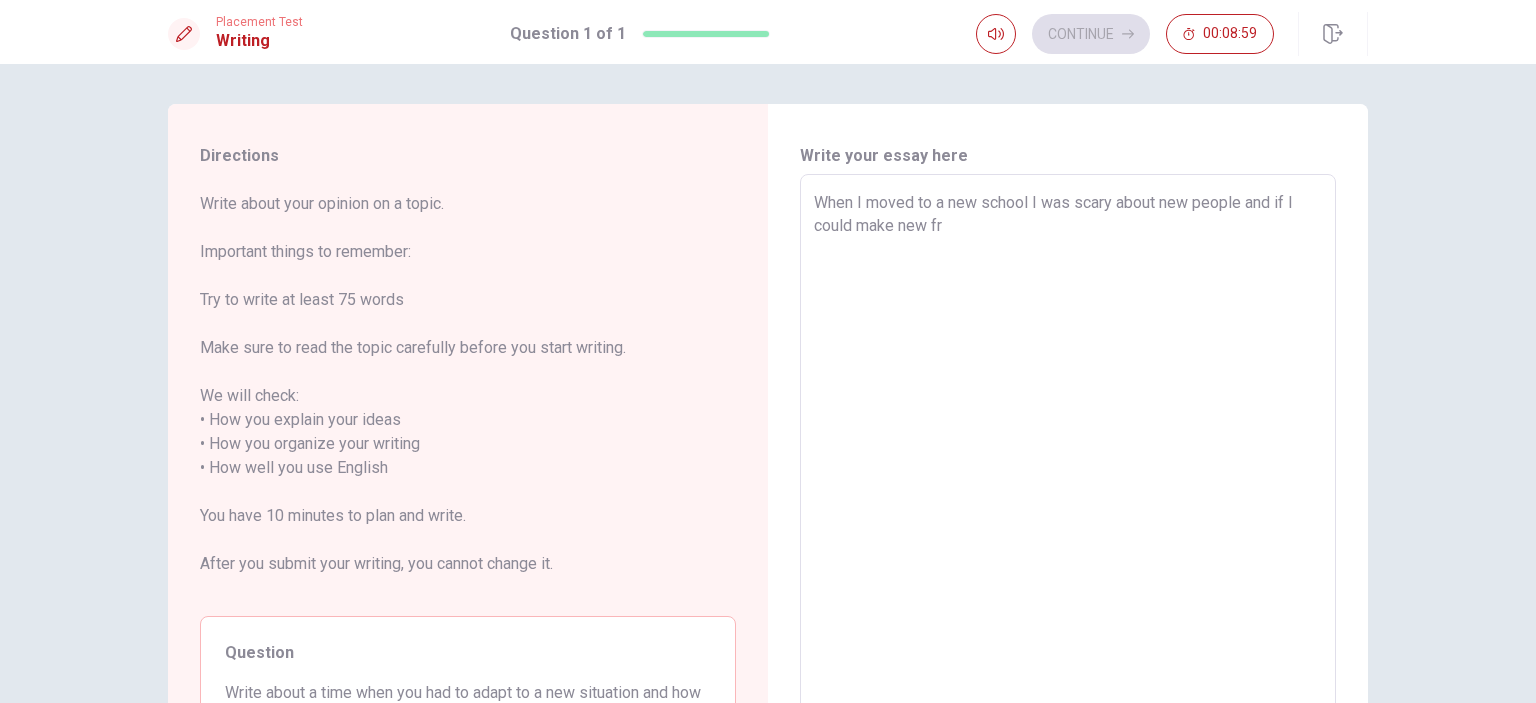 type on "x" 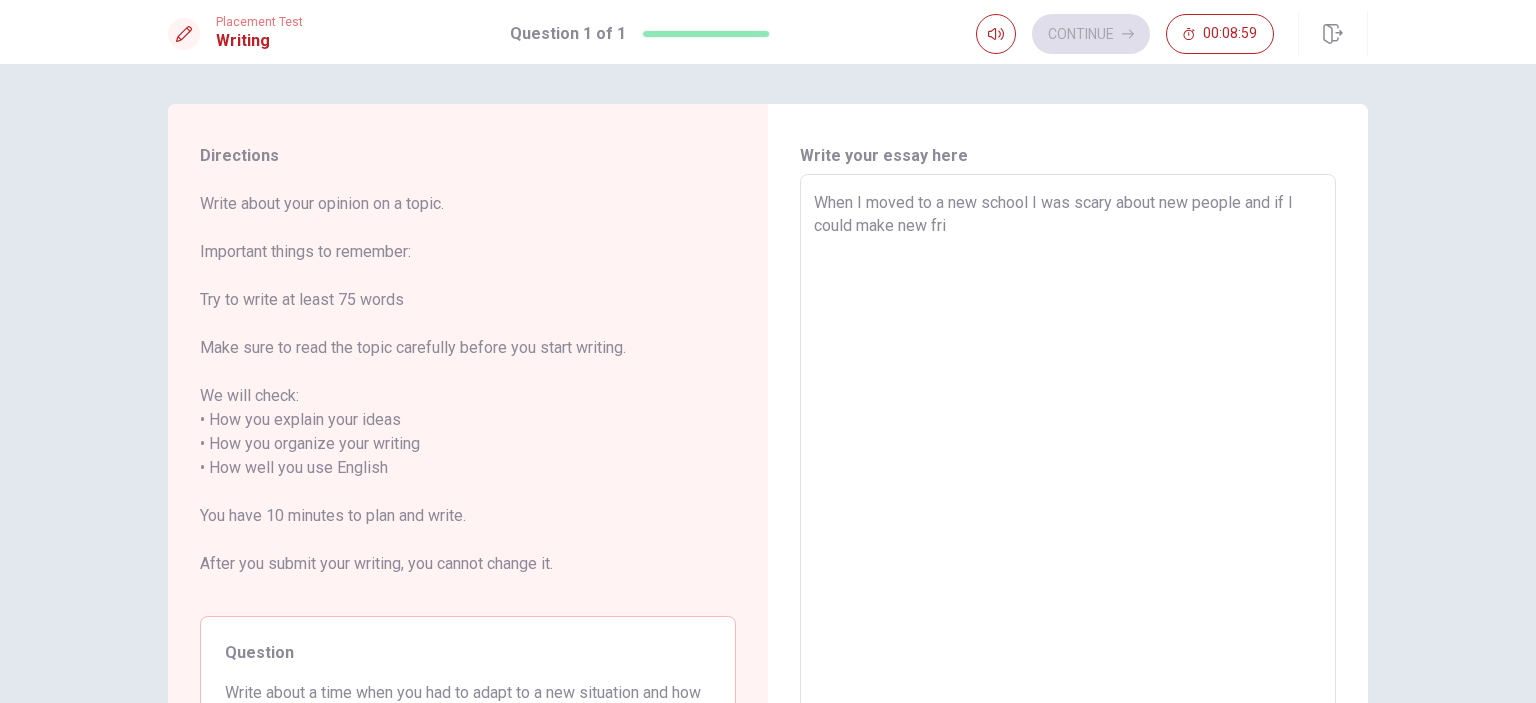type on "When I moved to a new school I was scary about new people and if I could make new frie" 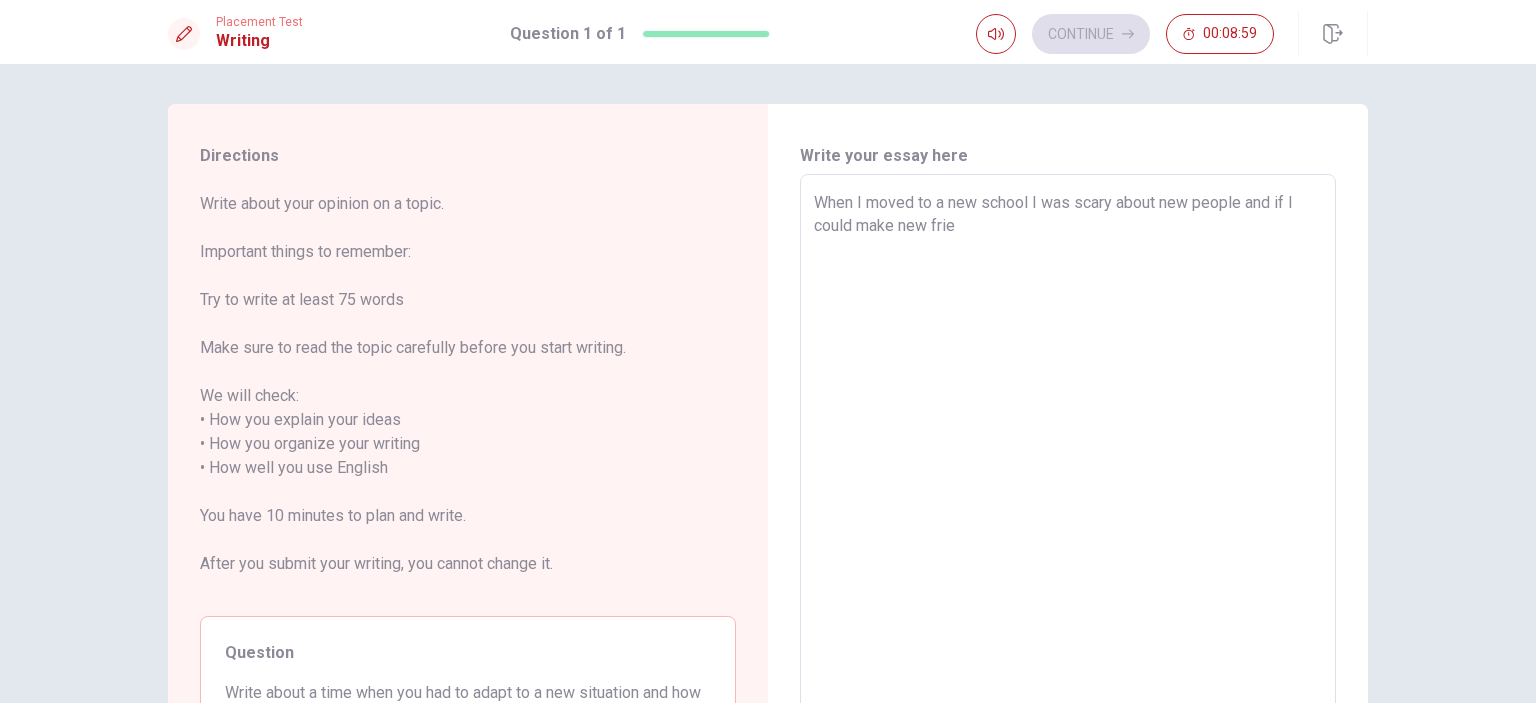 type on "x" 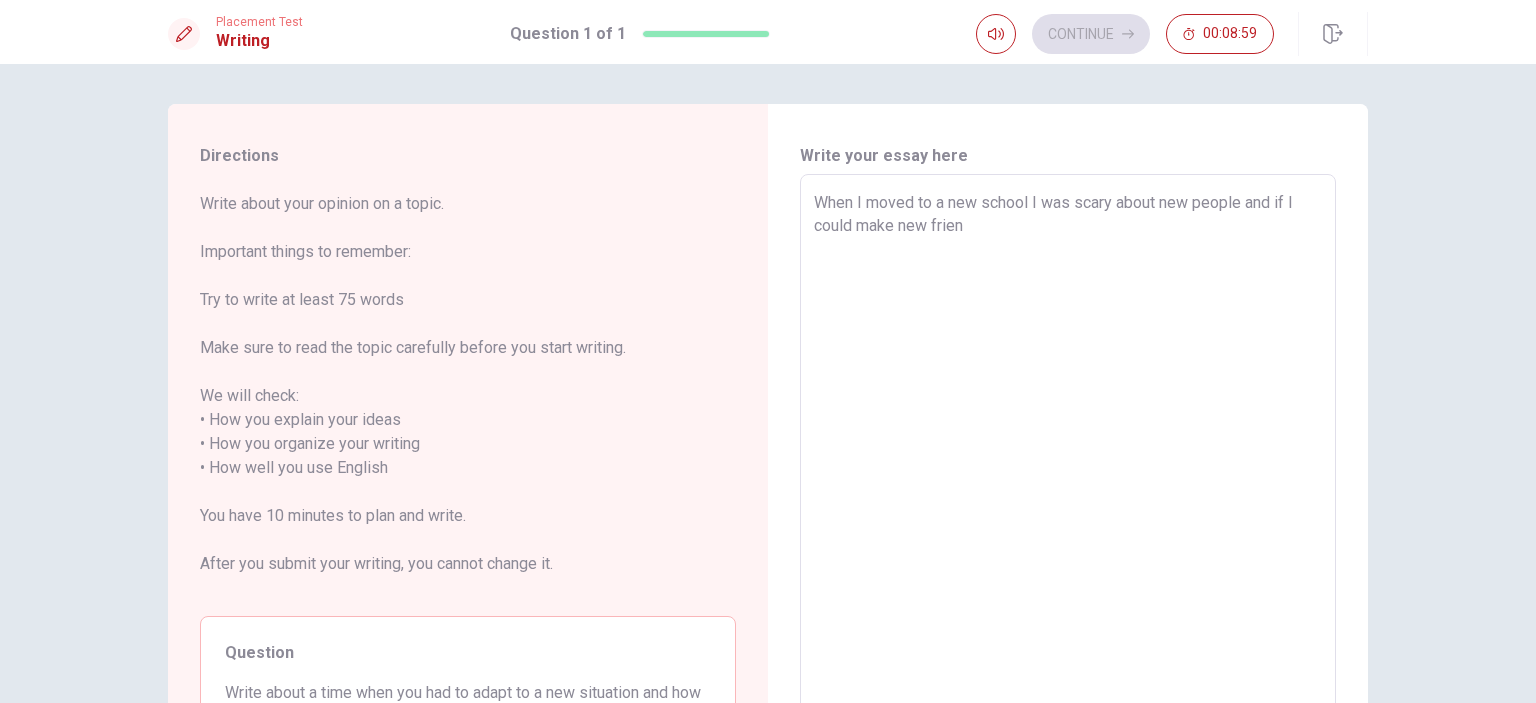 type on "x" 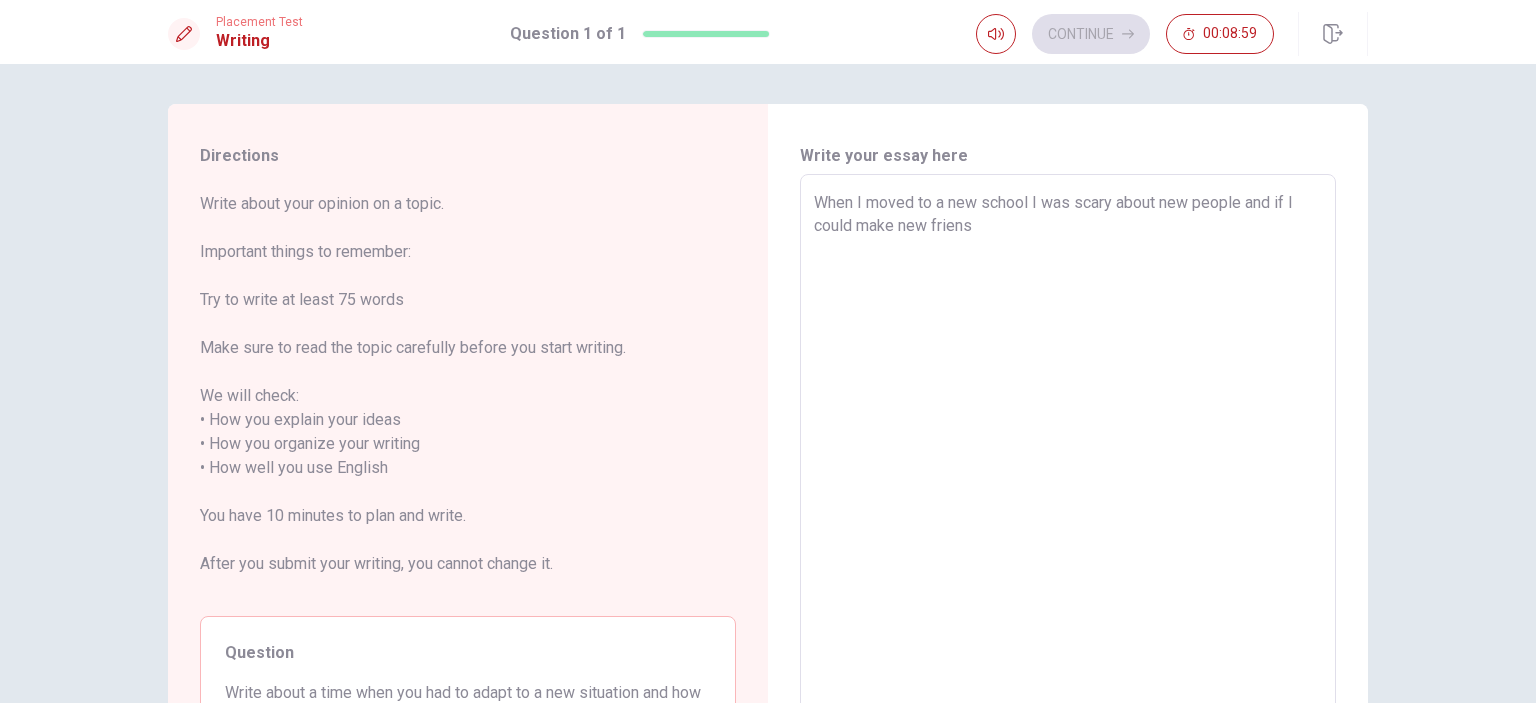 type on "x" 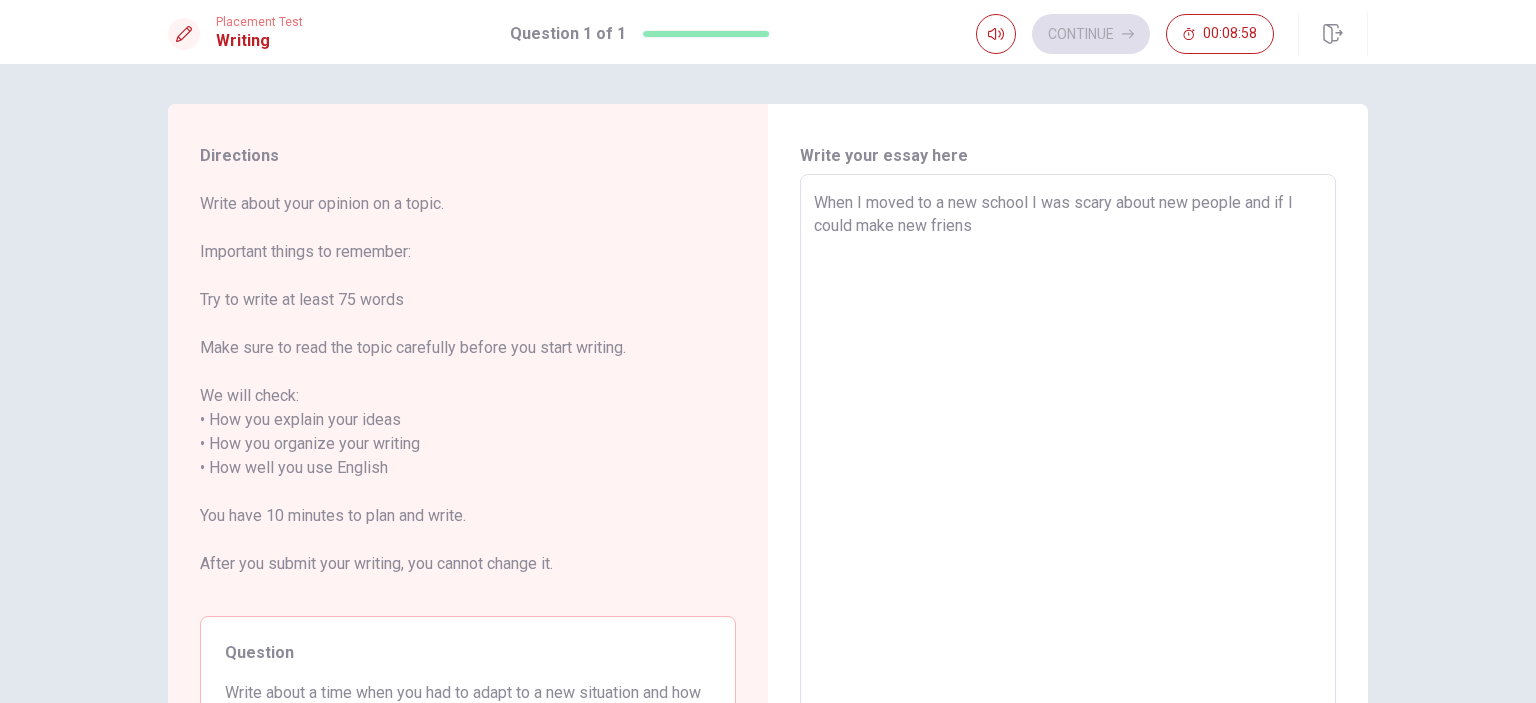 type on "When I moved to a new school I was scary about new people and if I could make new frien" 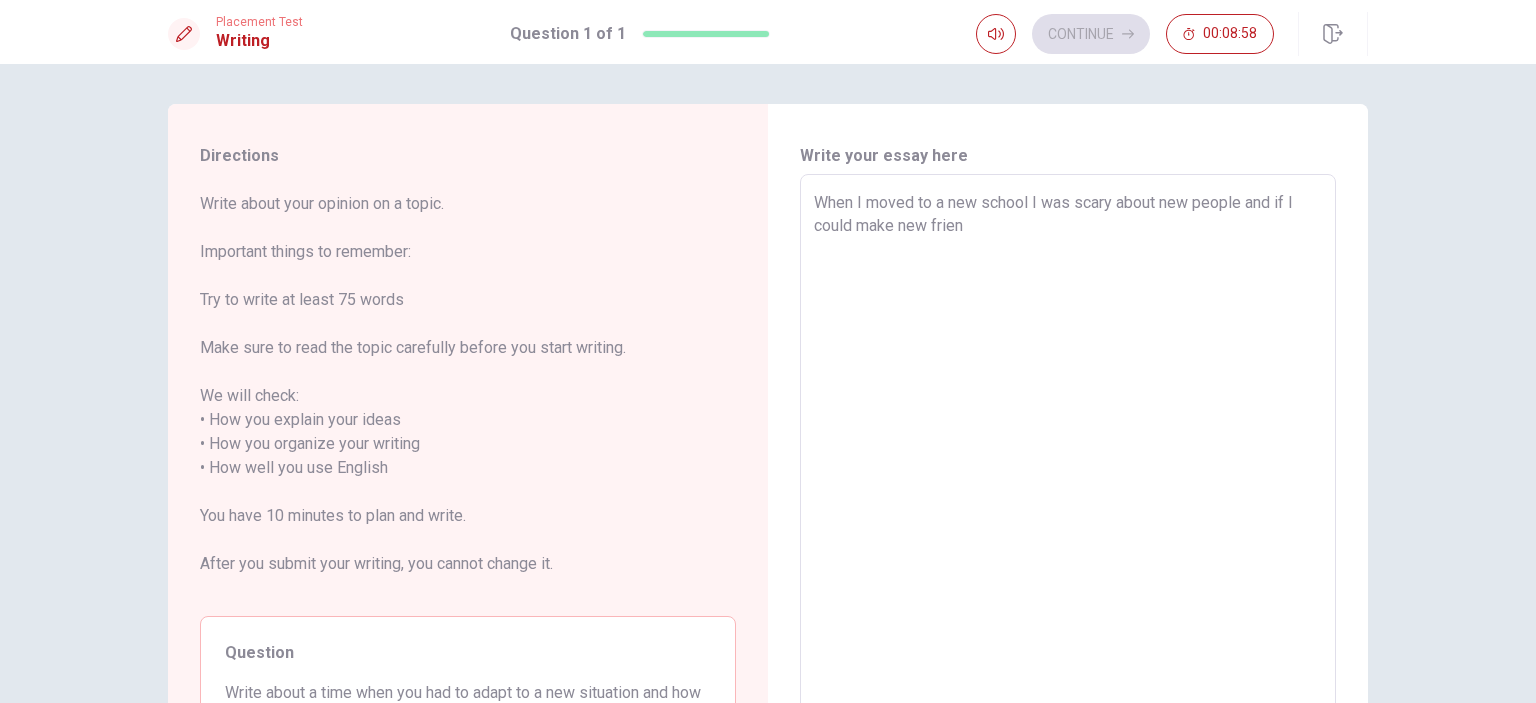 type on "x" 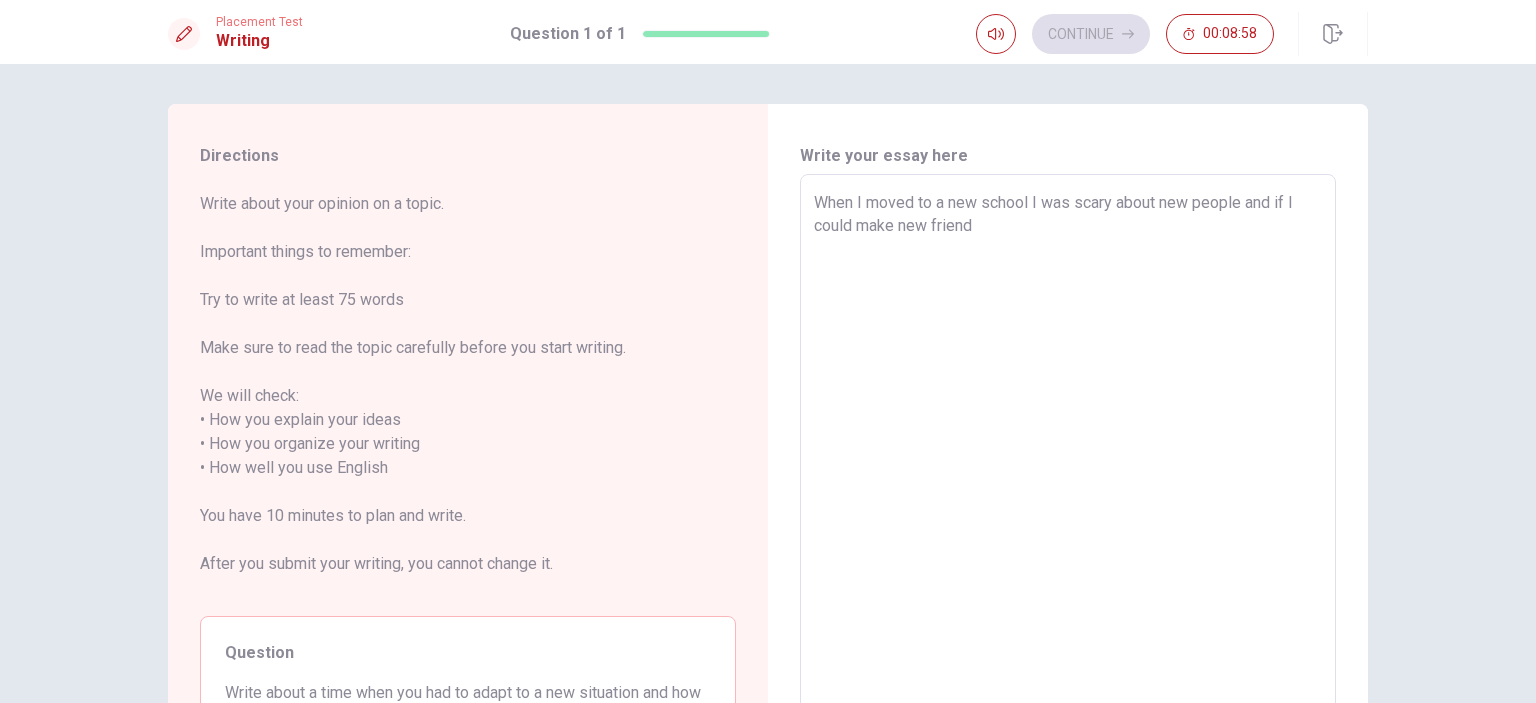 type on "x" 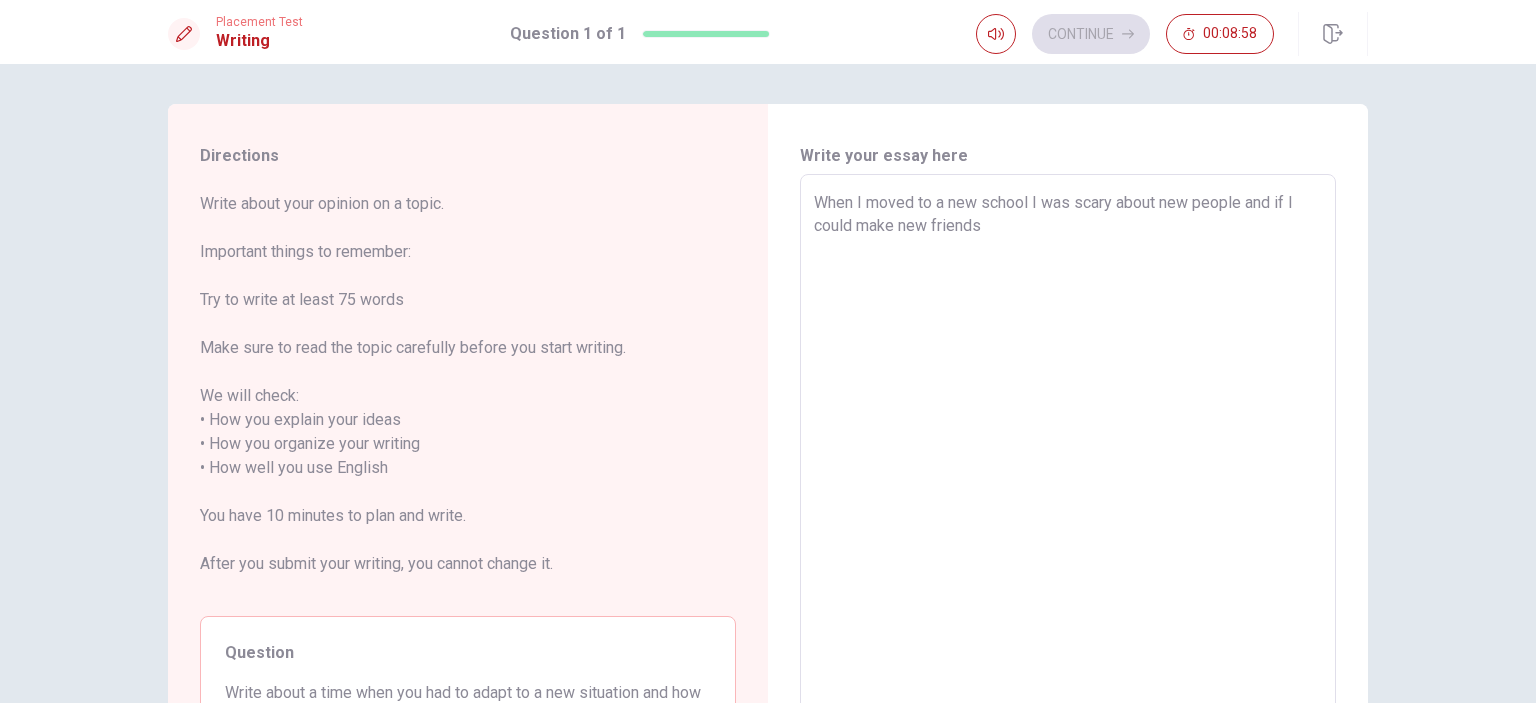 type on "x" 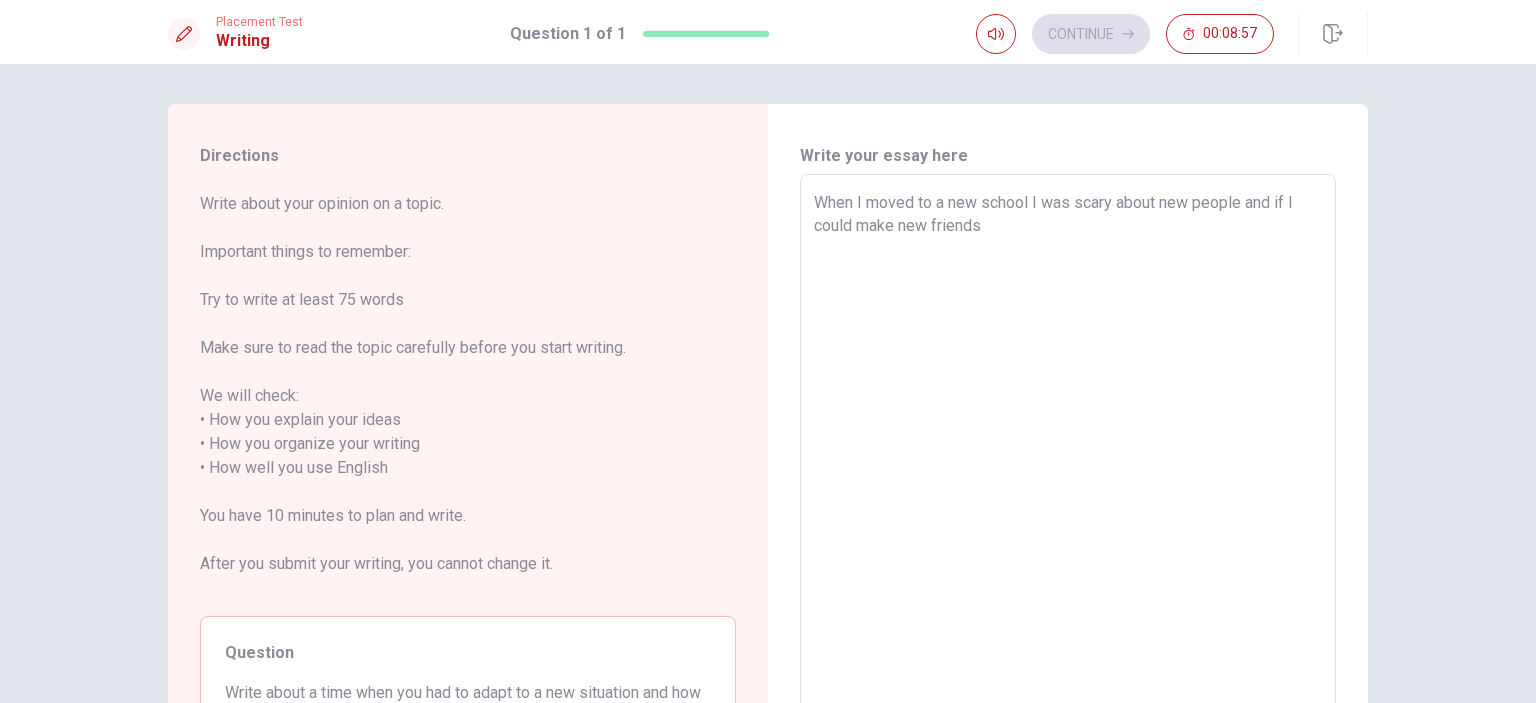 type on "When I moved to a new school I was scary about new people and if I could make new friends." 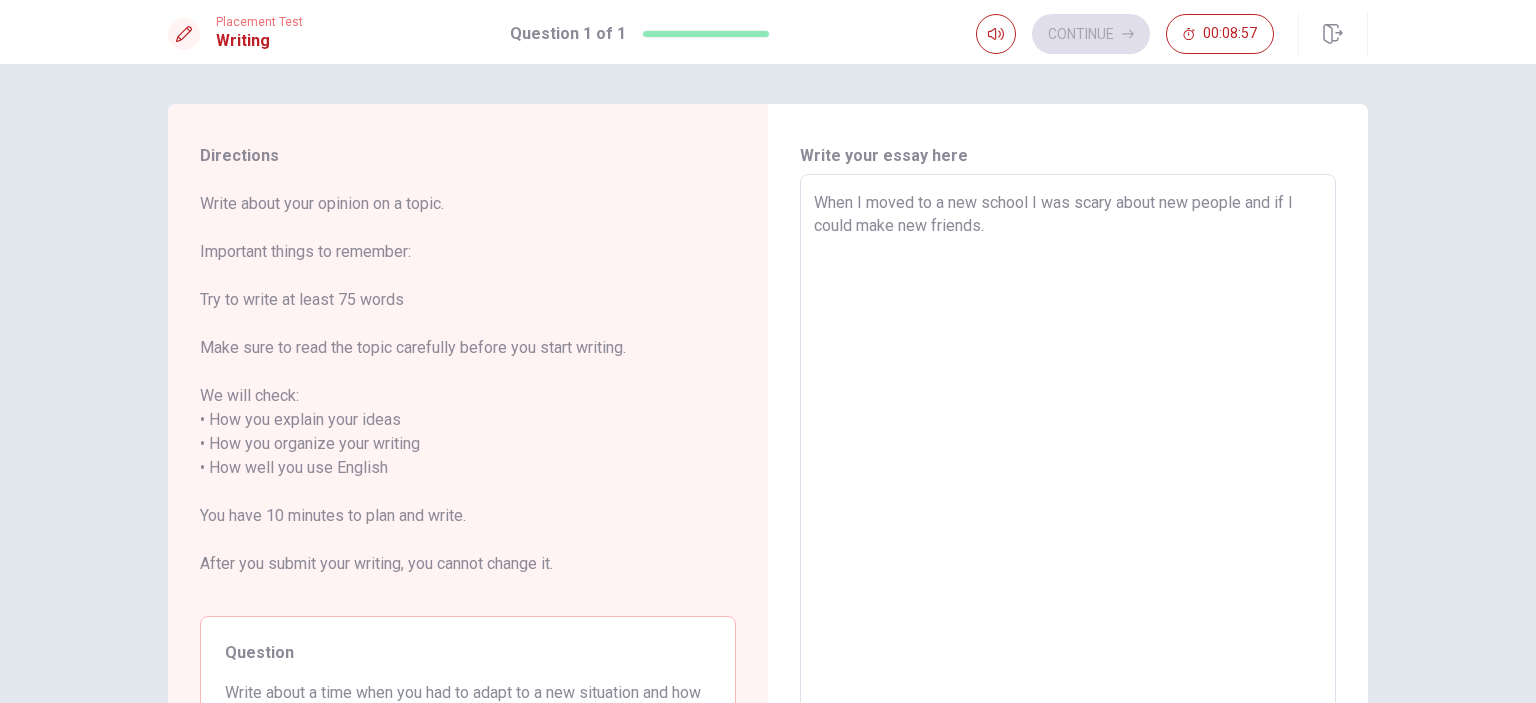 type on "x" 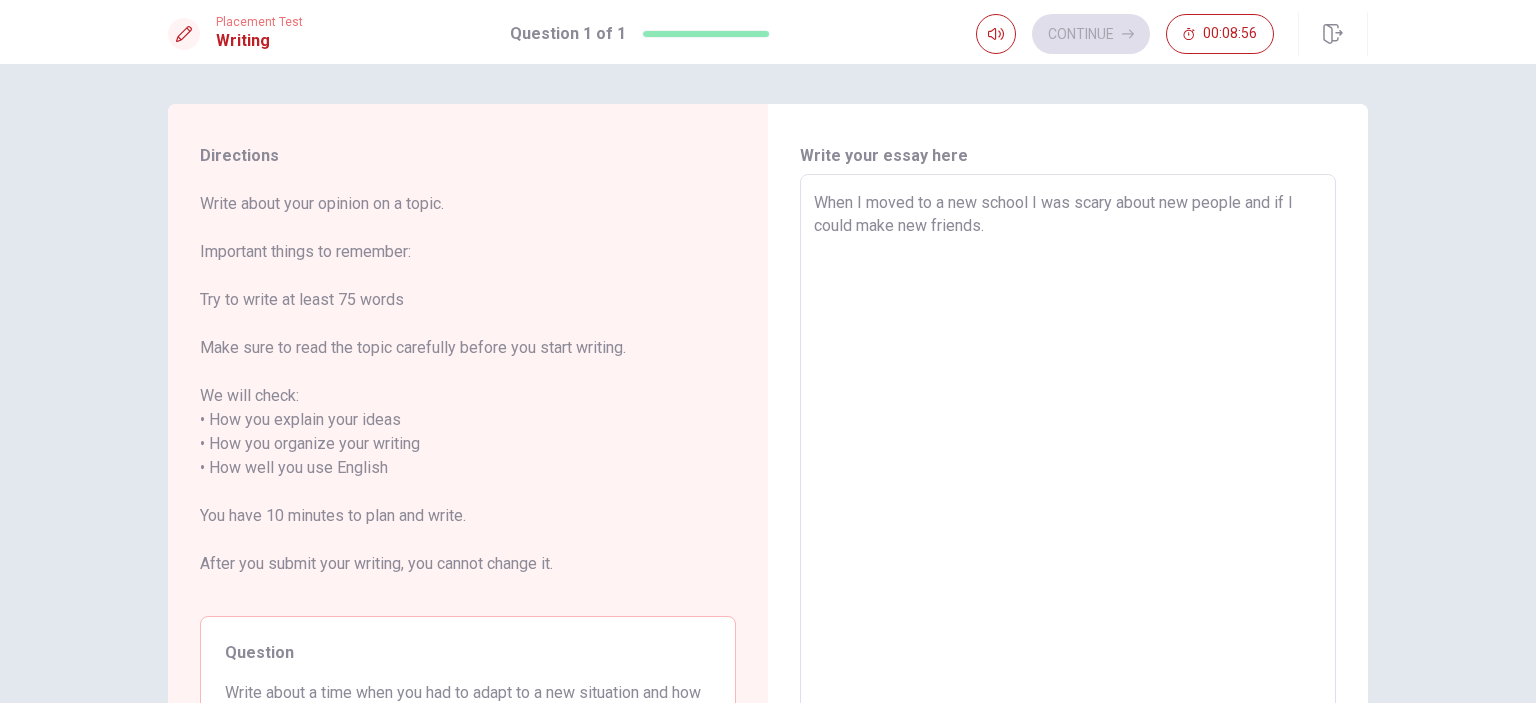 type on "When I moved to a new school I was scary about new people and if I could make new friends." 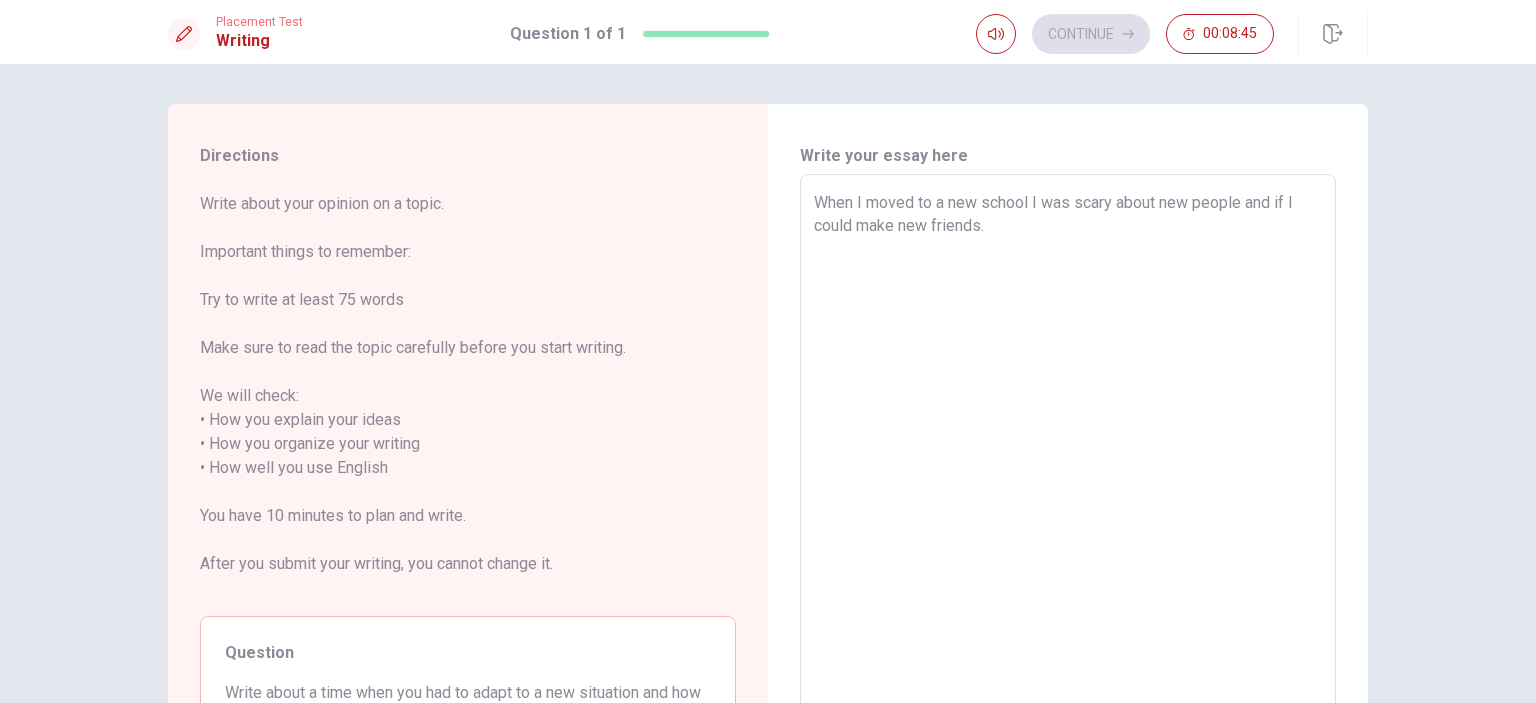 type on "x" 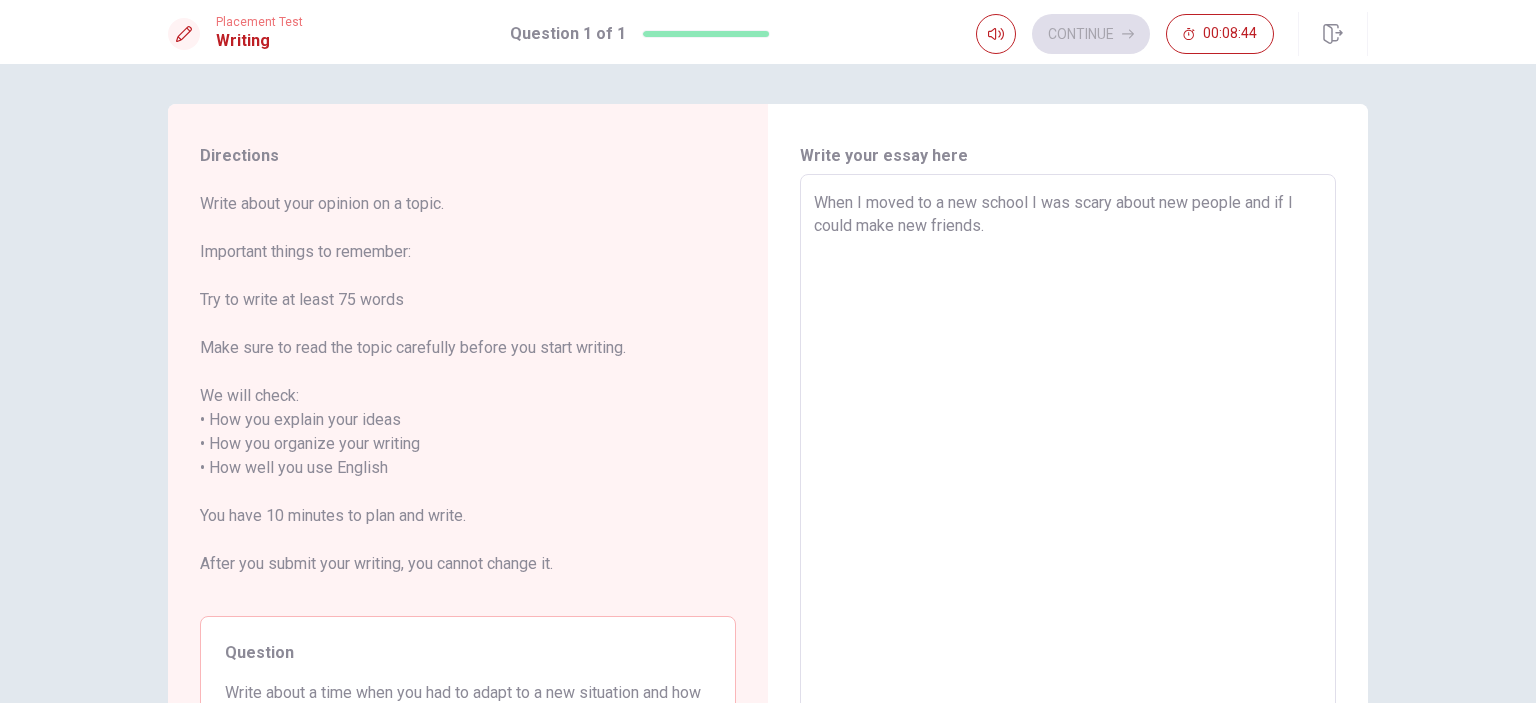 type on "When I moved to a new school I was scary about new people and if I could make new friends. B" 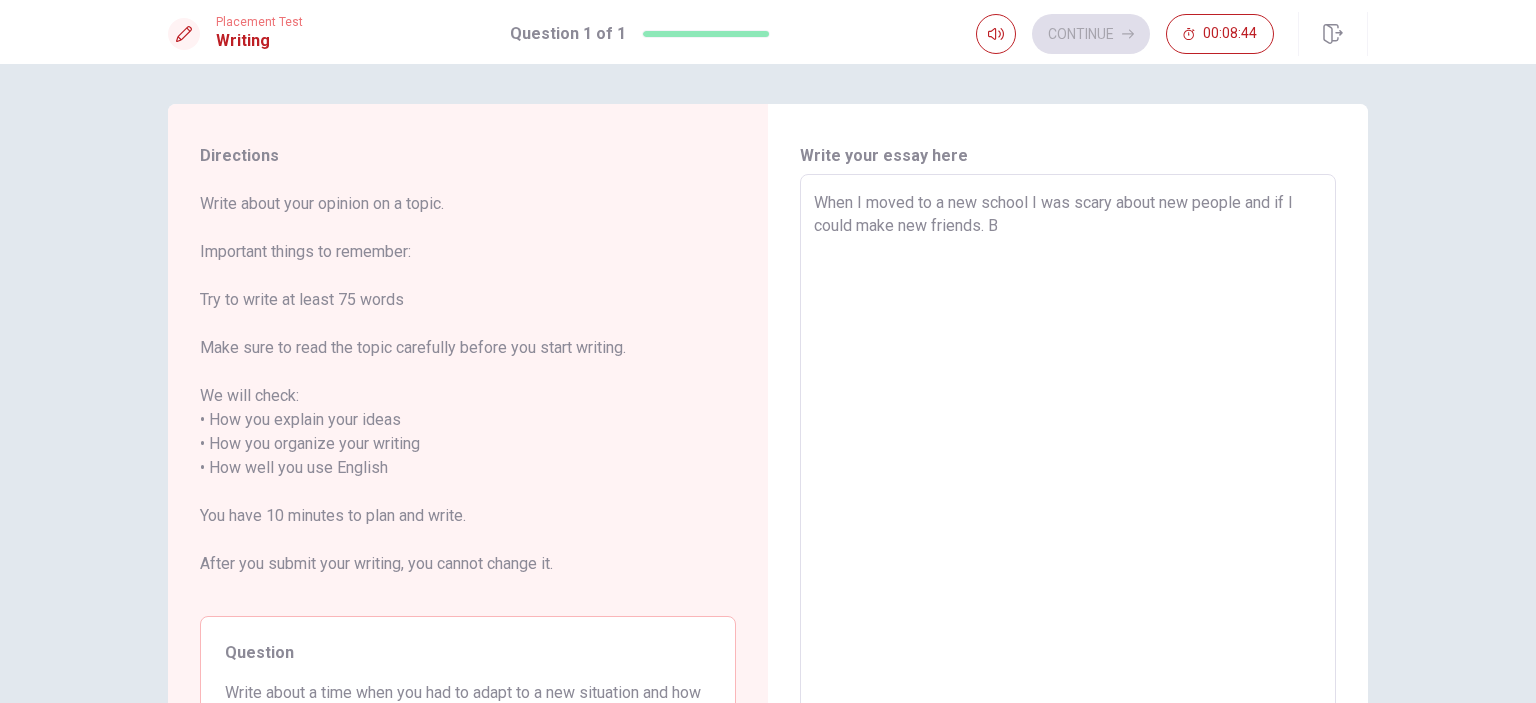 type on "x" 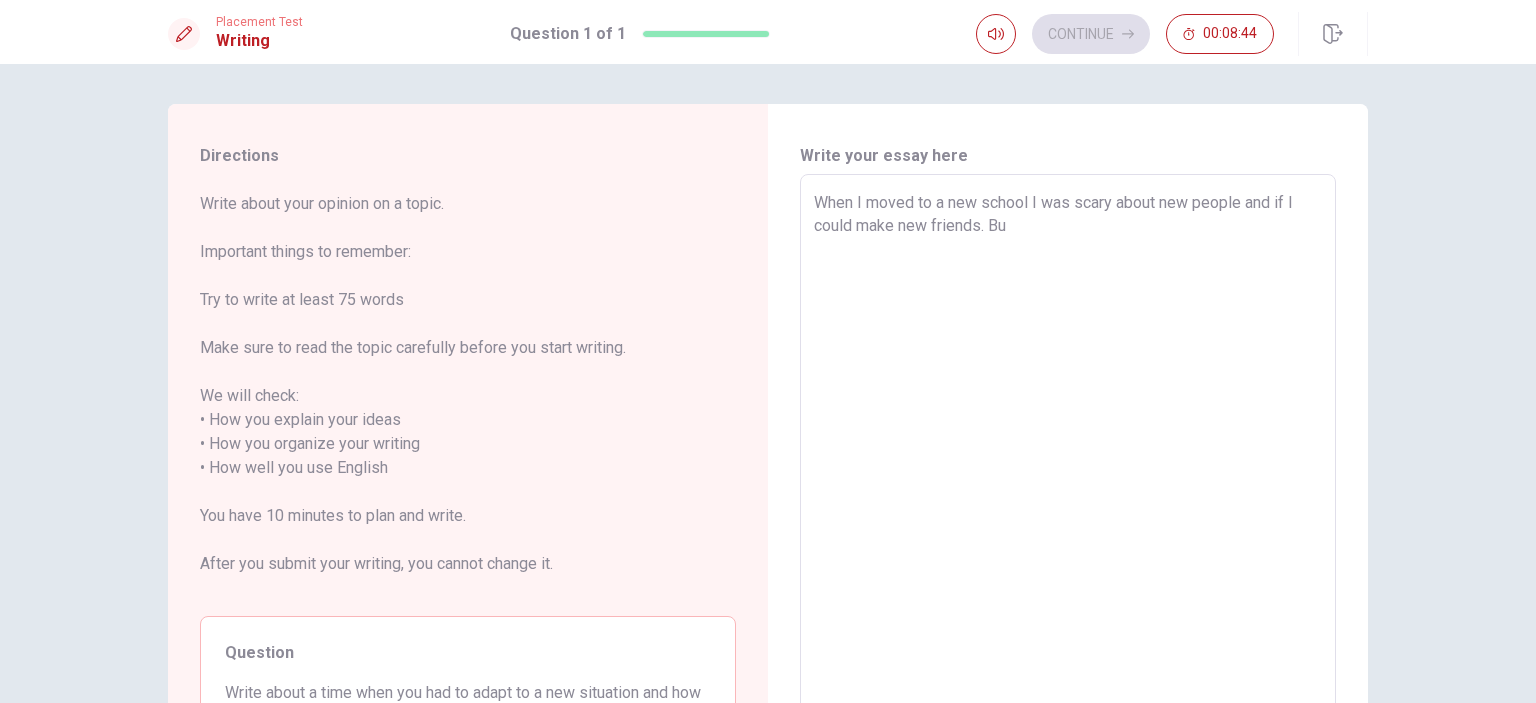 type on "x" 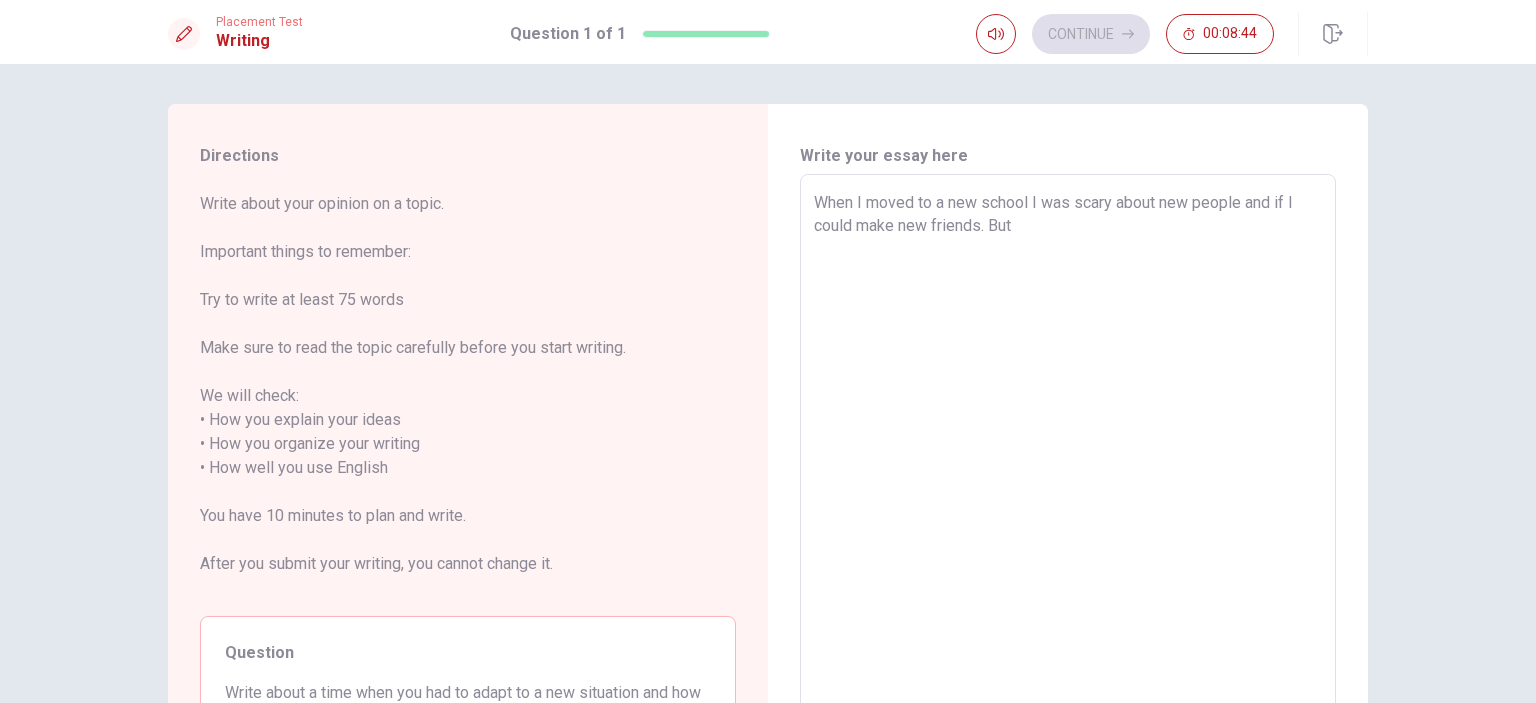 type on "x" 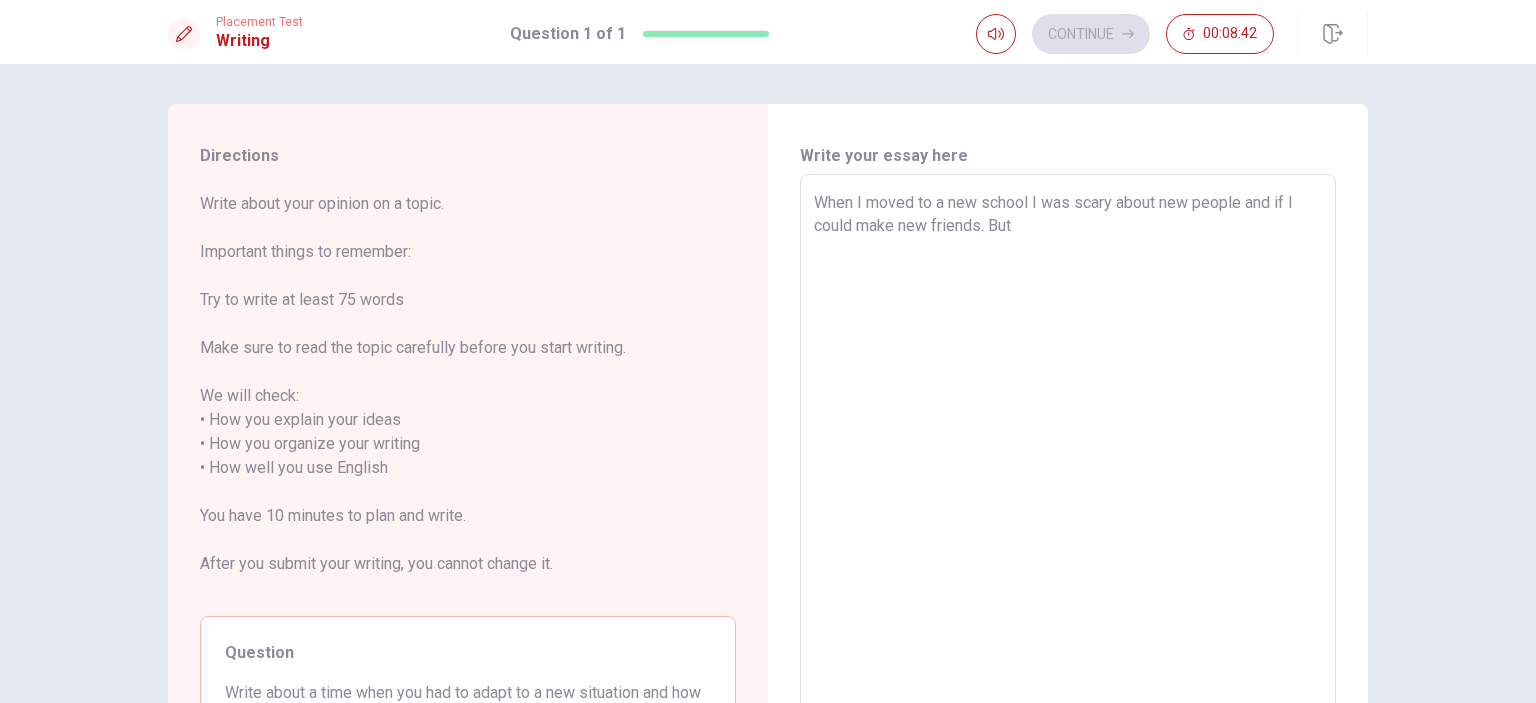 type on "x" 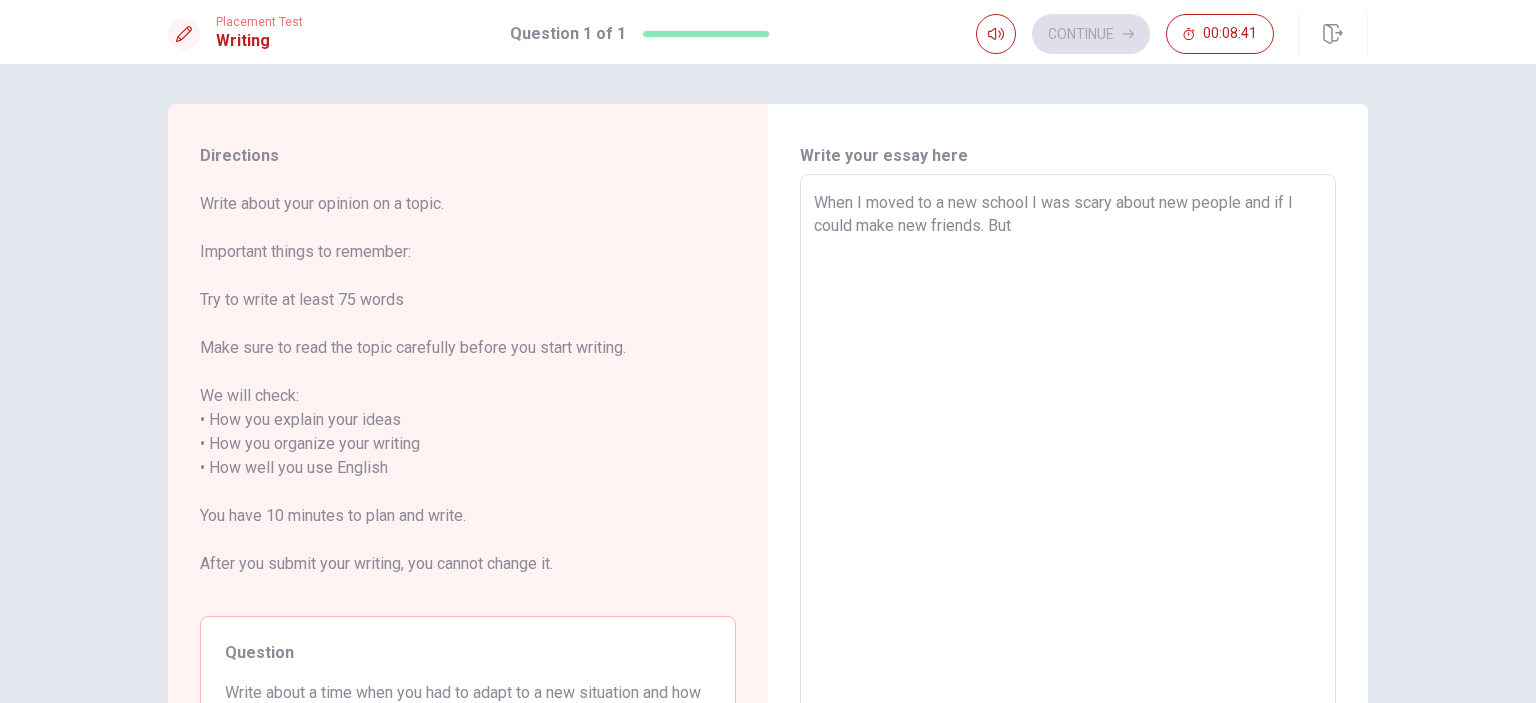 type on "When I moved to a new school I was scary about new people and if I could make new friends. But a" 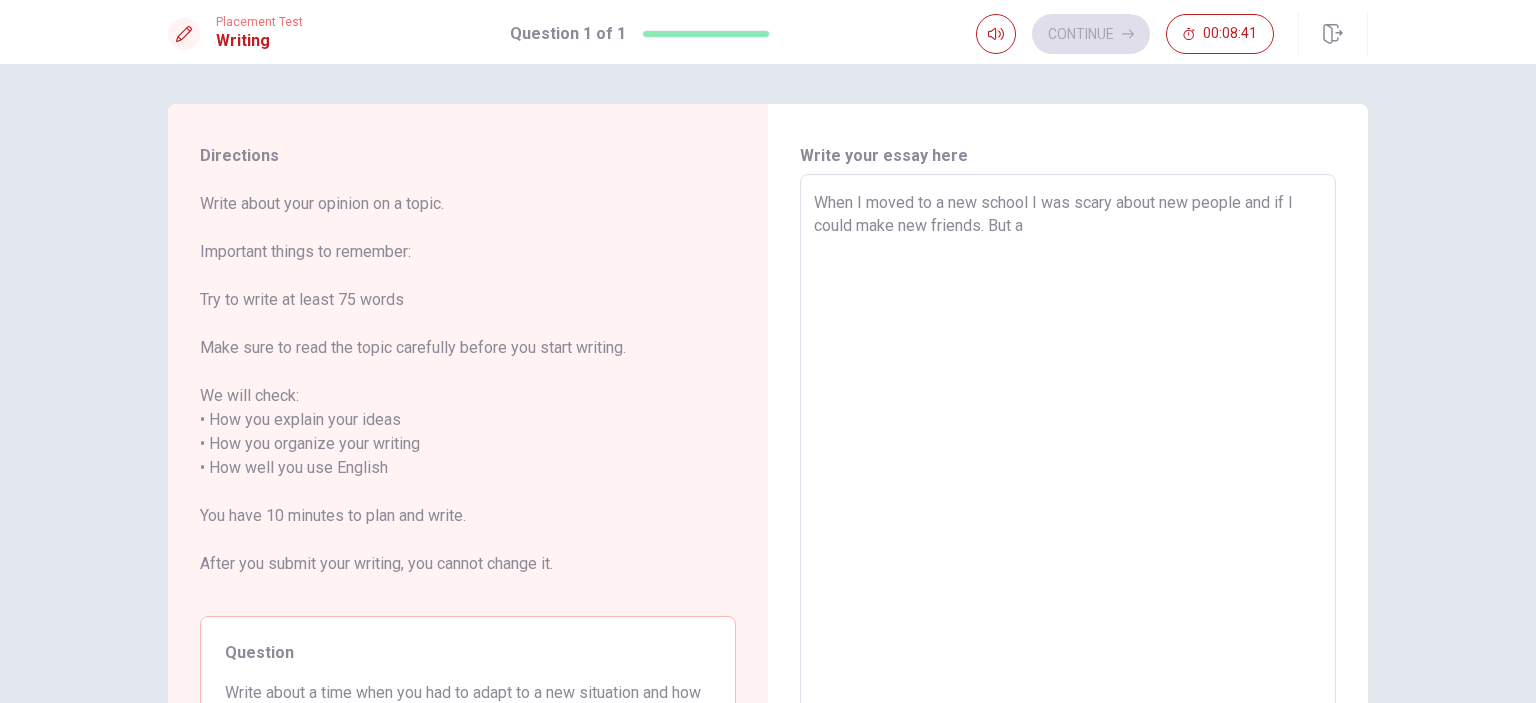 type on "x" 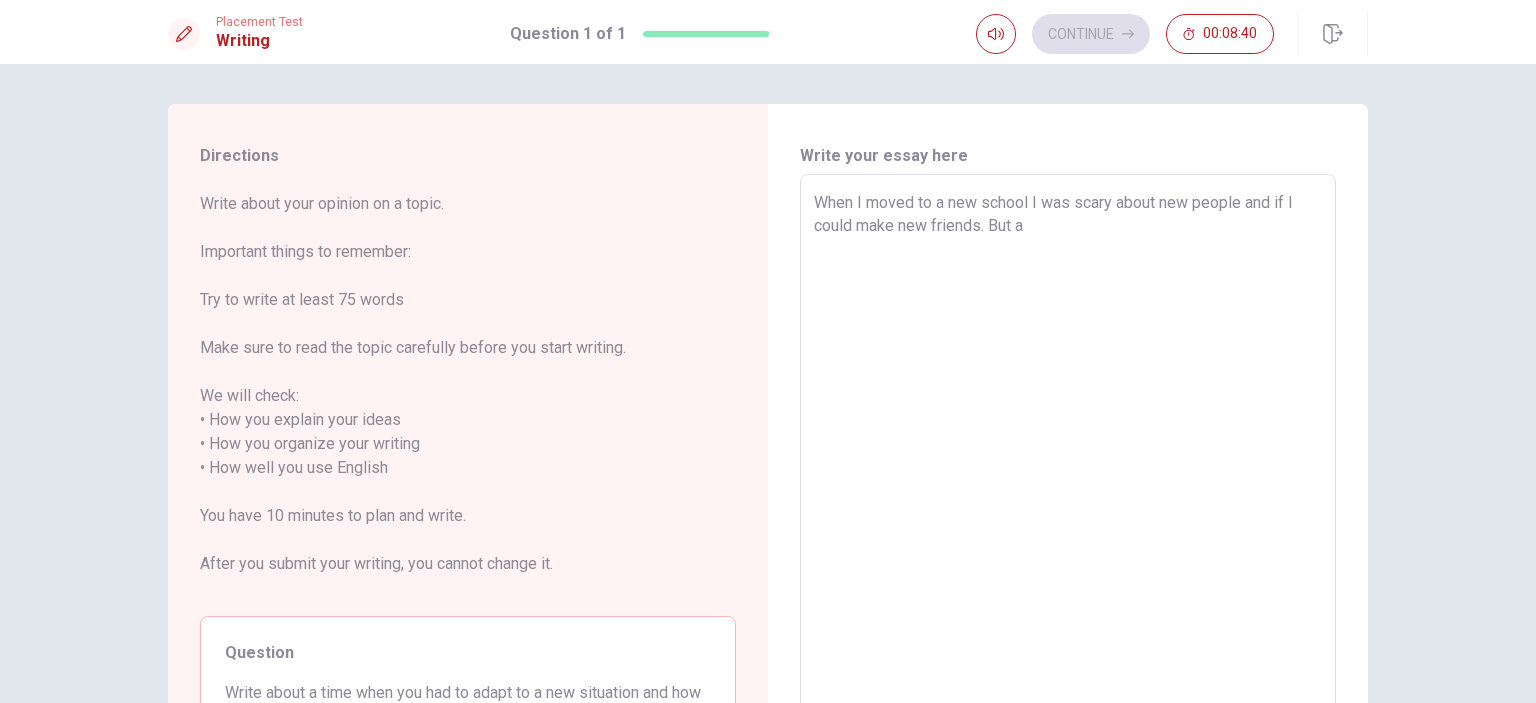 type on "When I moved to a new school I was scary about new people and if I could make new friends. But at" 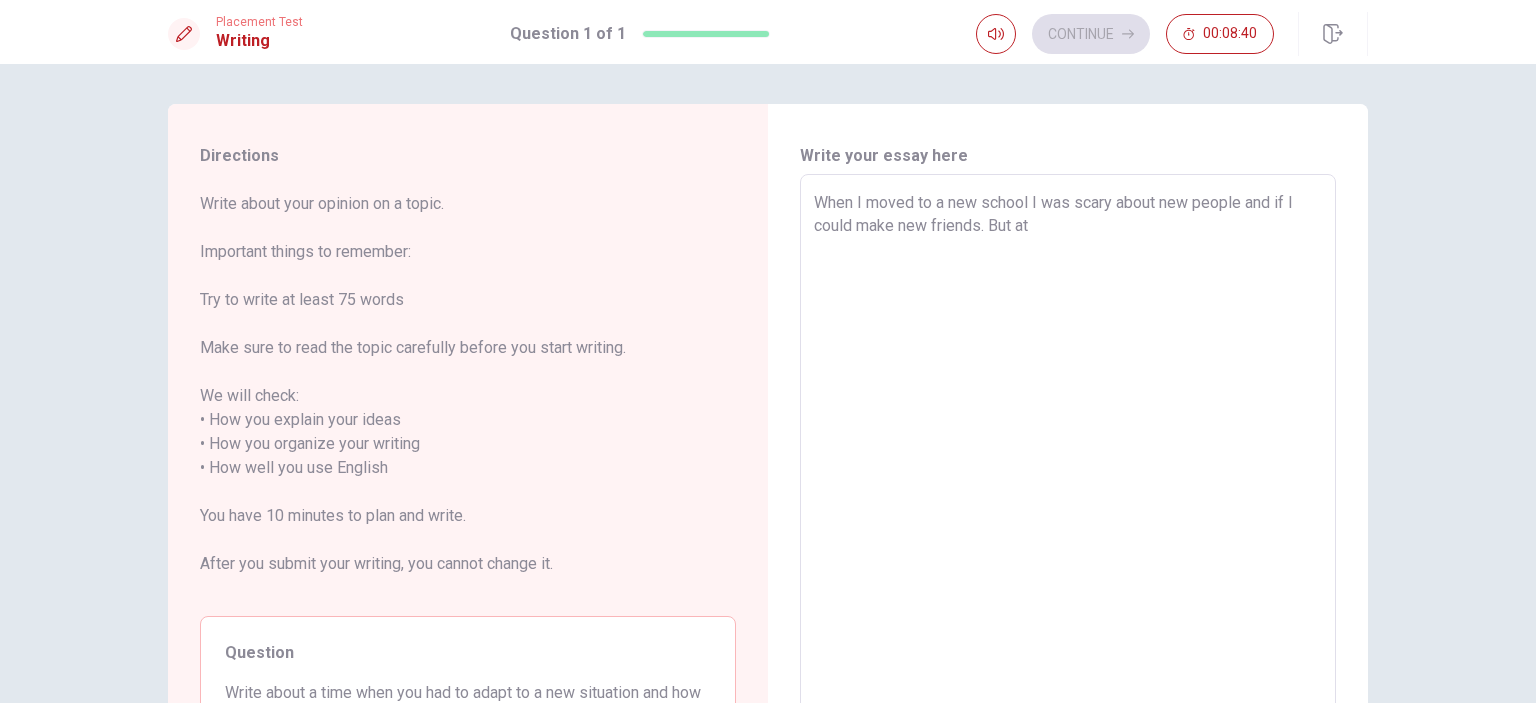 type 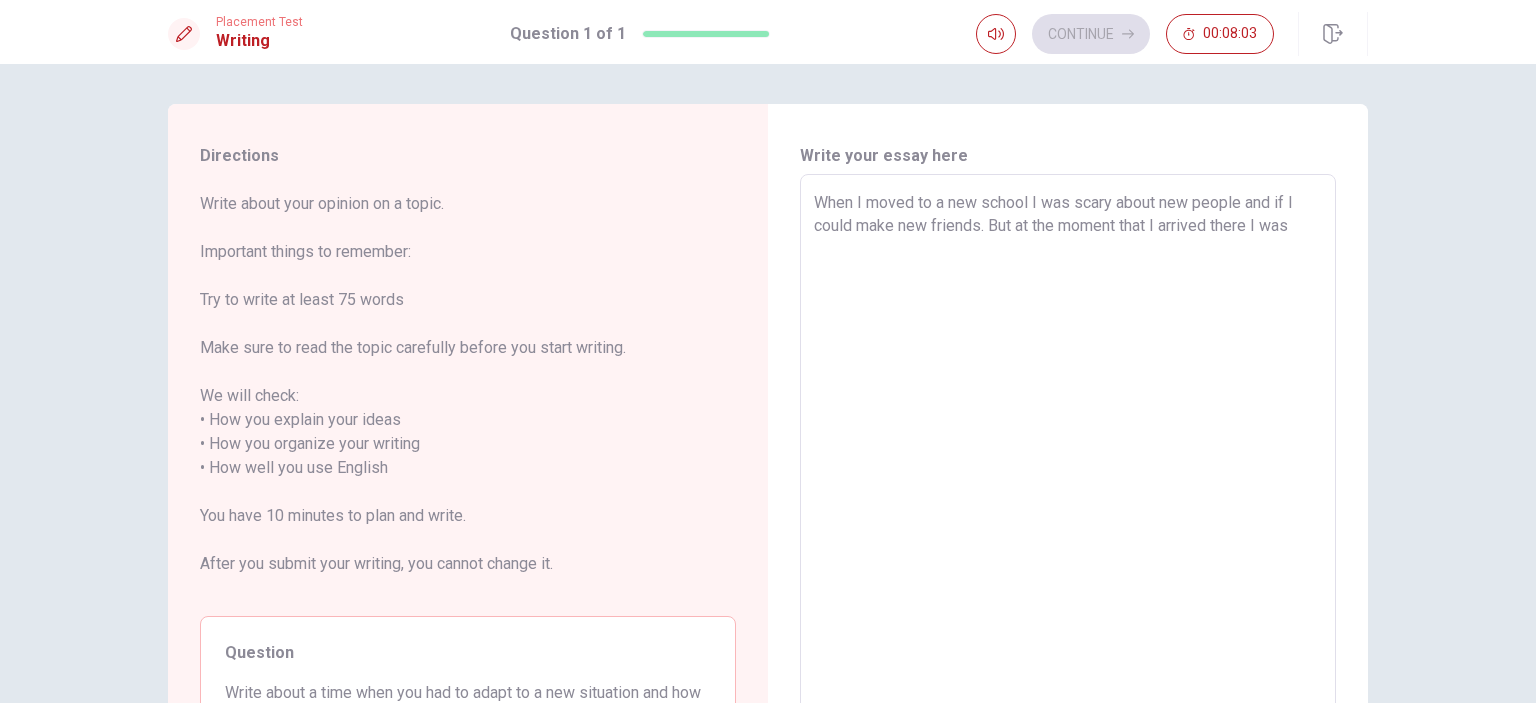 click on "When I moved to a new school I was scary about new people and if I could make new friends. But at the moment that I arrived there I was" at bounding box center (1068, 468) 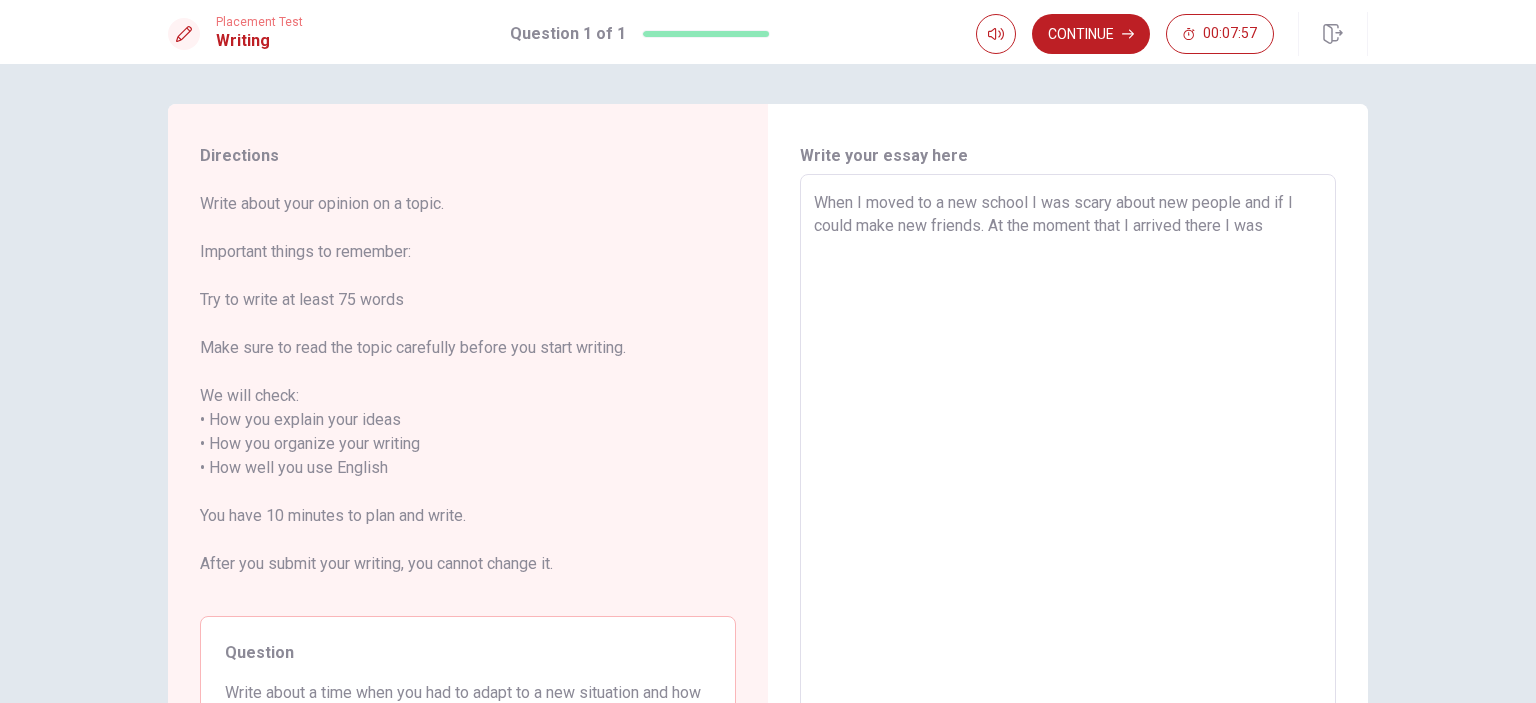 click on "When I moved to a new school I was scary about new people and if I could make new friends. At the moment that I arrived there I was" at bounding box center (1068, 468) 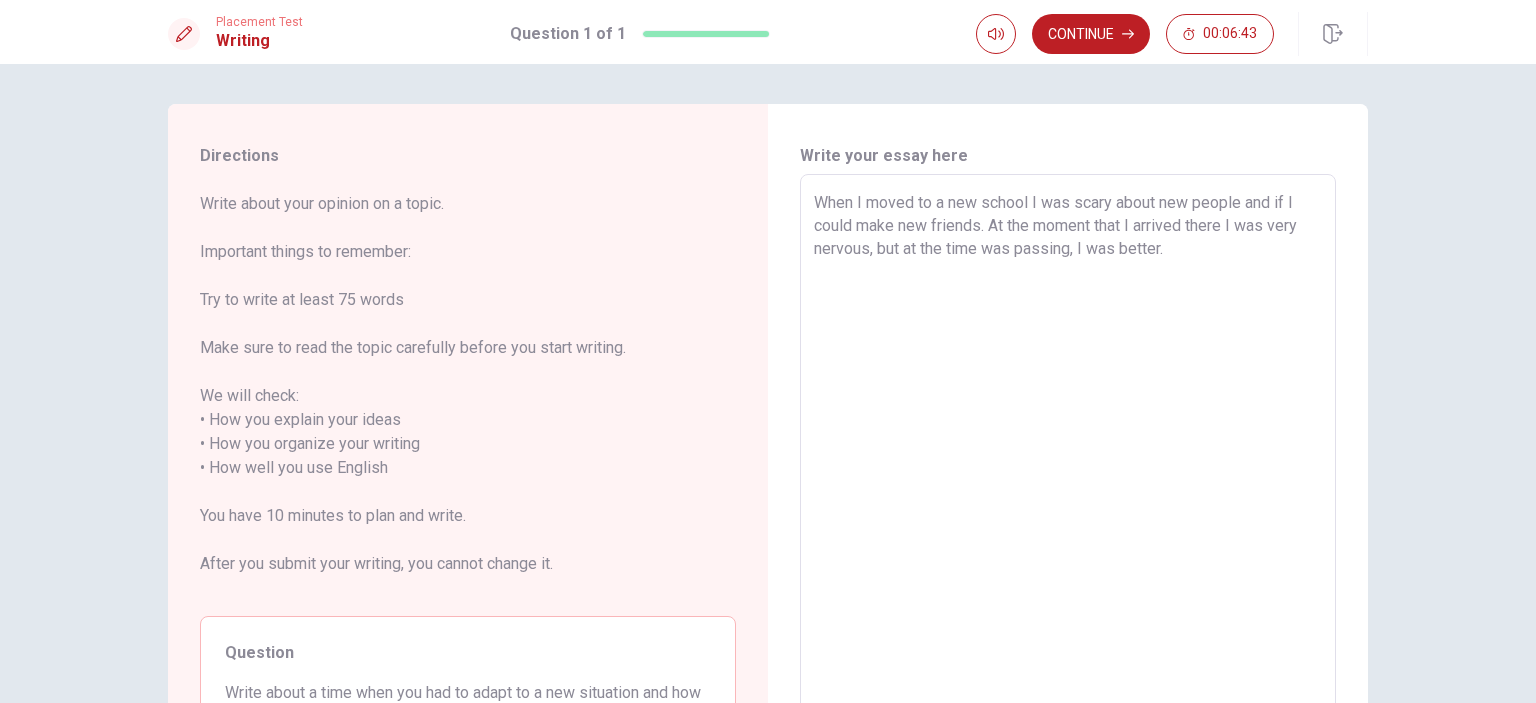 click on "When I moved to a new school I was scary about new people and if I could make new friends. At the moment that I arrived there I was very nervous, but at the time was passing, I was better." at bounding box center [1068, 468] 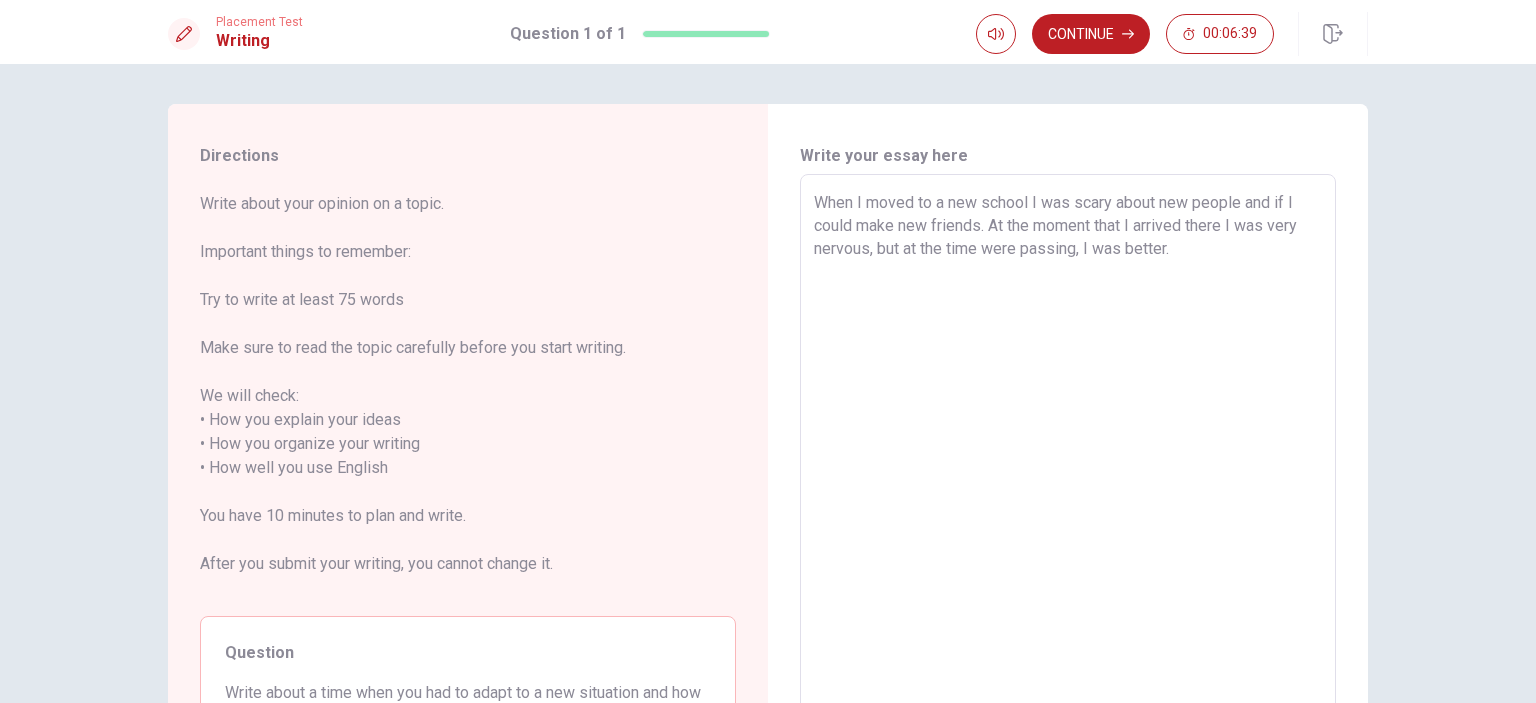 click on "When I moved to a new school I was scary about new people and if I could make new friends. At the moment that I arrived there I was very nervous, but at the time were passing, I was better." at bounding box center (1068, 468) 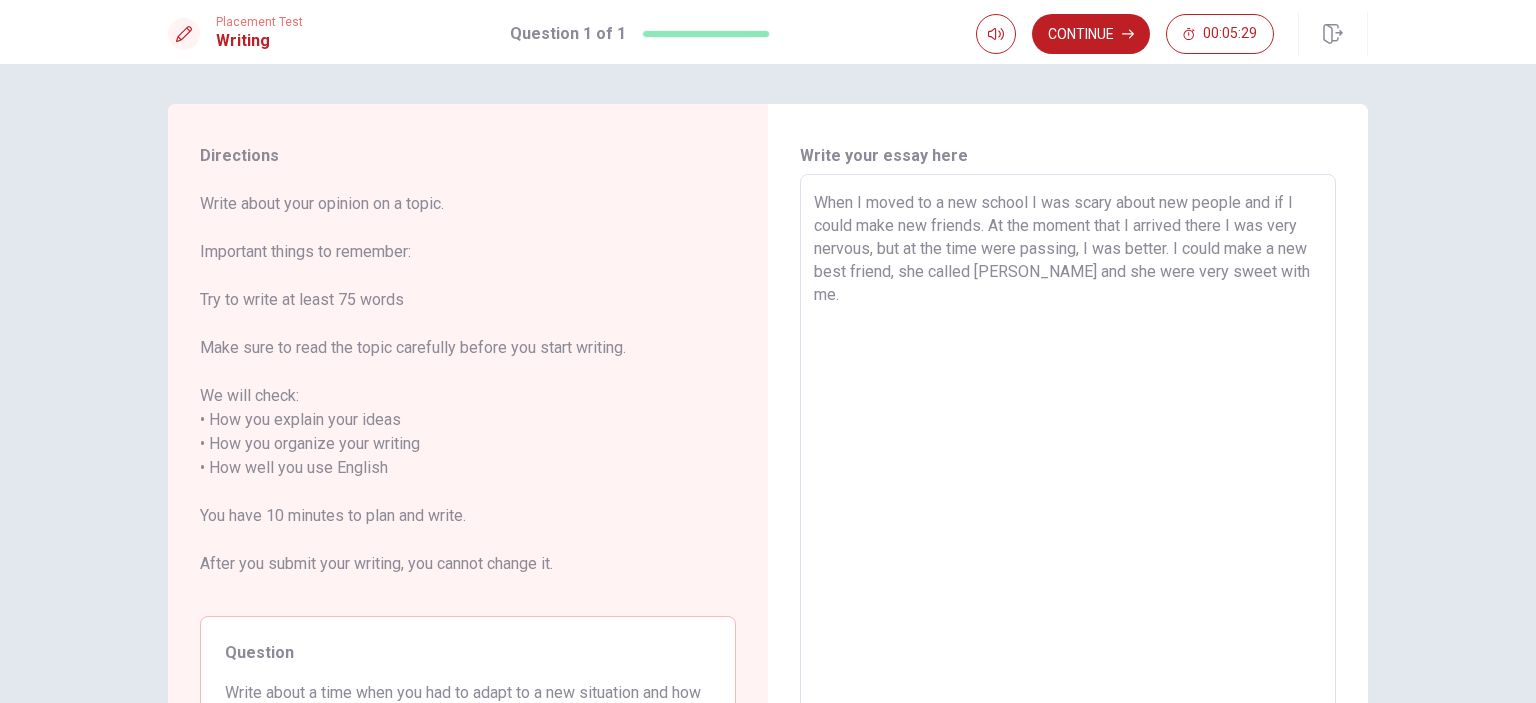 click on "When I moved to a new school I was scary about new people and if I could make new friends. At the moment that I arrived there I was very nervous, but at the time were passing, I was better. I could make a new best friend, she called [PERSON_NAME] and she were very sweet with me." at bounding box center (1068, 468) 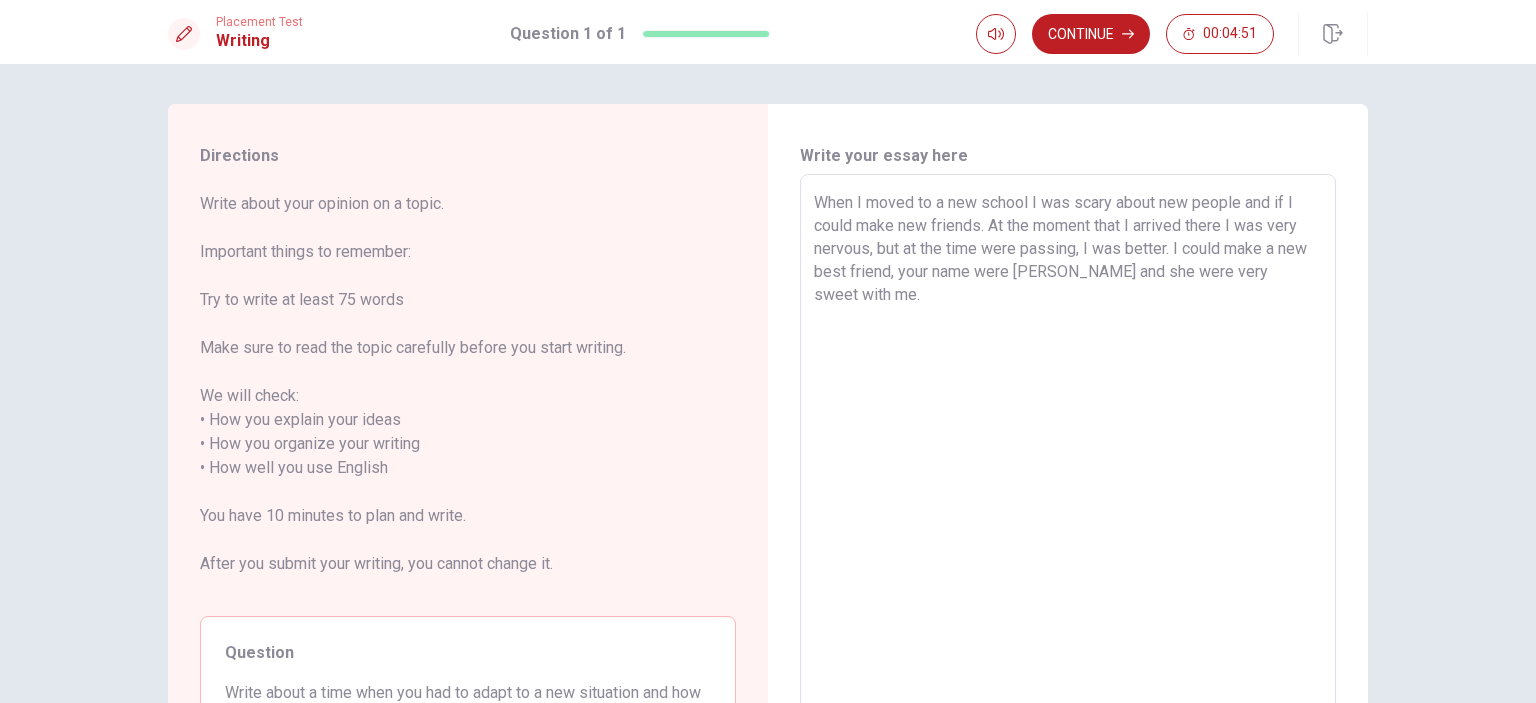 click on "When I moved to a new school I was scary about new people and if I could make new friends. At the moment that I arrived there I was very nervous, but at the time were passing, I was better. I could make a new best friend, your name were [PERSON_NAME] and she were very sweet with me." at bounding box center (1068, 468) 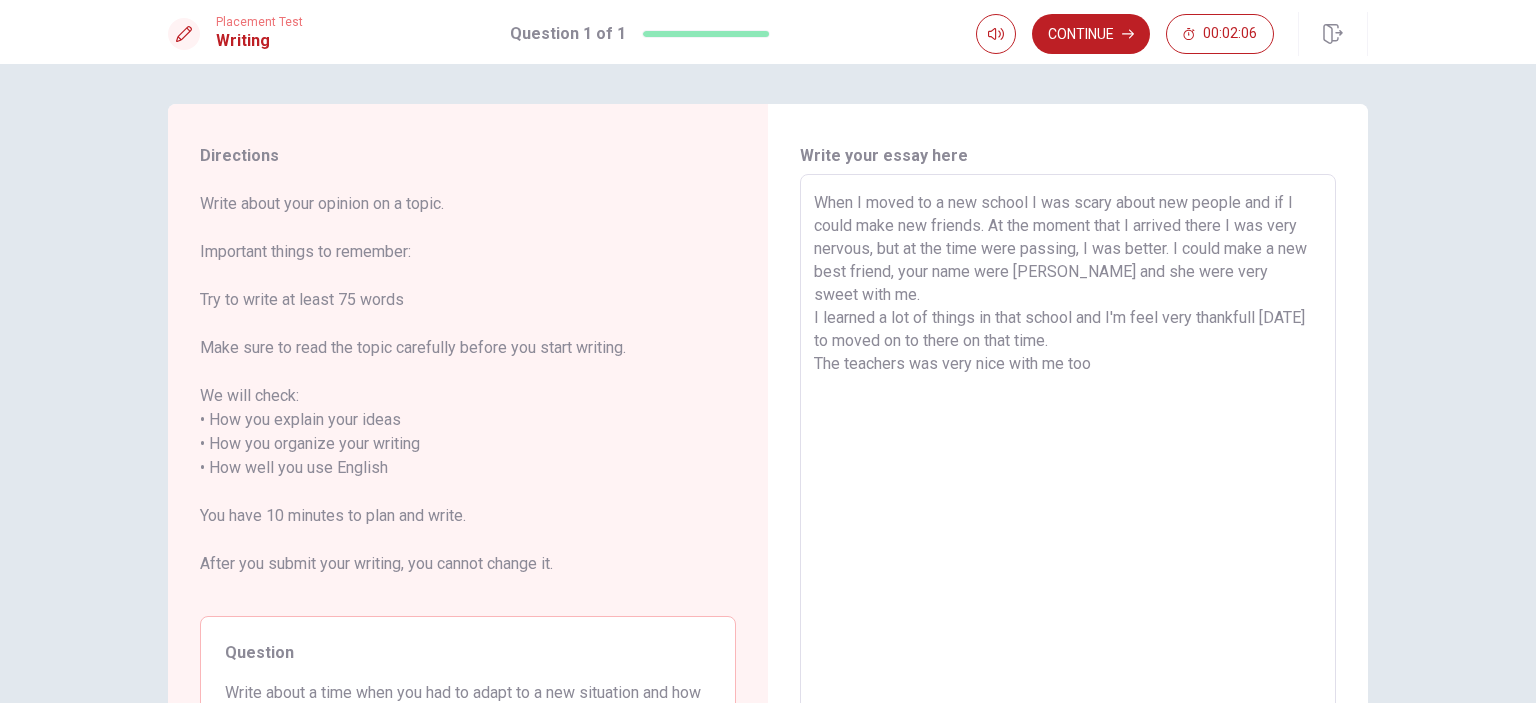 click on "When I moved to a new school I was scary about new people and if I could make new friends. At the moment that I arrived there I was very nervous, but at the time were passing, I was better. I could make a new best friend, your name were [PERSON_NAME] and she were very sweet with me.
I learned a lot of things in that school and I'm feel very thankfull [DATE] to moved on to there on that time.
The teachers was very nice with me too" at bounding box center (1068, 468) 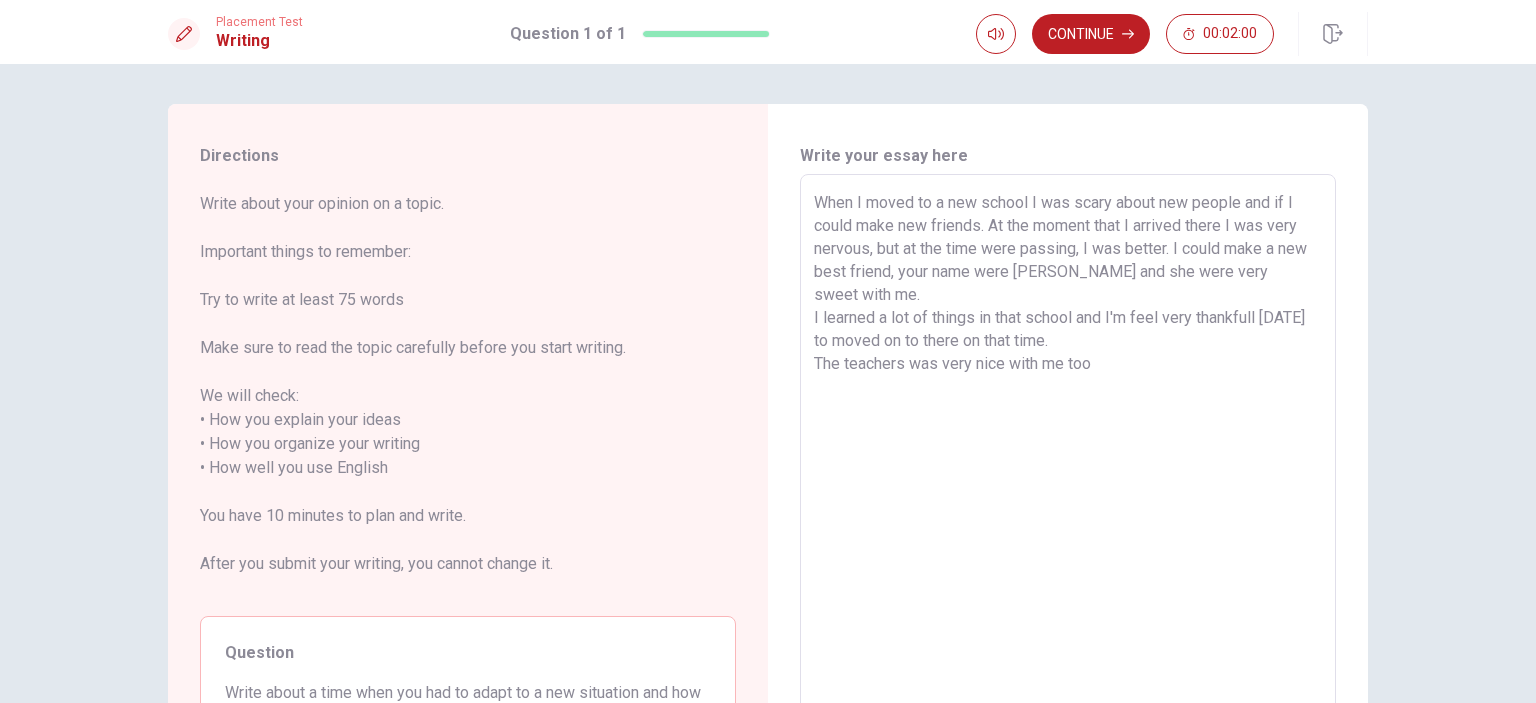 click on "When I moved to a new school I was scary about new people and if I could make new friends. At the moment that I arrived there I was very nervous, but at the time were passing, I was better. I could make a new best friend, your name were [PERSON_NAME] and she were very sweet with me.
I learned a lot of things in that school and I'm feel very thankfull [DATE] to moved on to there on that time.
The teachers was very nice with me too" at bounding box center [1068, 468] 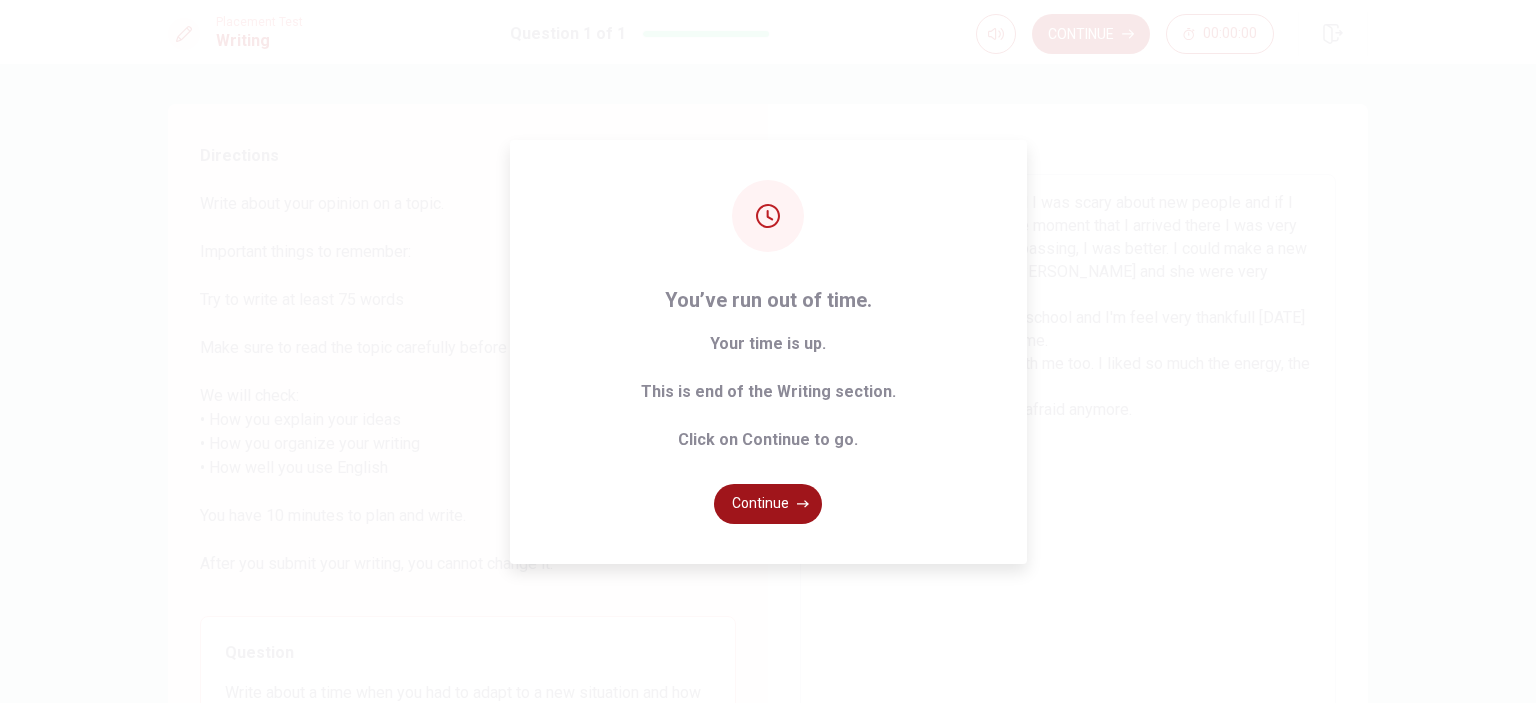 click on "Continue" at bounding box center [768, 504] 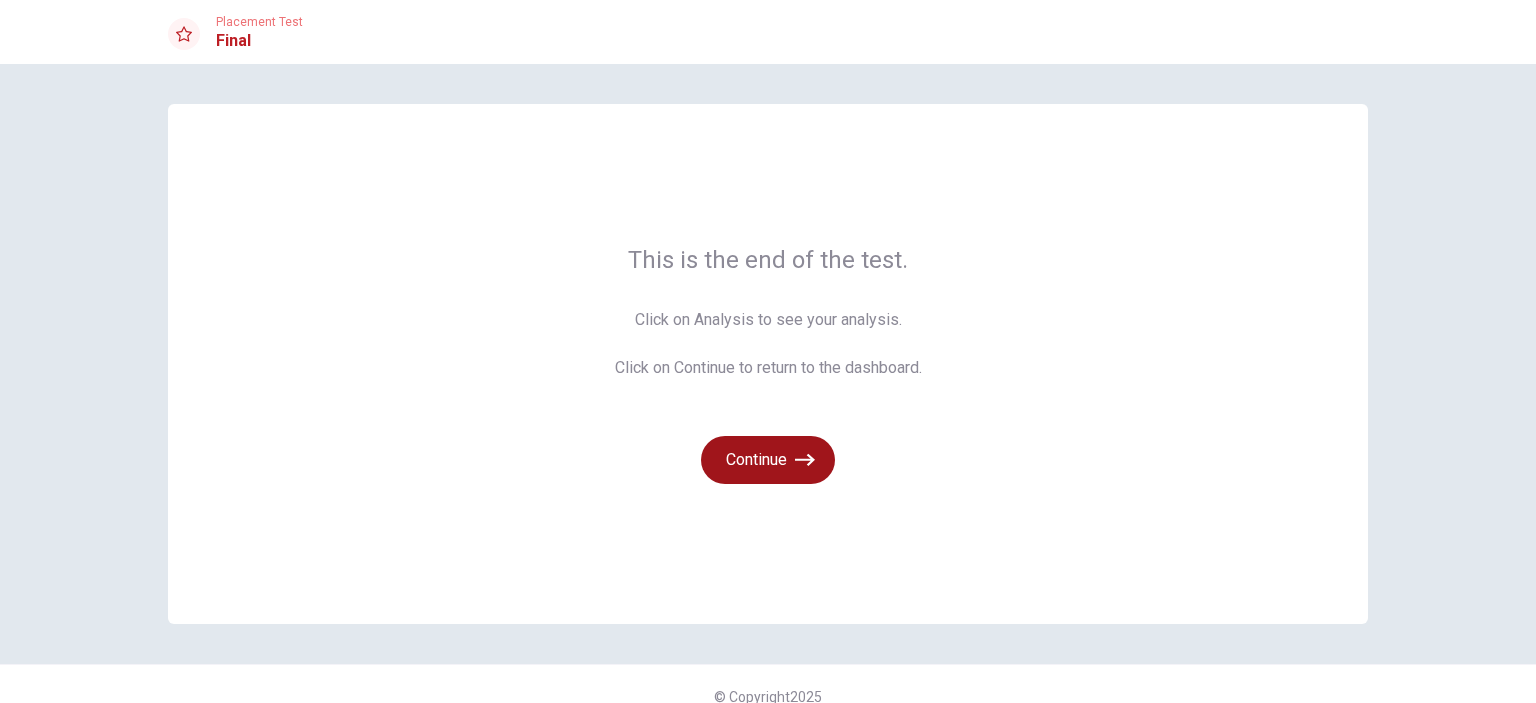 click on "Continue" at bounding box center (768, 460) 